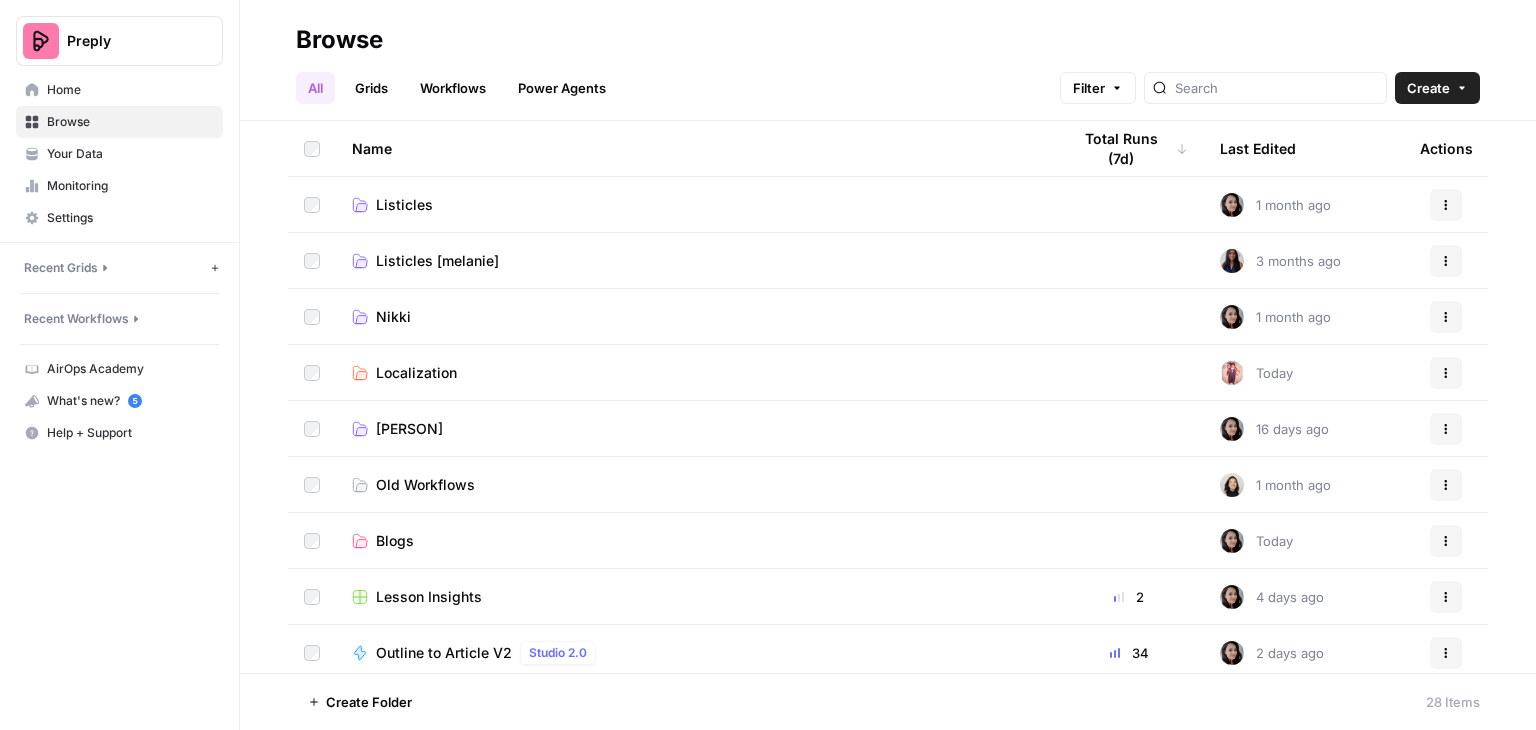 scroll, scrollTop: 0, scrollLeft: 0, axis: both 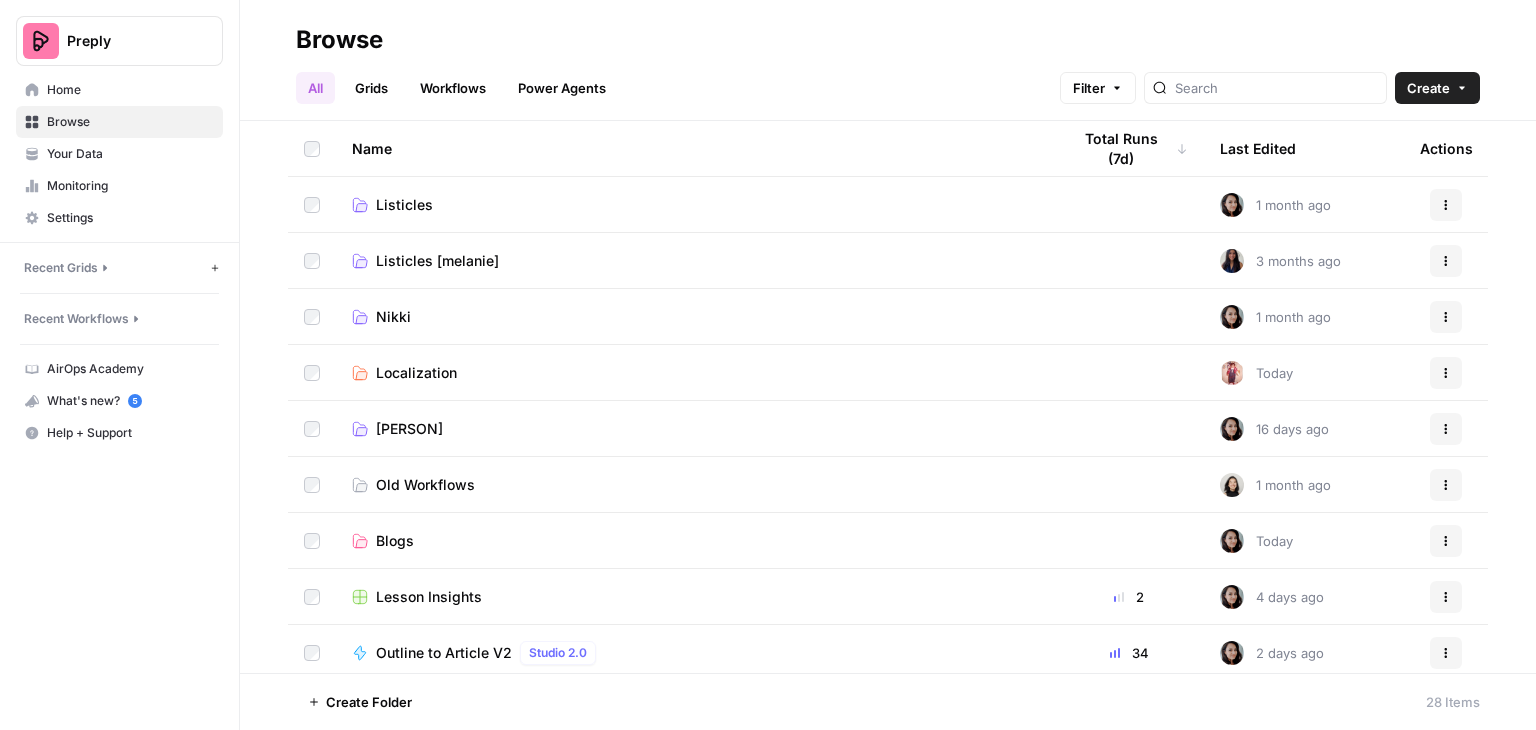 click on "Grids" at bounding box center (371, 88) 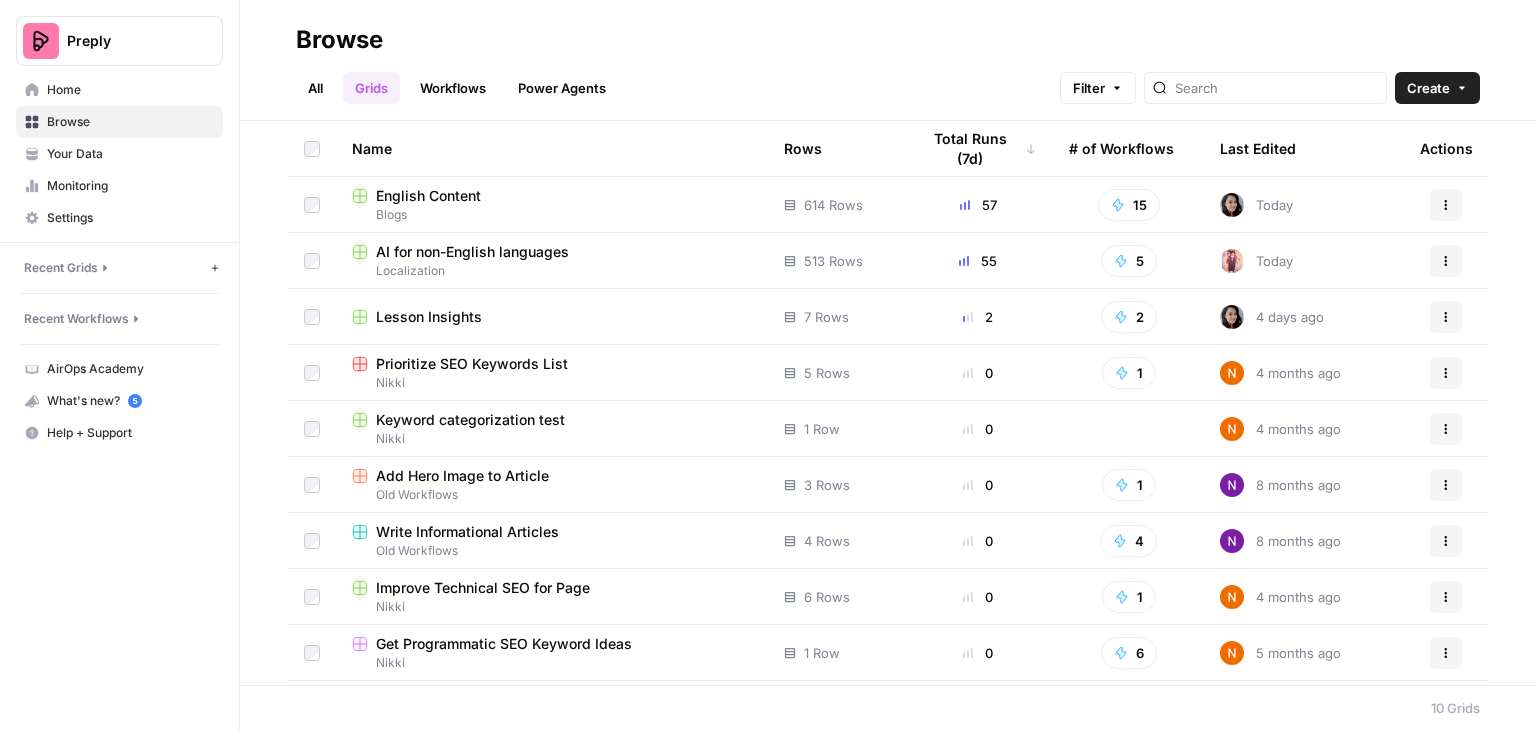 click on "AI for non-English languages" at bounding box center (472, 252) 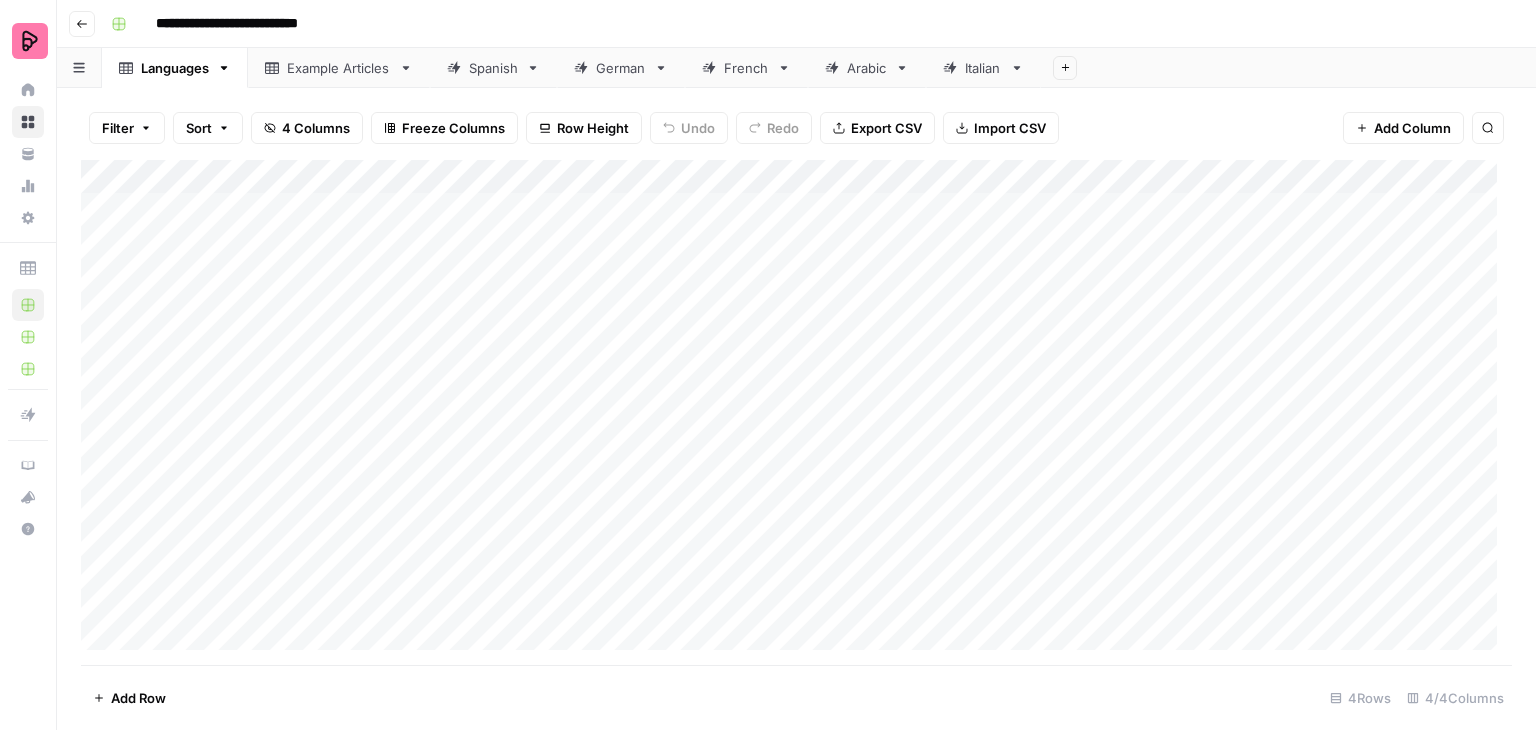 click on "German" at bounding box center [621, 68] 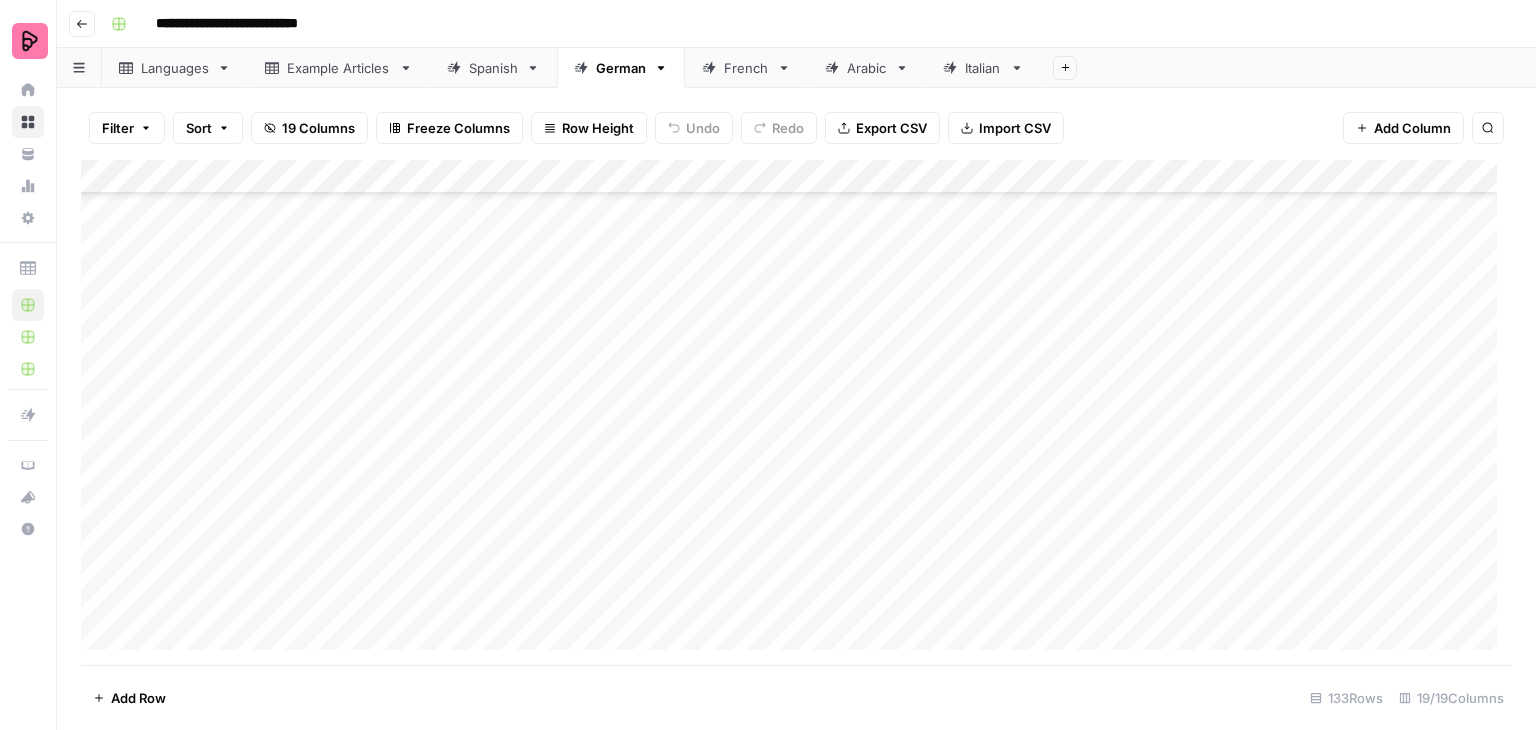scroll, scrollTop: 4098, scrollLeft: 0, axis: vertical 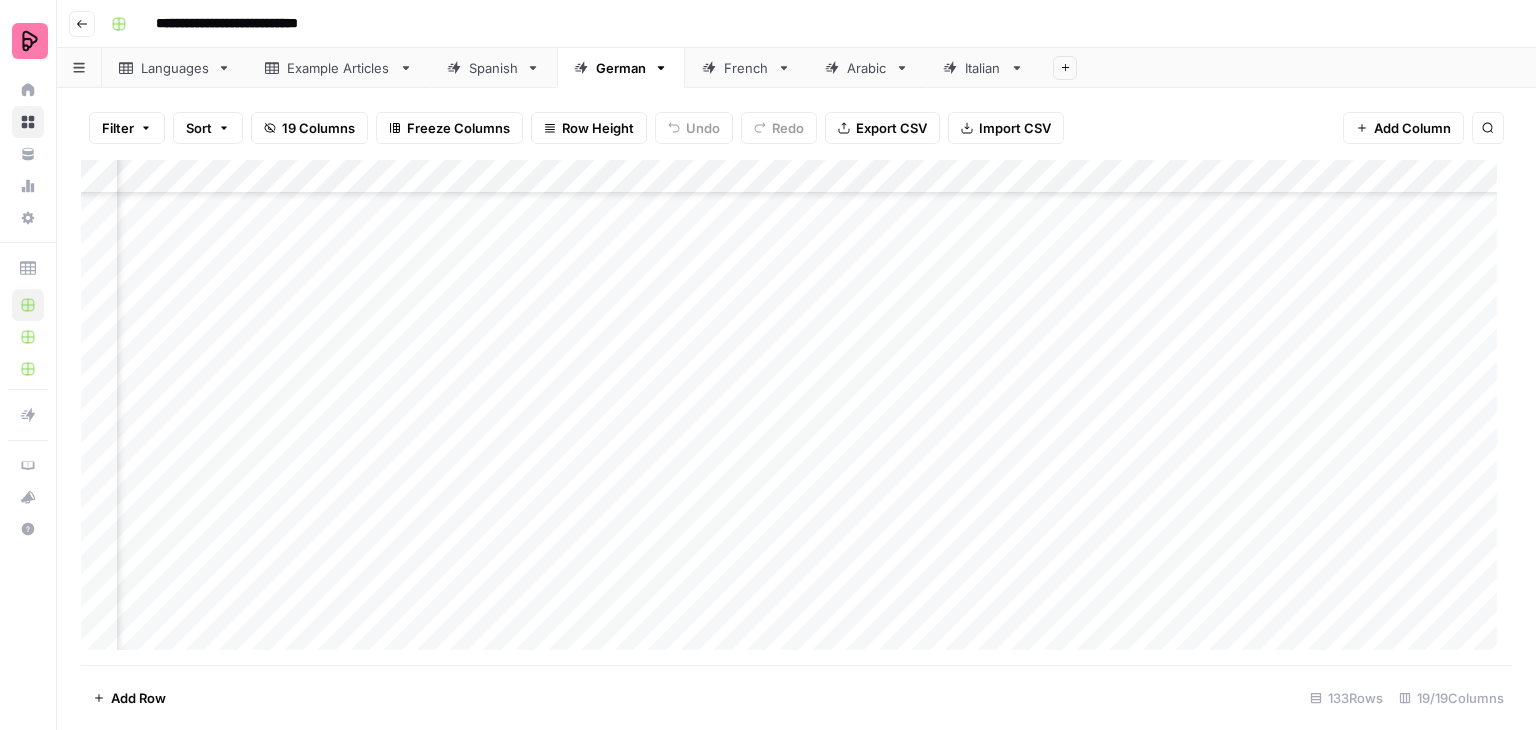 click on "Add Column" at bounding box center (796, 412) 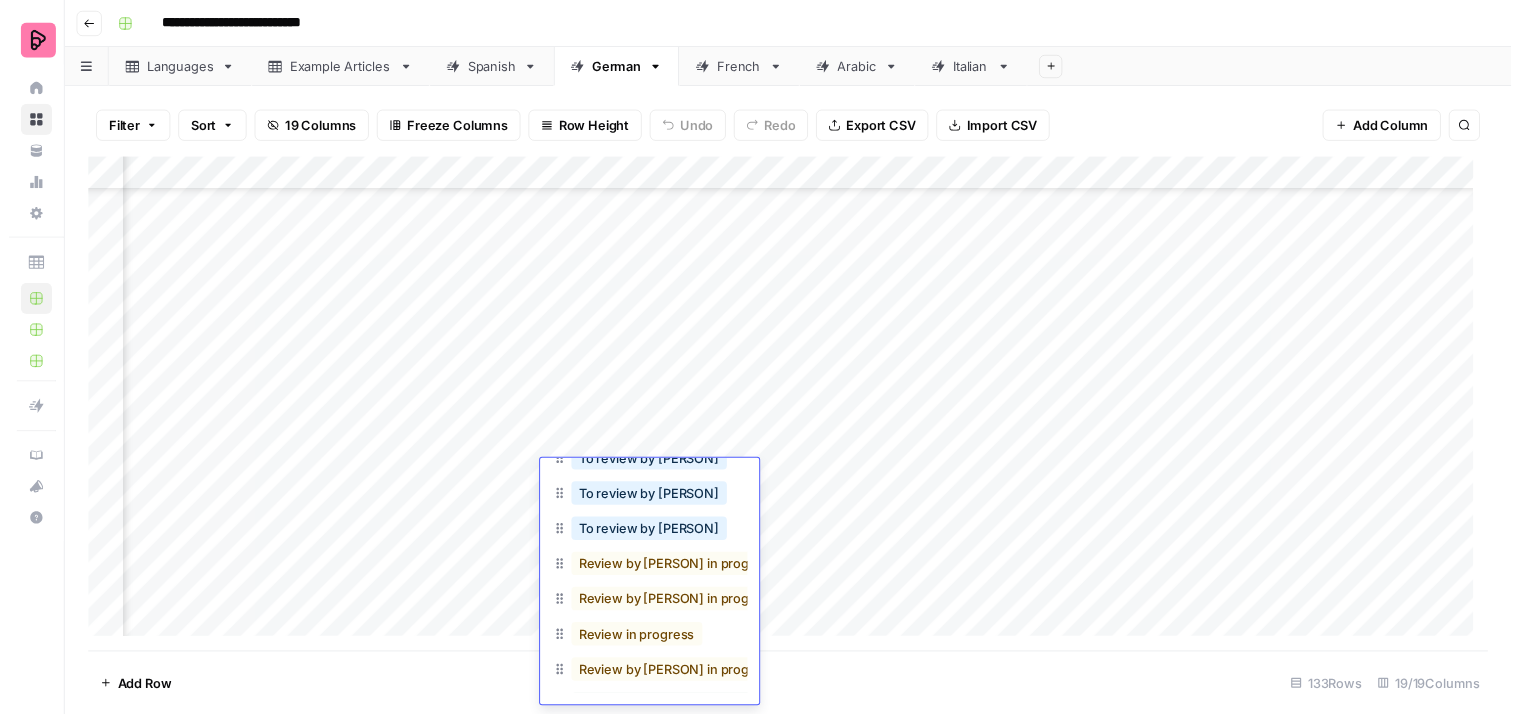scroll, scrollTop: 100, scrollLeft: 0, axis: vertical 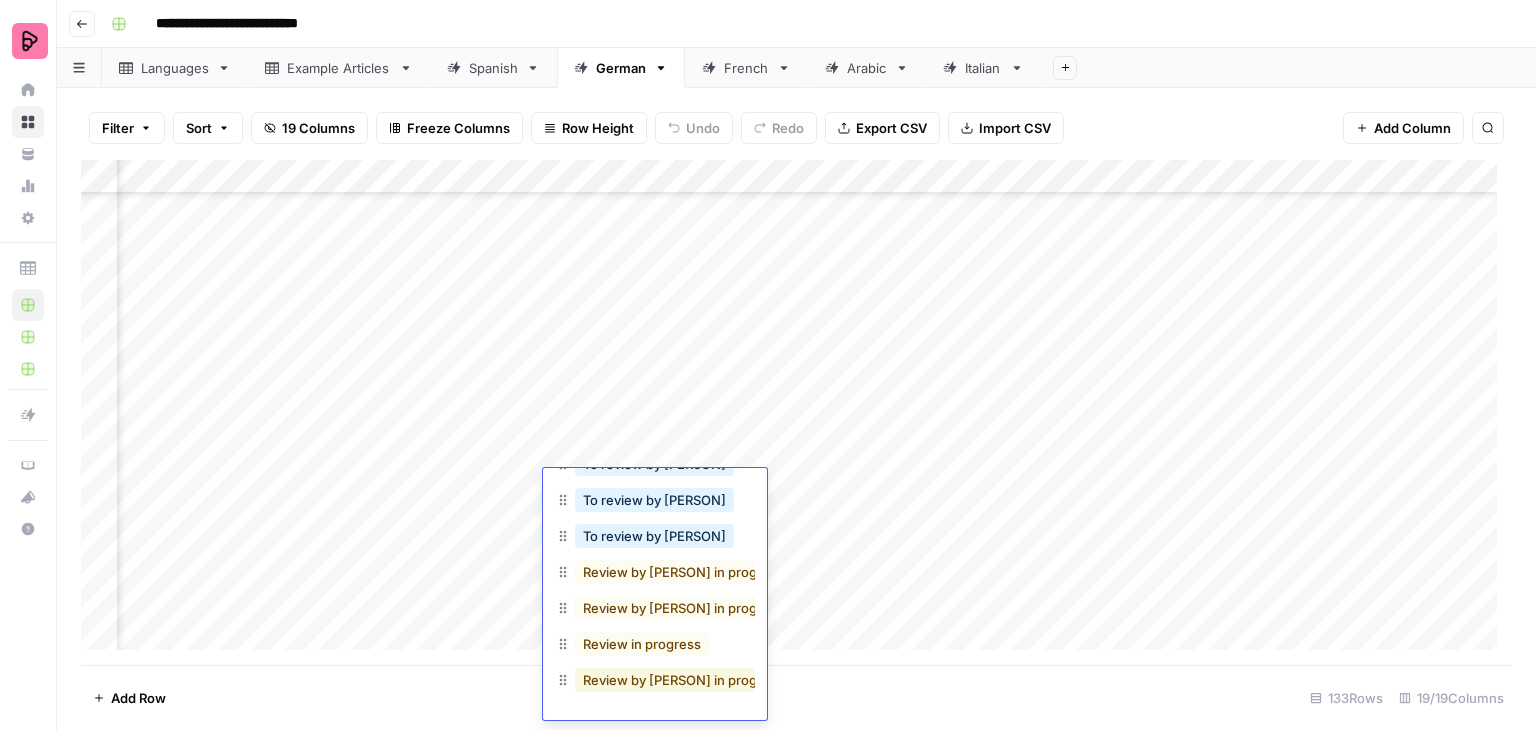 click on "Review by [PERSON] in progress" at bounding box center (683, 680) 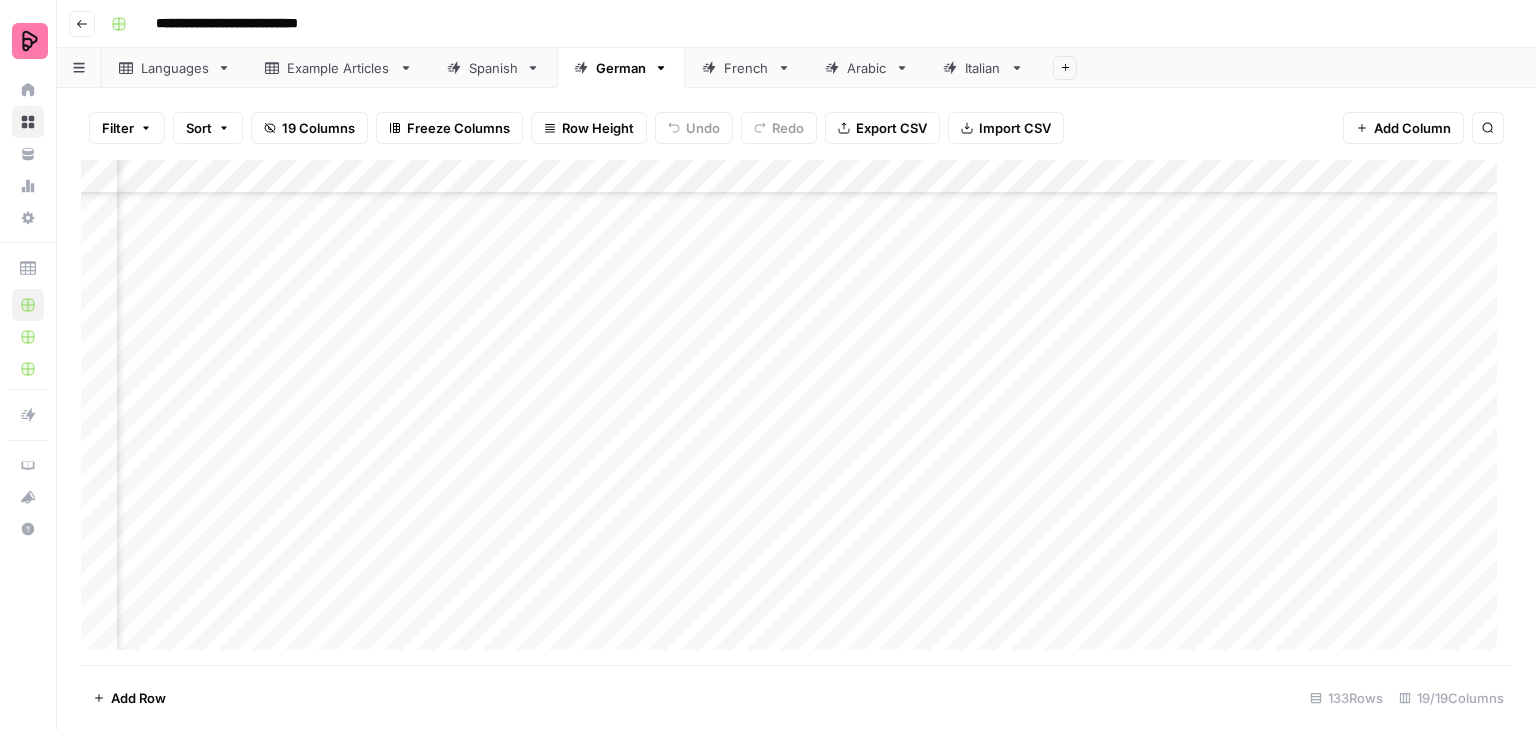 click on "Add Column" at bounding box center [796, 412] 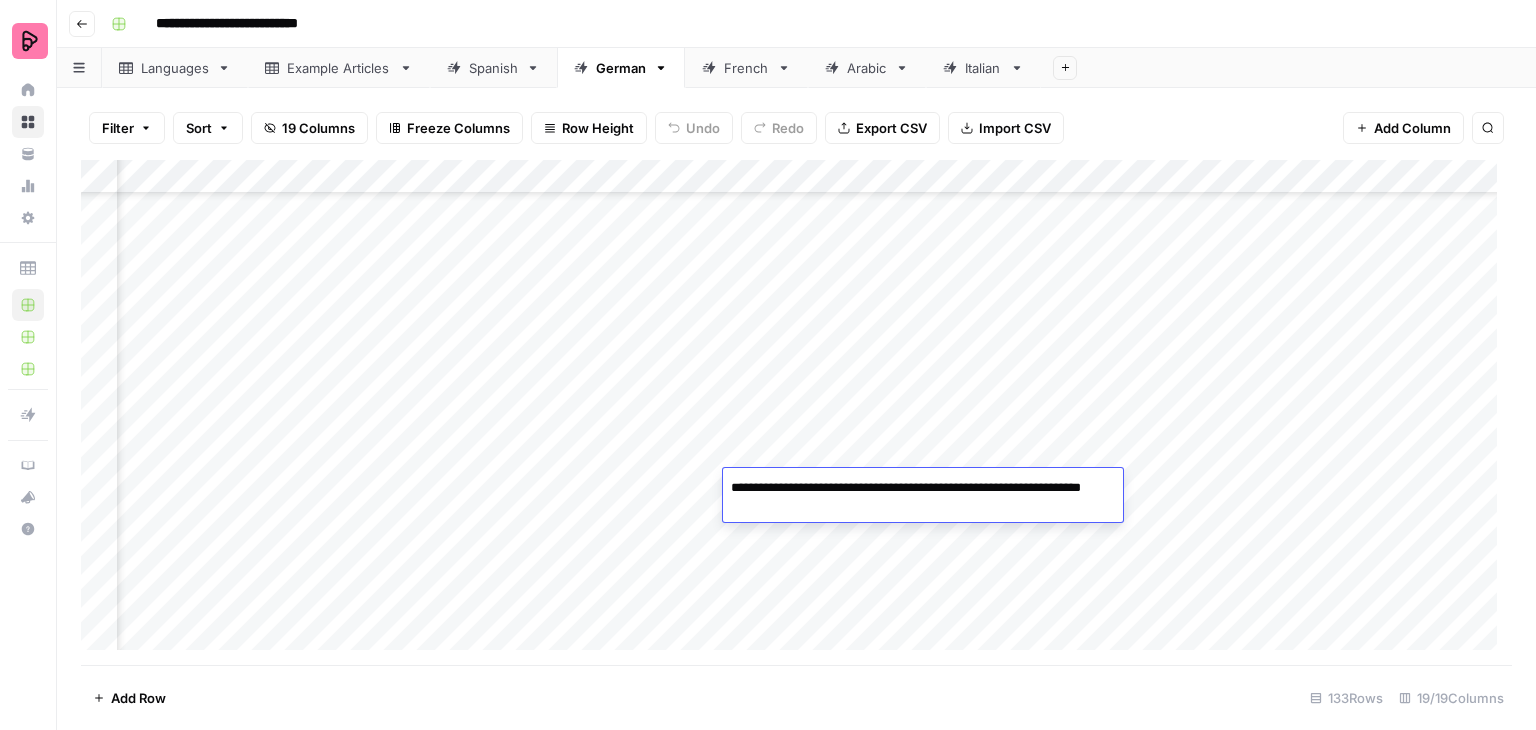 click on "**********" at bounding box center (923, 498) 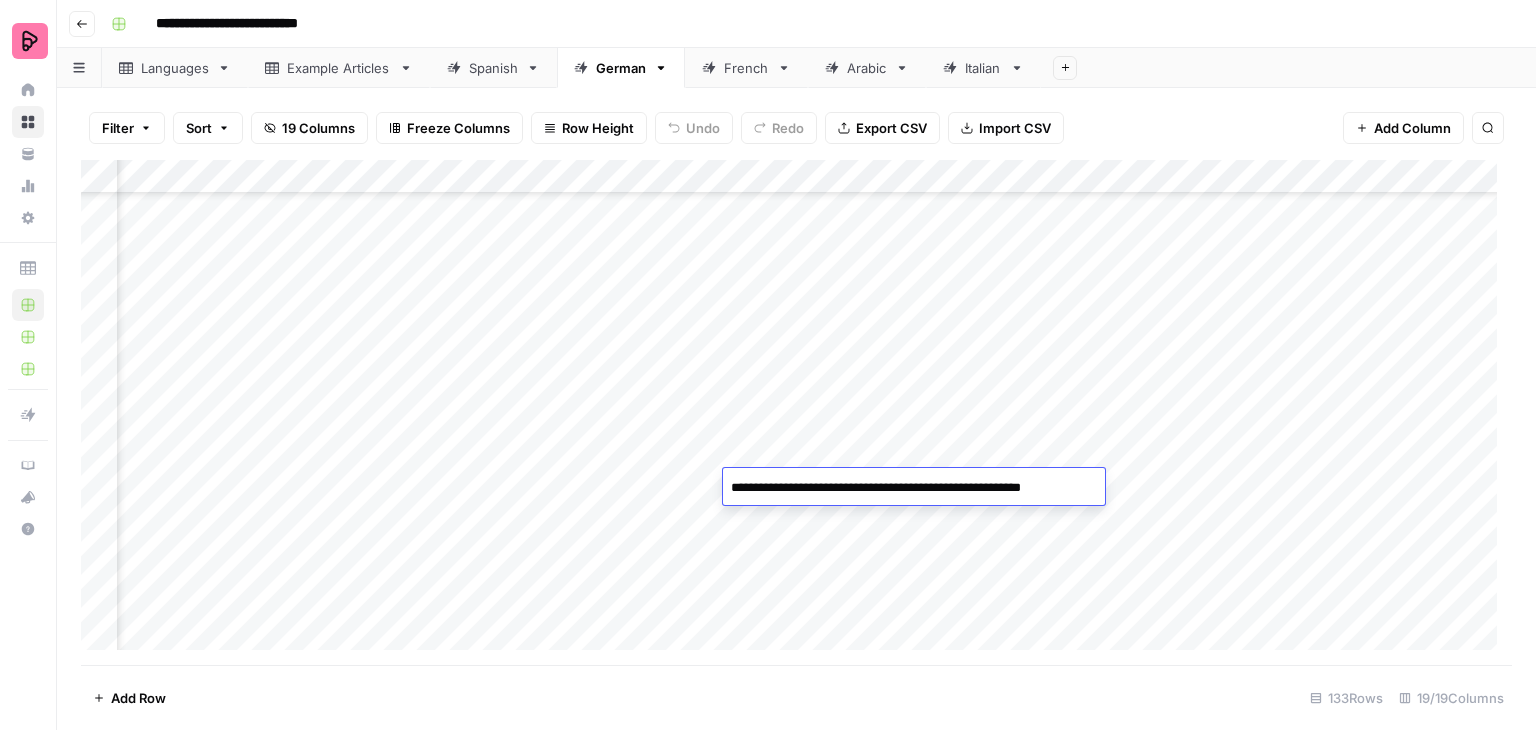 type on "**********" 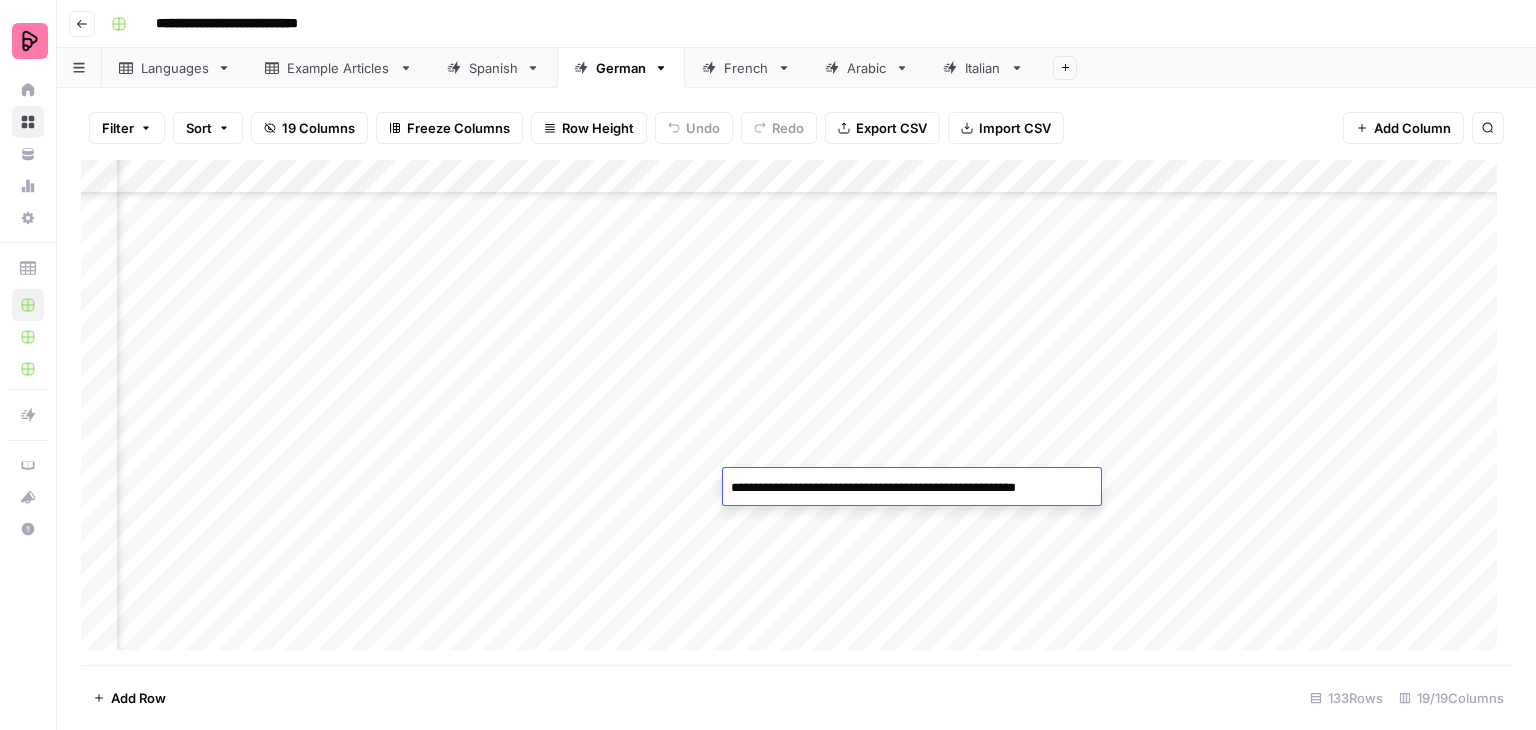 click on "**********" at bounding box center (908, 488) 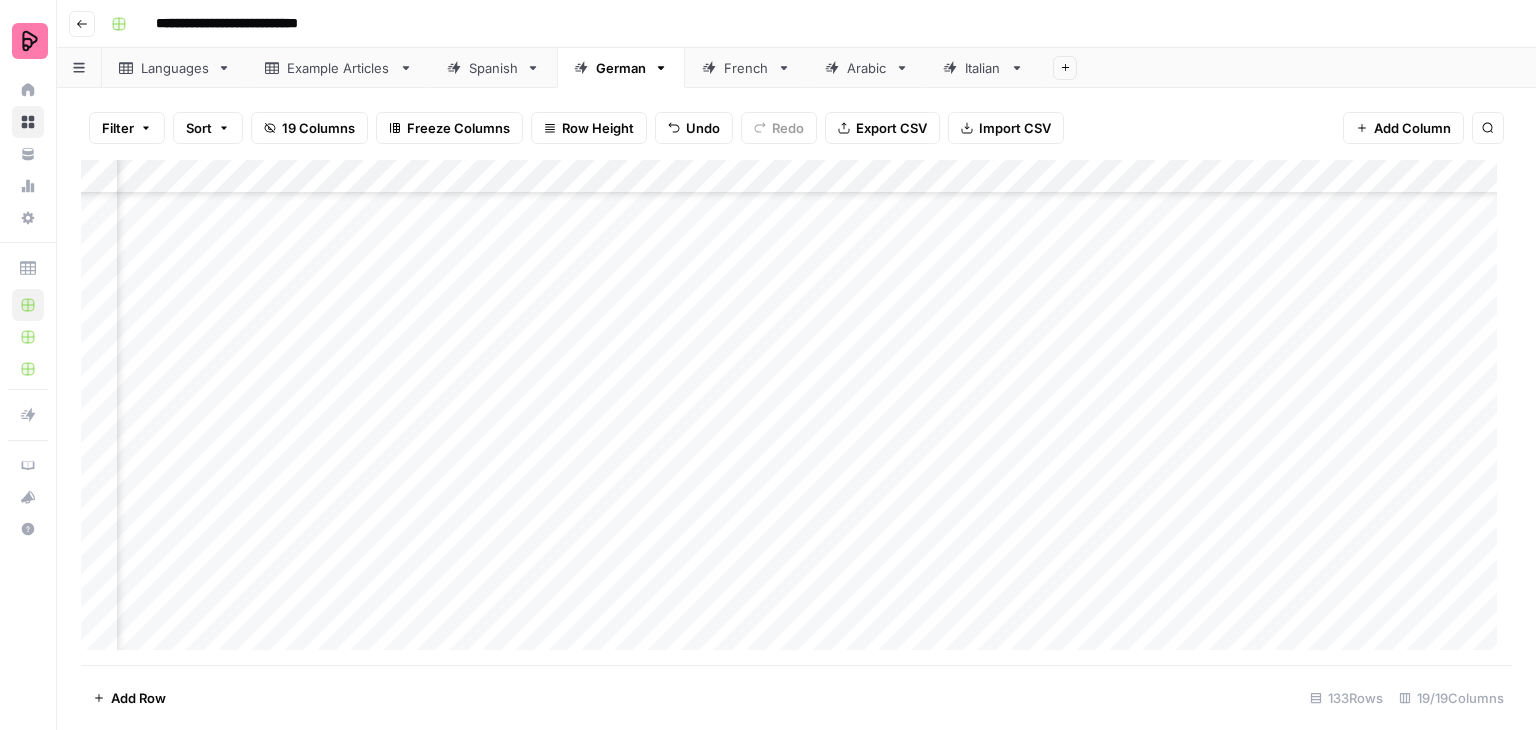 click on "Add Column" at bounding box center (796, 412) 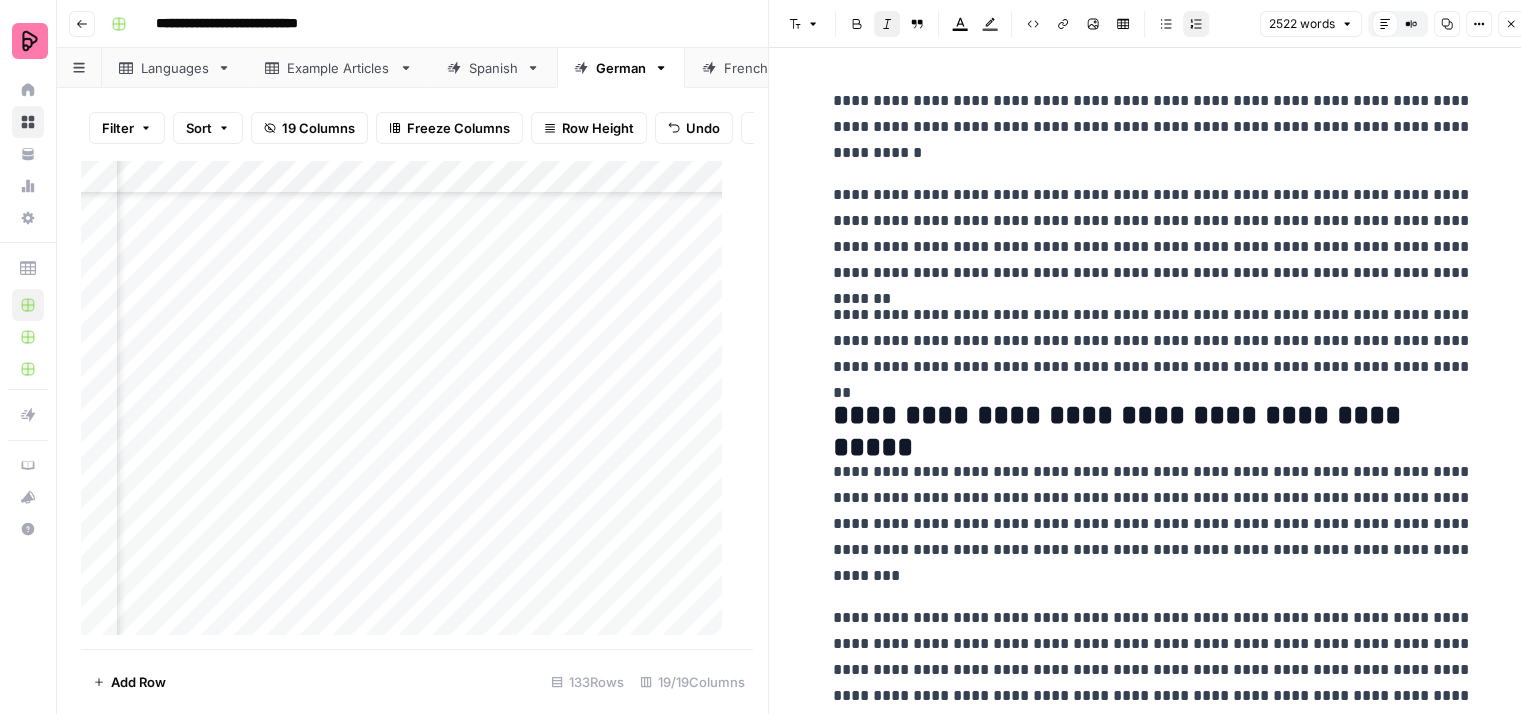 click on "**********" at bounding box center (1153, 127) 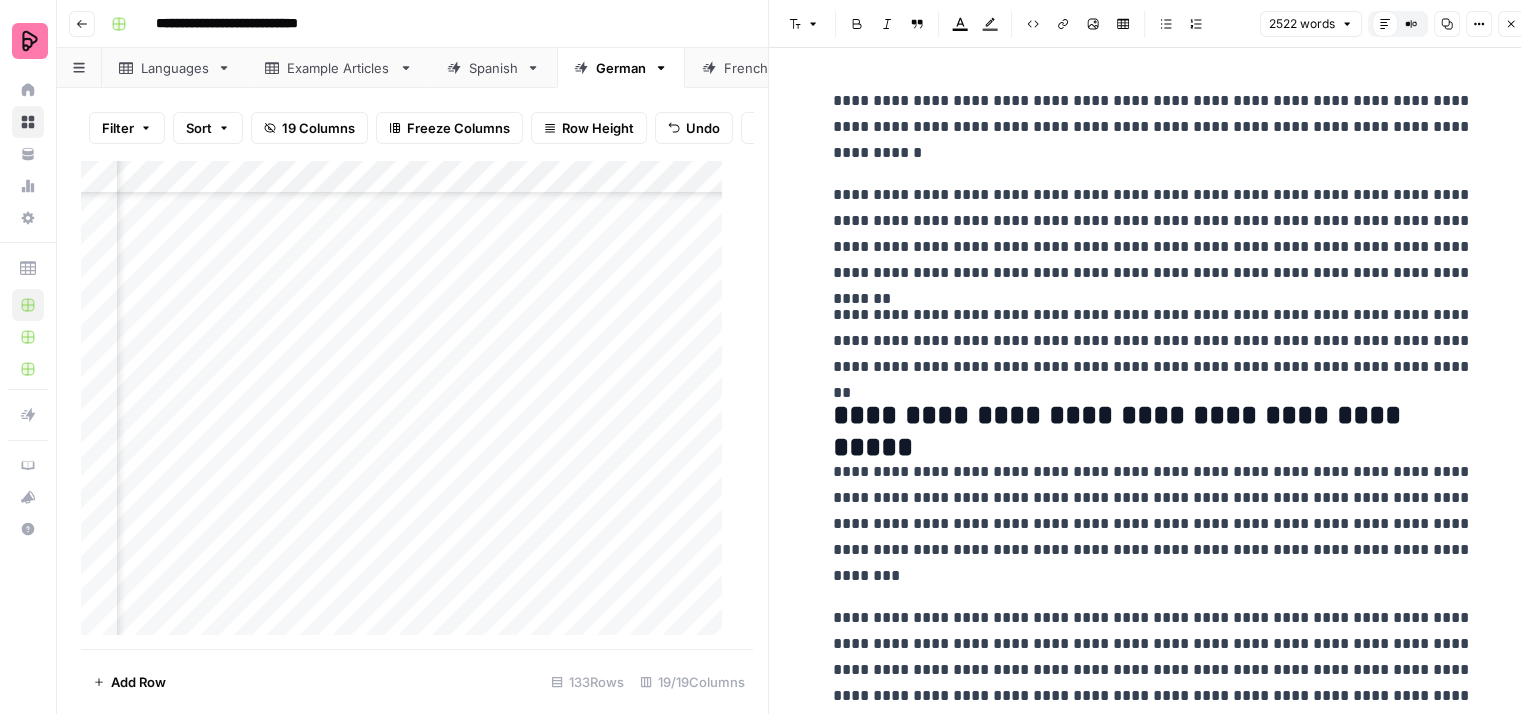 type 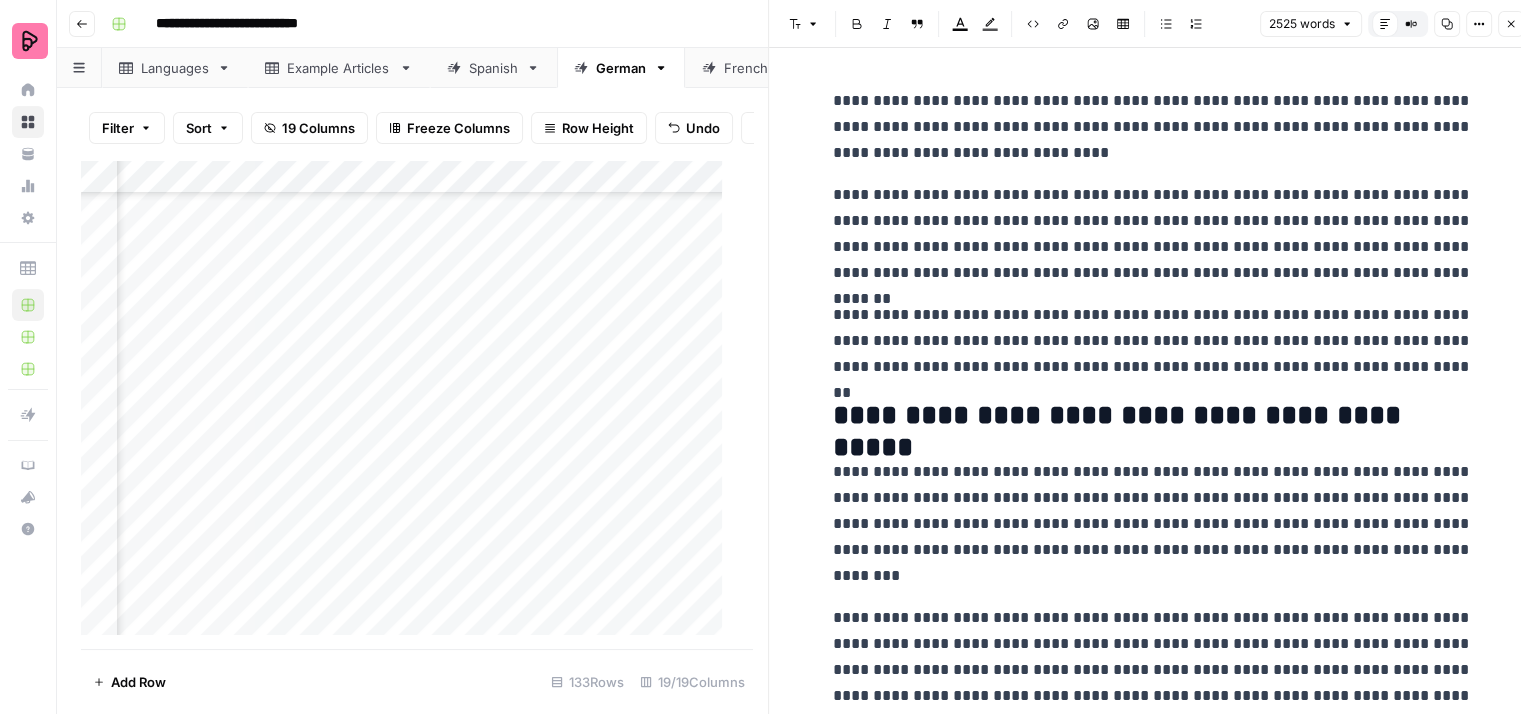 click on "**********" at bounding box center (1153, 127) 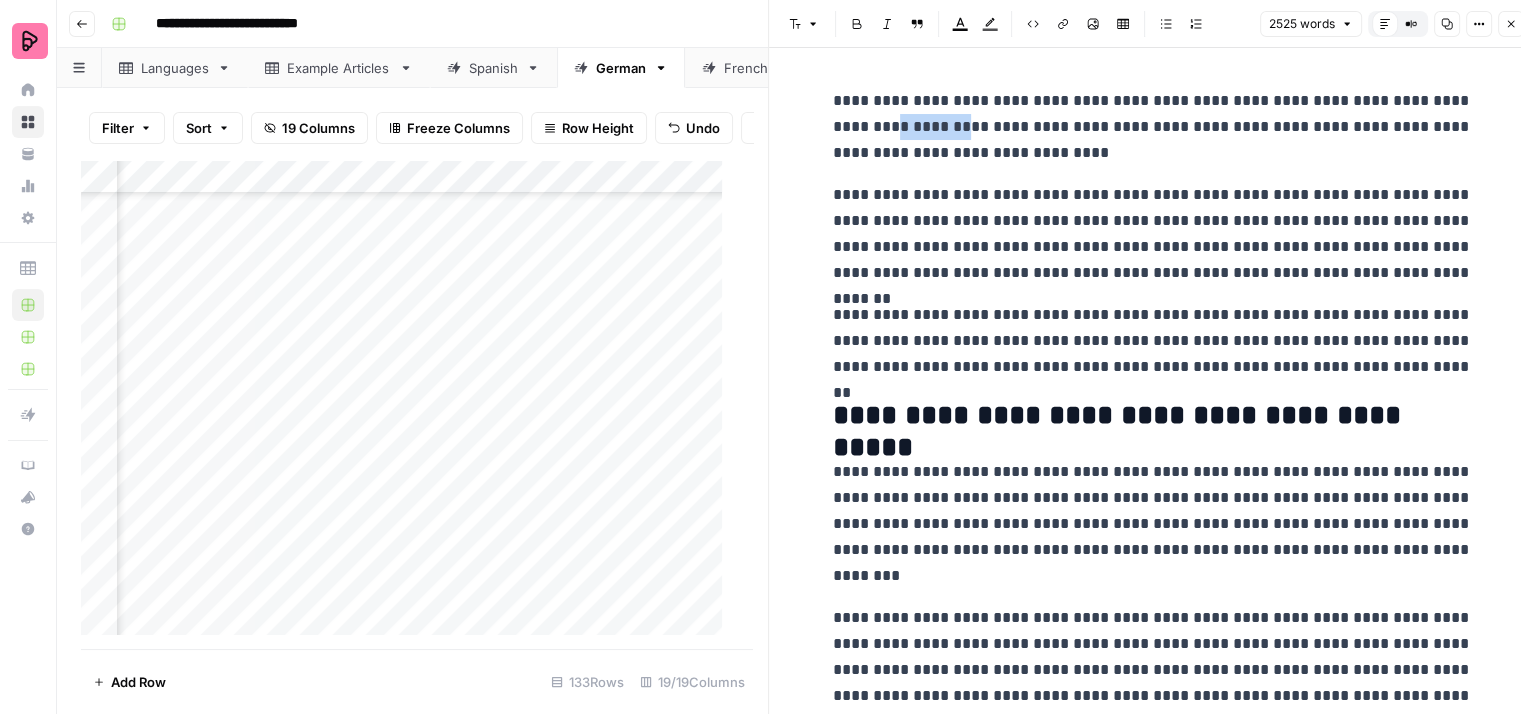 click on "**********" at bounding box center (1153, 127) 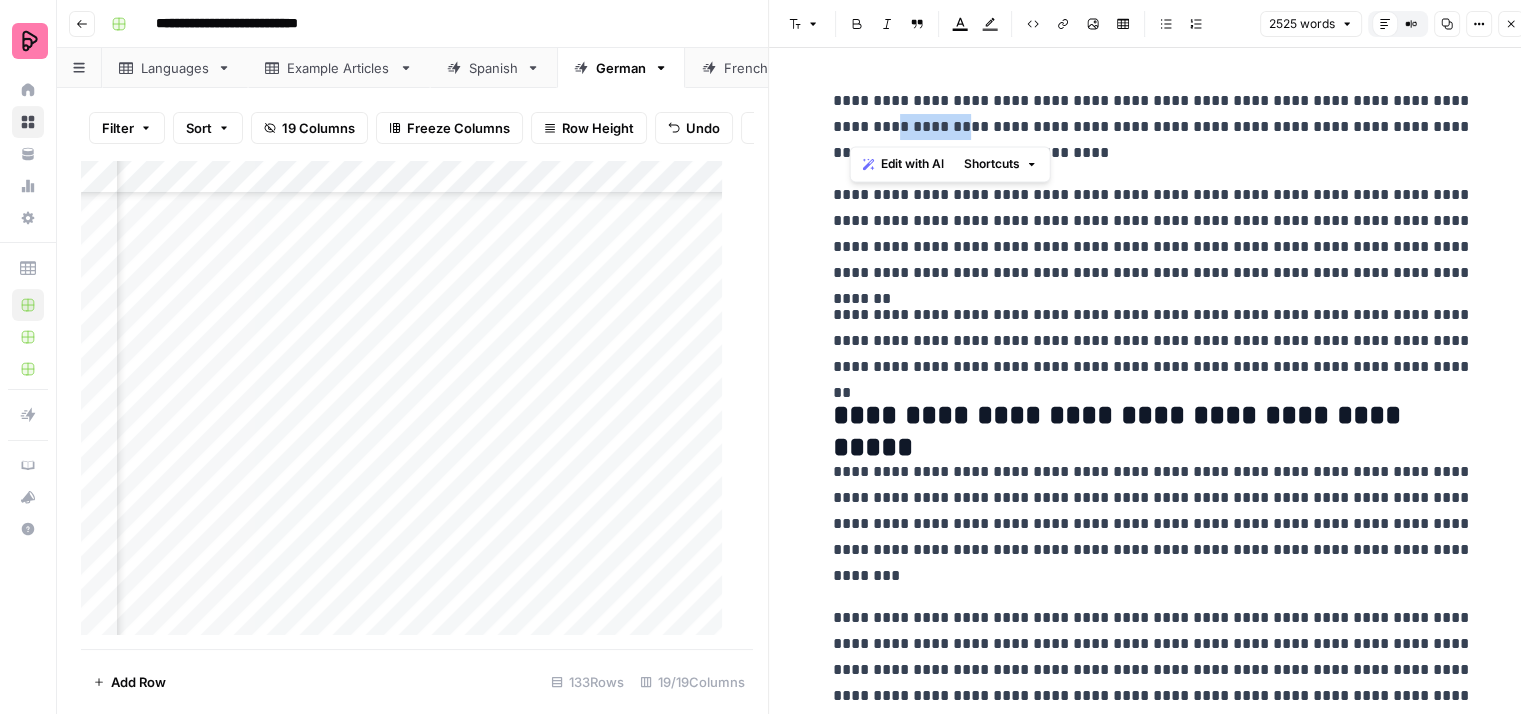 click on "**********" at bounding box center (1153, 127) 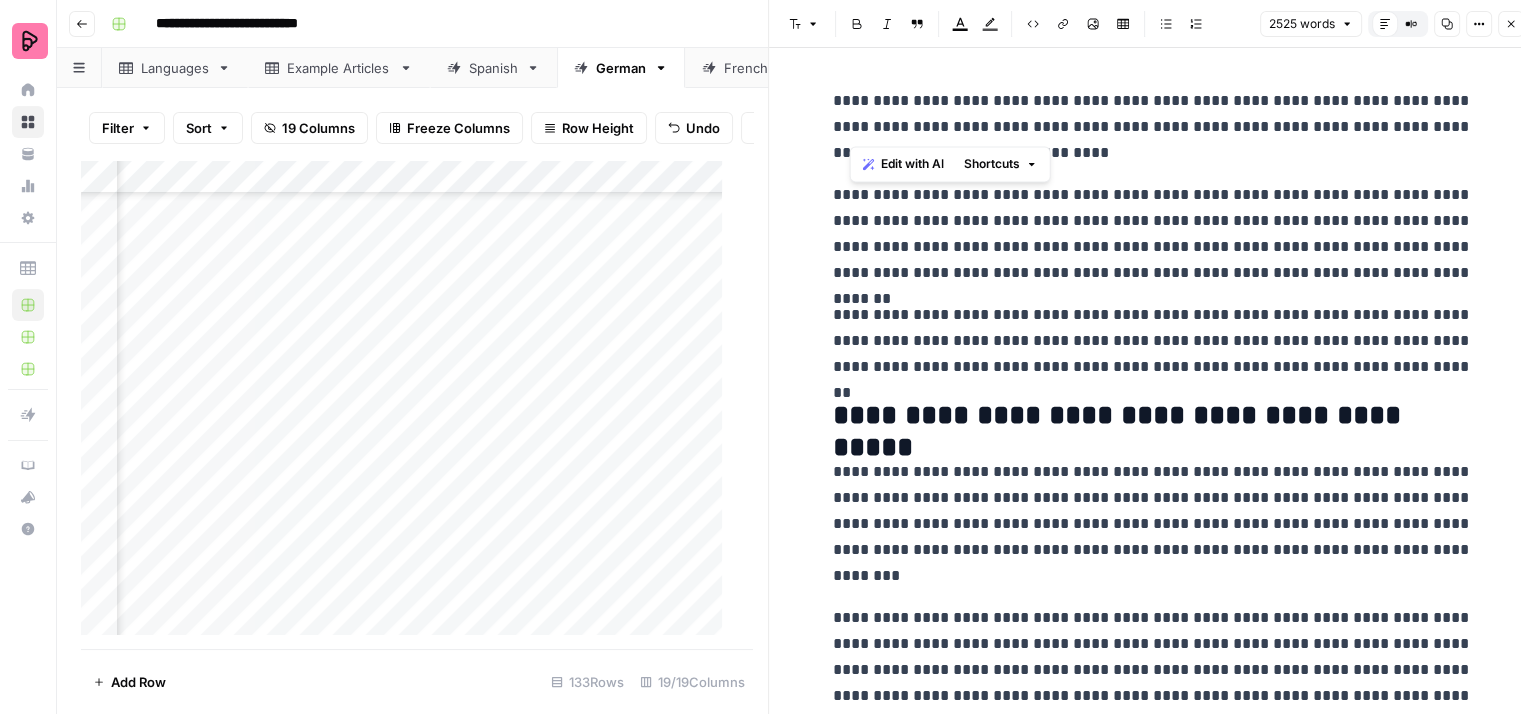 click on "**********" at bounding box center (1153, 127) 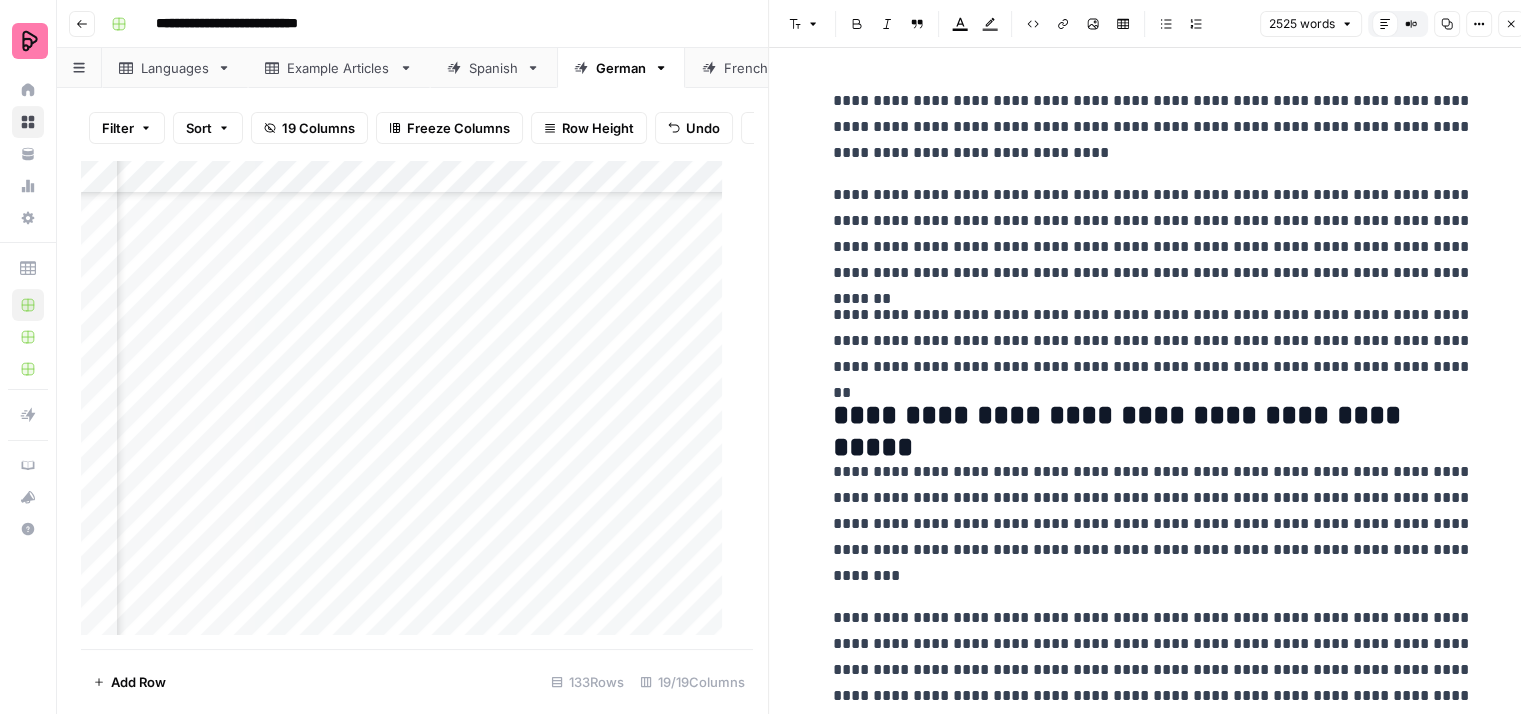 click on "**********" at bounding box center [1153, 127] 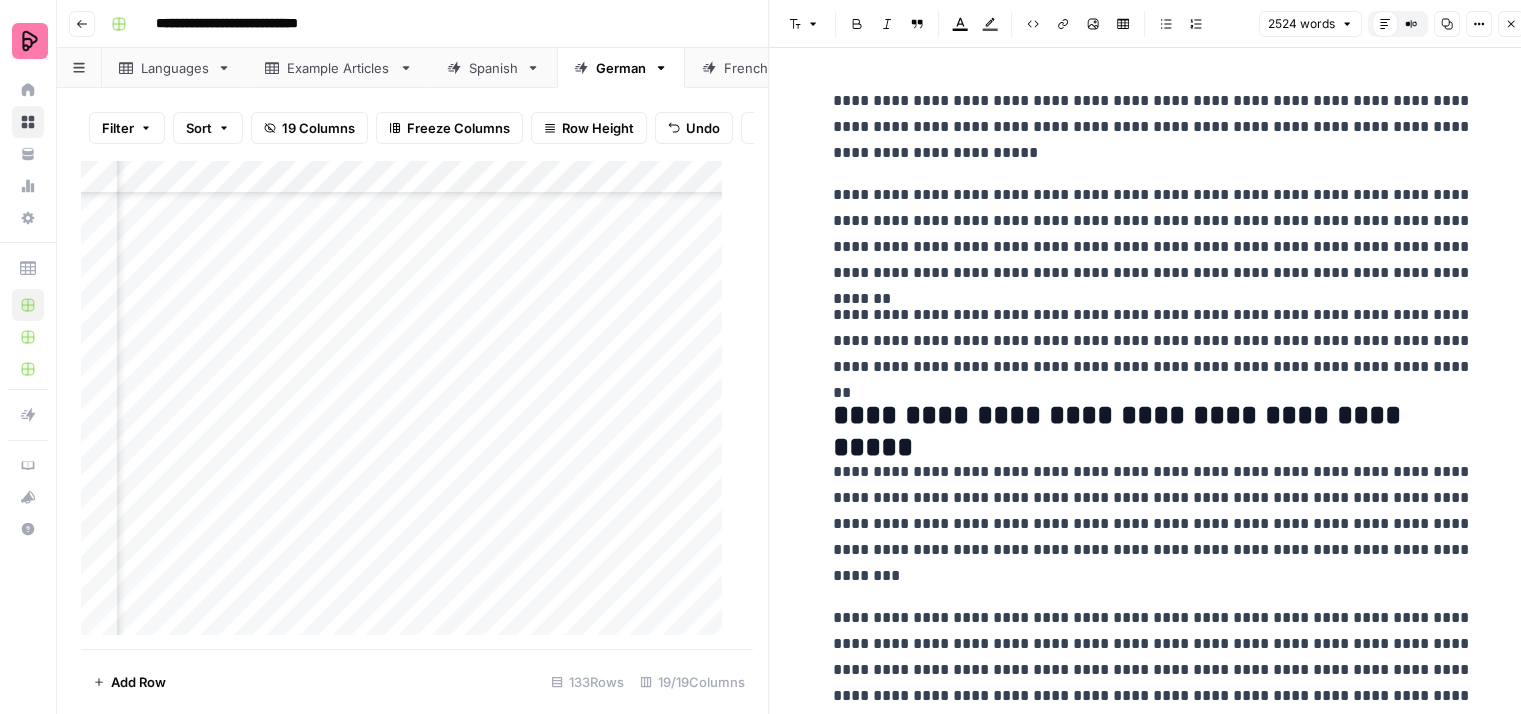 click on "**********" at bounding box center [1153, 127] 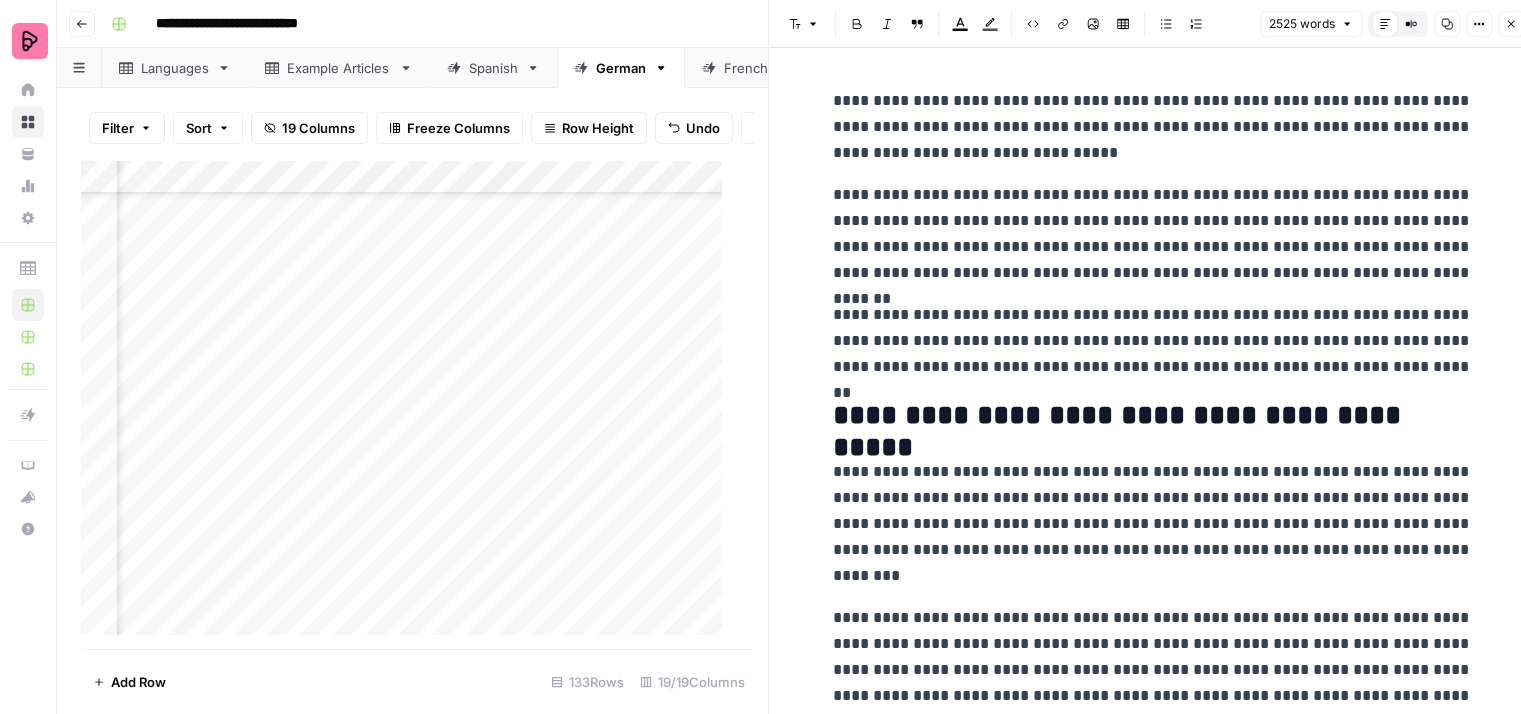 click on "**********" at bounding box center [1153, 127] 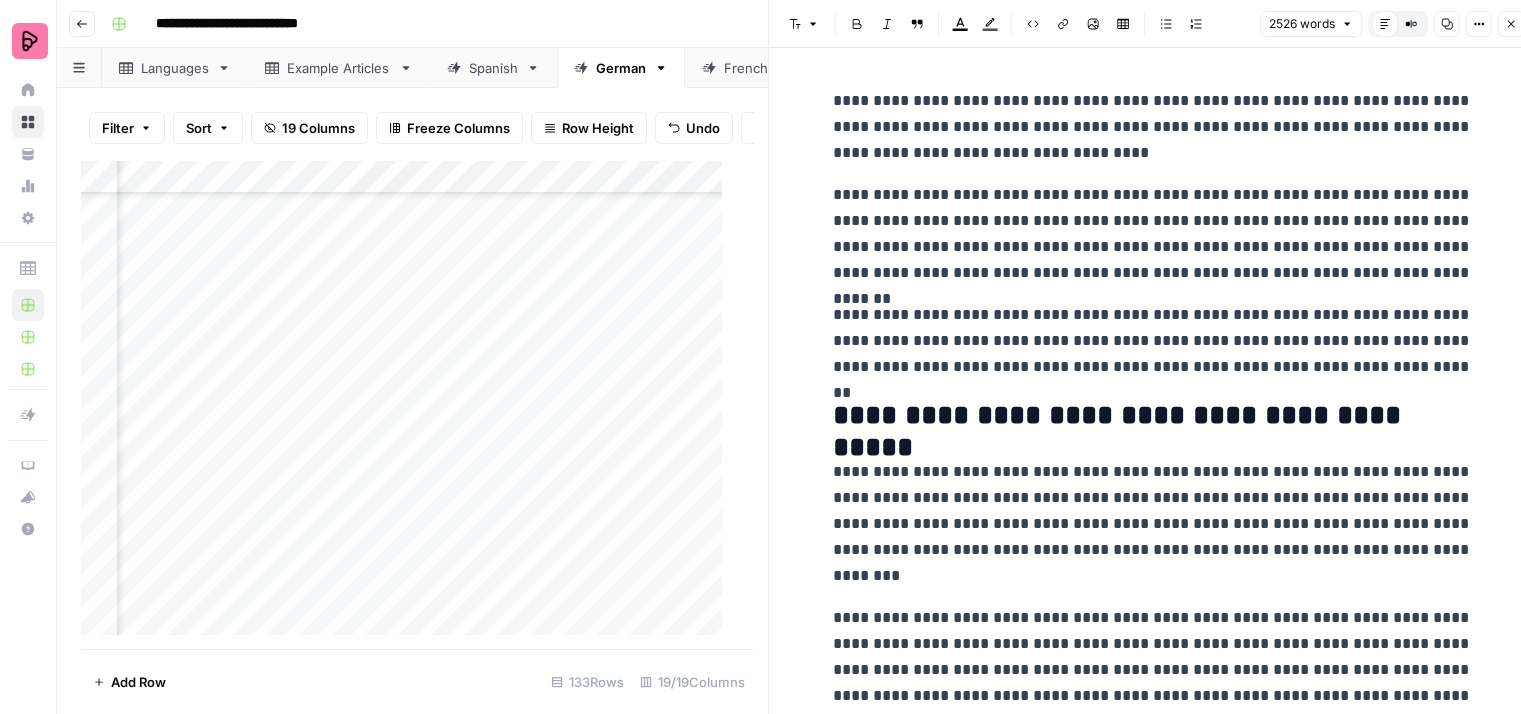click on "**********" at bounding box center (1153, 127) 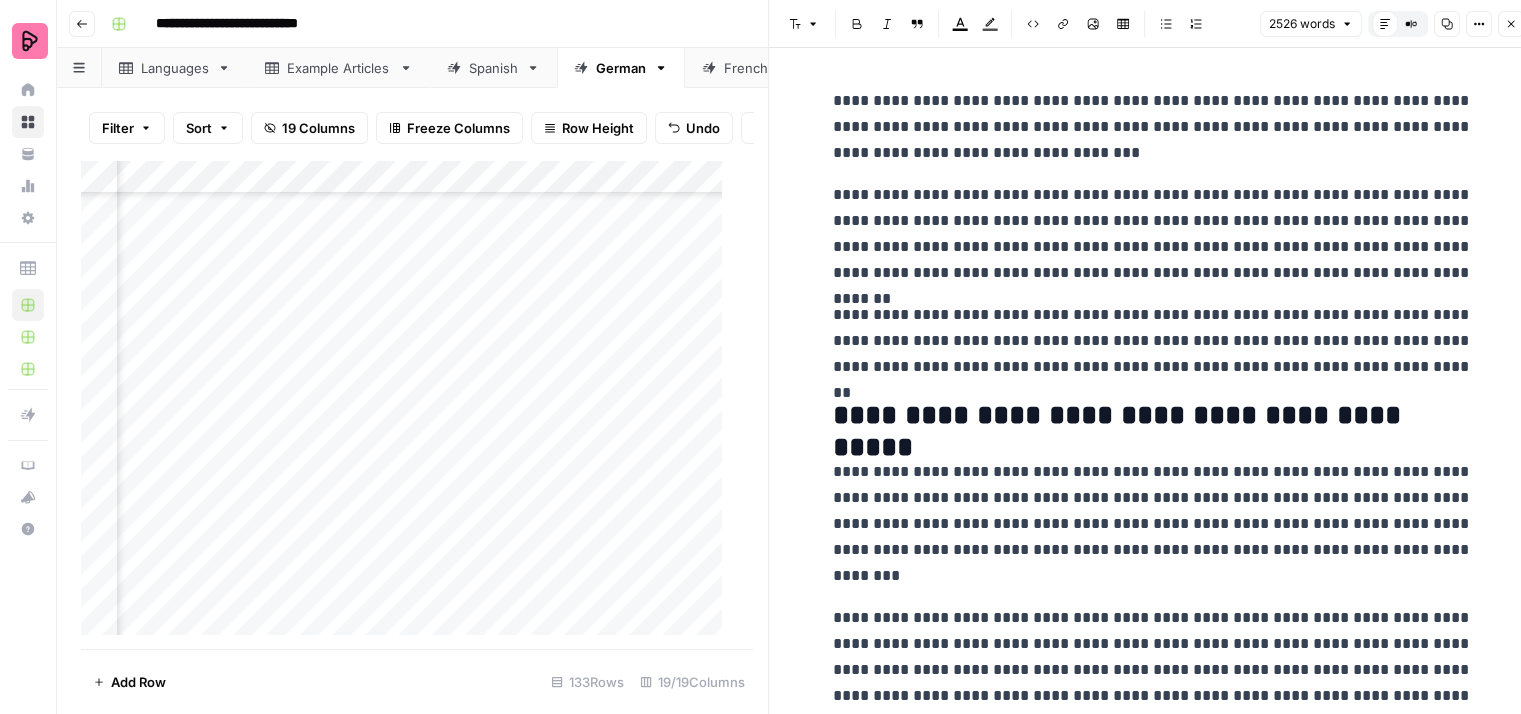 click on "**********" at bounding box center [1153, 127] 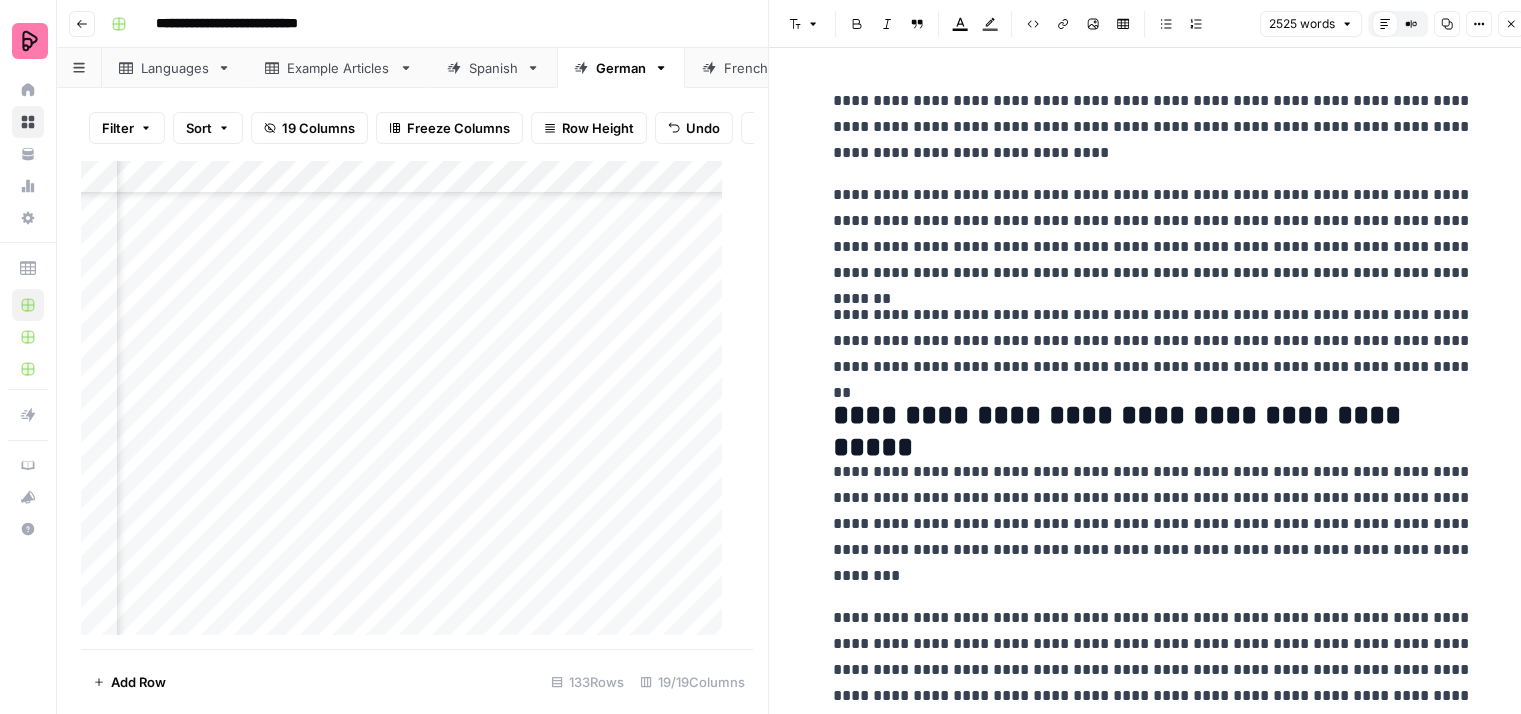 click on "**********" at bounding box center (1153, 127) 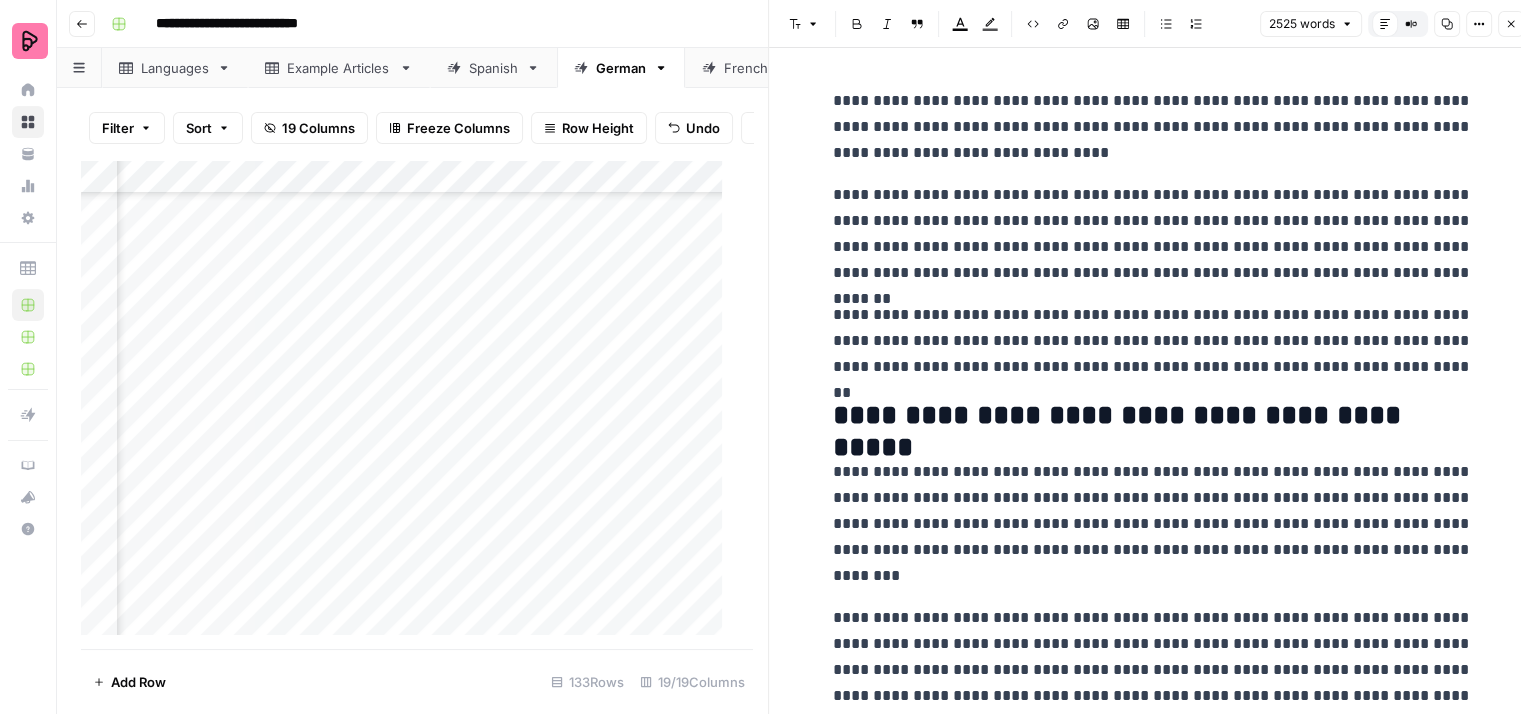 click on "**********" at bounding box center (1153, 127) 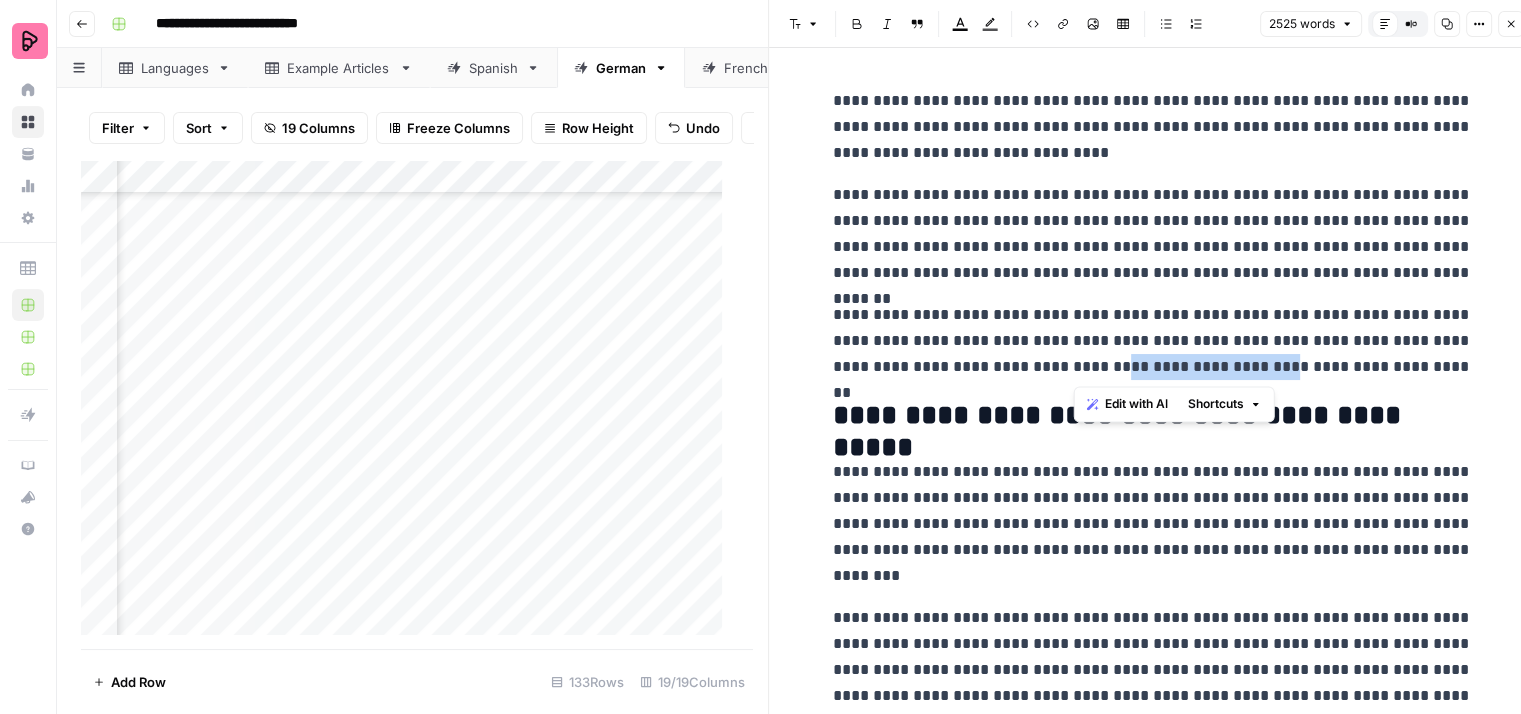 drag, startPoint x: 1236, startPoint y: 366, endPoint x: 1073, endPoint y: 366, distance: 163 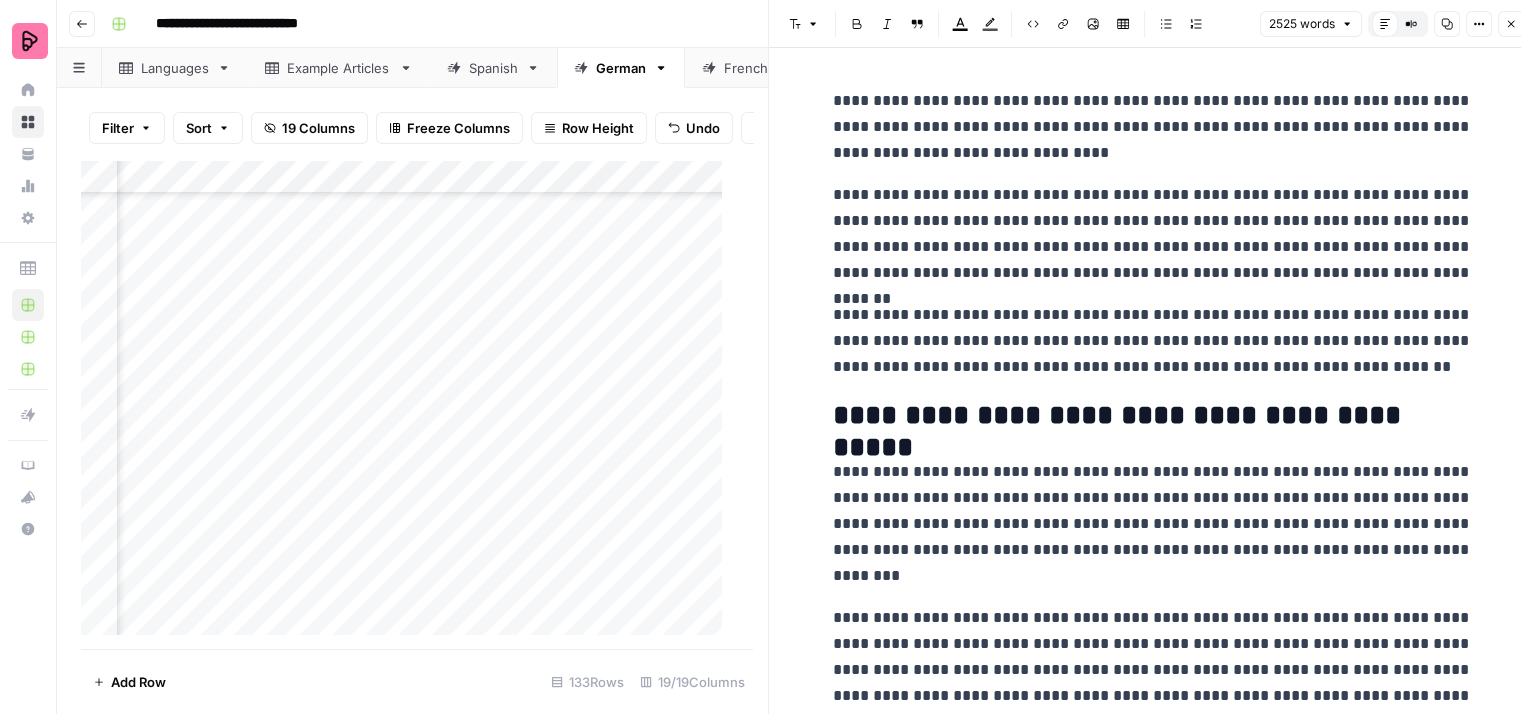 click on "**********" at bounding box center (1153, 341) 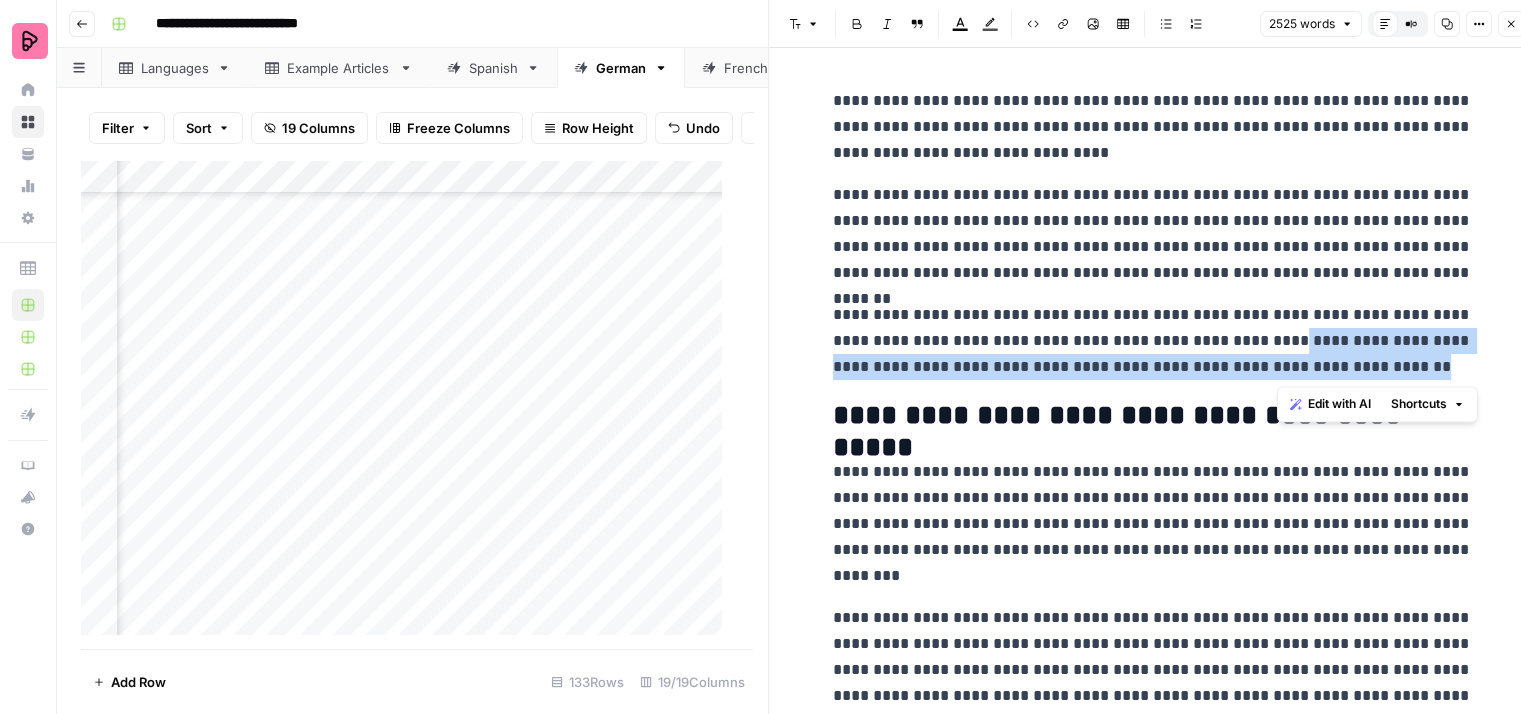 drag, startPoint x: 1408, startPoint y: 357, endPoint x: 1280, endPoint y: 344, distance: 128.65846 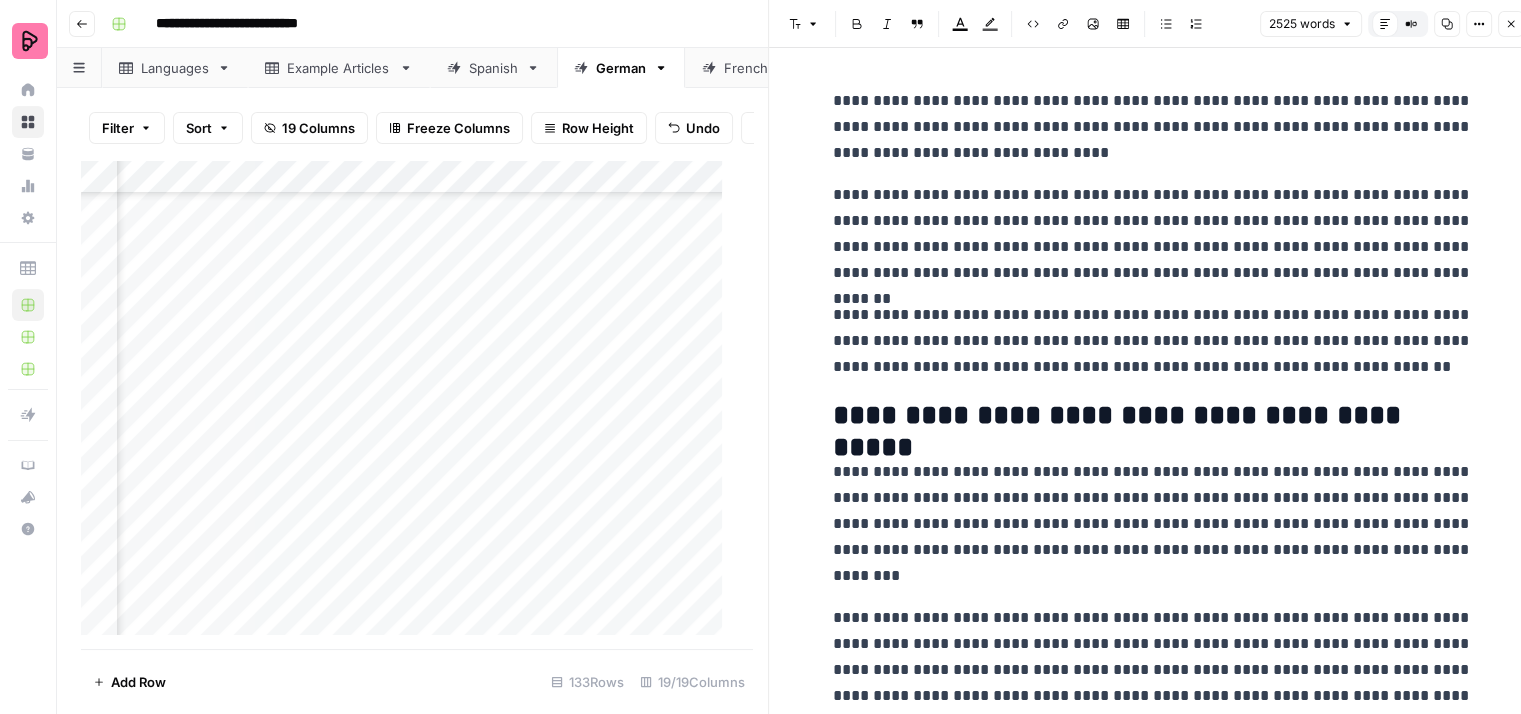 click on "**********" at bounding box center (1153, 341) 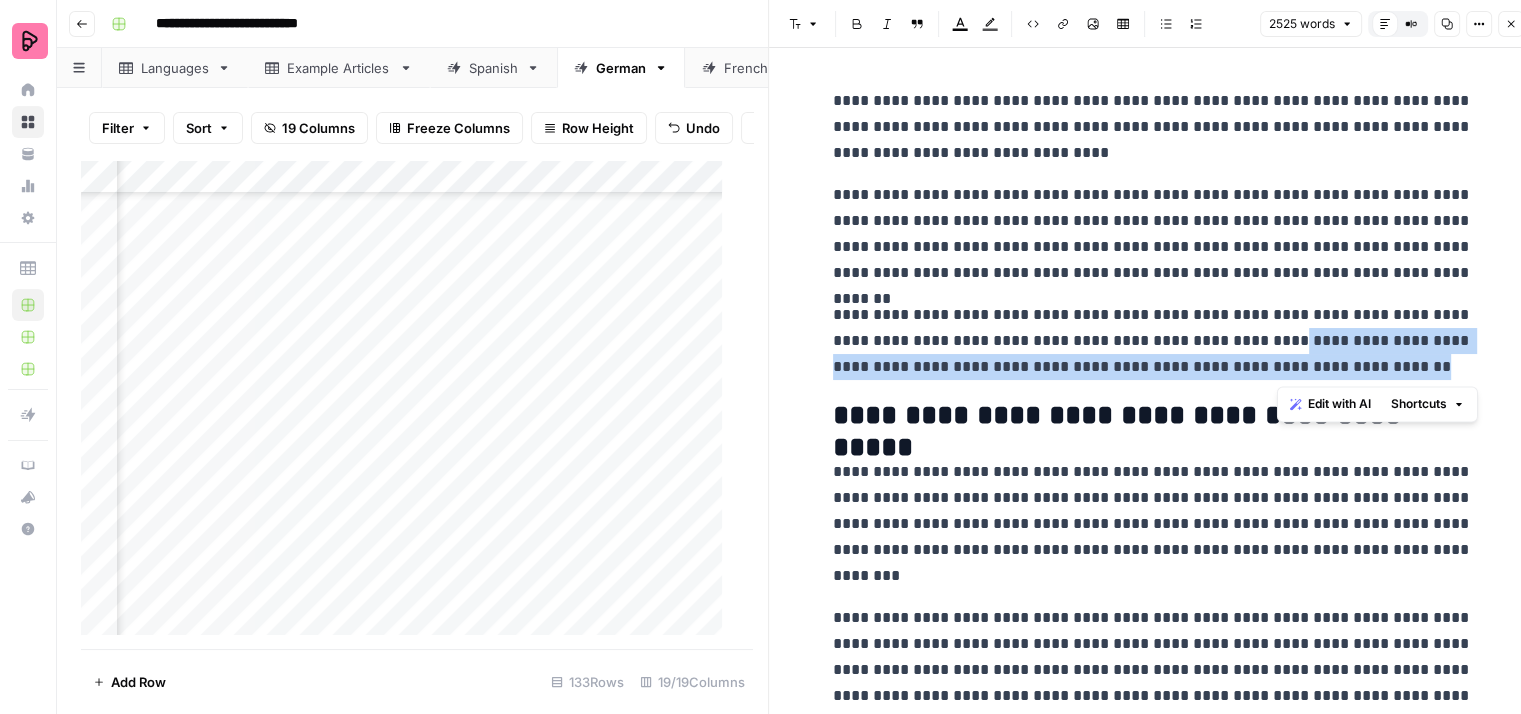 drag, startPoint x: 1404, startPoint y: 372, endPoint x: 1278, endPoint y: 341, distance: 129.75746 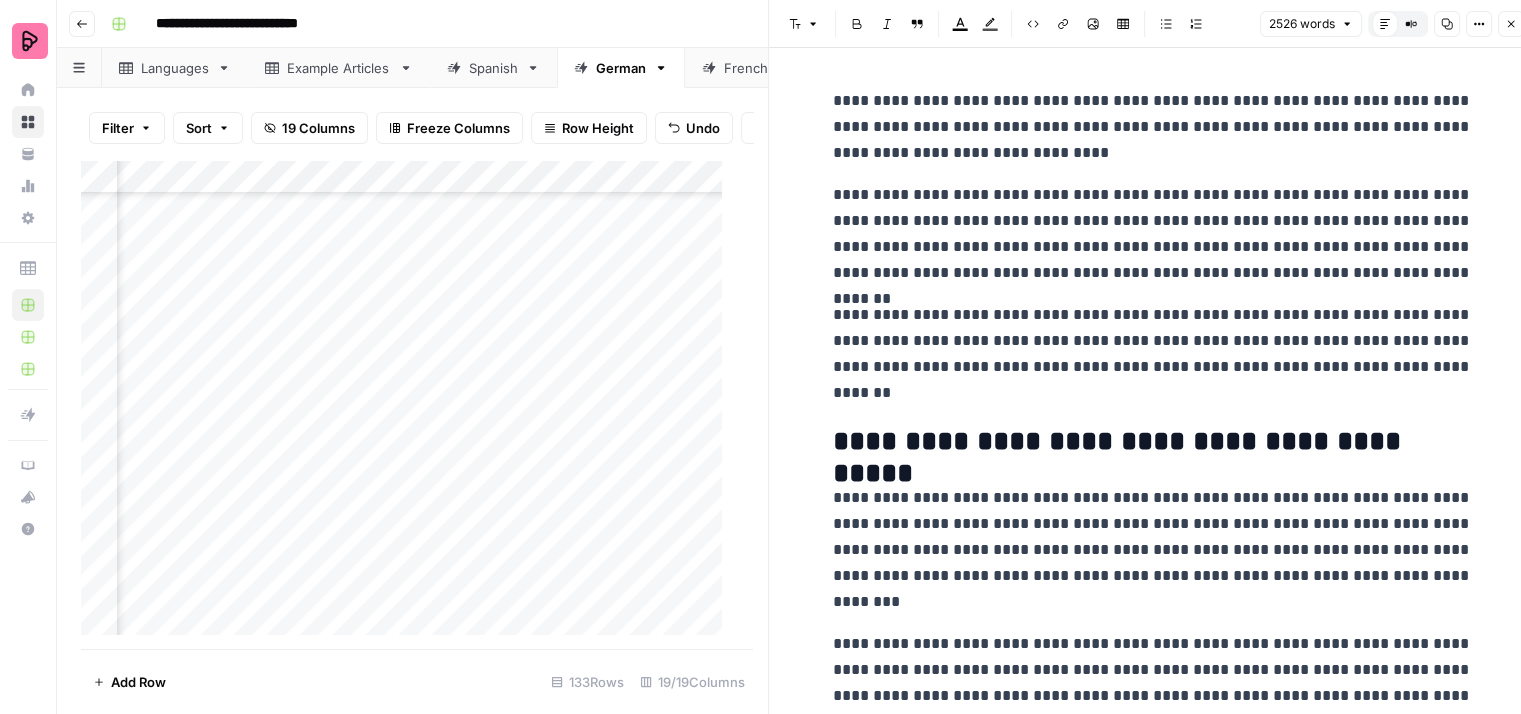 click on "**********" at bounding box center [1153, 354] 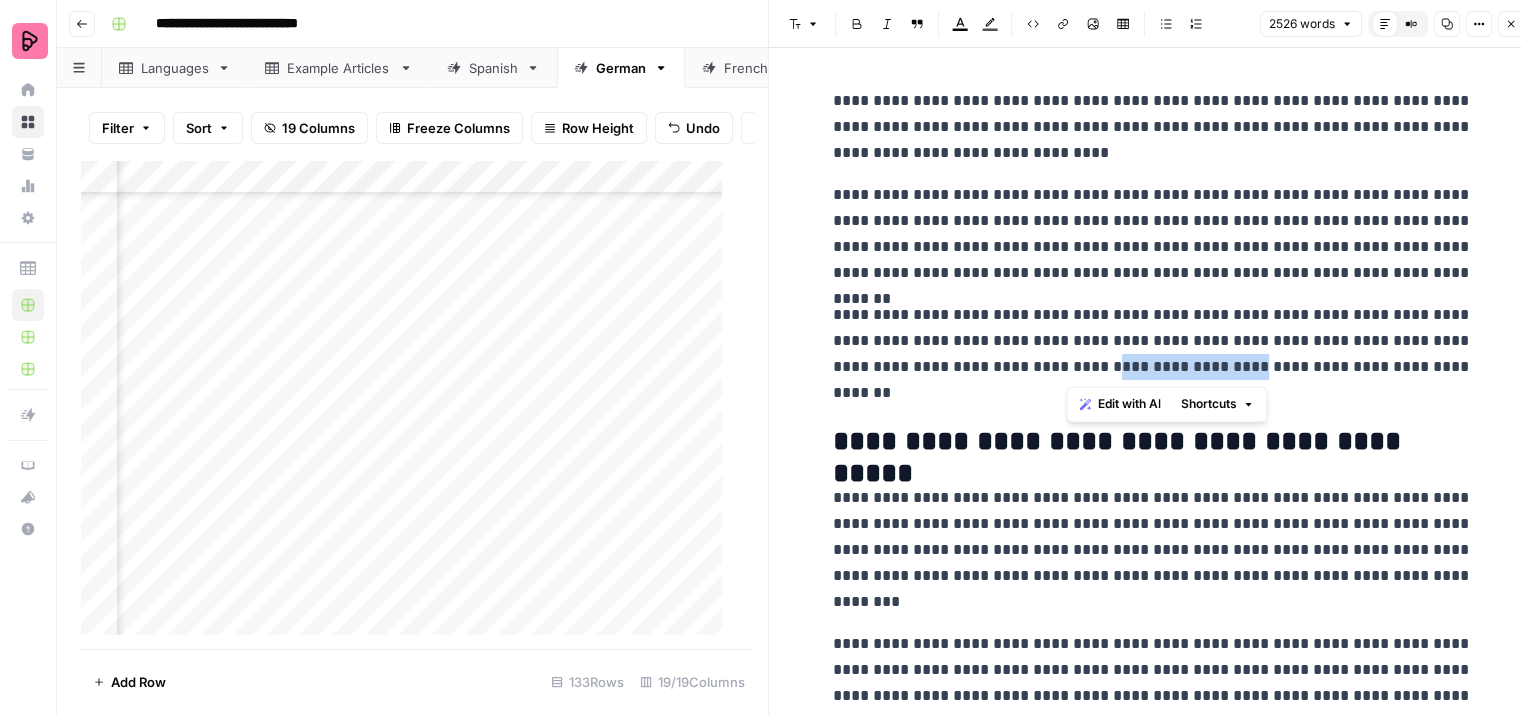 click on "**********" at bounding box center (1153, 354) 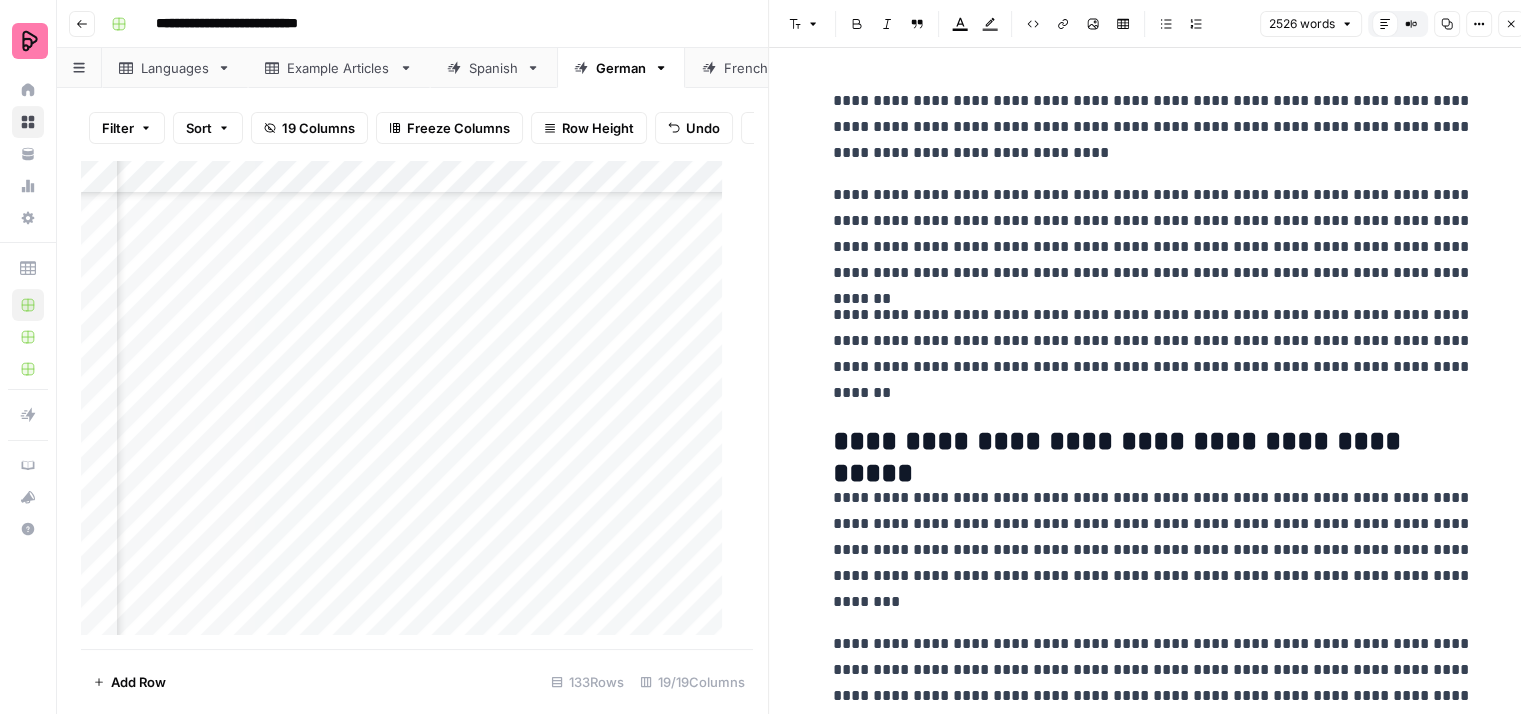 click on "**********" at bounding box center [1153, 354] 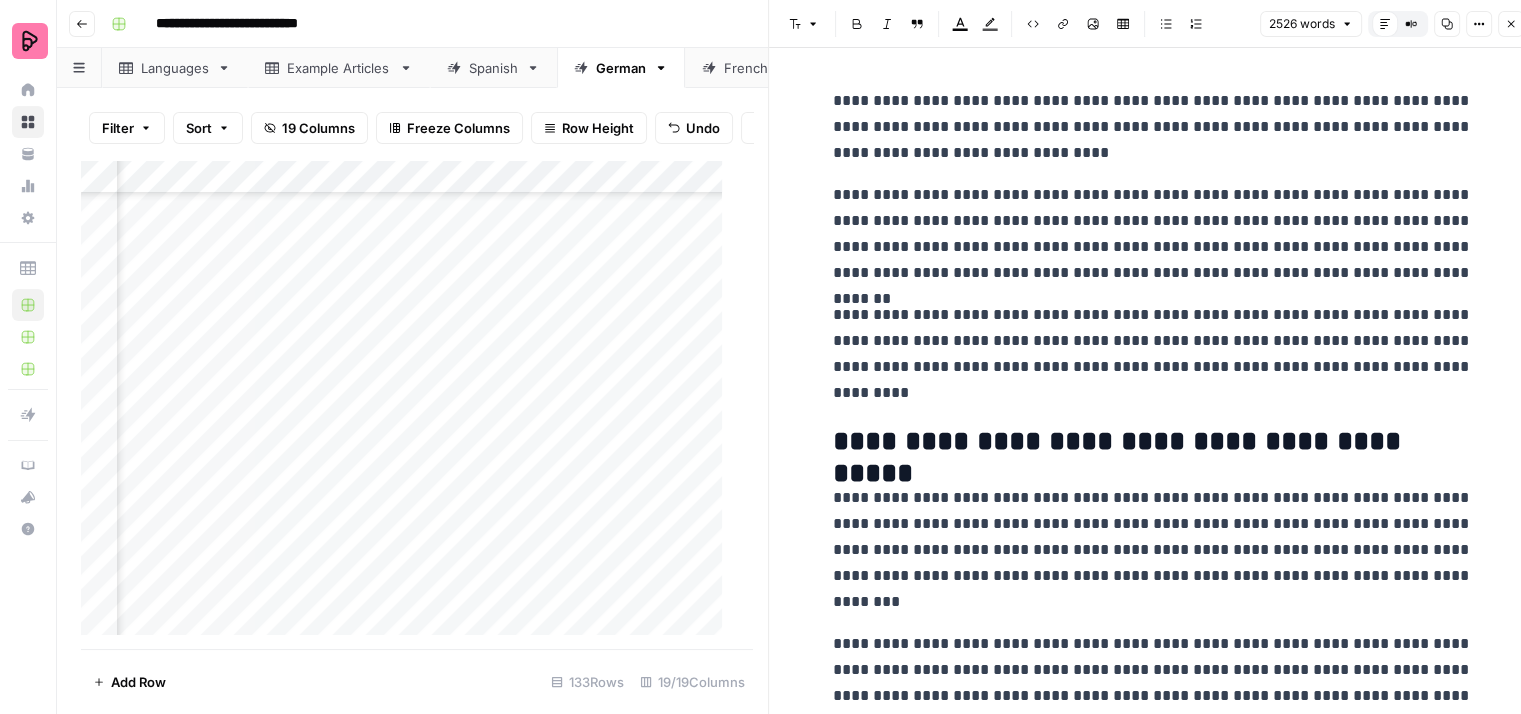 click on "**********" at bounding box center [1153, 354] 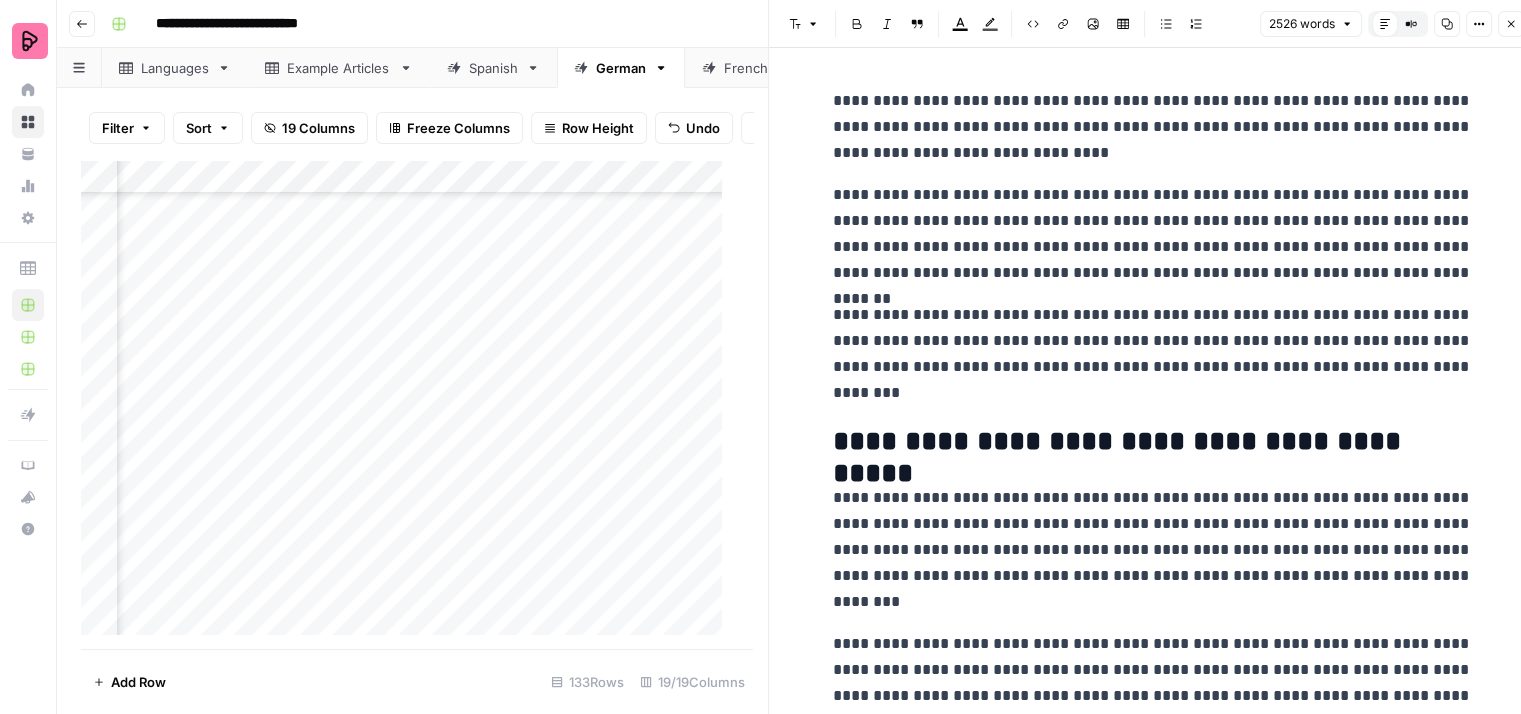 click on "**********" at bounding box center [1153, 354] 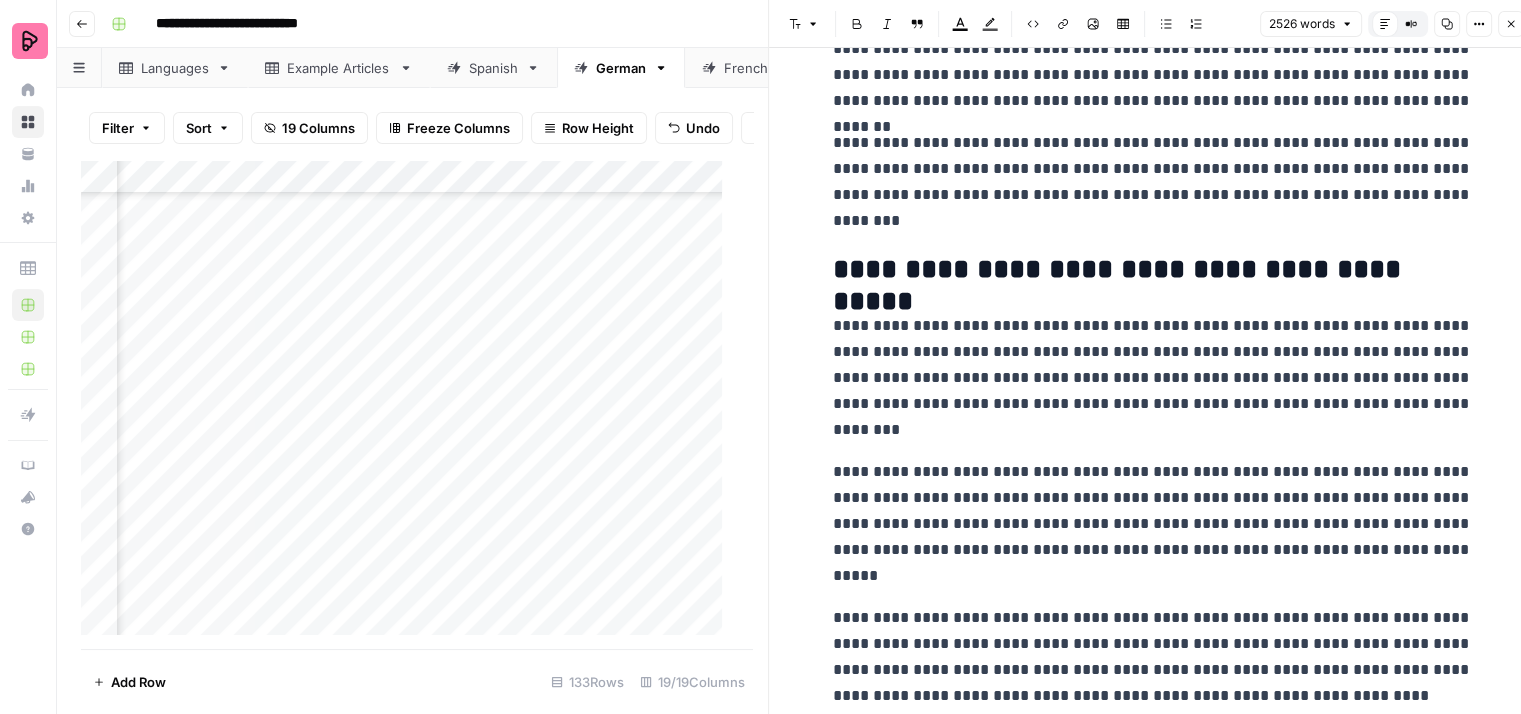scroll, scrollTop: 200, scrollLeft: 0, axis: vertical 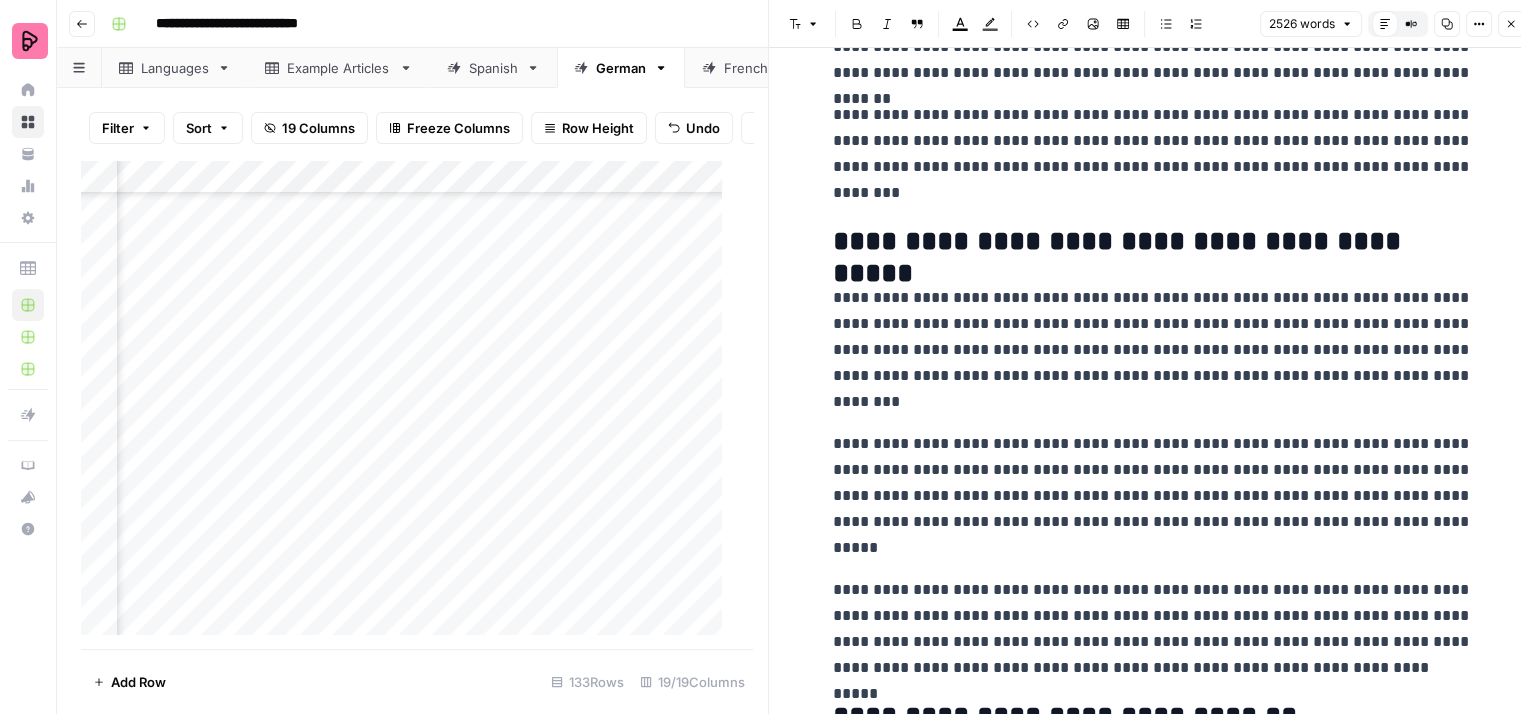 click on "**********" at bounding box center (1153, 350) 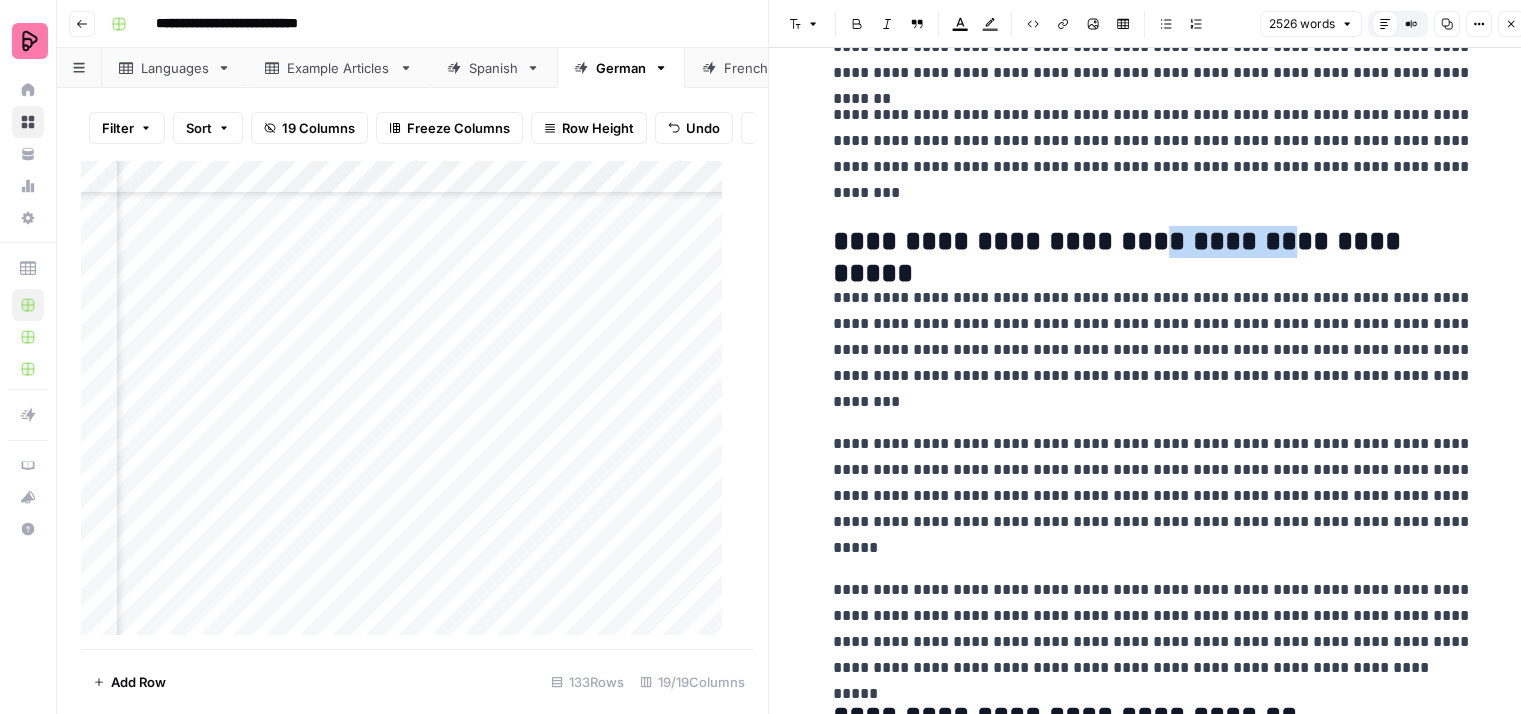 click on "**********" at bounding box center [1153, 242] 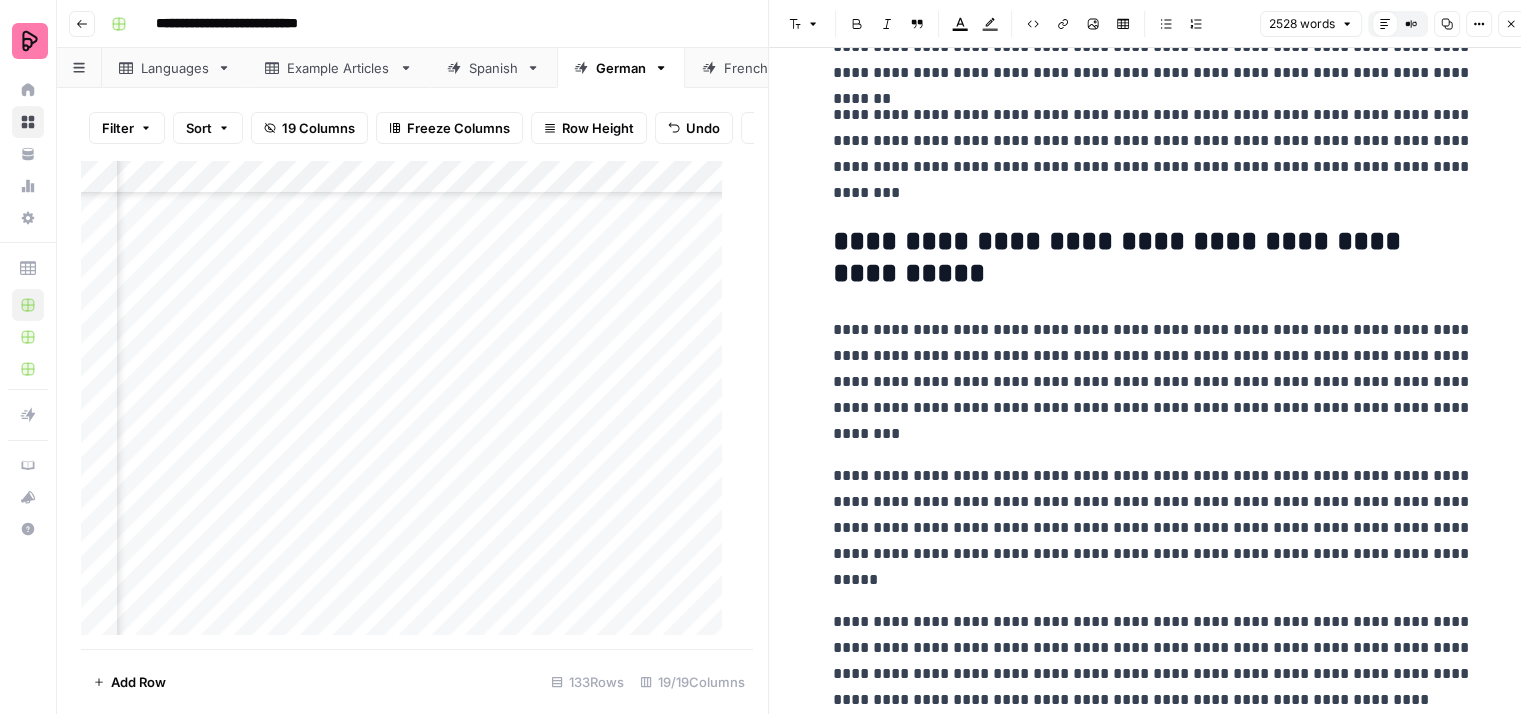 click on "**********" at bounding box center (1153, 258) 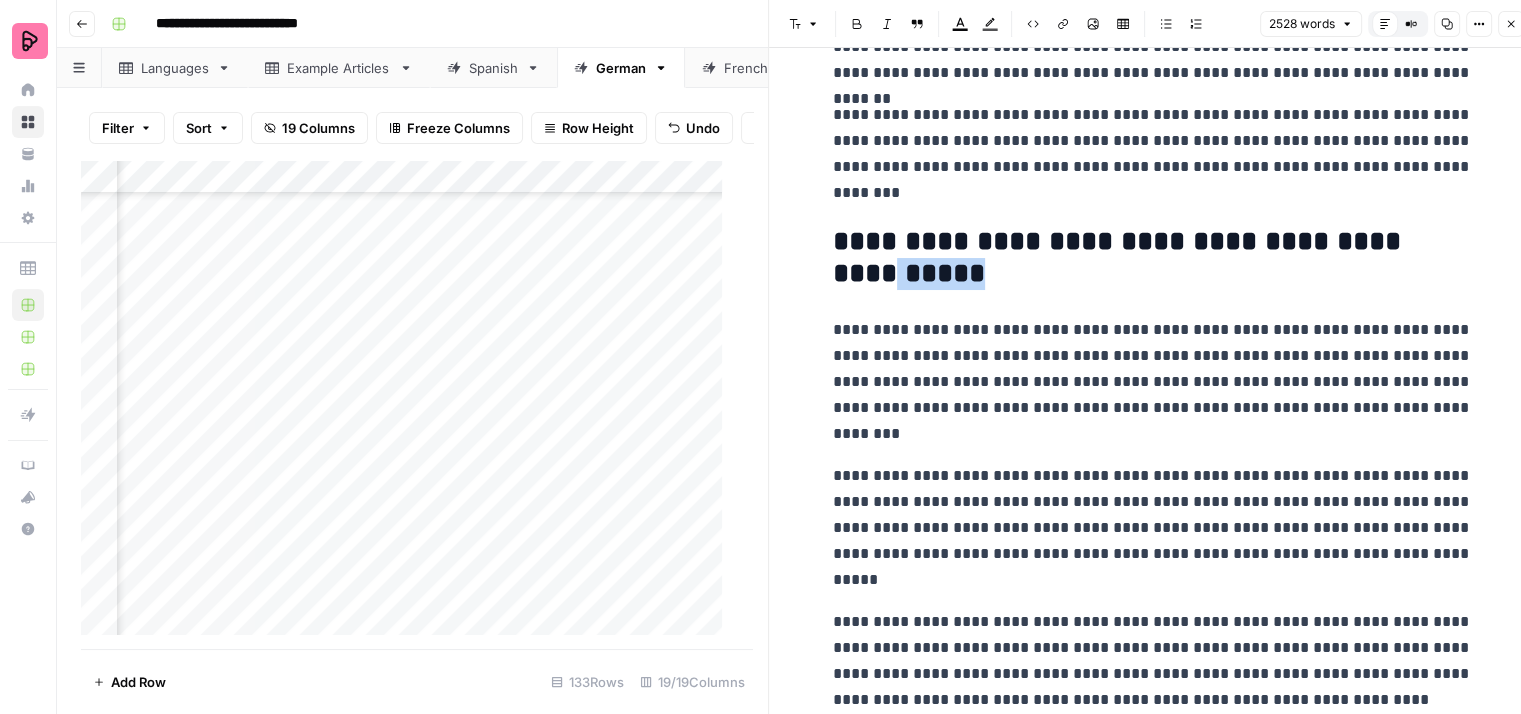 click on "**********" at bounding box center (1153, 258) 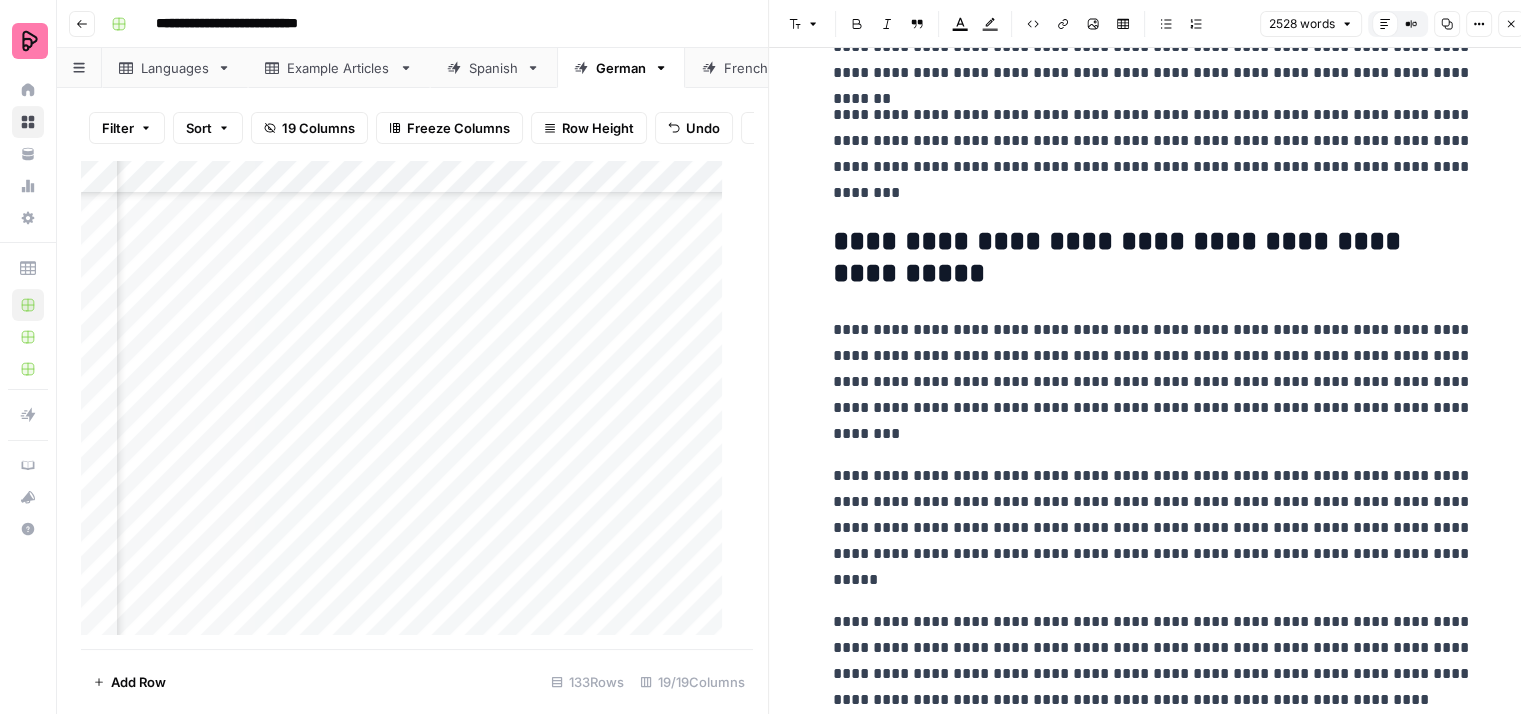 click on "**********" at bounding box center (1153, 382) 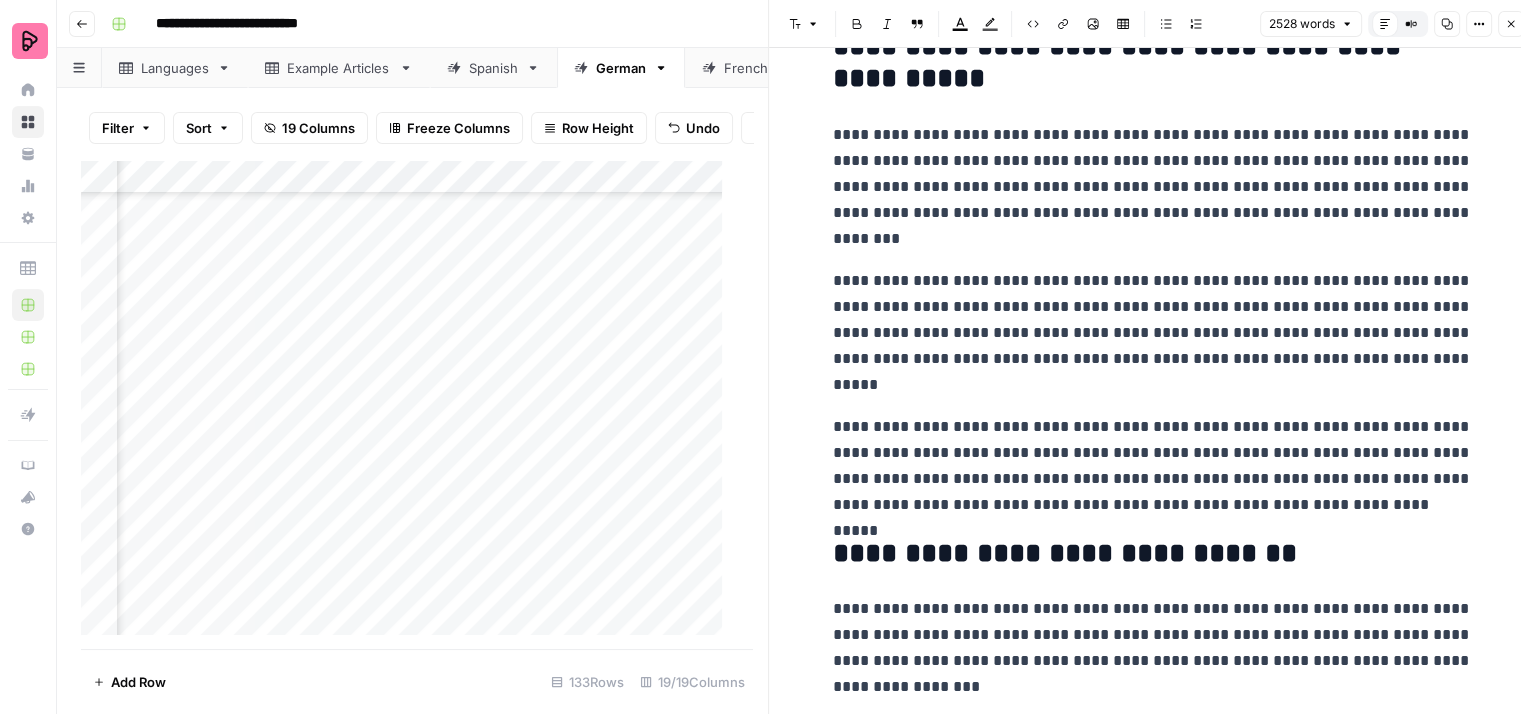 scroll, scrollTop: 400, scrollLeft: 0, axis: vertical 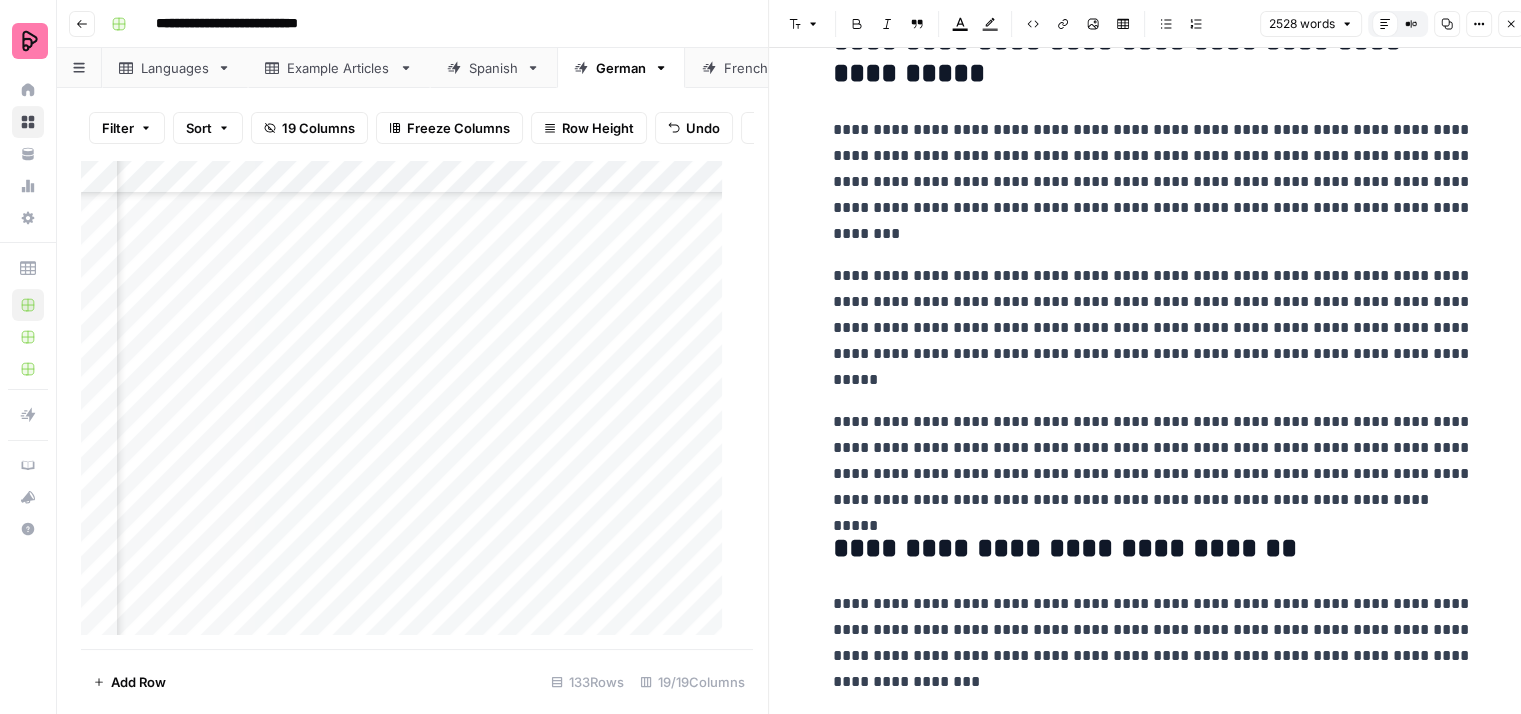 click on "**********" at bounding box center (1153, 328) 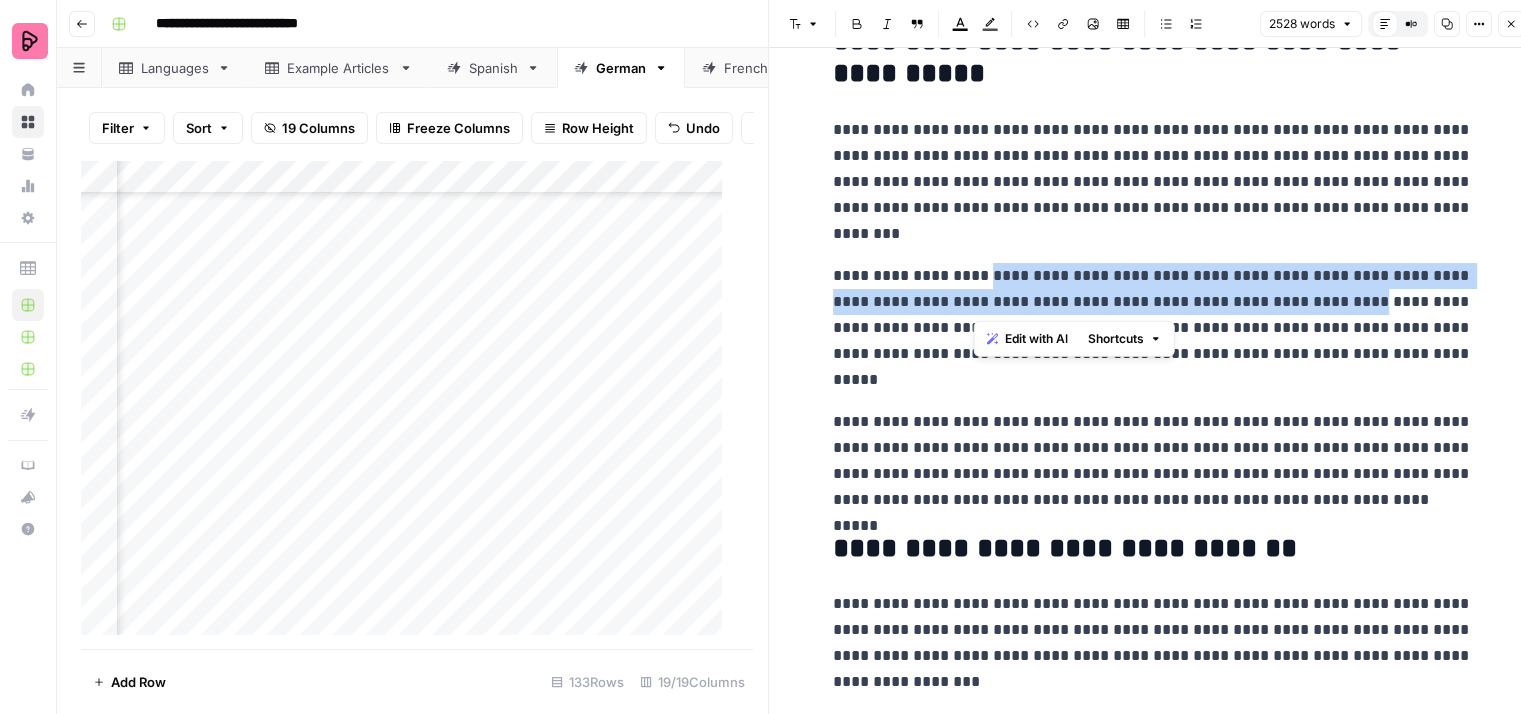 drag, startPoint x: 1371, startPoint y: 301, endPoint x: 977, endPoint y: 274, distance: 394.92404 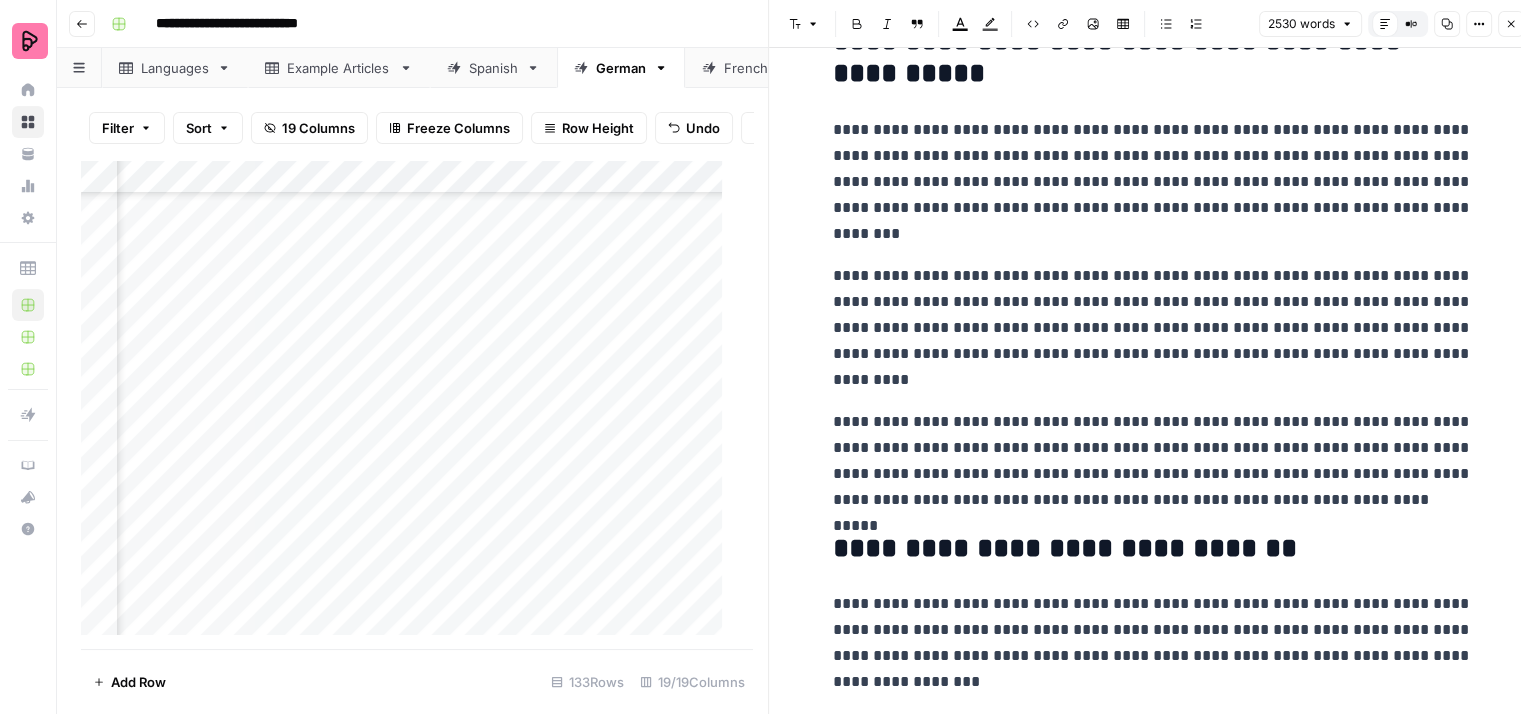 click on "**********" at bounding box center [1153, 328] 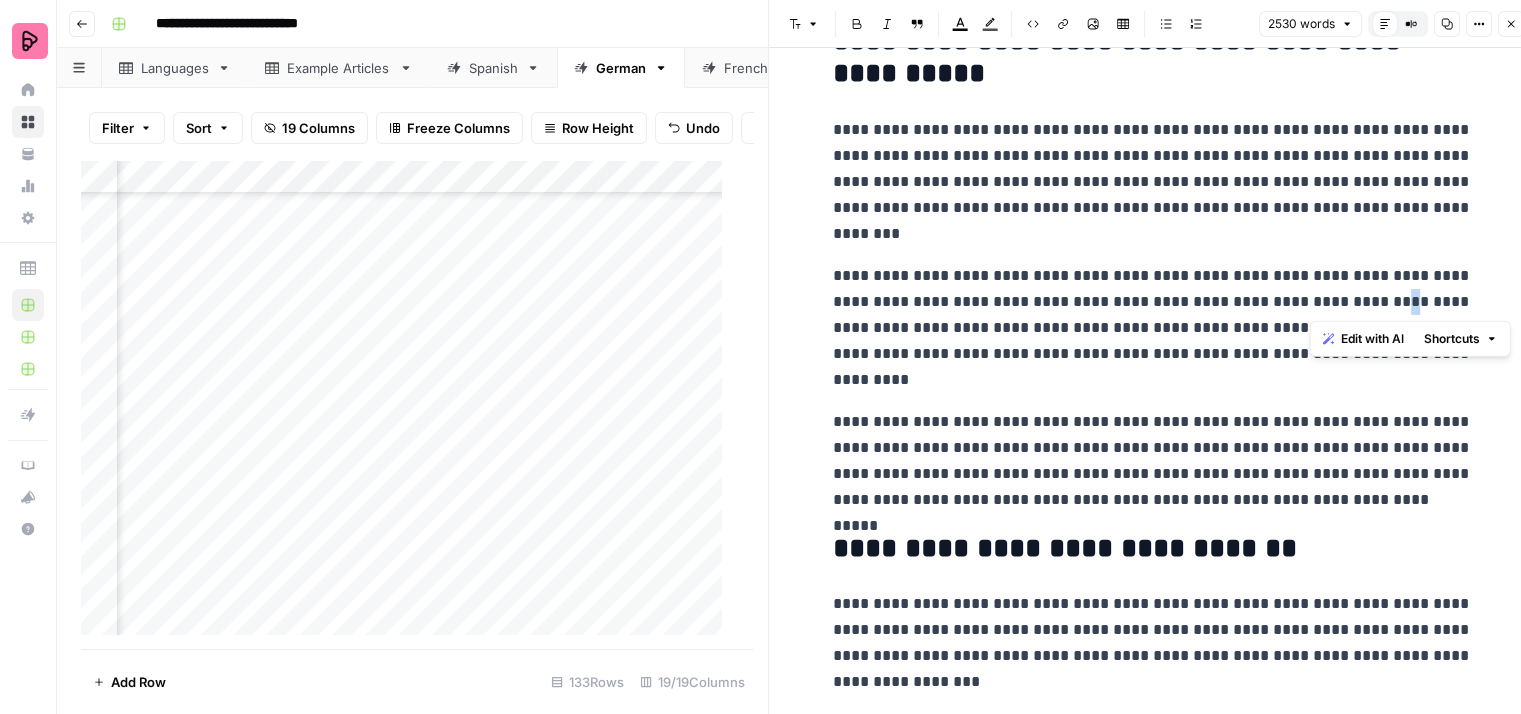 click on "**********" at bounding box center [1153, 328] 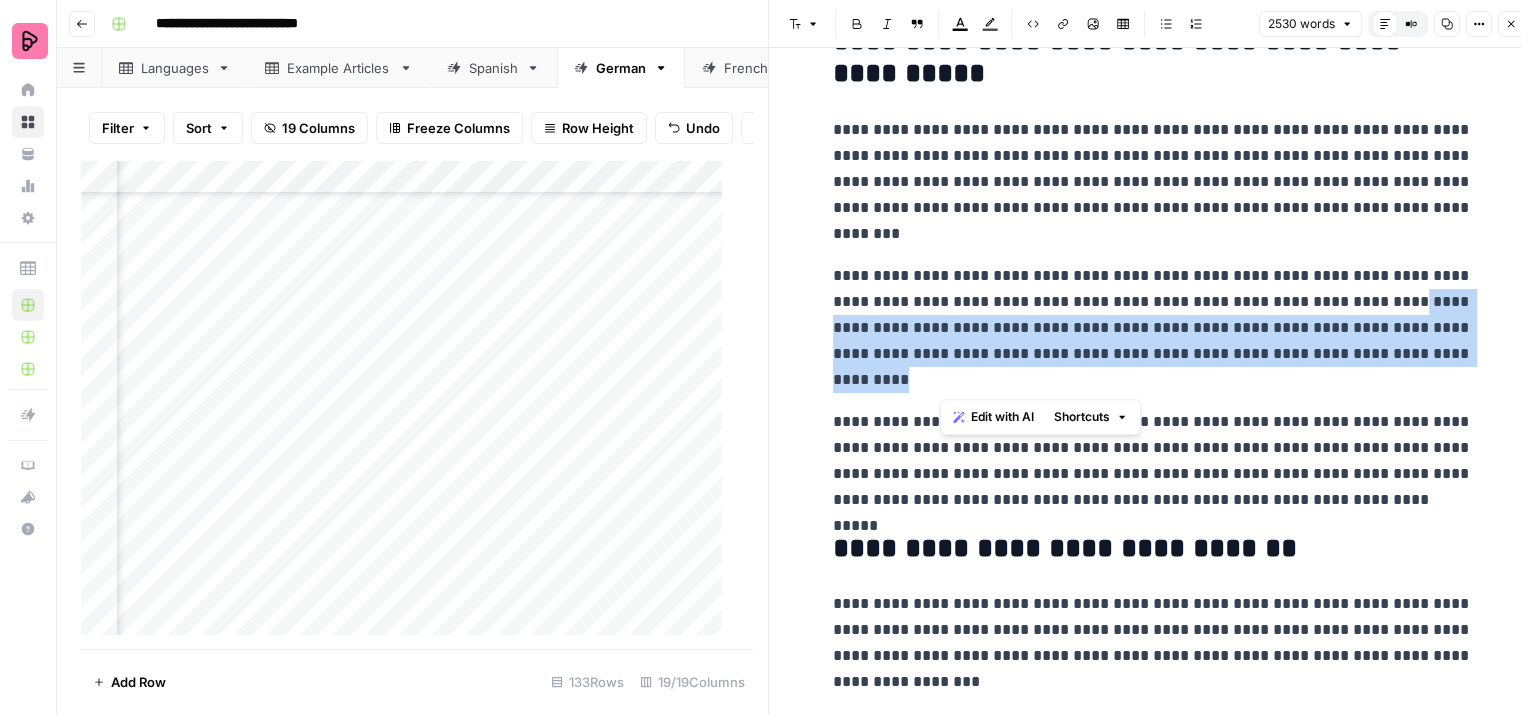 drag, startPoint x: 1362, startPoint y: 302, endPoint x: 1385, endPoint y: 376, distance: 77.491936 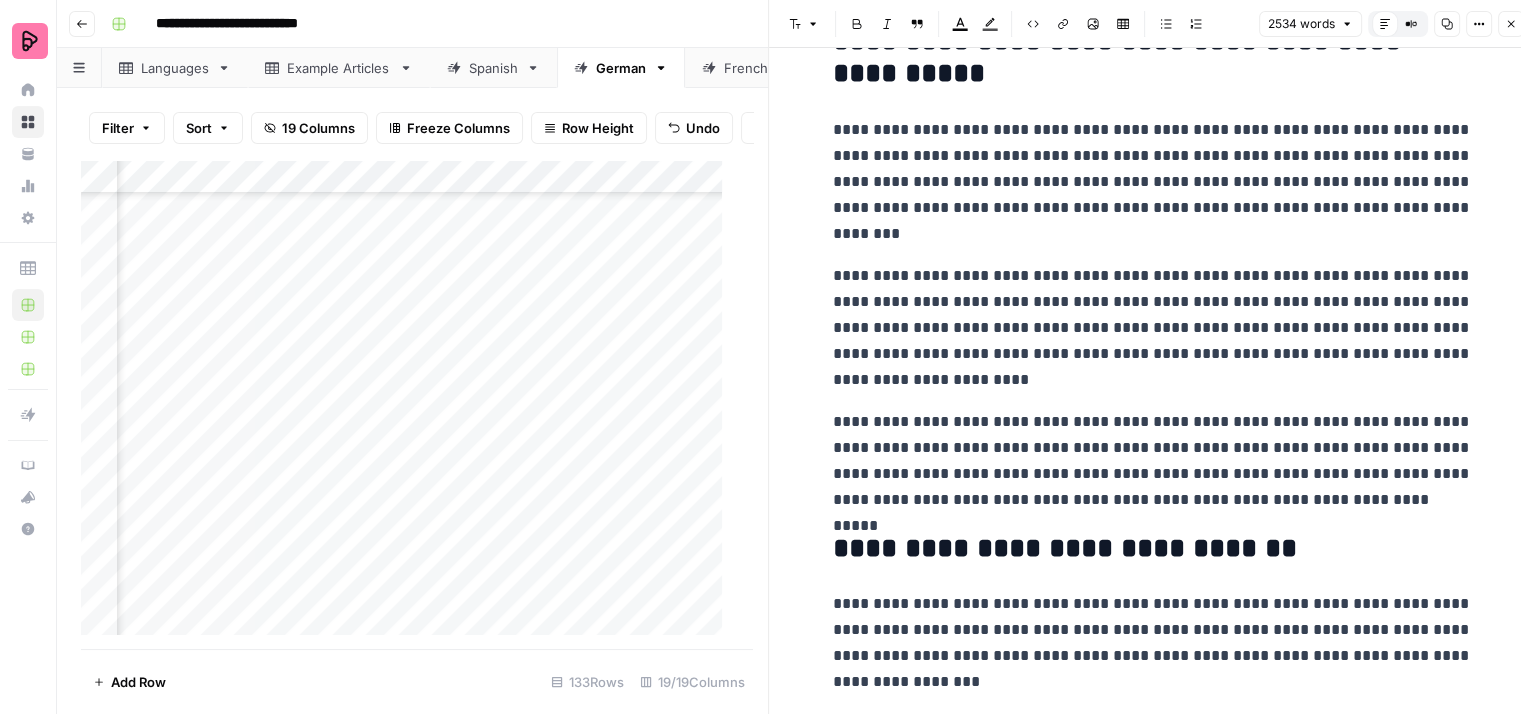 click on "**********" at bounding box center [1153, 328] 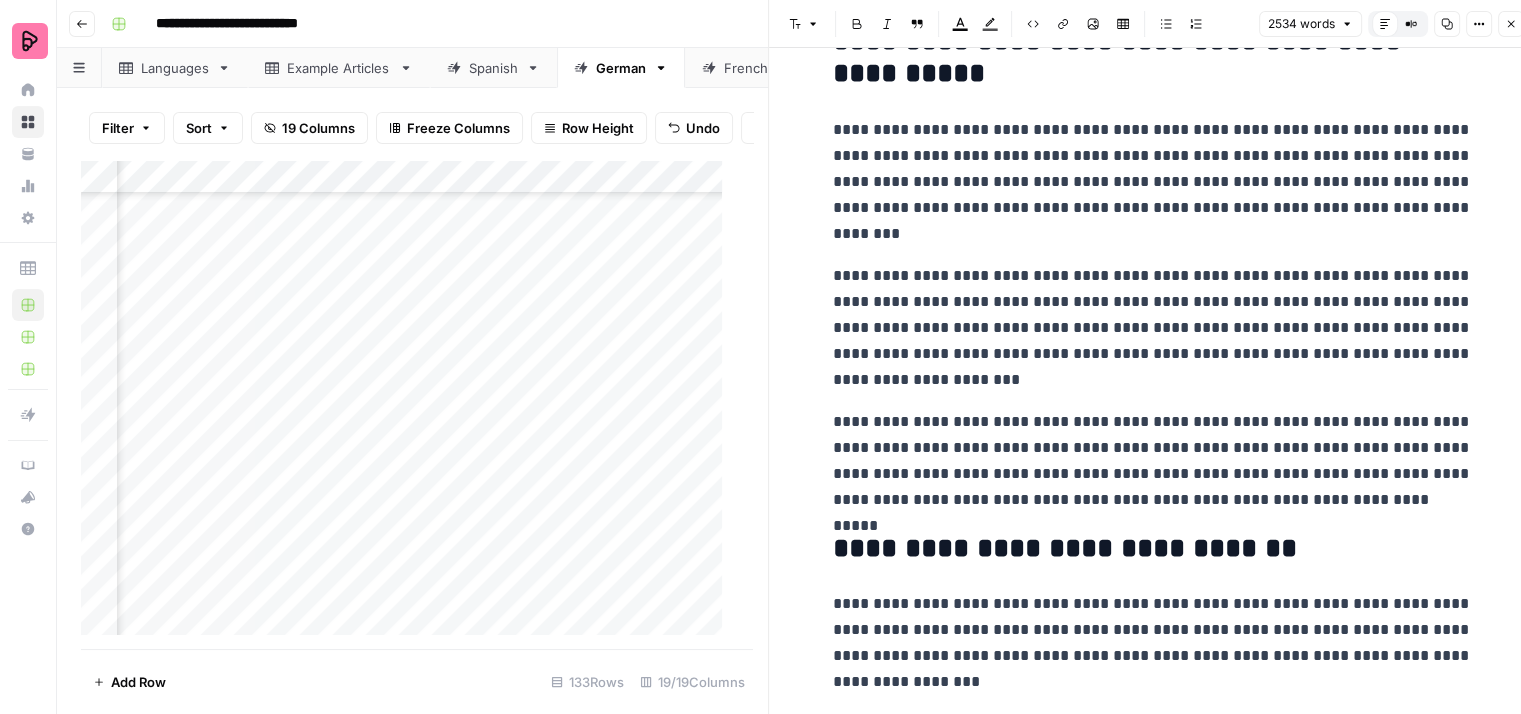 click on "**********" at bounding box center [1153, 328] 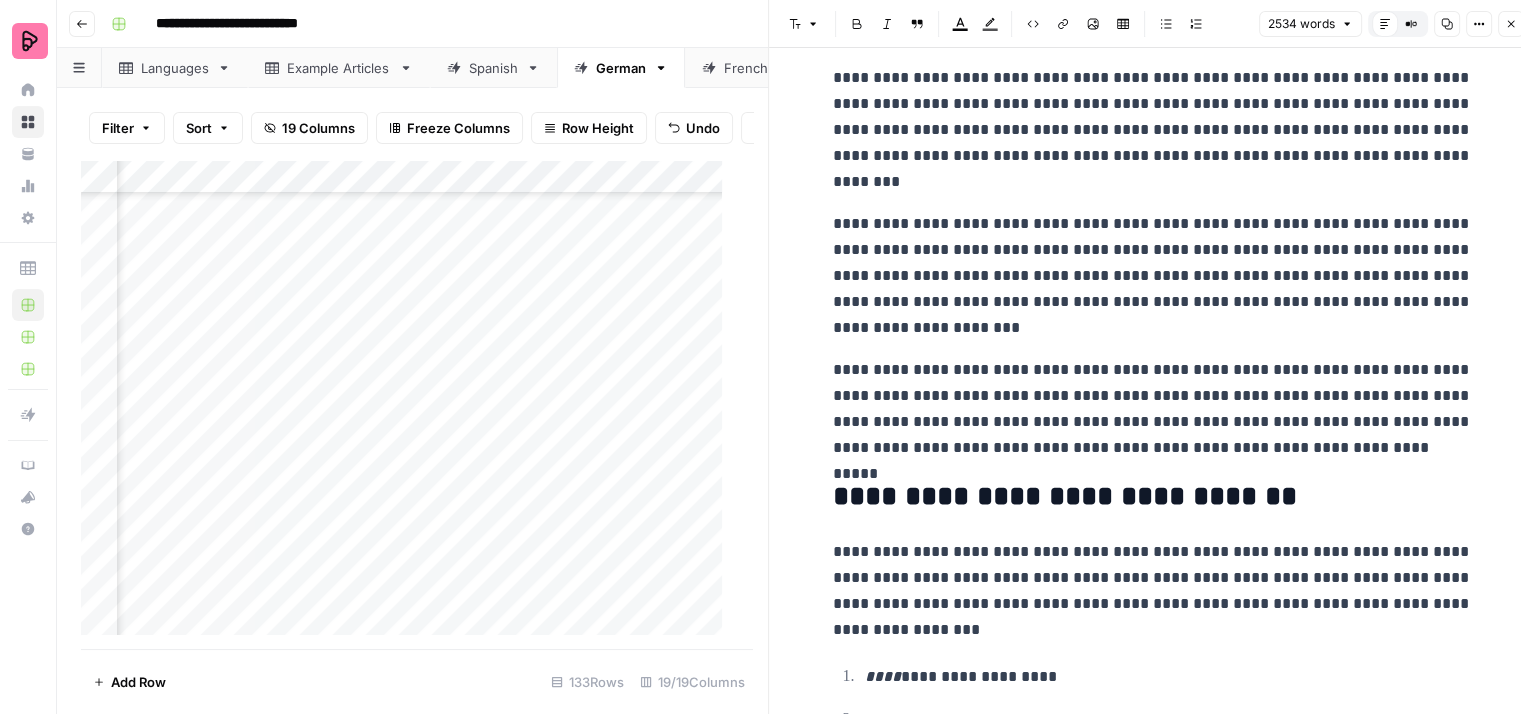 scroll, scrollTop: 500, scrollLeft: 0, axis: vertical 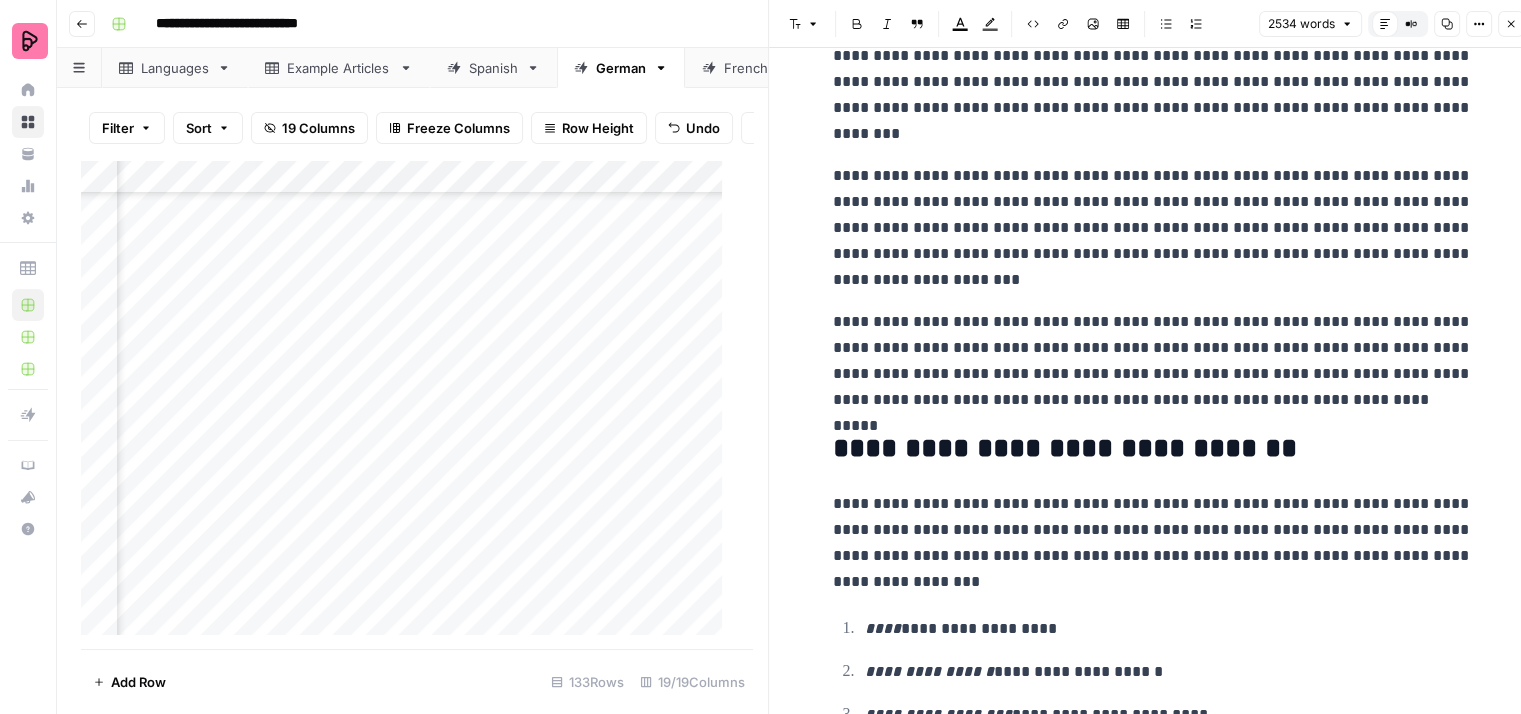 click on "**********" at bounding box center (1153, 361) 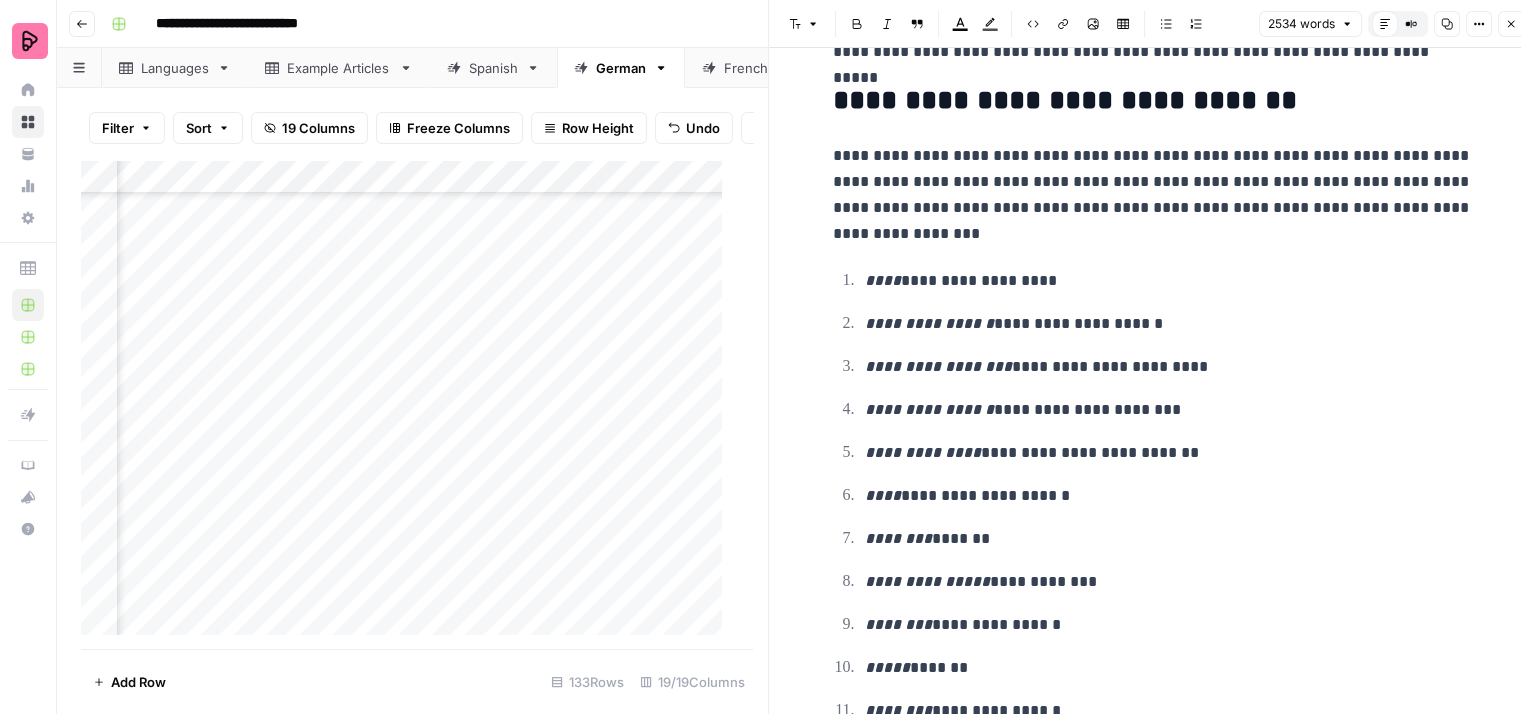 scroll, scrollTop: 800, scrollLeft: 0, axis: vertical 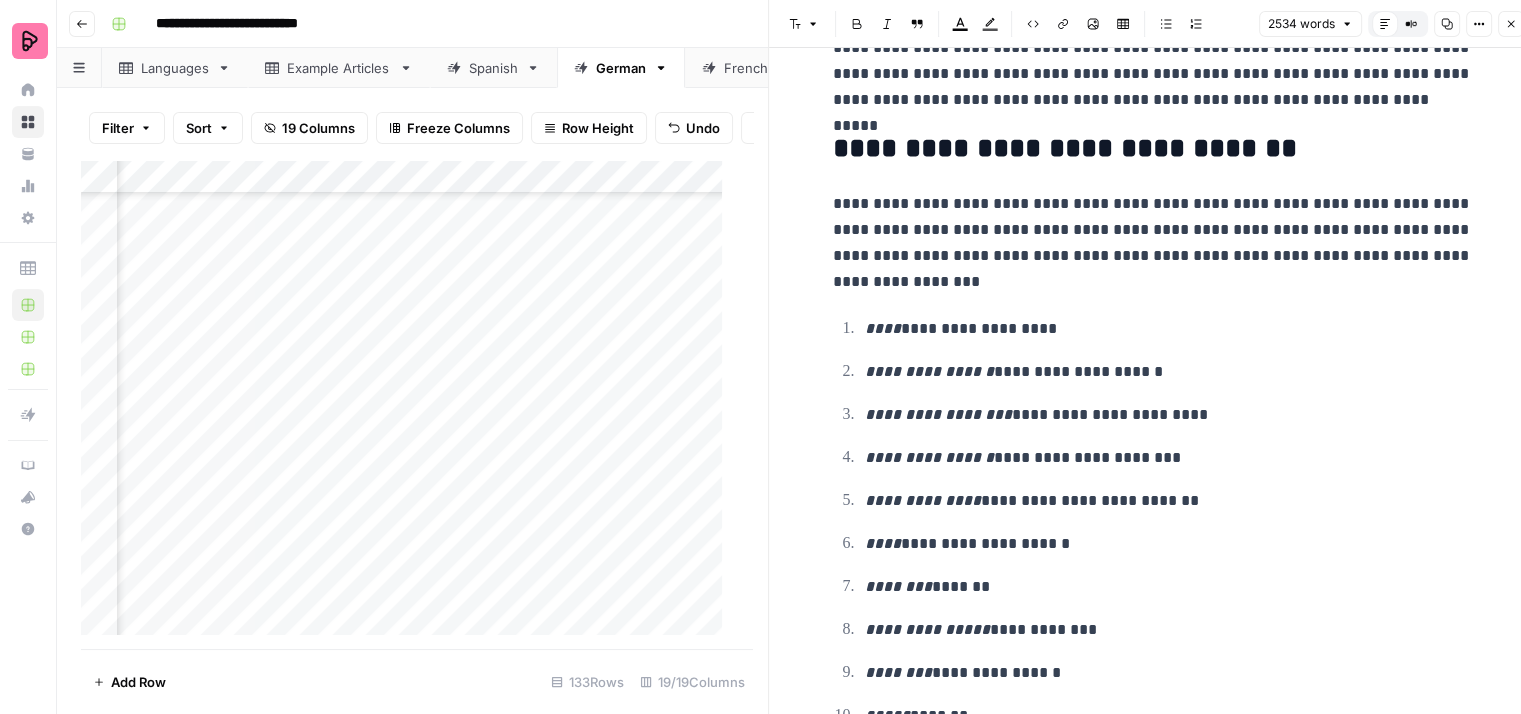 click on "**********" at bounding box center [1153, 243] 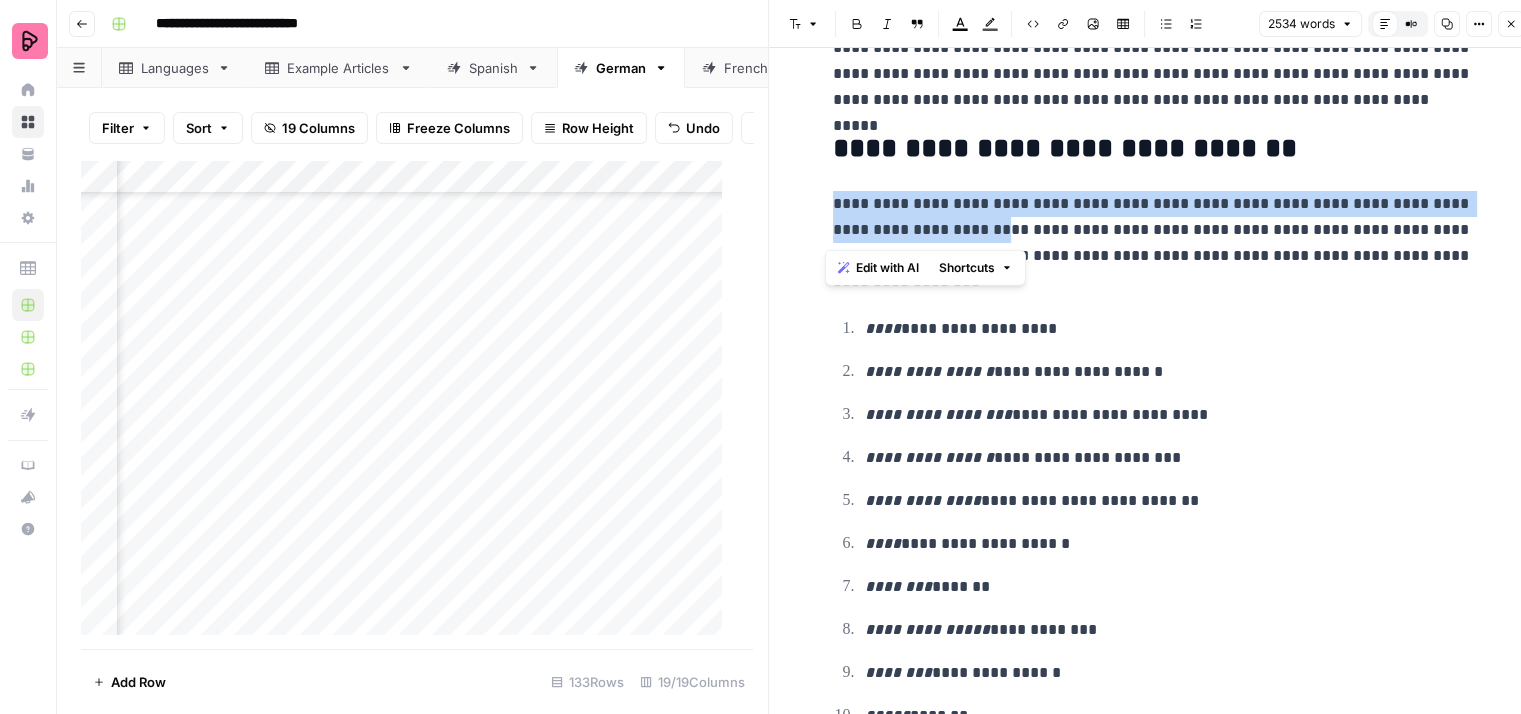 drag, startPoint x: 949, startPoint y: 226, endPoint x: 820, endPoint y: 204, distance: 130.86252 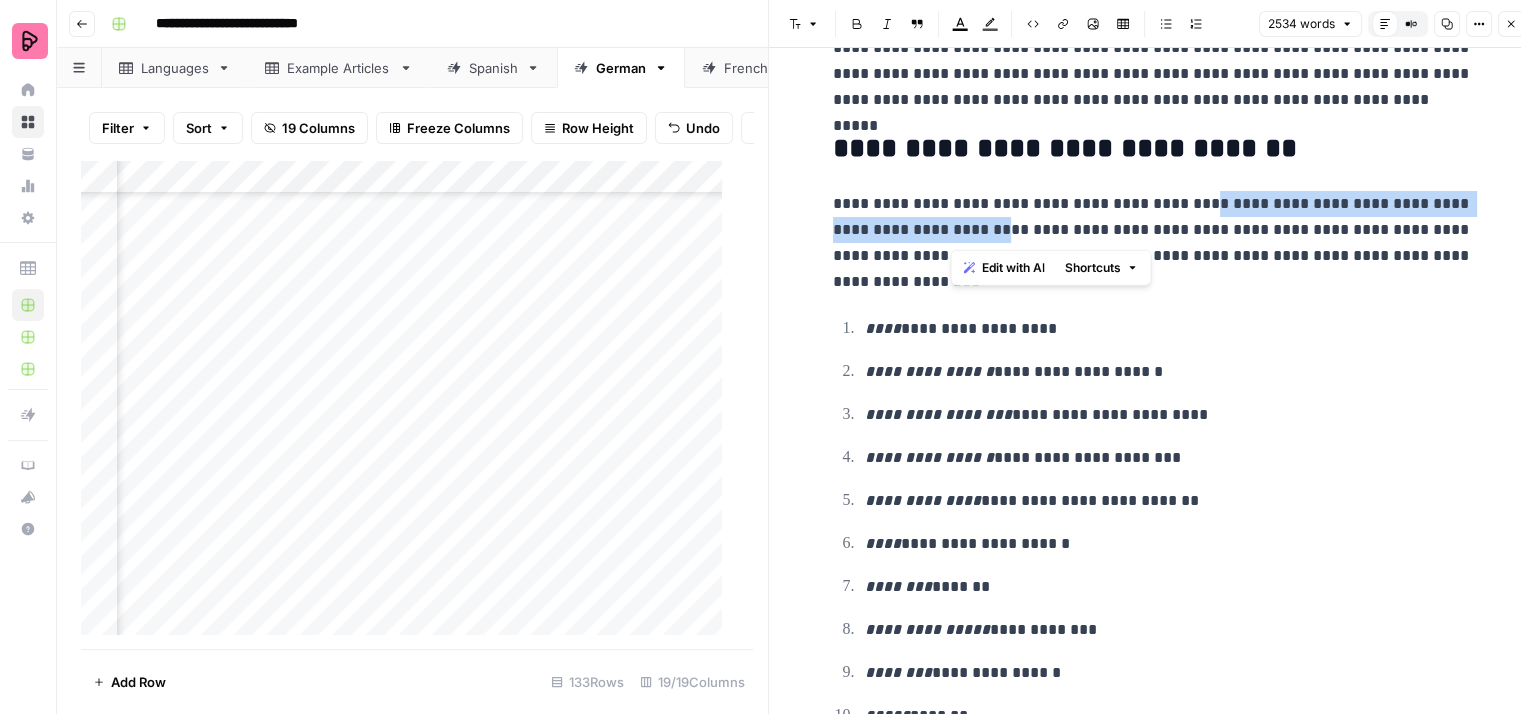 drag, startPoint x: 1198, startPoint y: 200, endPoint x: 951, endPoint y: 233, distance: 249.1947 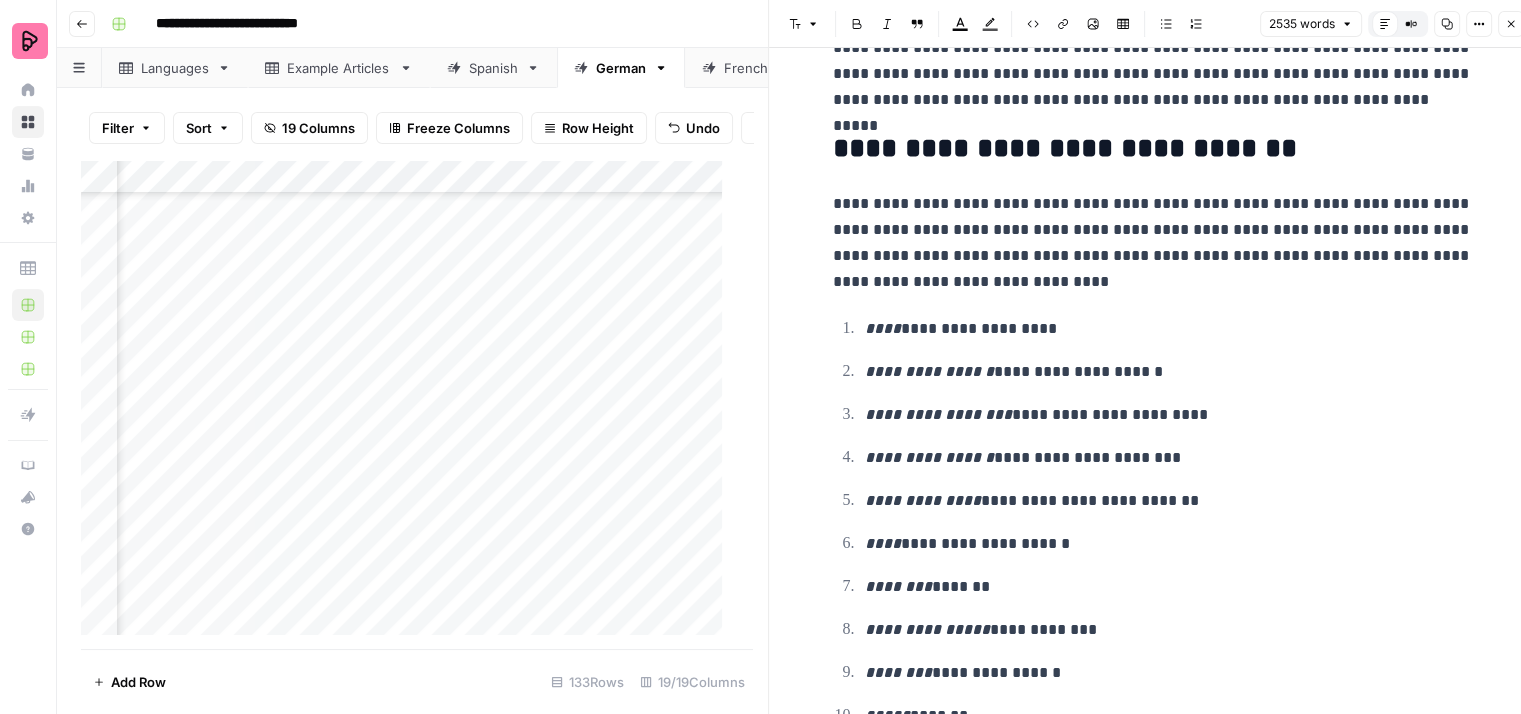 click on "**********" at bounding box center (1153, 243) 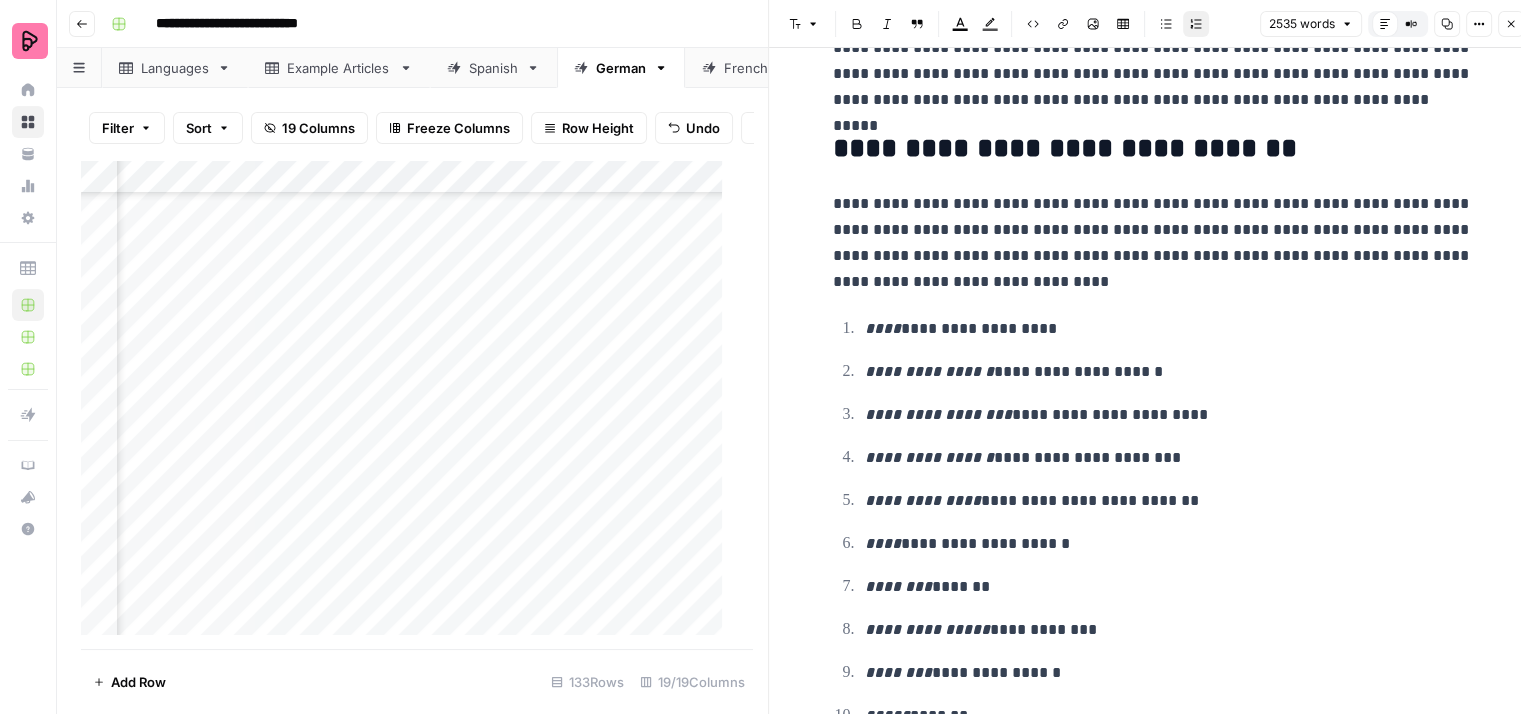 click on "**********" at bounding box center (1169, 329) 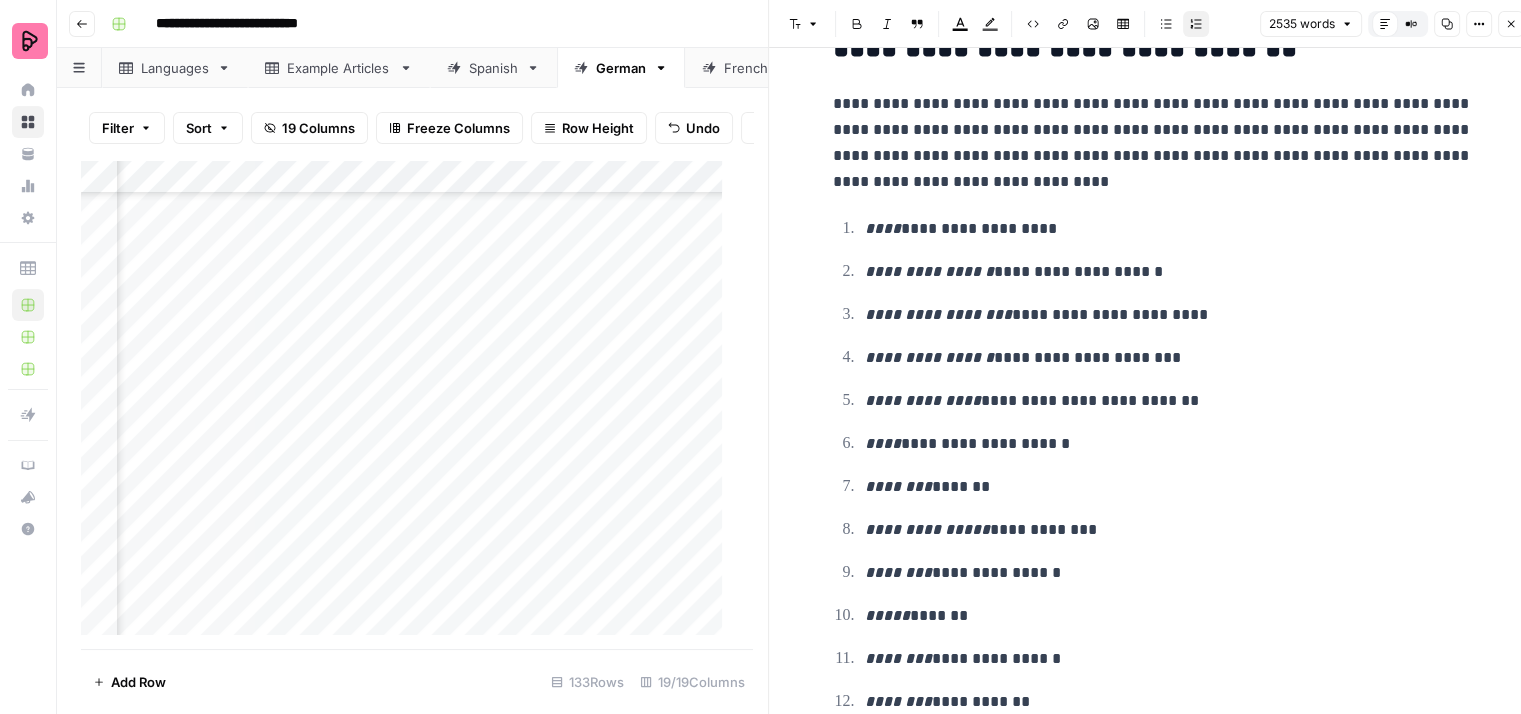 scroll, scrollTop: 1000, scrollLeft: 0, axis: vertical 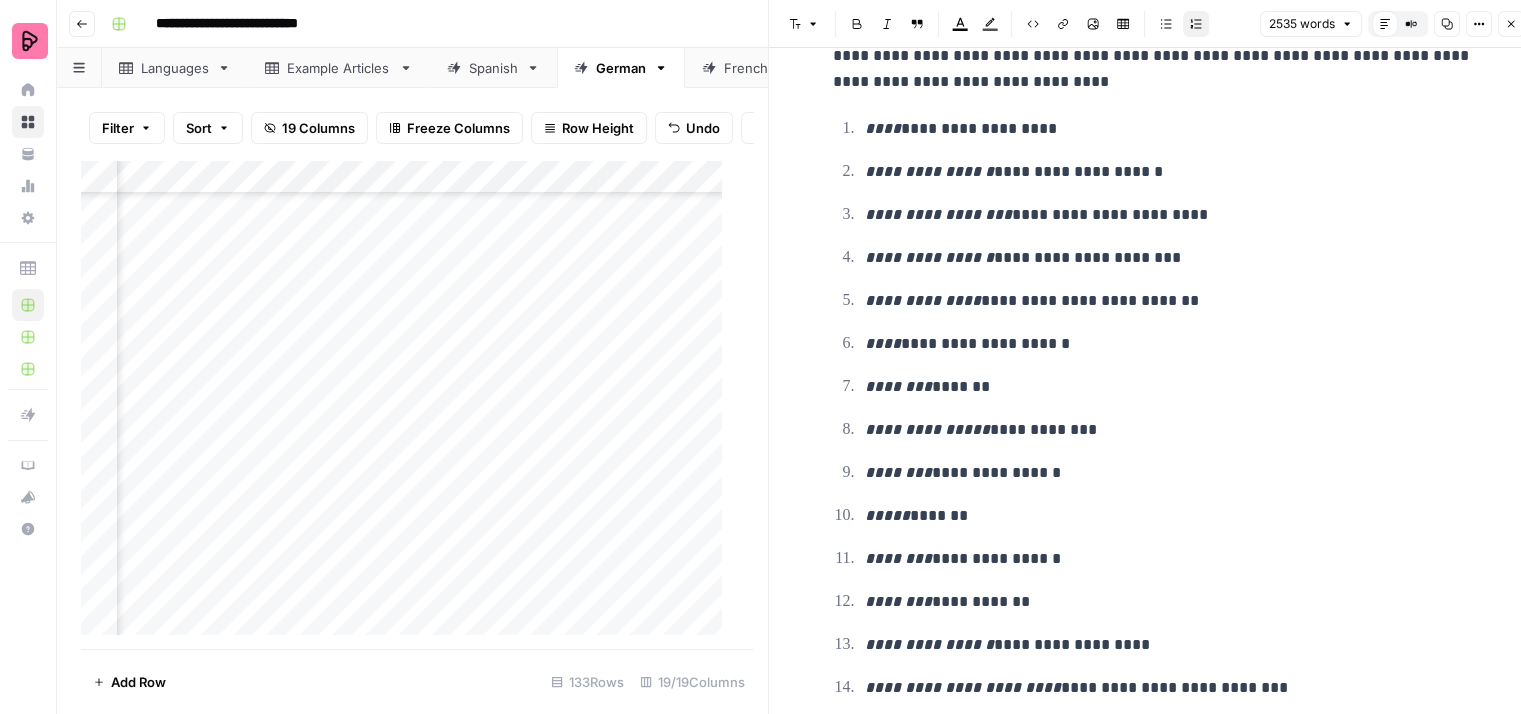 click on "**********" at bounding box center (1169, 215) 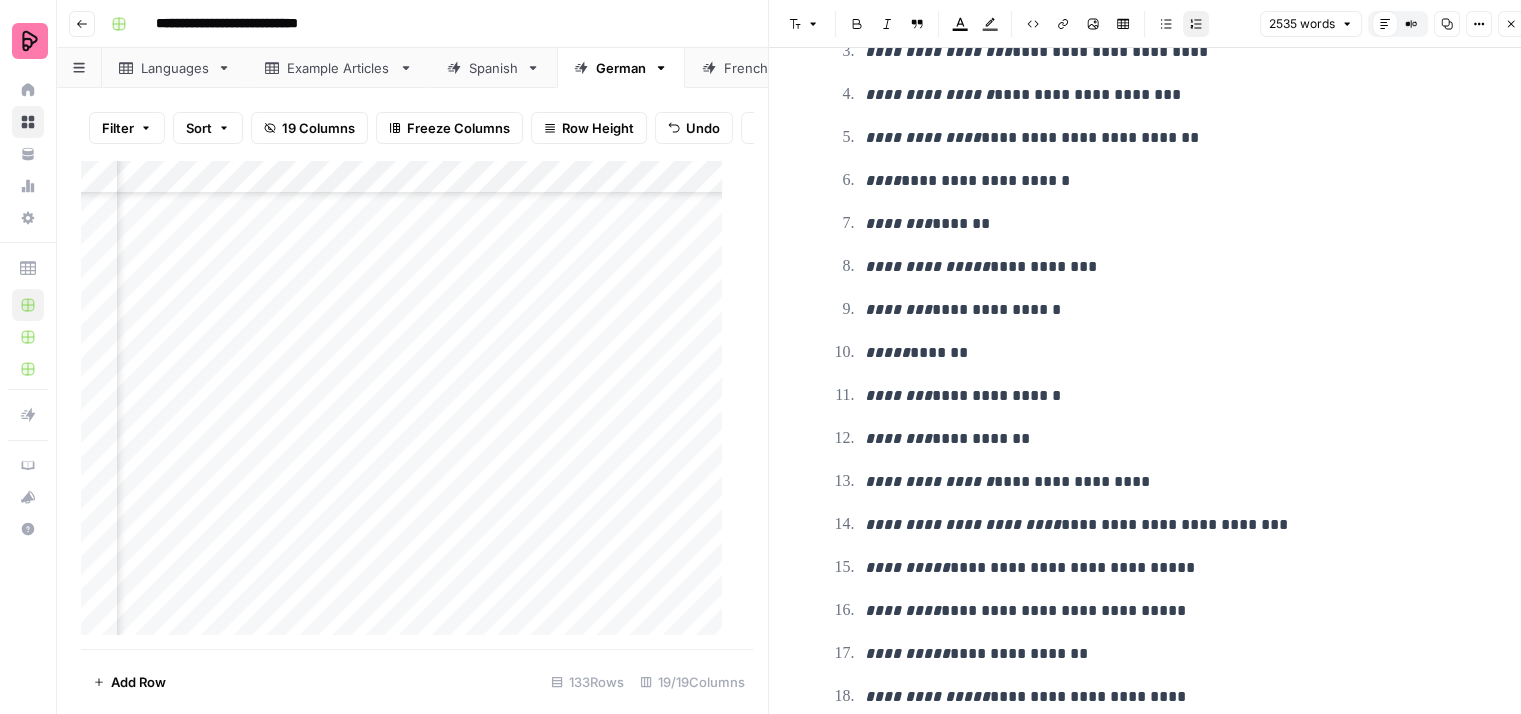 scroll, scrollTop: 1200, scrollLeft: 0, axis: vertical 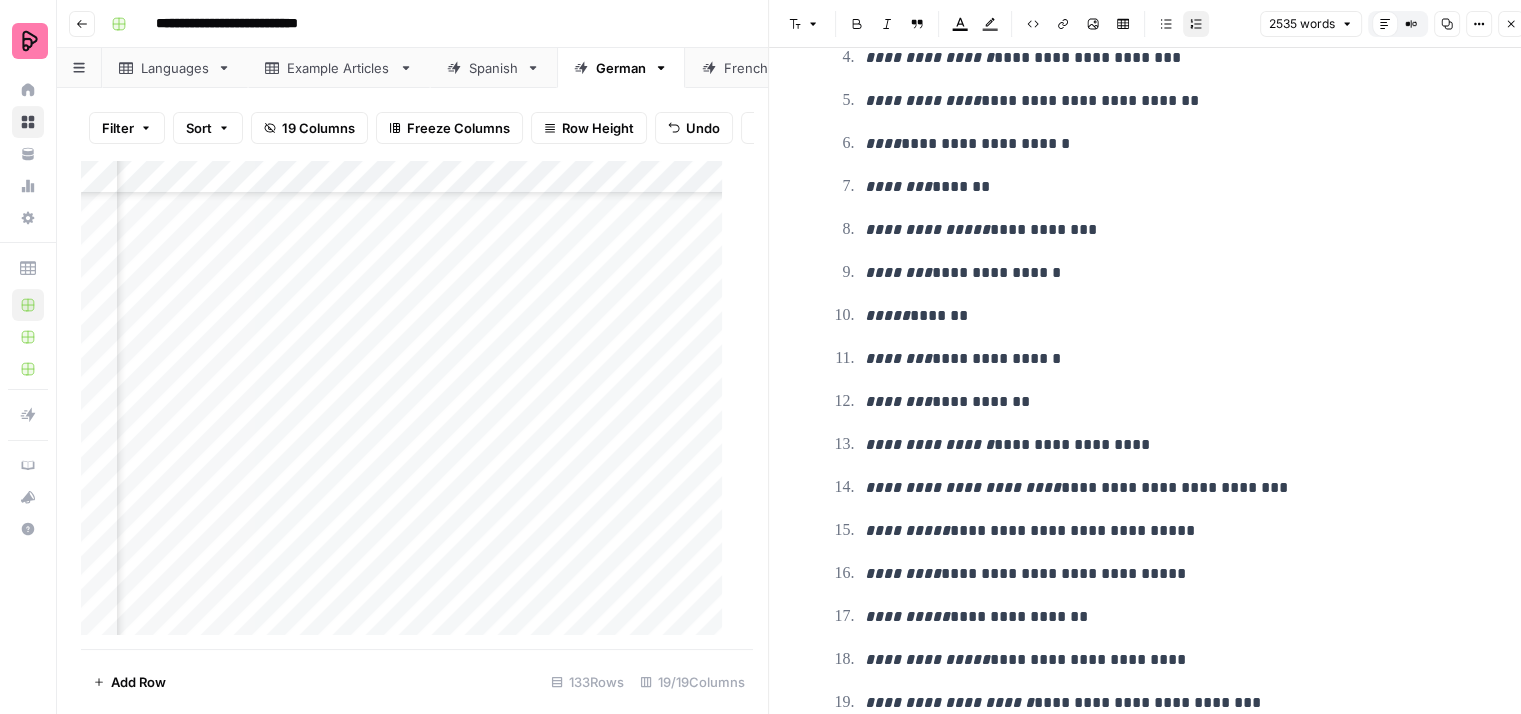 click on "***** *******" at bounding box center [1169, 316] 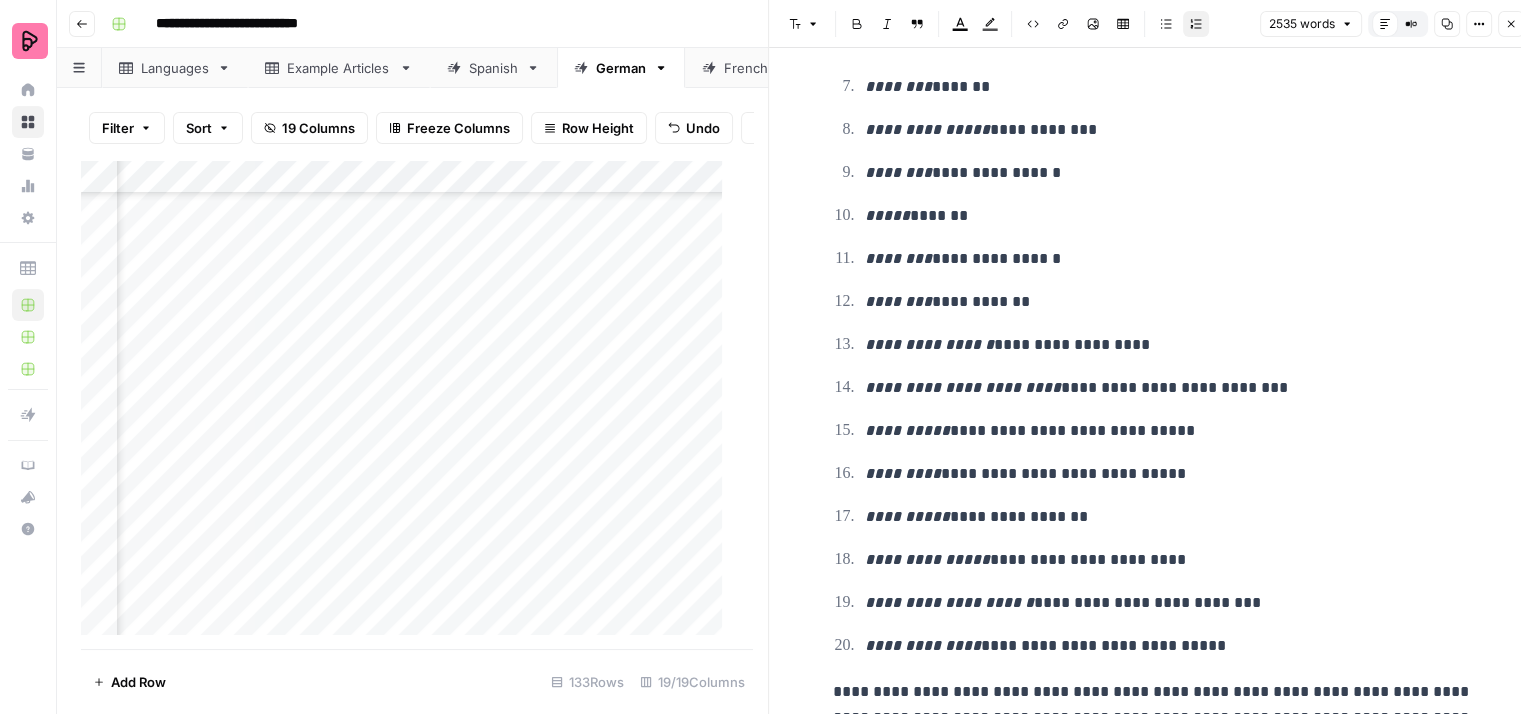 click on "**********" at bounding box center (1169, 345) 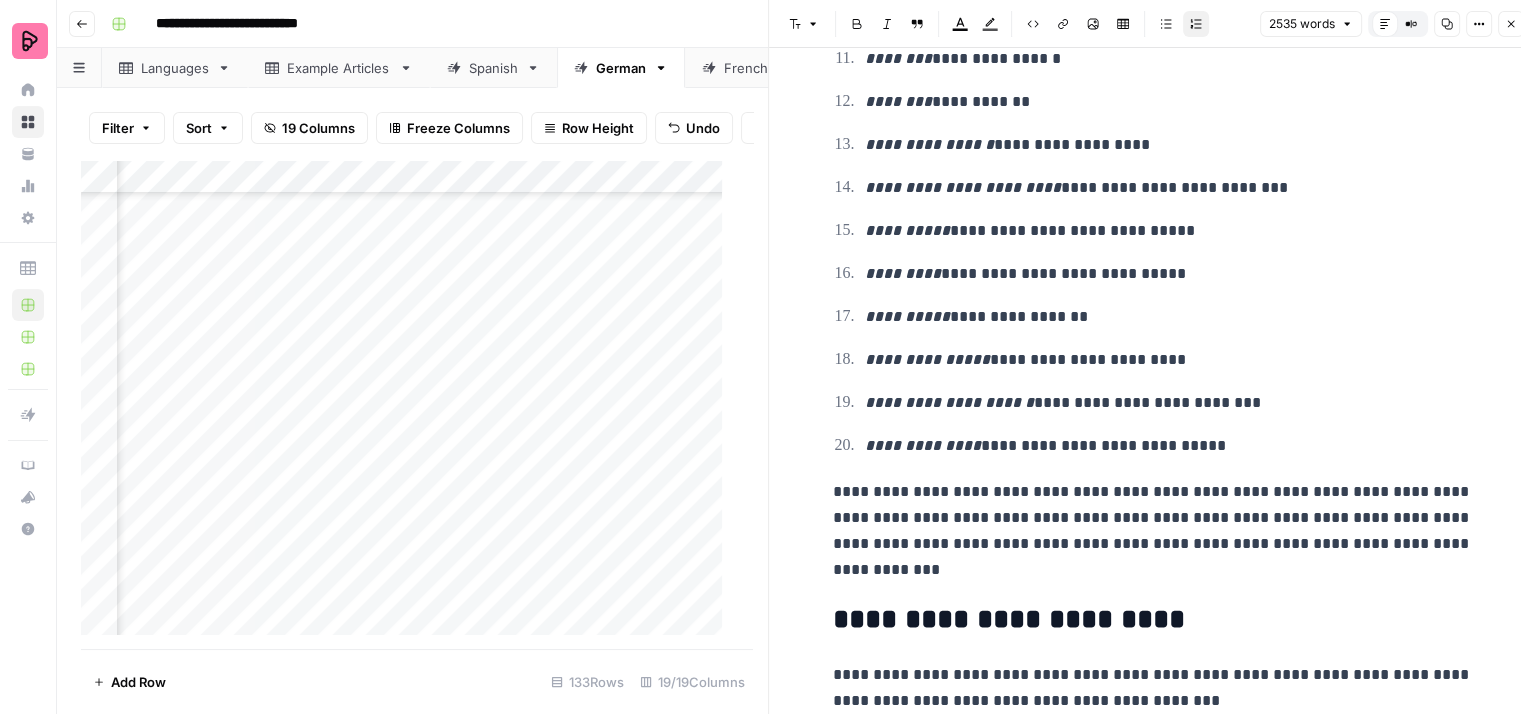 scroll, scrollTop: 1600, scrollLeft: 0, axis: vertical 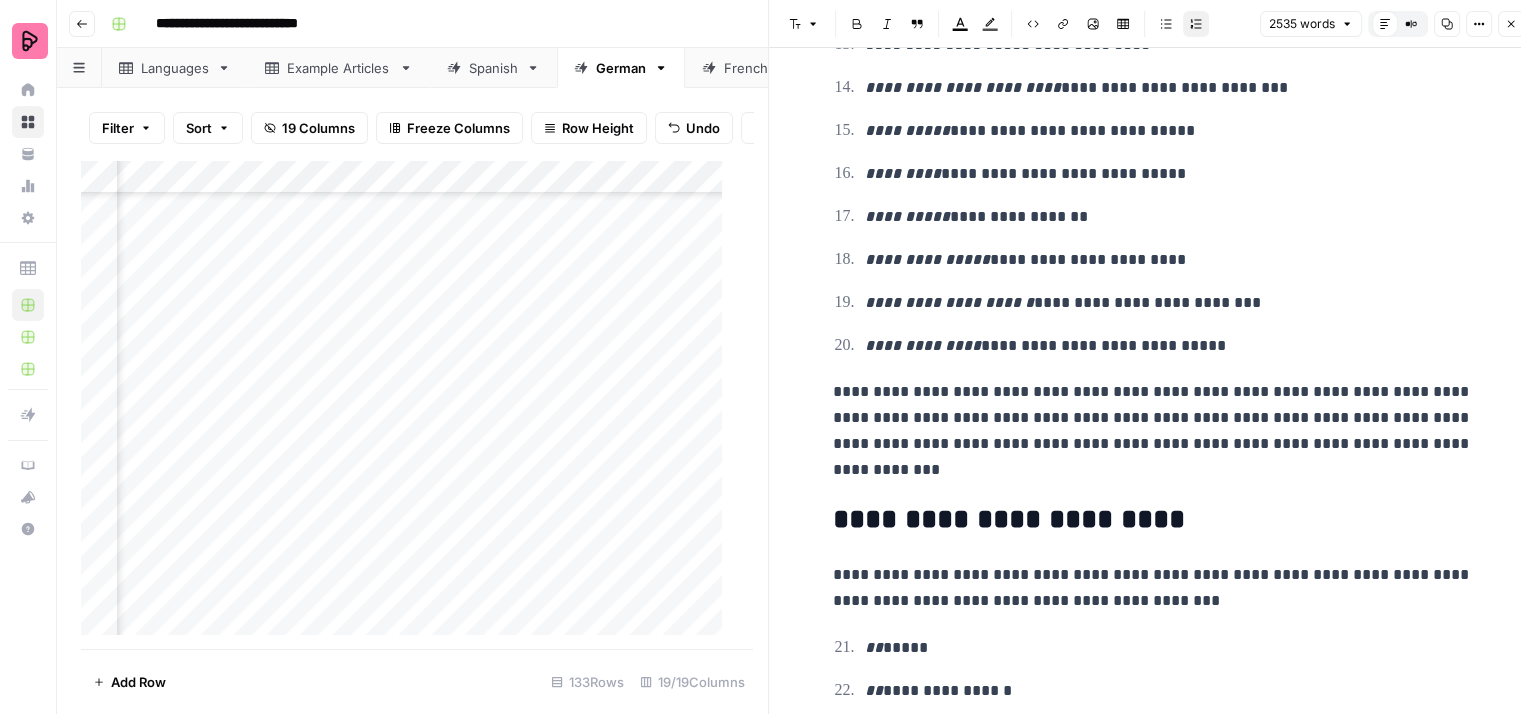 click on "**********" at bounding box center (1169, 346) 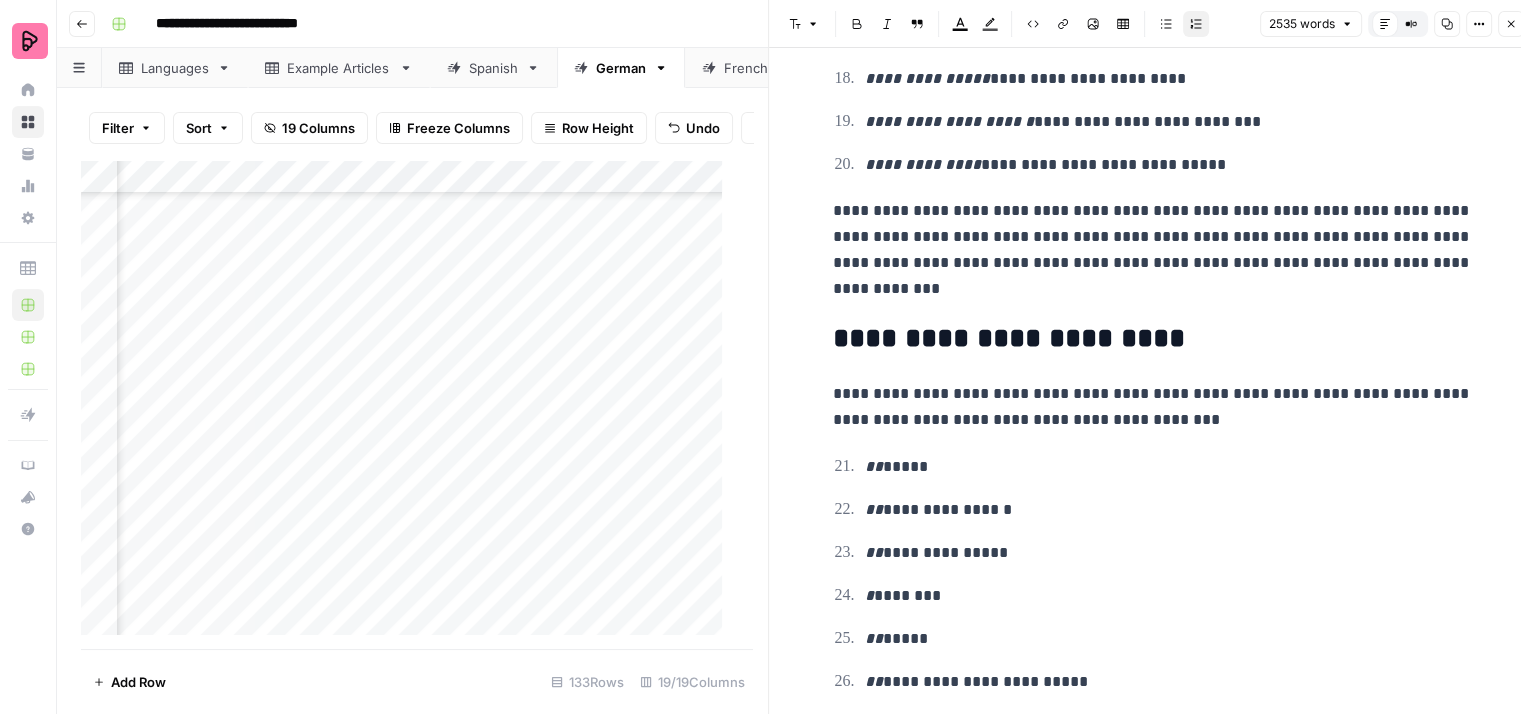 scroll, scrollTop: 1800, scrollLeft: 0, axis: vertical 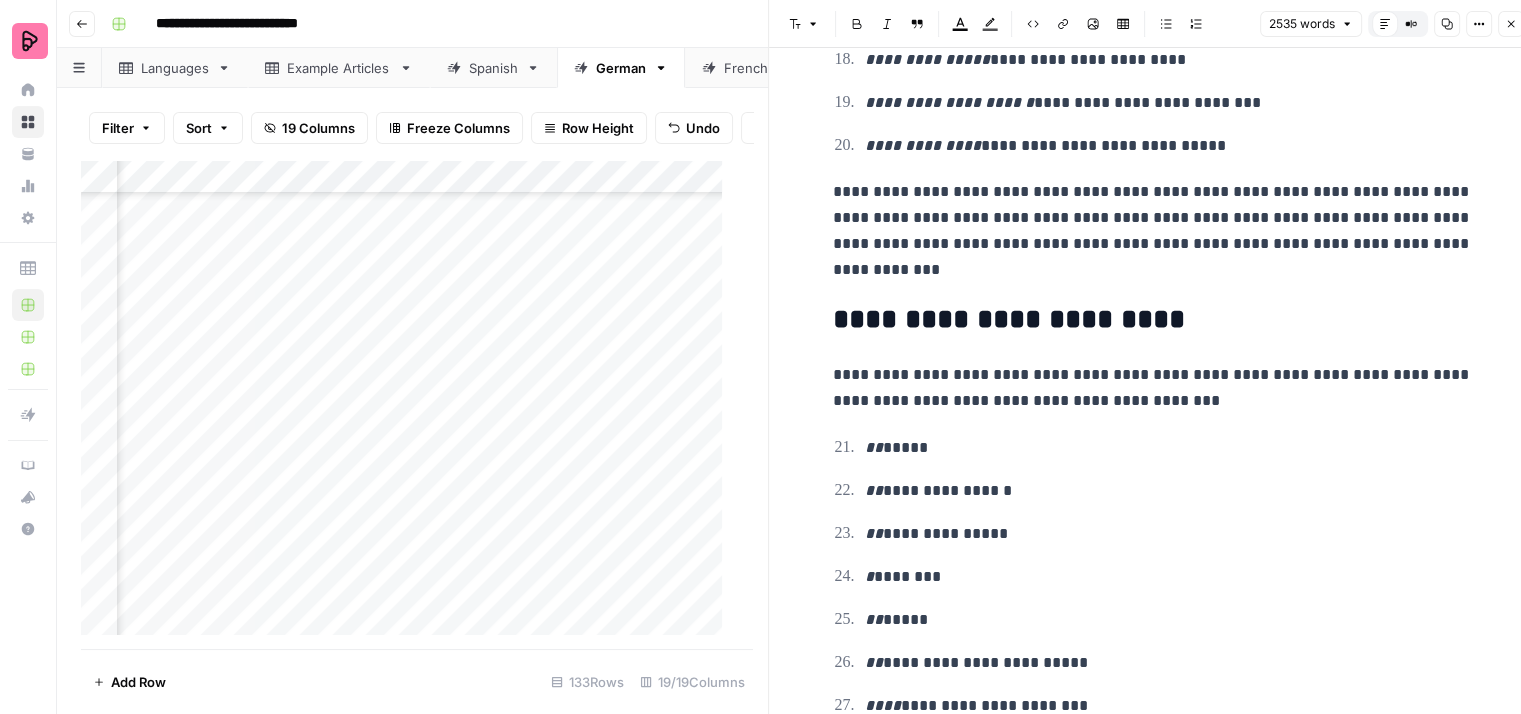 click on "**********" at bounding box center (1153, 231) 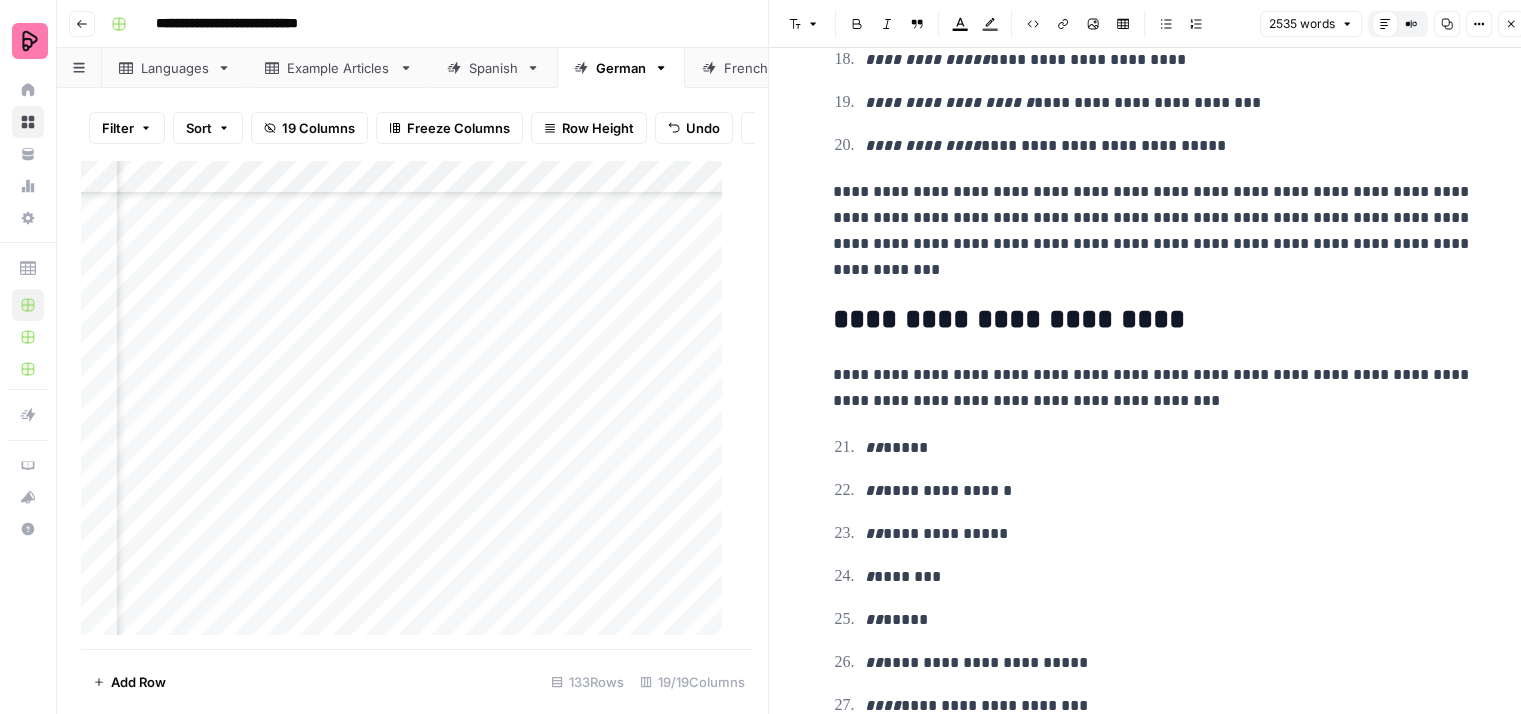 click on "**********" at bounding box center (1153, 231) 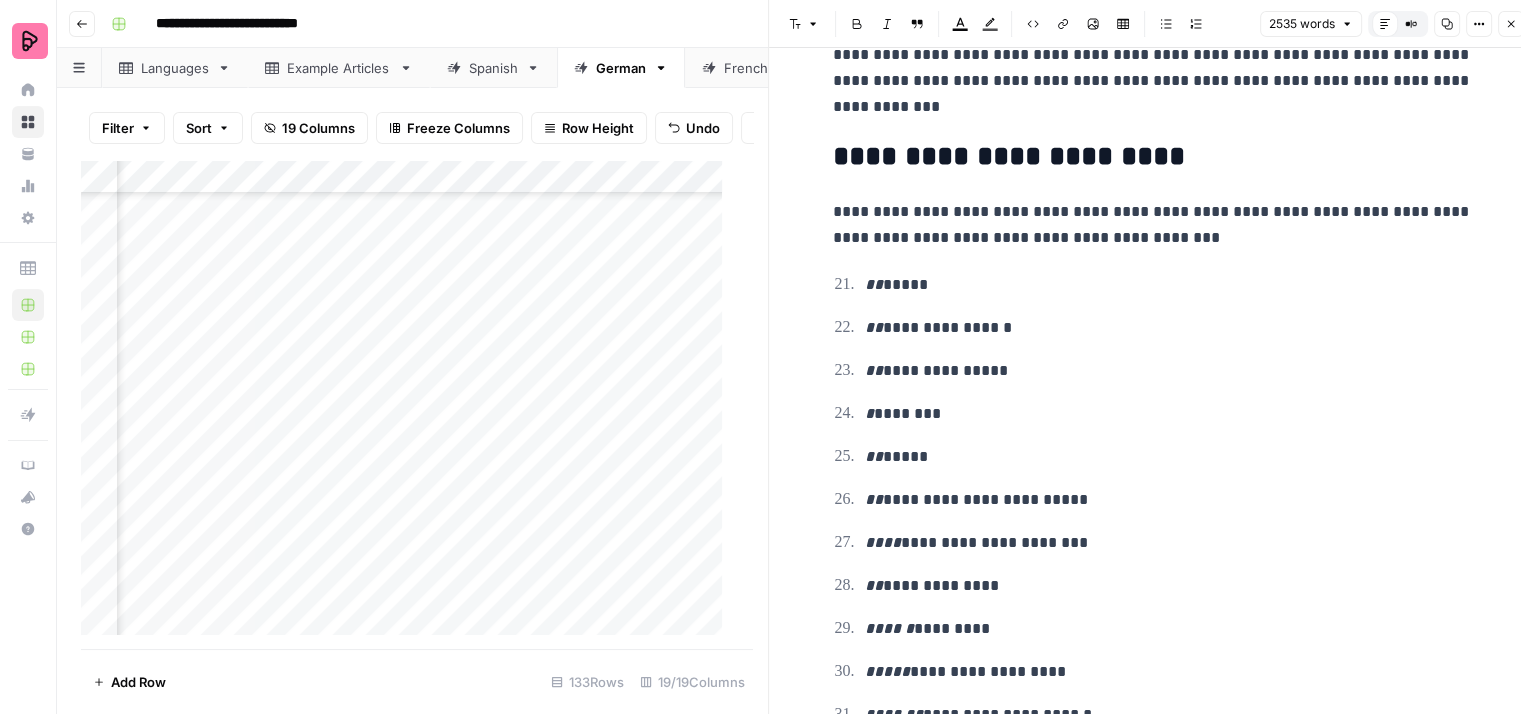 scroll, scrollTop: 1900, scrollLeft: 0, axis: vertical 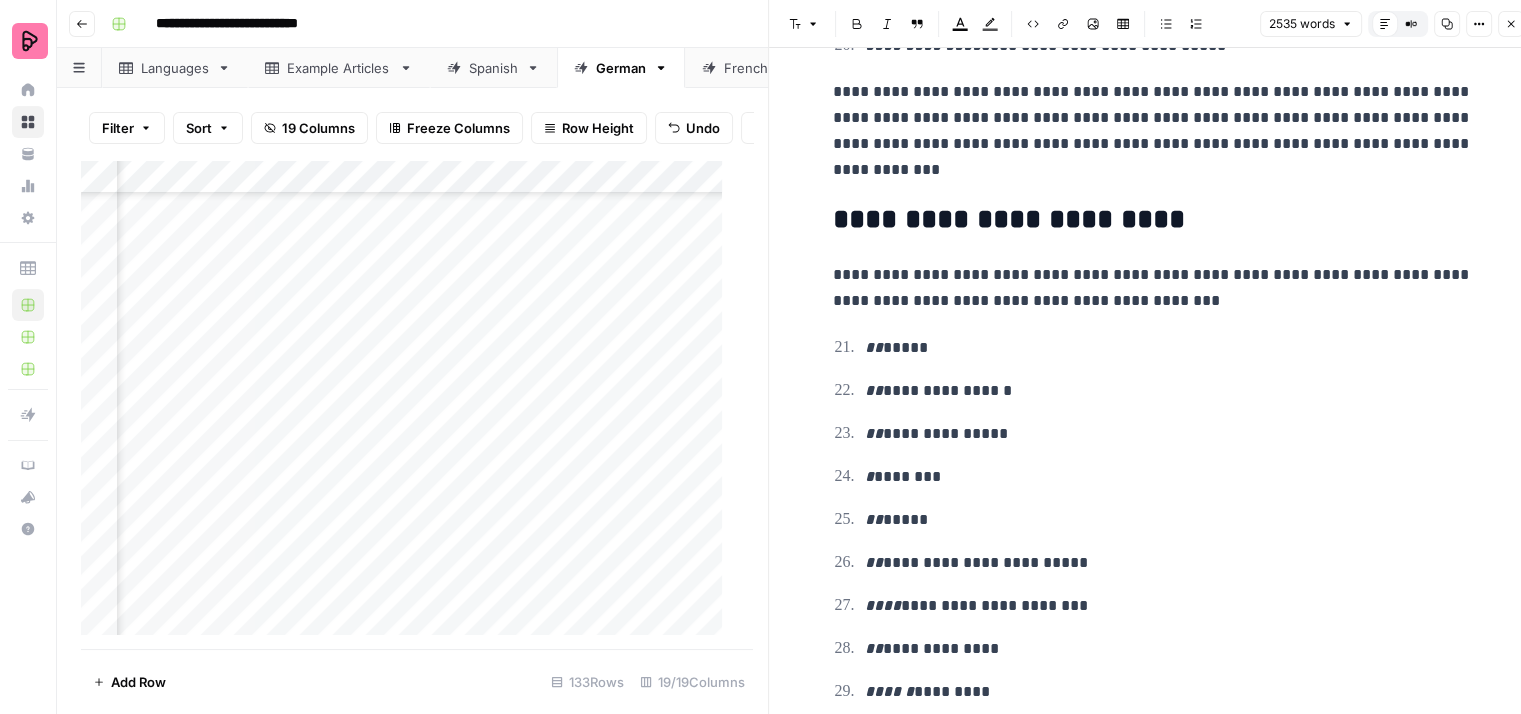 click on "**********" at bounding box center [1153, 288] 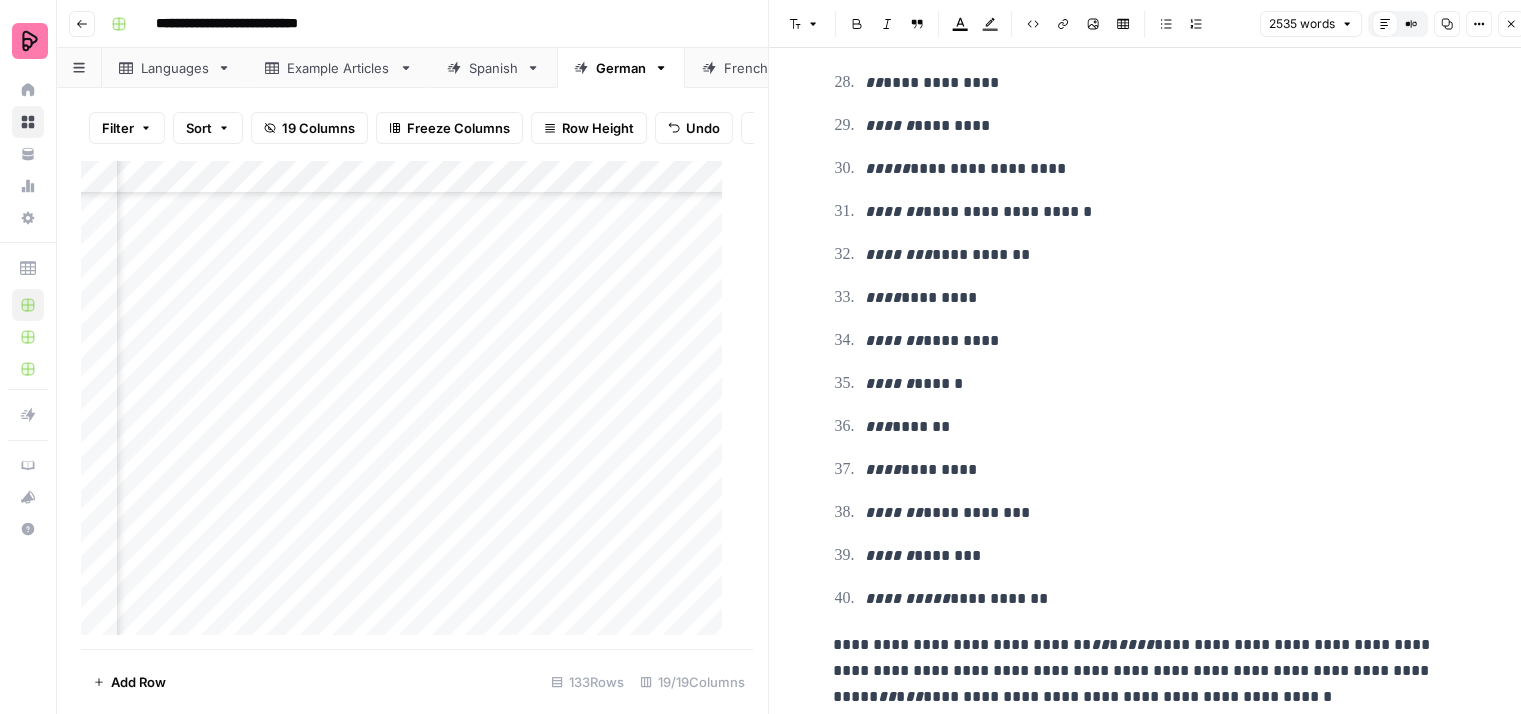scroll, scrollTop: 2500, scrollLeft: 0, axis: vertical 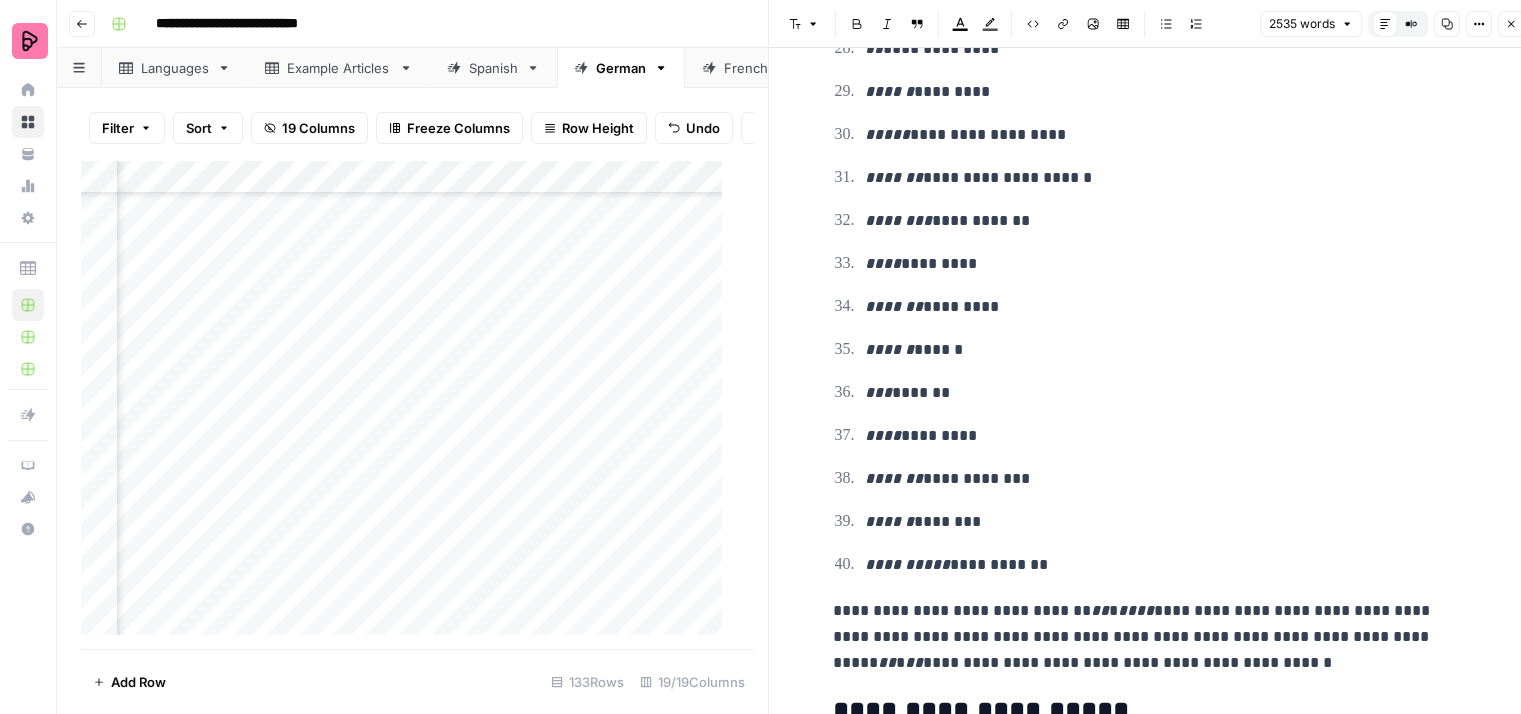 click on "**********" at bounding box center [1169, 221] 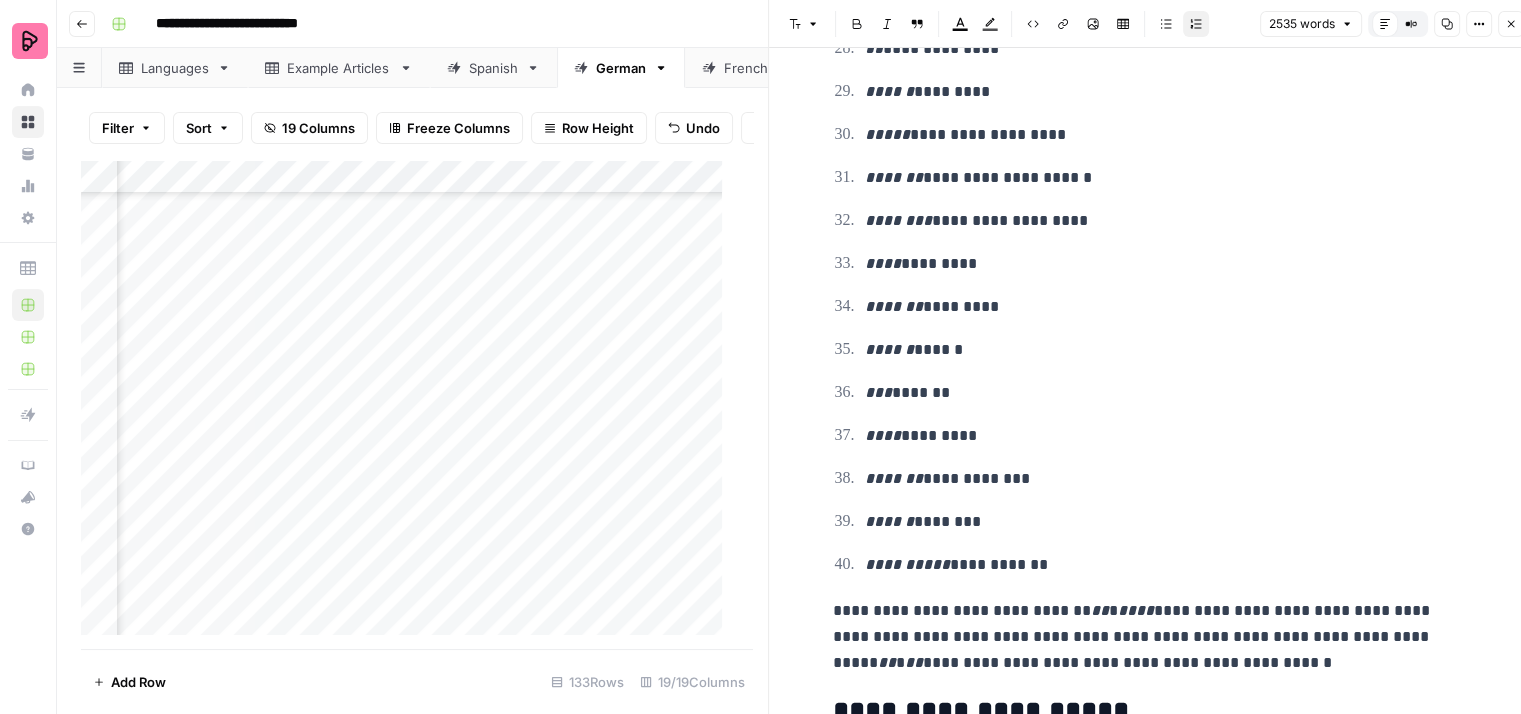 click on "**** *********" at bounding box center [1169, 264] 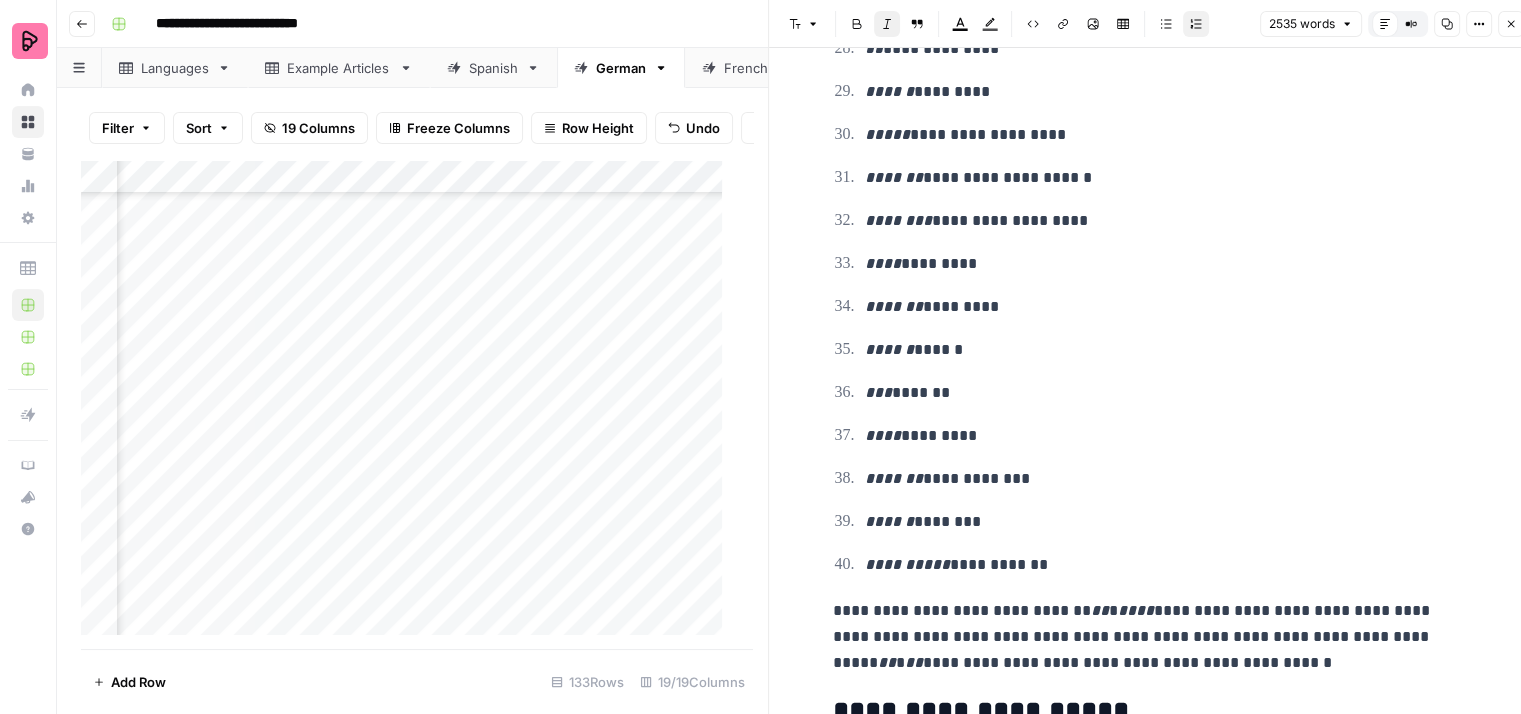 click on "********" at bounding box center (898, 220) 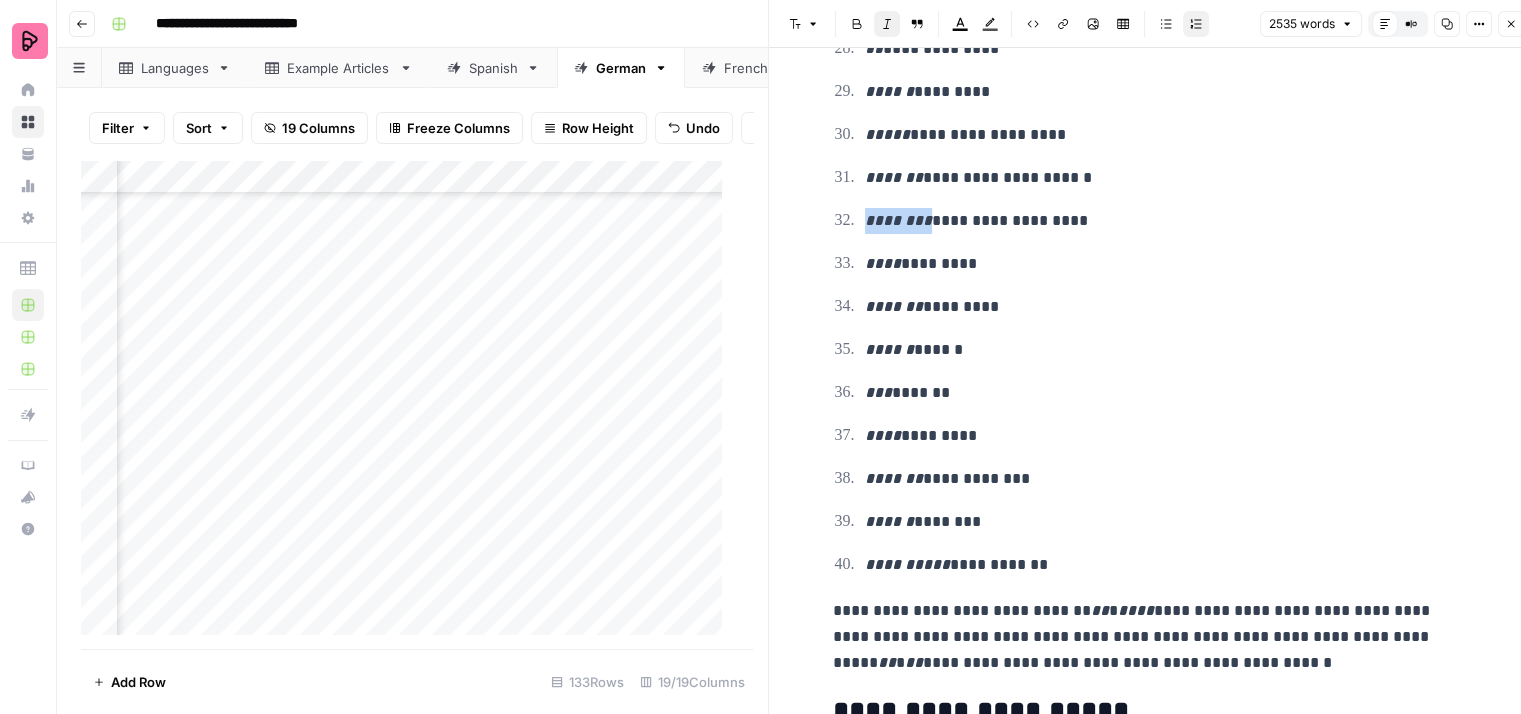 click on "********" at bounding box center (898, 220) 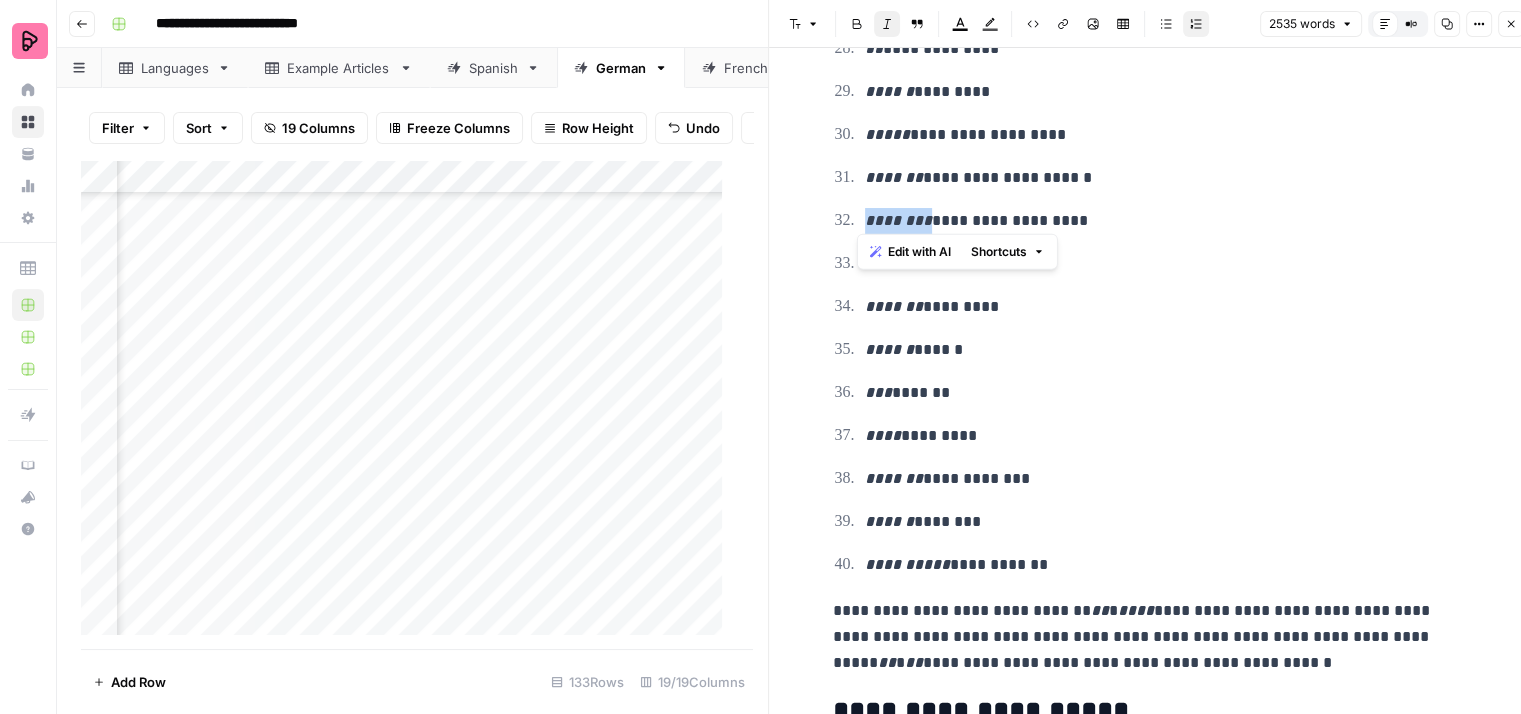 copy on "********" 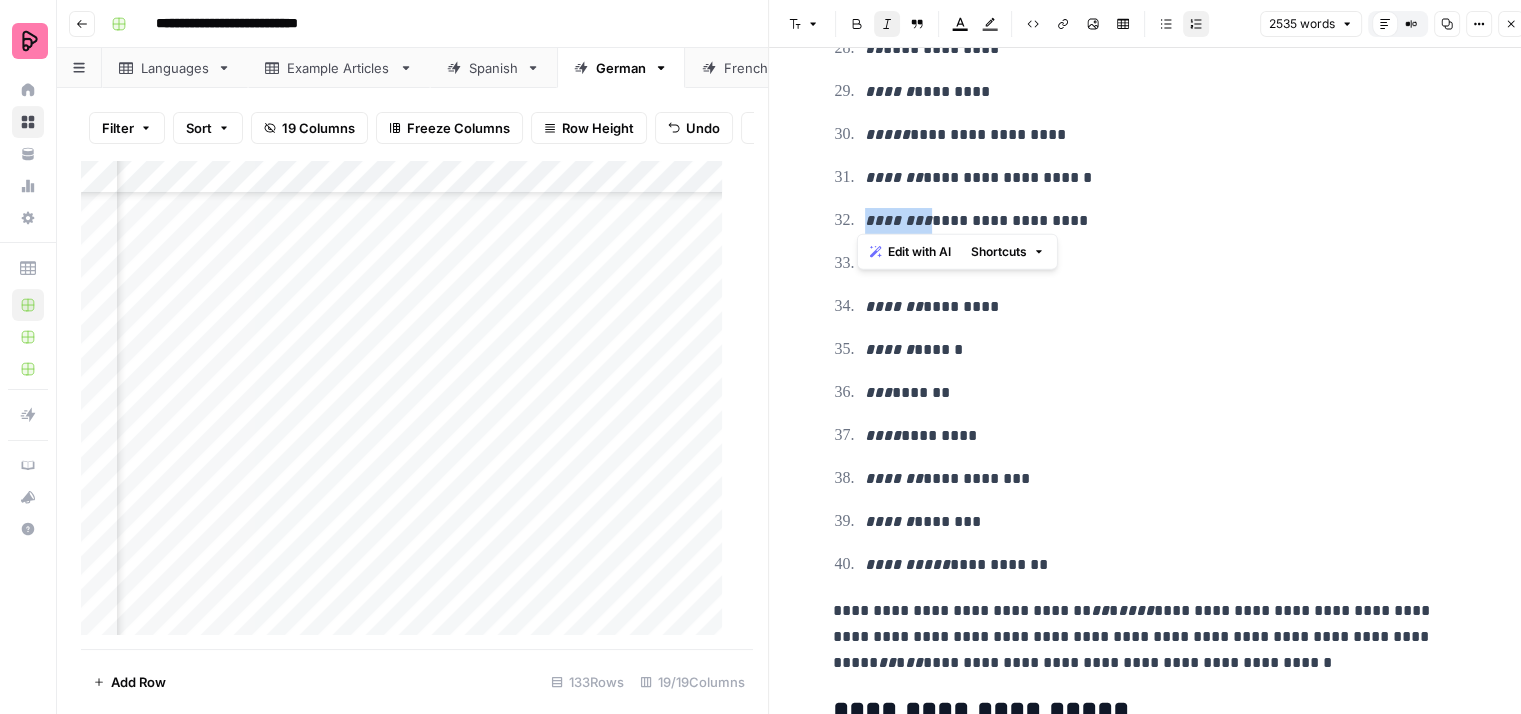 click on "**********" at bounding box center (1169, 221) 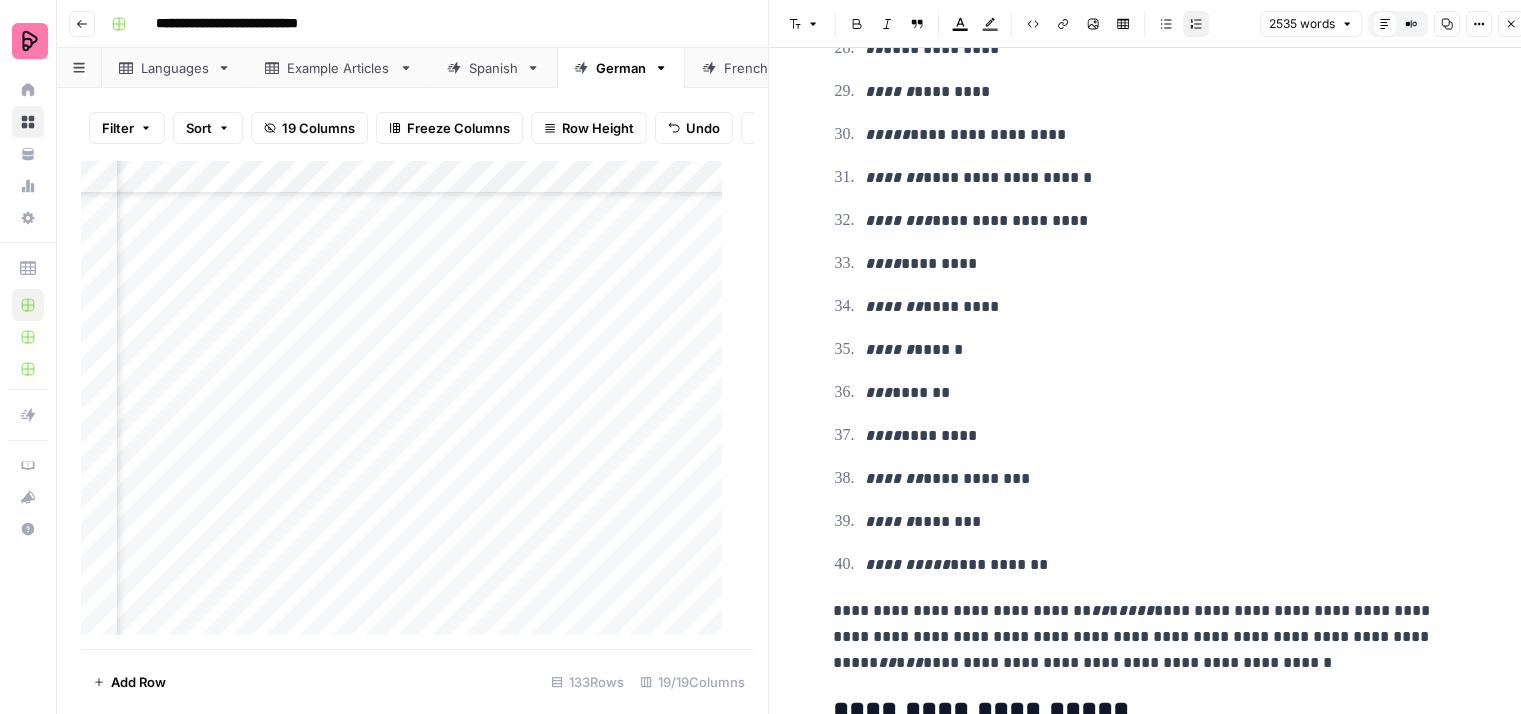 click on "**** *********" at bounding box center [1169, 264] 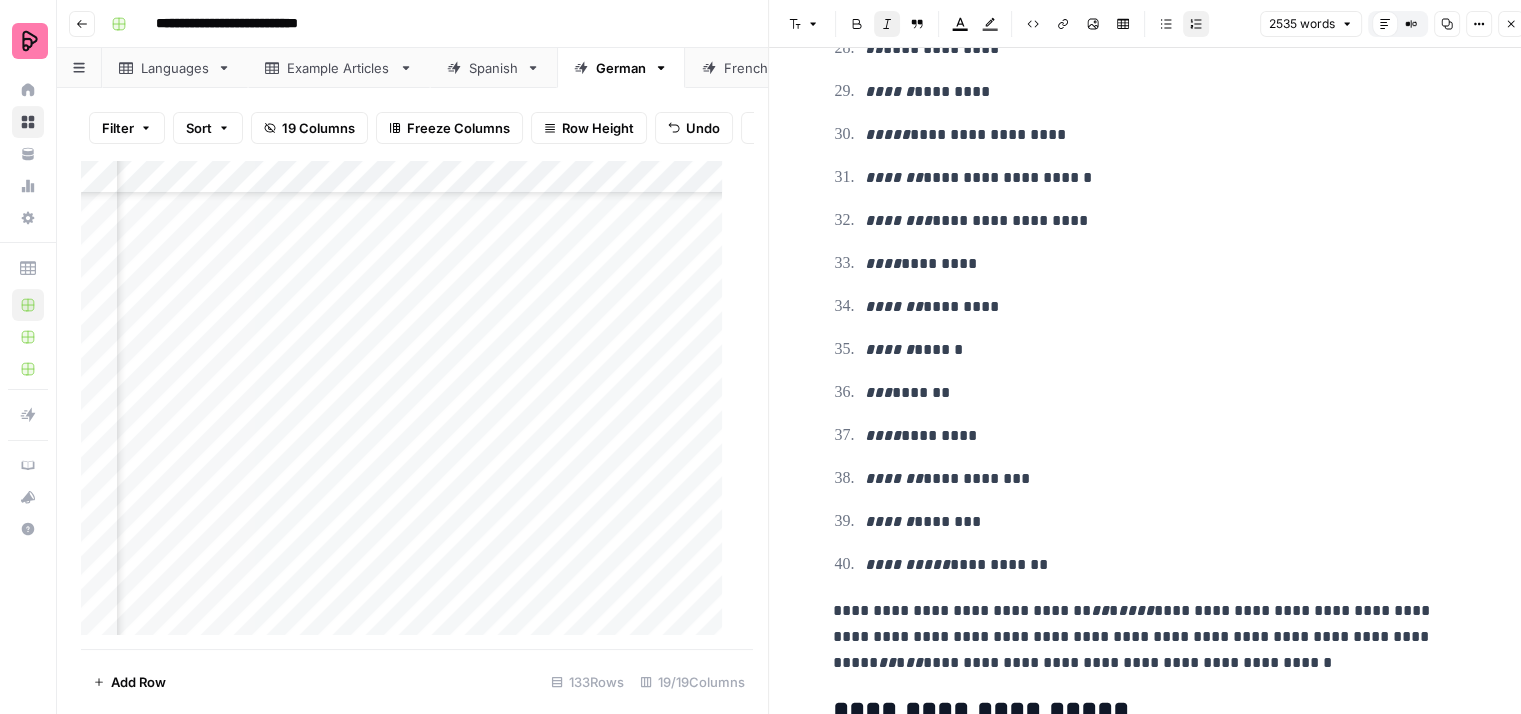 click on "**********" at bounding box center (1153, 156) 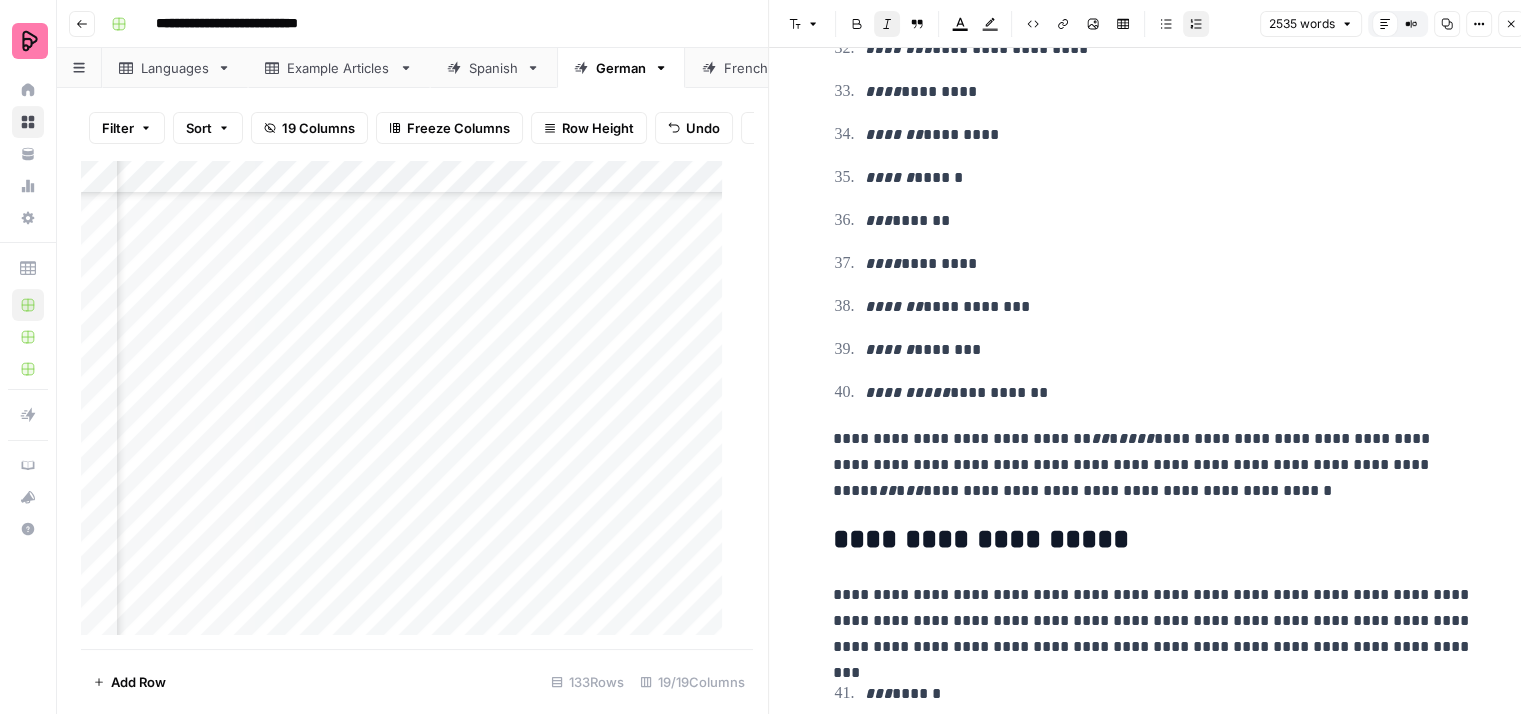 scroll, scrollTop: 2700, scrollLeft: 0, axis: vertical 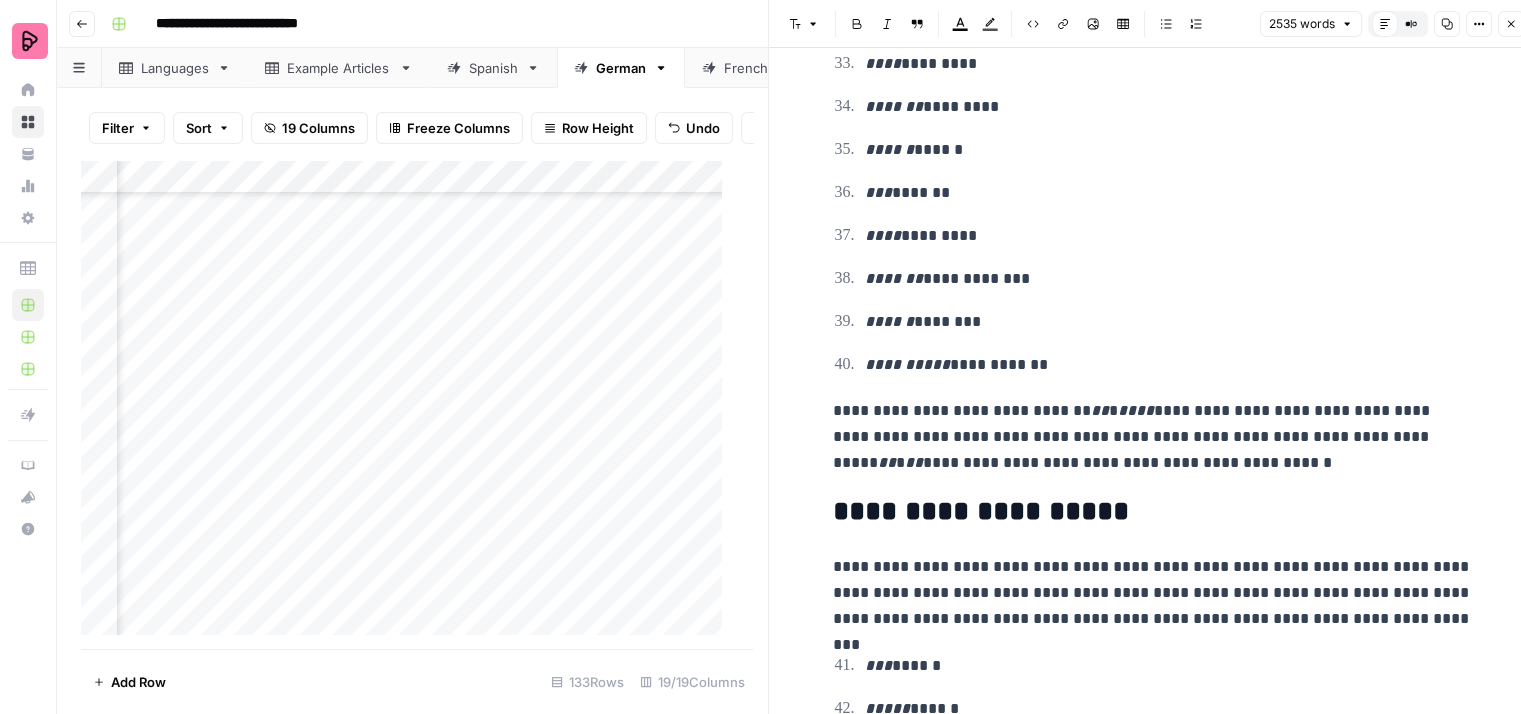 click on "**********" at bounding box center [1153, 437] 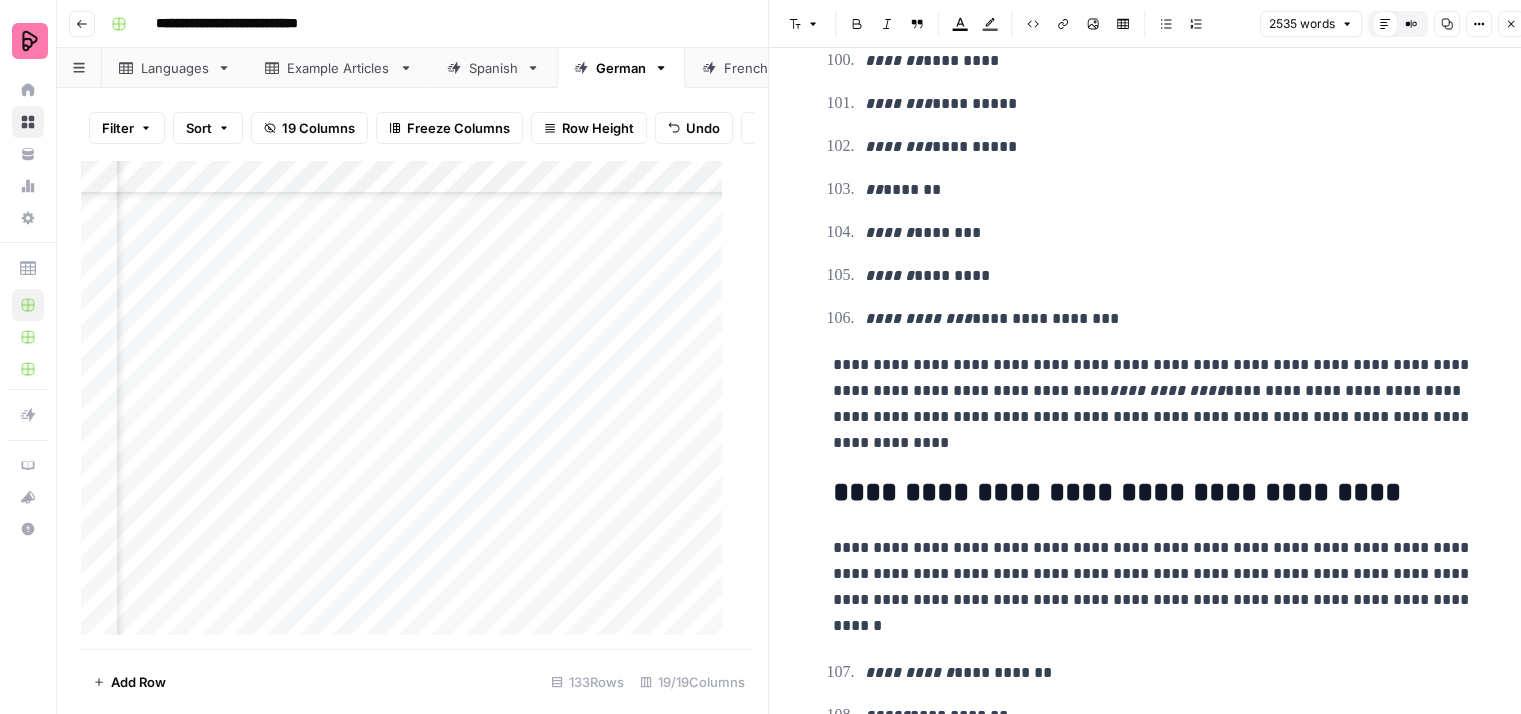 scroll, scrollTop: 6400, scrollLeft: 0, axis: vertical 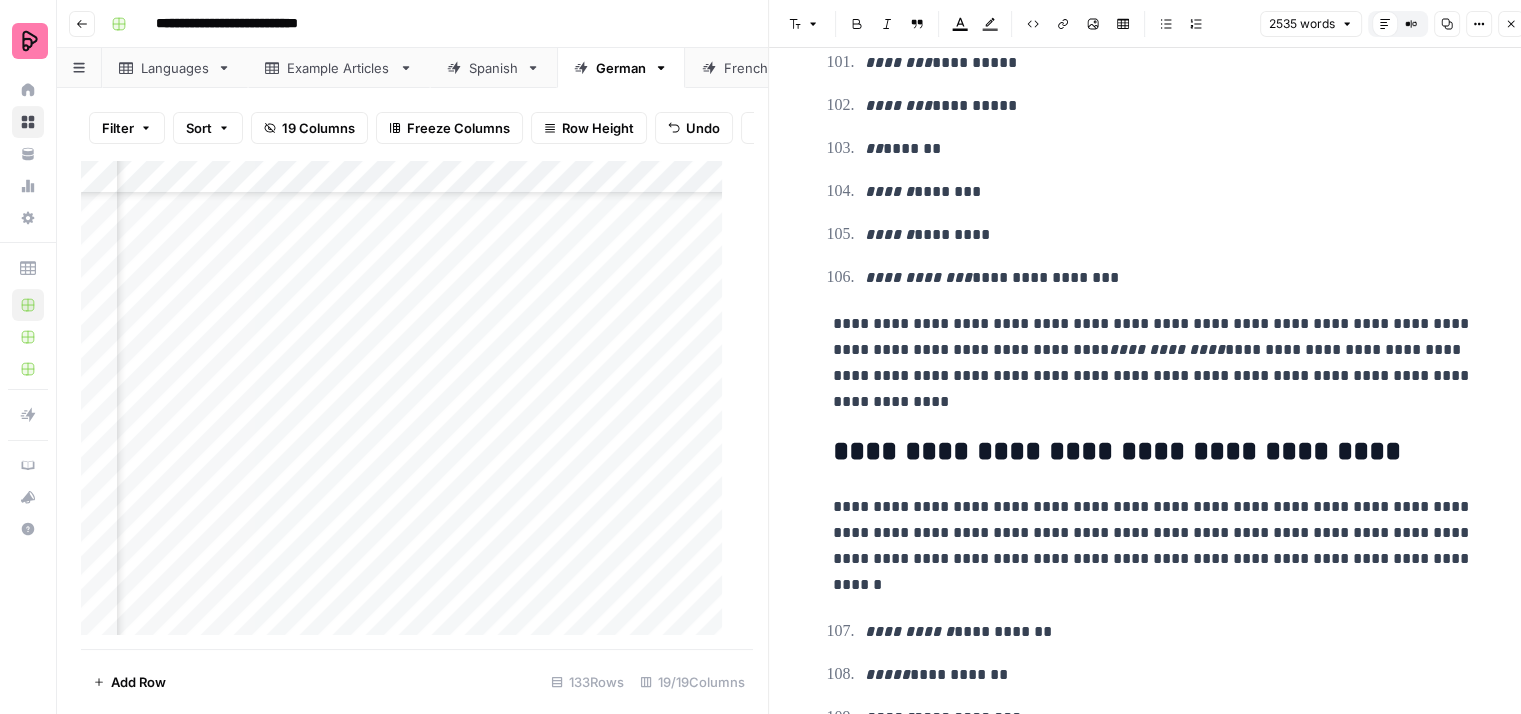 click on "**********" at bounding box center (1153, 2711) 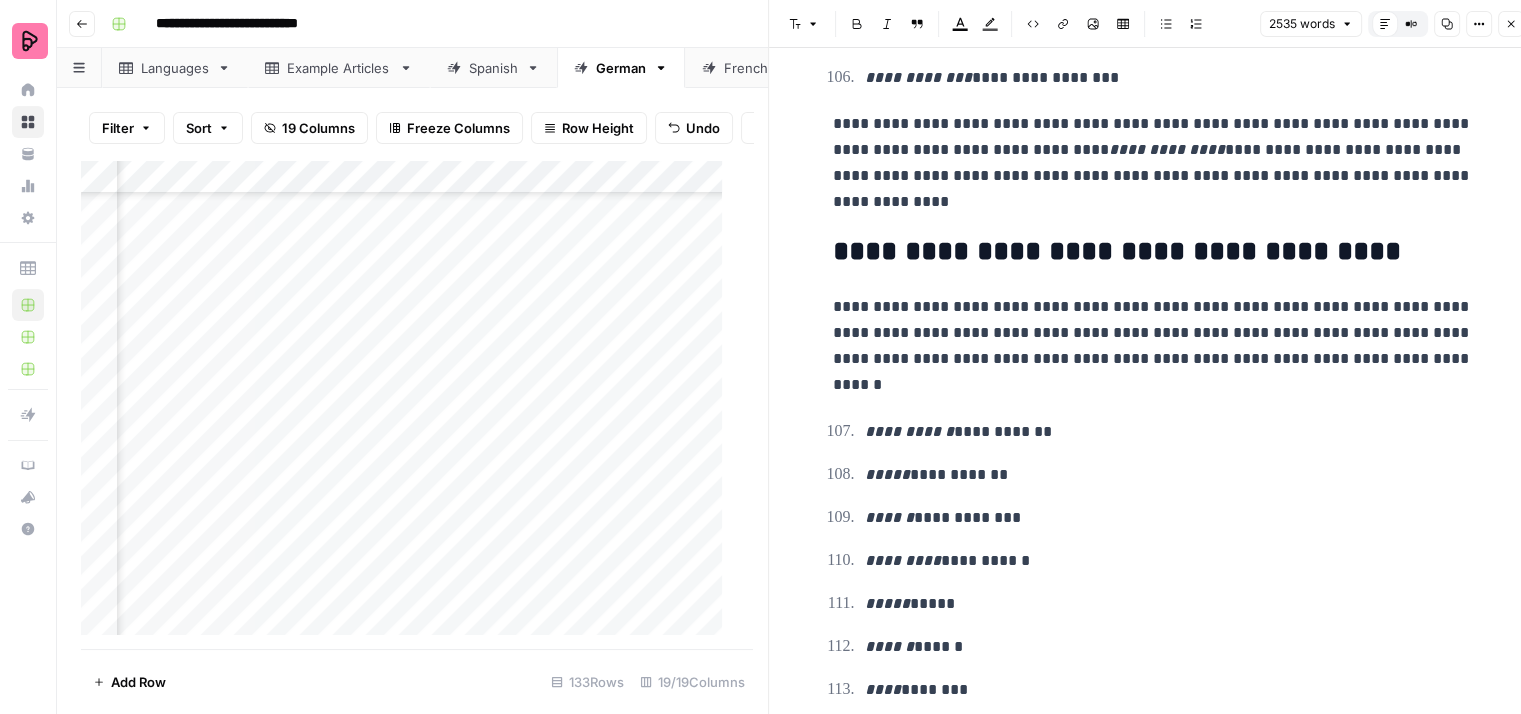 scroll, scrollTop: 6700, scrollLeft: 0, axis: vertical 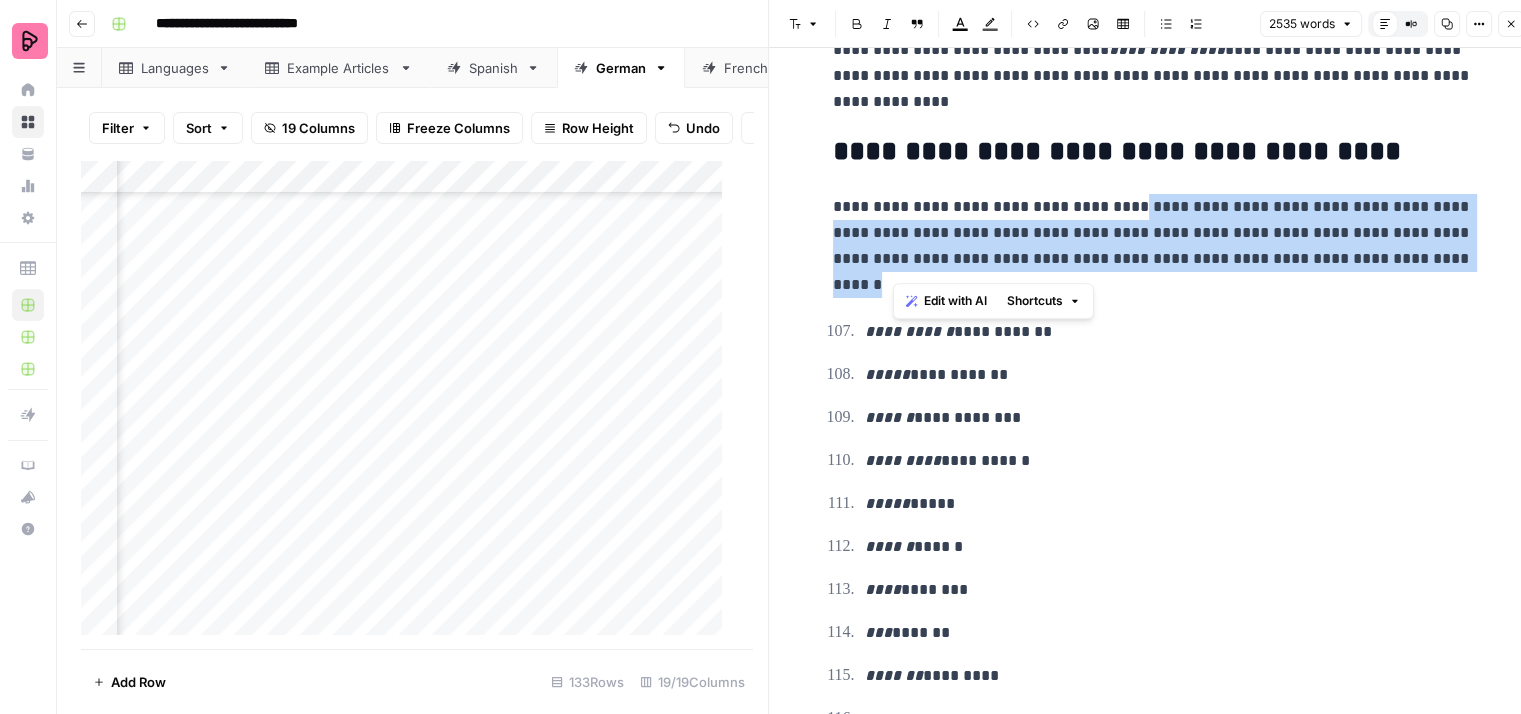 drag, startPoint x: 1121, startPoint y: 177, endPoint x: 1068, endPoint y: 272, distance: 108.78419 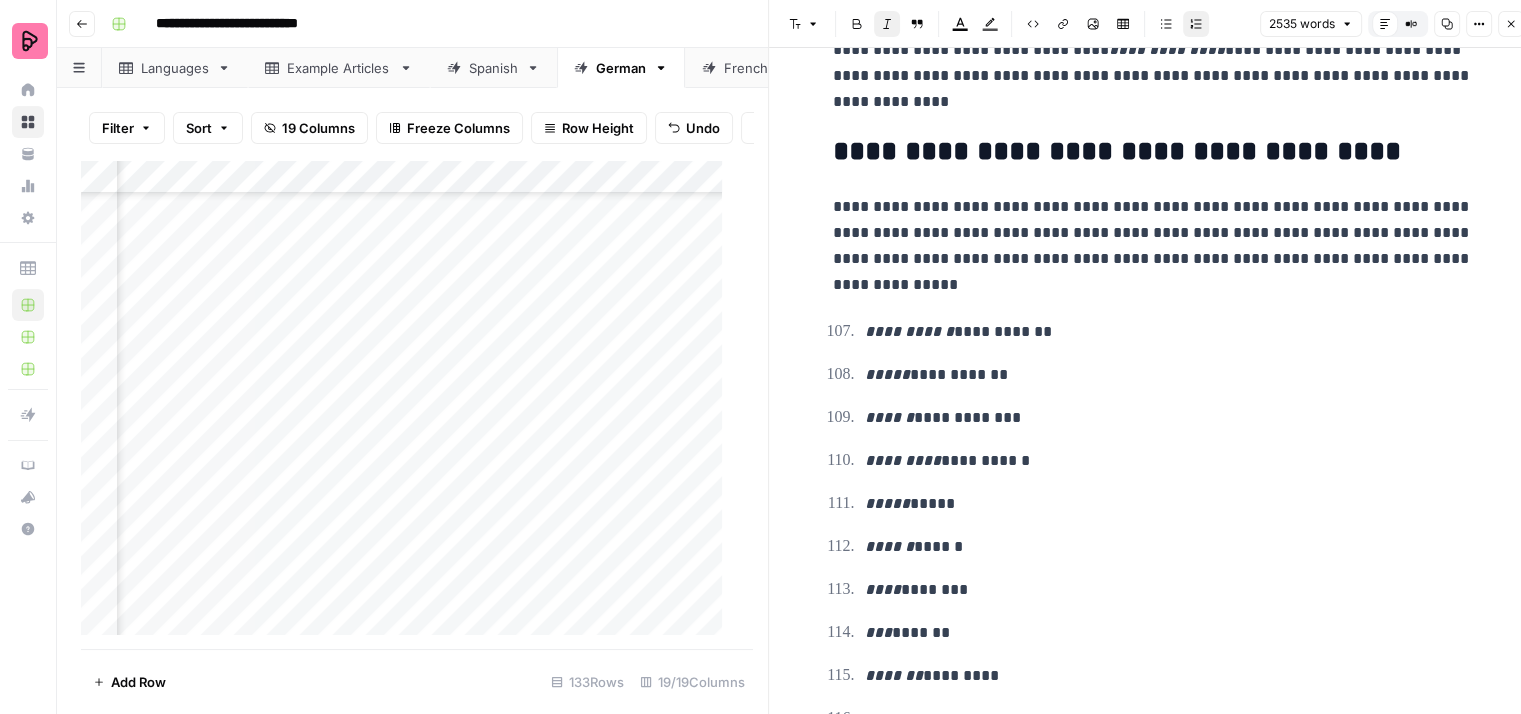 click on "**********" at bounding box center [1153, 2411] 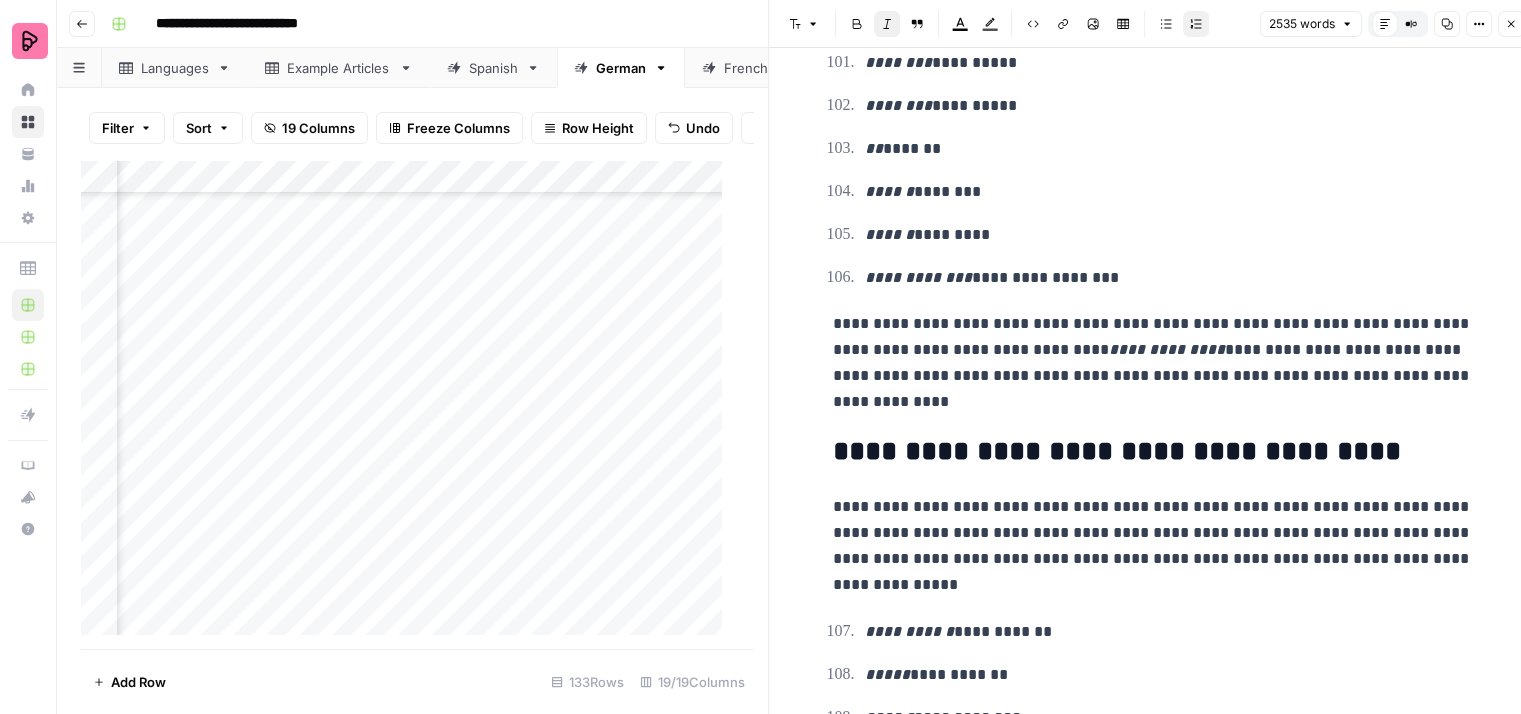 scroll, scrollTop: 6900, scrollLeft: 0, axis: vertical 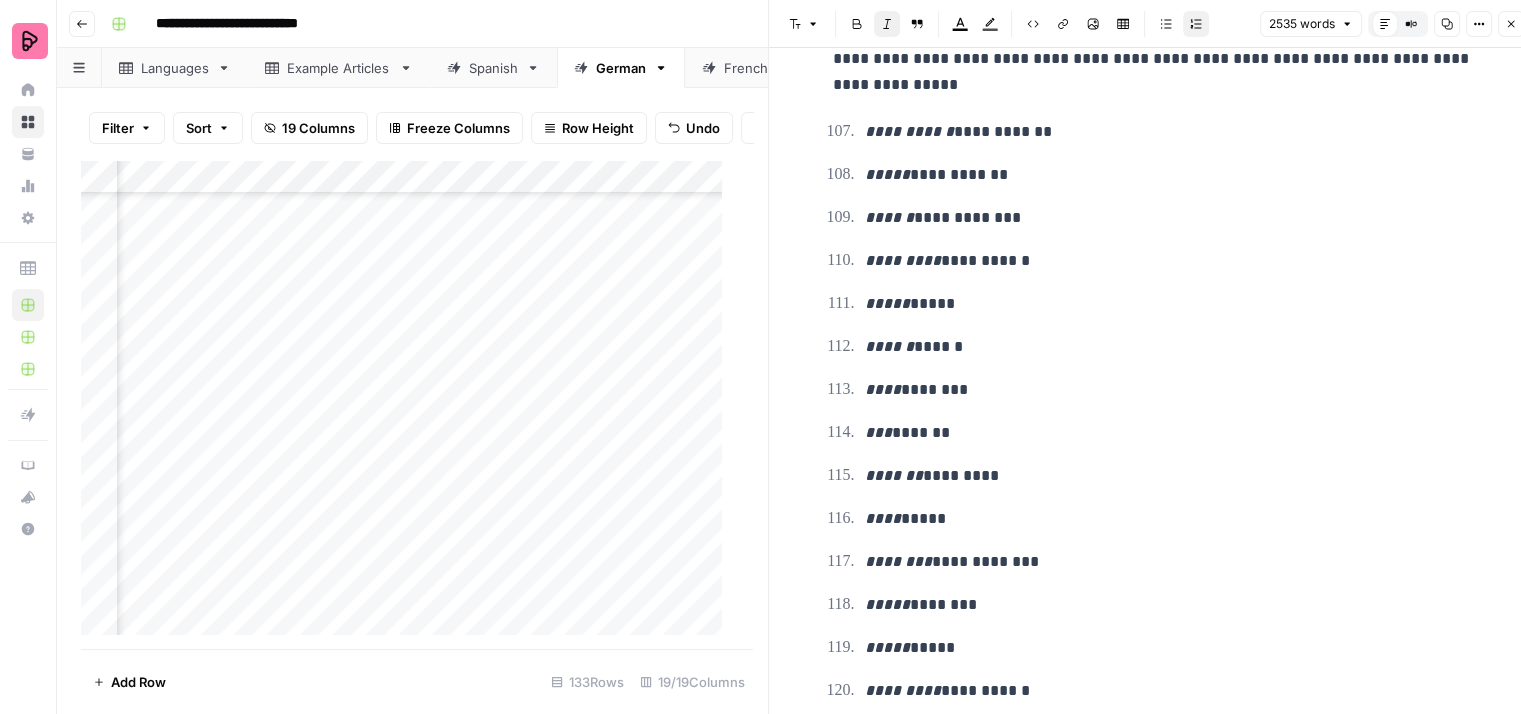 click on "**********" at bounding box center (1169, 175) 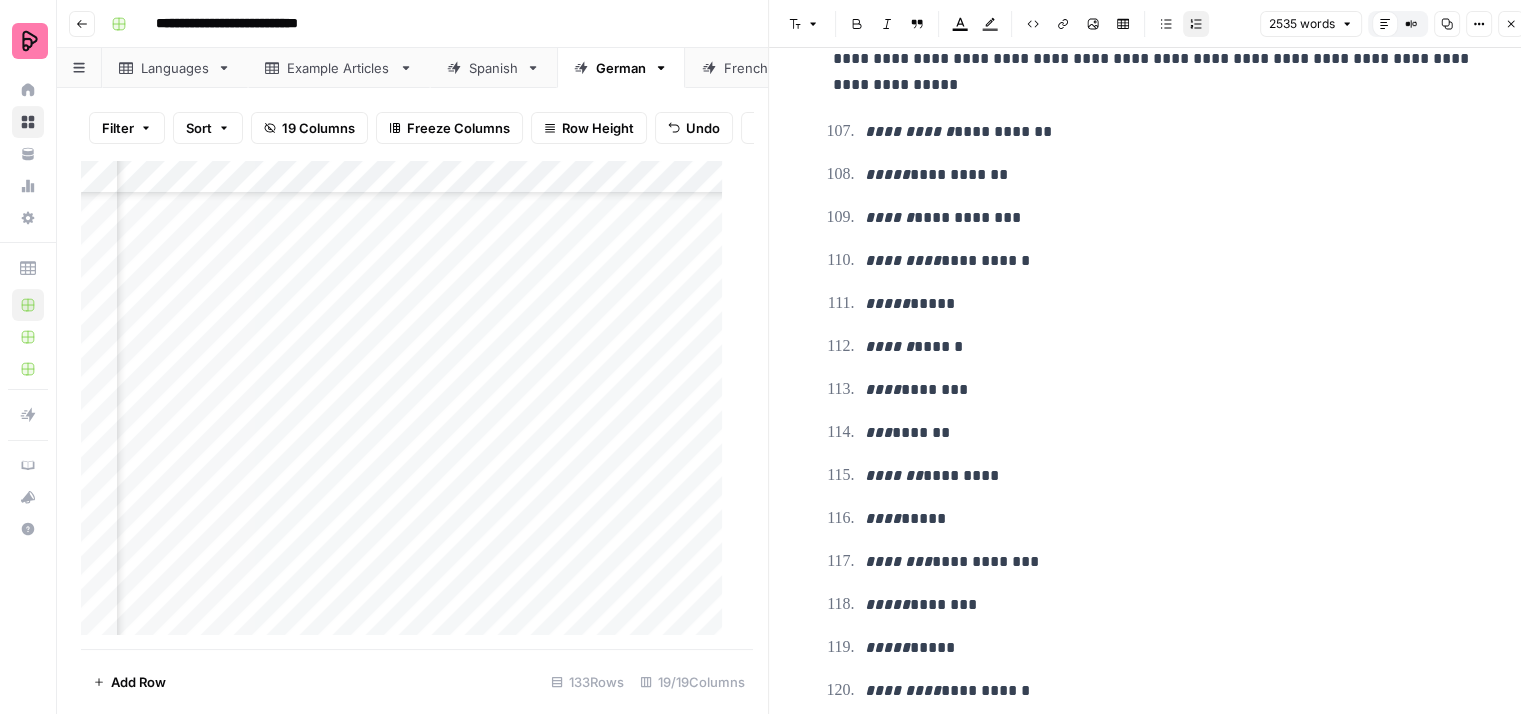 click on "**********" at bounding box center (1169, 218) 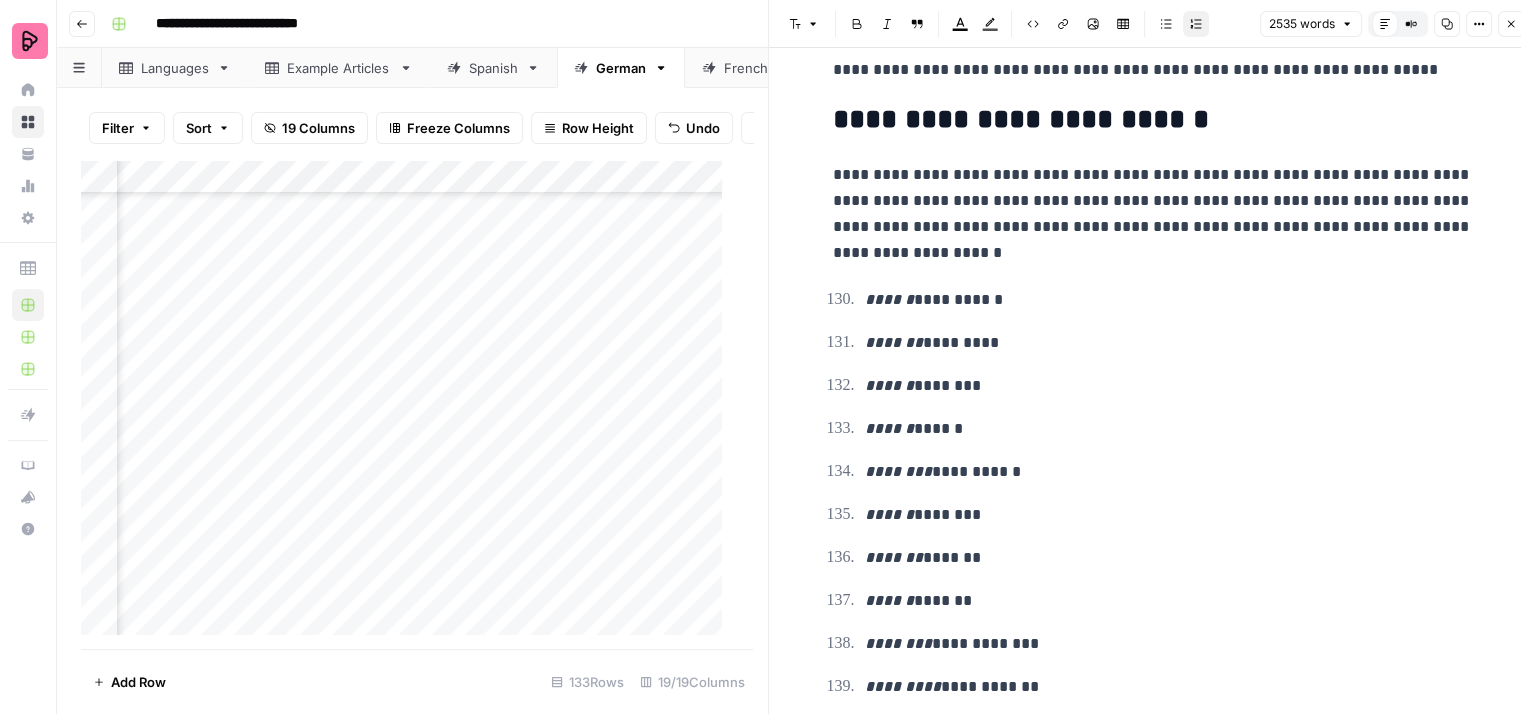scroll, scrollTop: 8000, scrollLeft: 0, axis: vertical 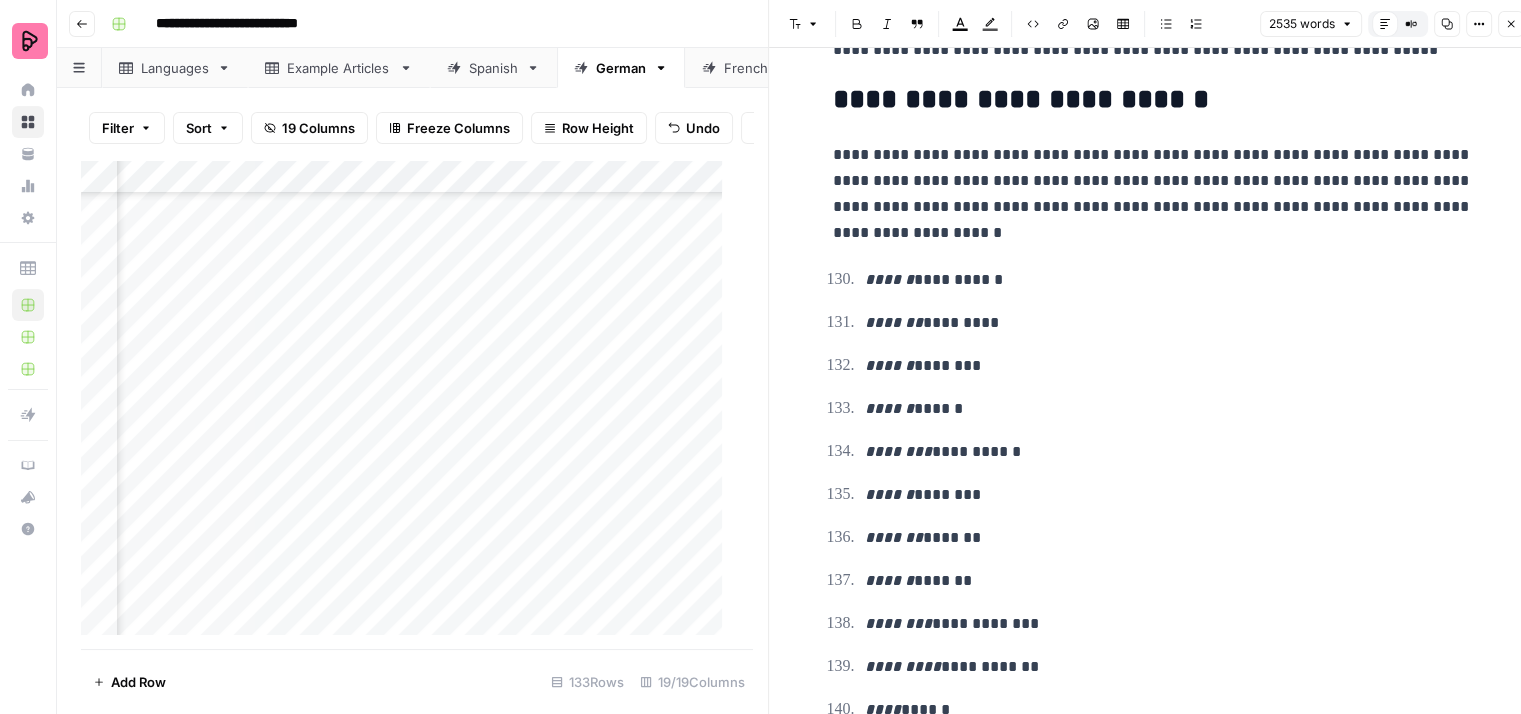 click on "**********" at bounding box center (1153, 194) 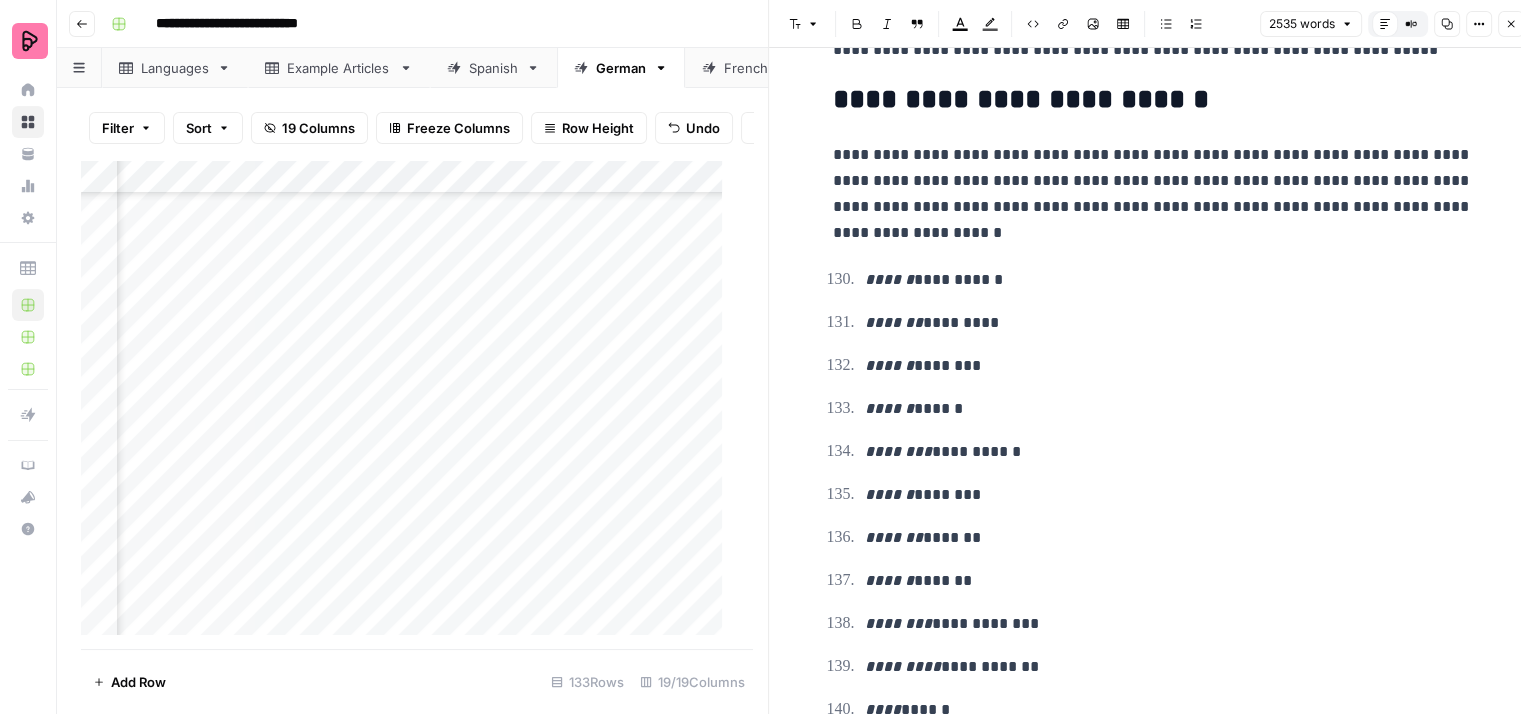 click on "**********" at bounding box center [1169, 280] 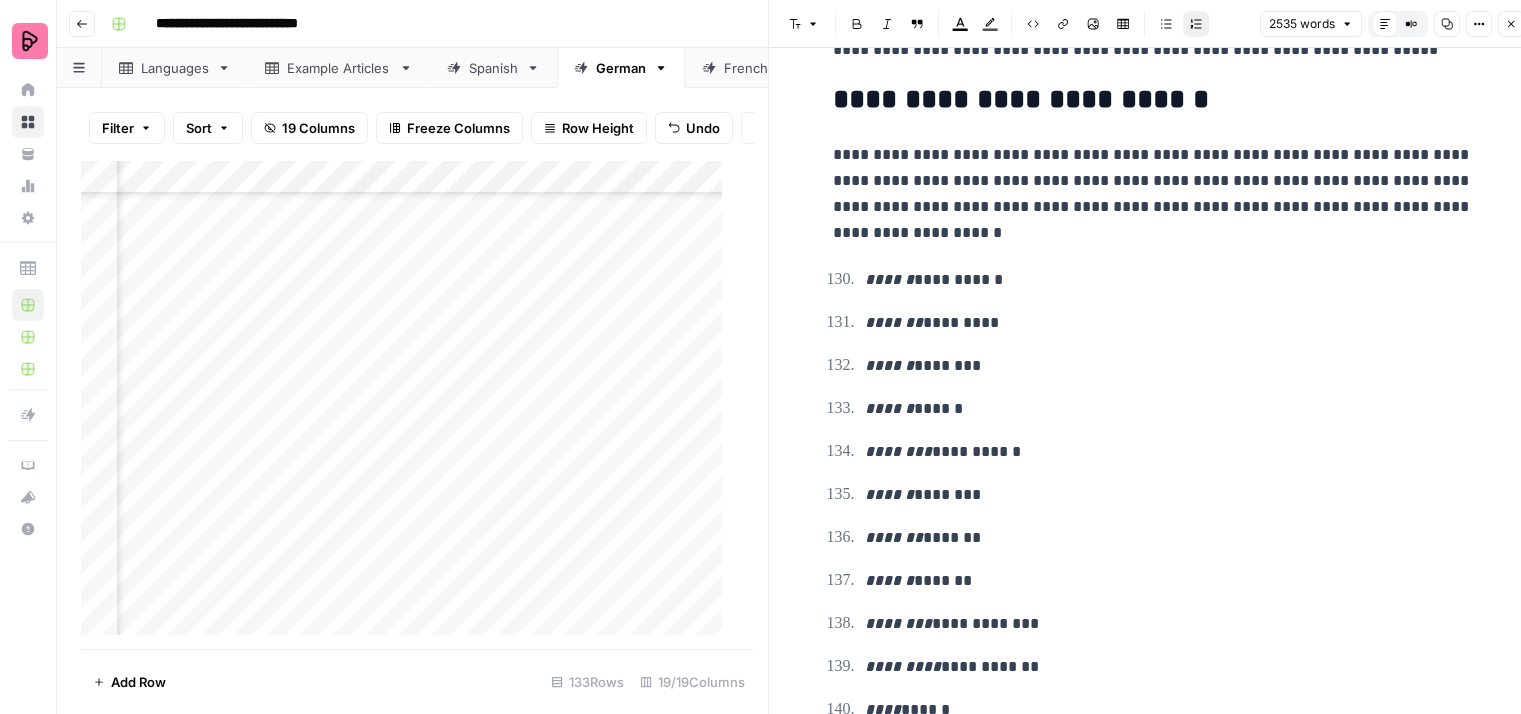 click on "******* *********" at bounding box center [1169, 323] 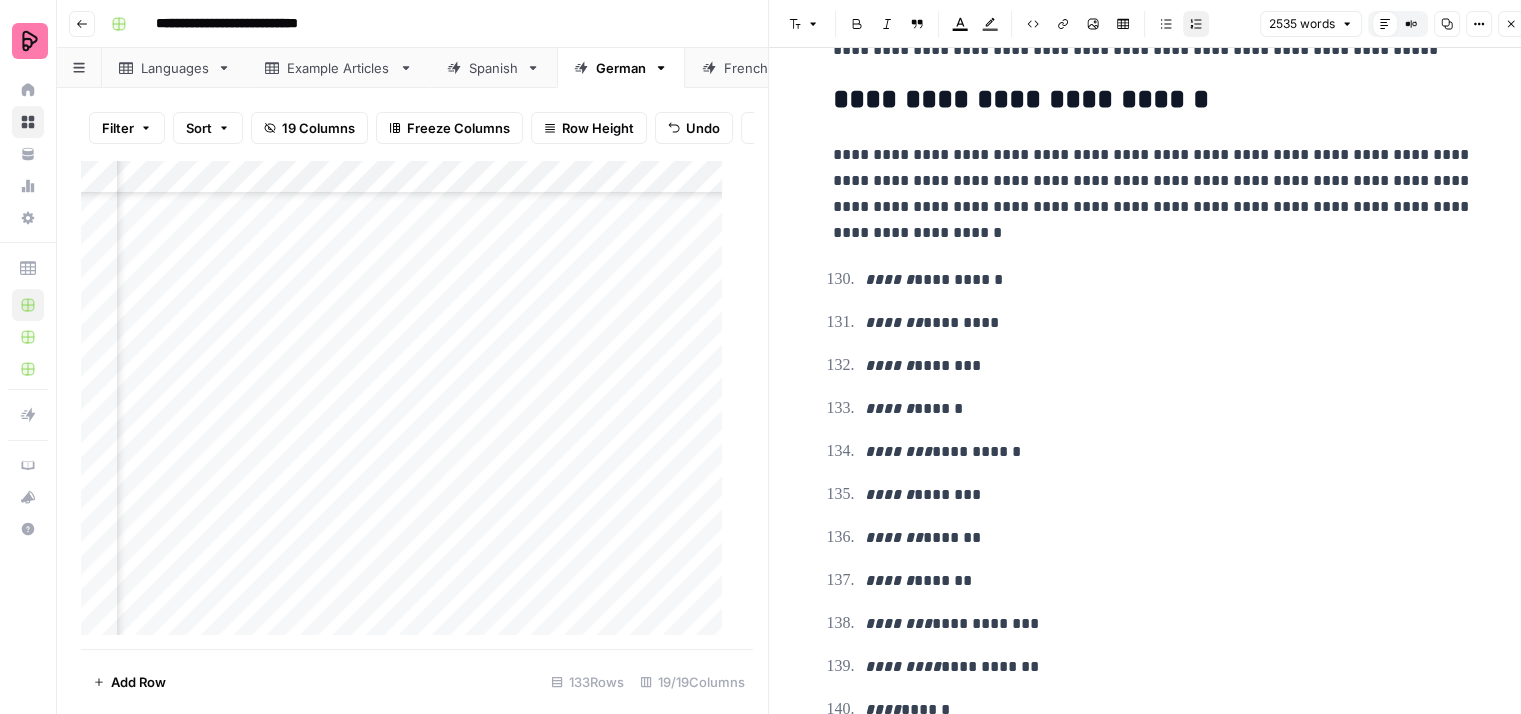 click on "****** ********" at bounding box center (1169, 366) 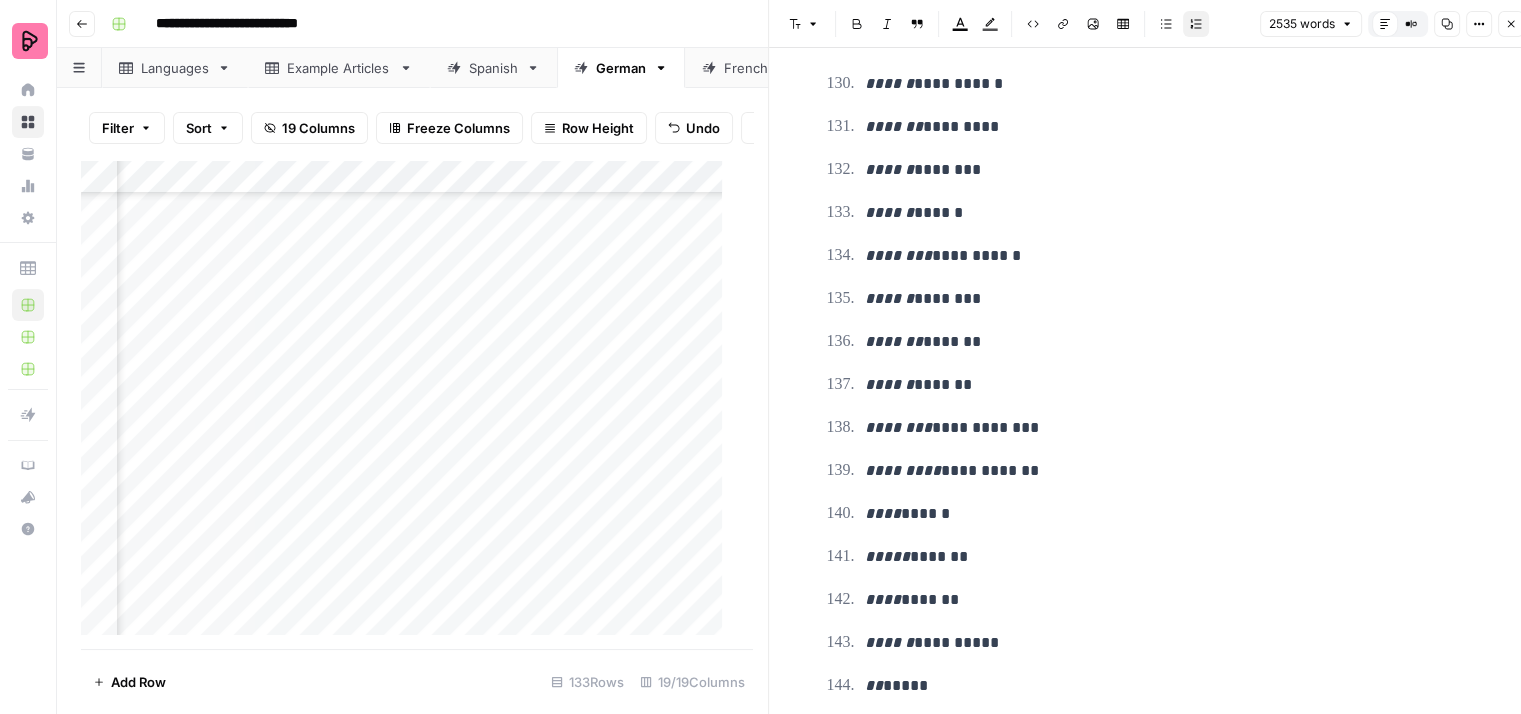 scroll, scrollTop: 8200, scrollLeft: 0, axis: vertical 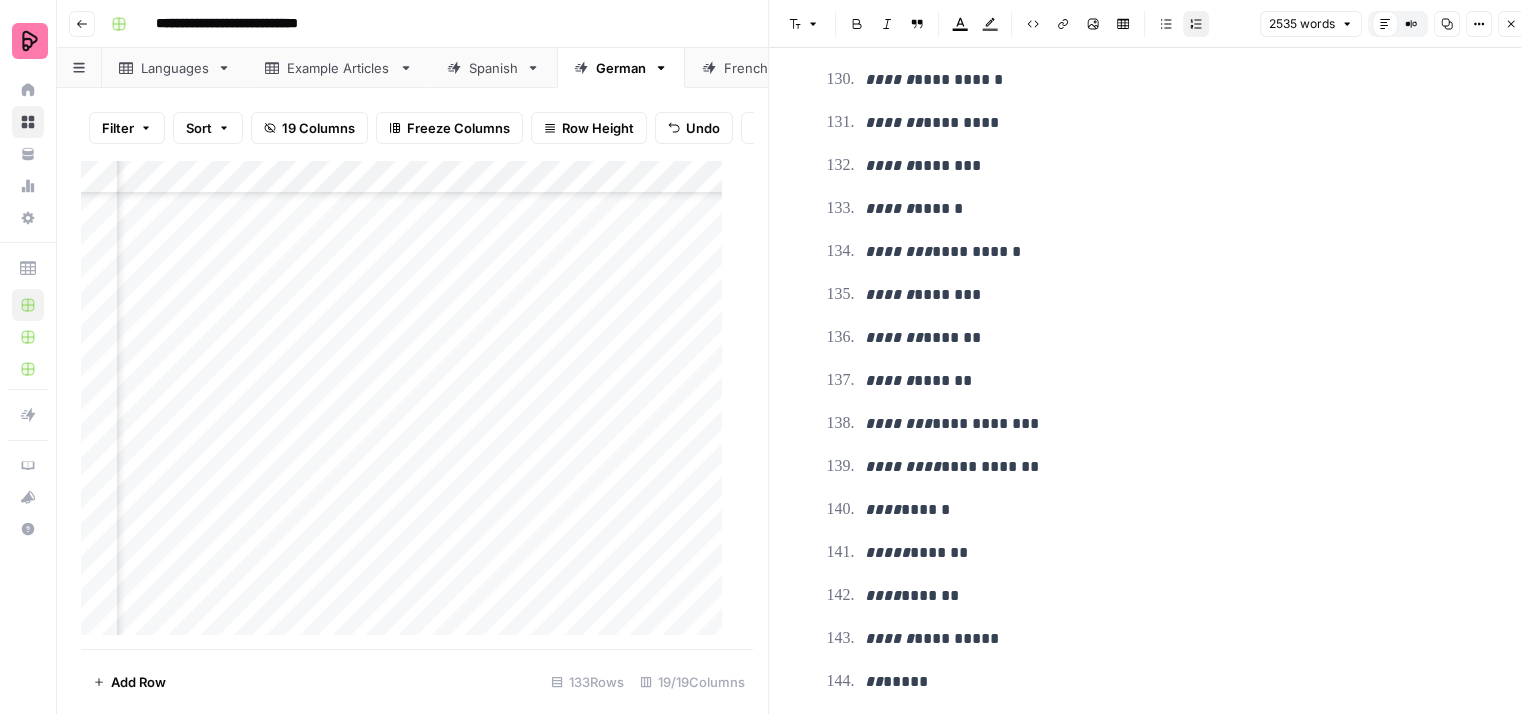 click on "**********" at bounding box center [1169, 467] 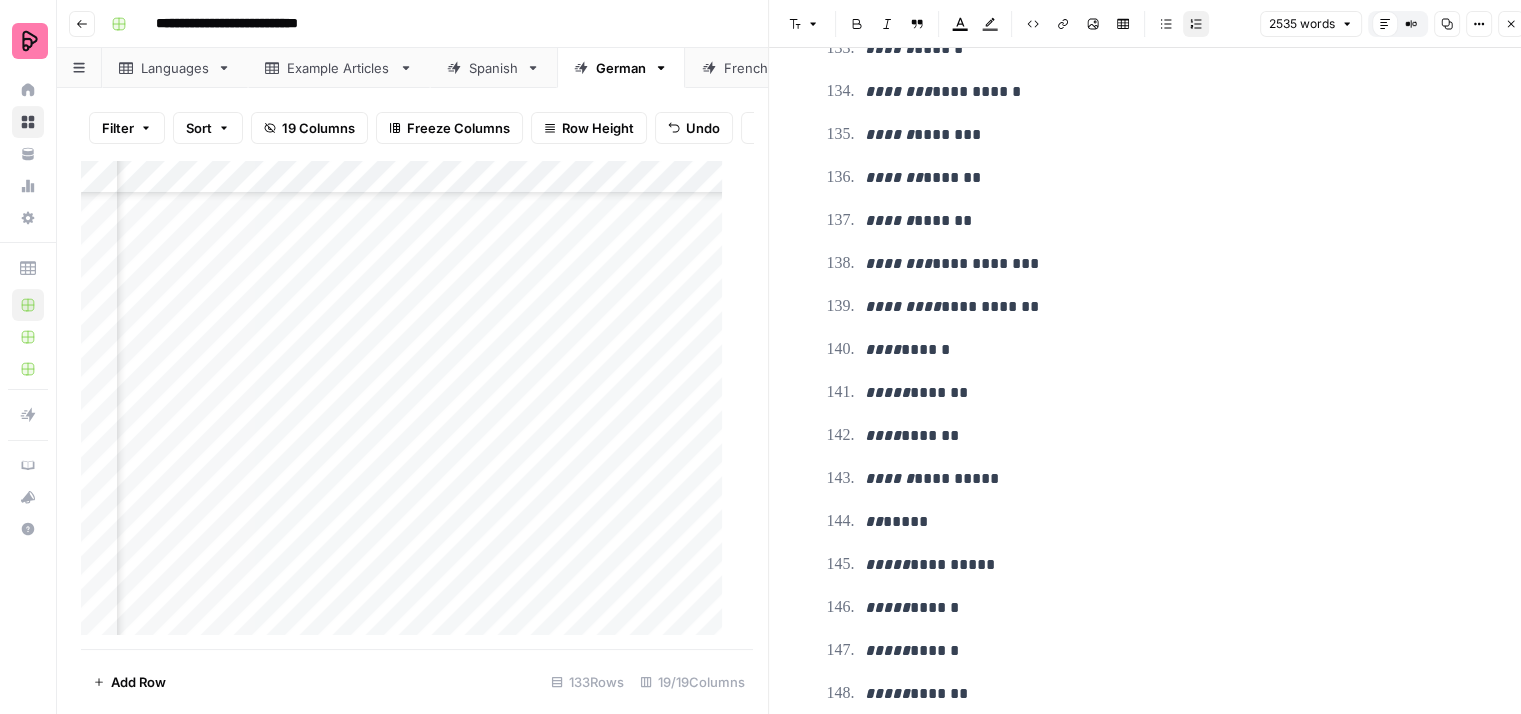 scroll, scrollTop: 8400, scrollLeft: 0, axis: vertical 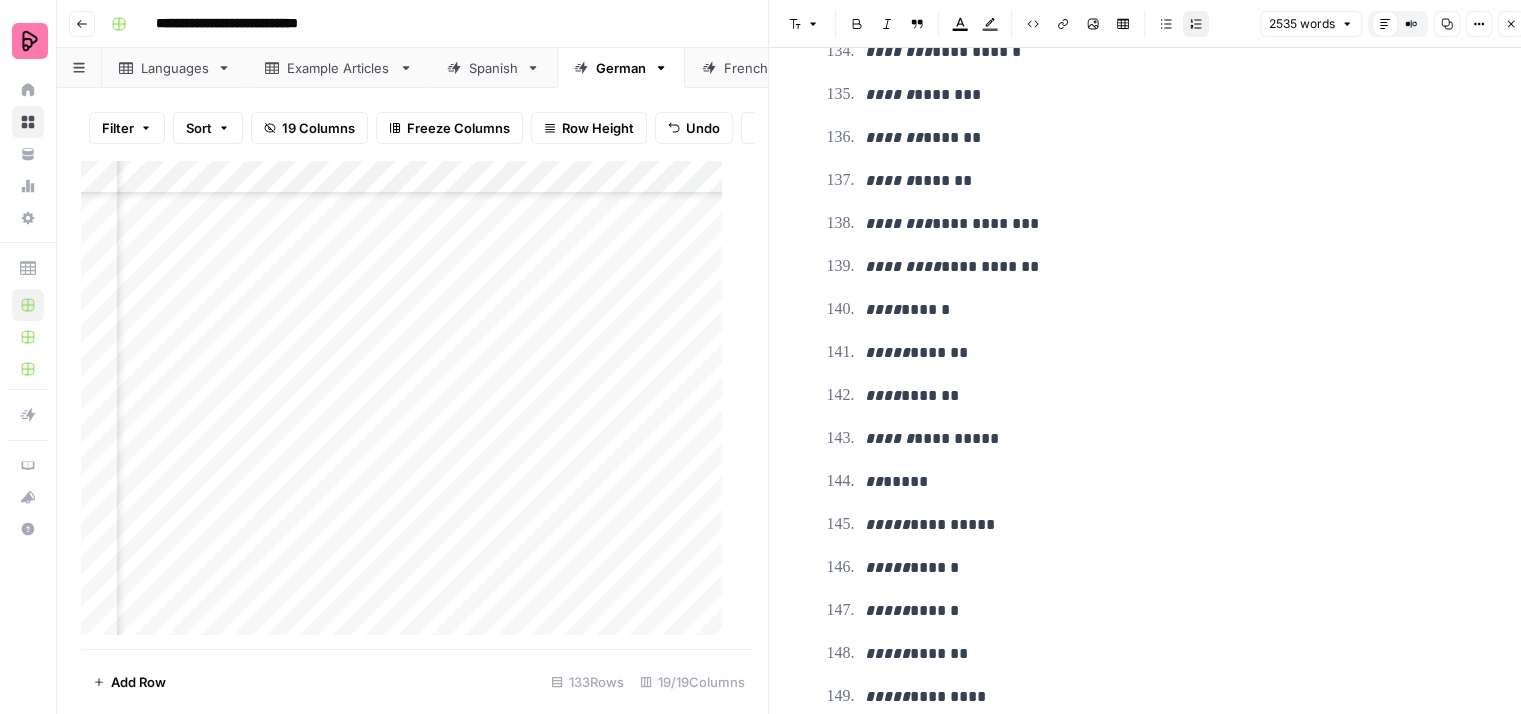 click on "** *****" at bounding box center [1169, 482] 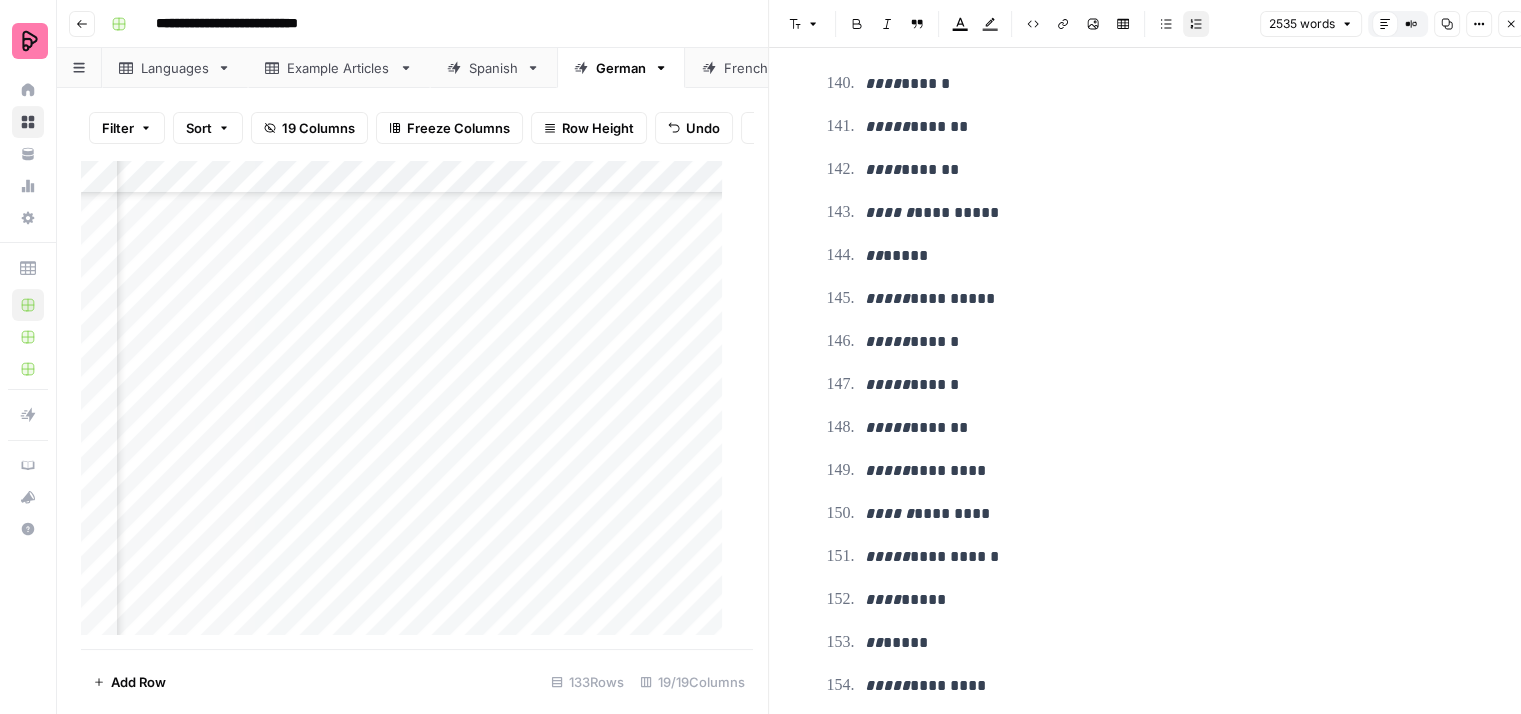scroll, scrollTop: 8700, scrollLeft: 0, axis: vertical 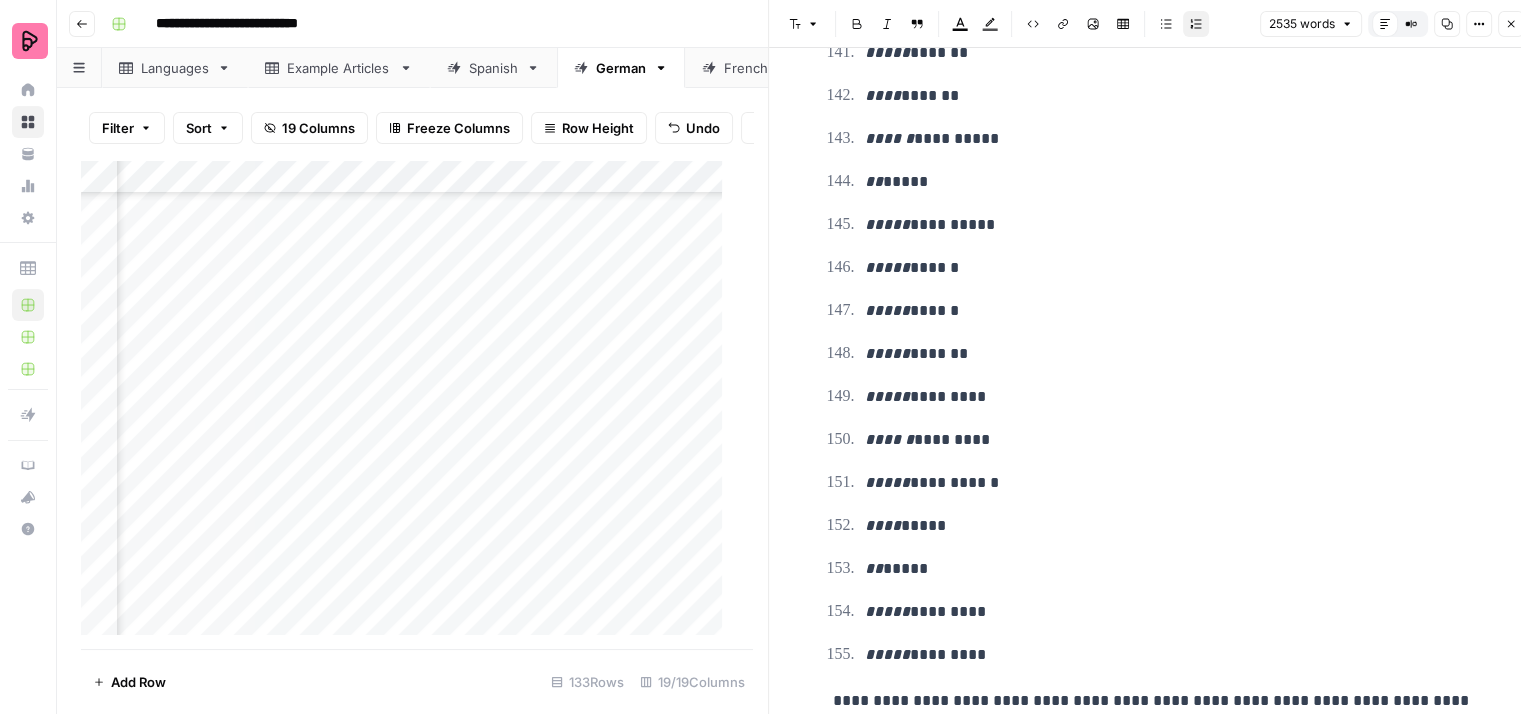 click on "***** *******" at bounding box center (1169, 354) 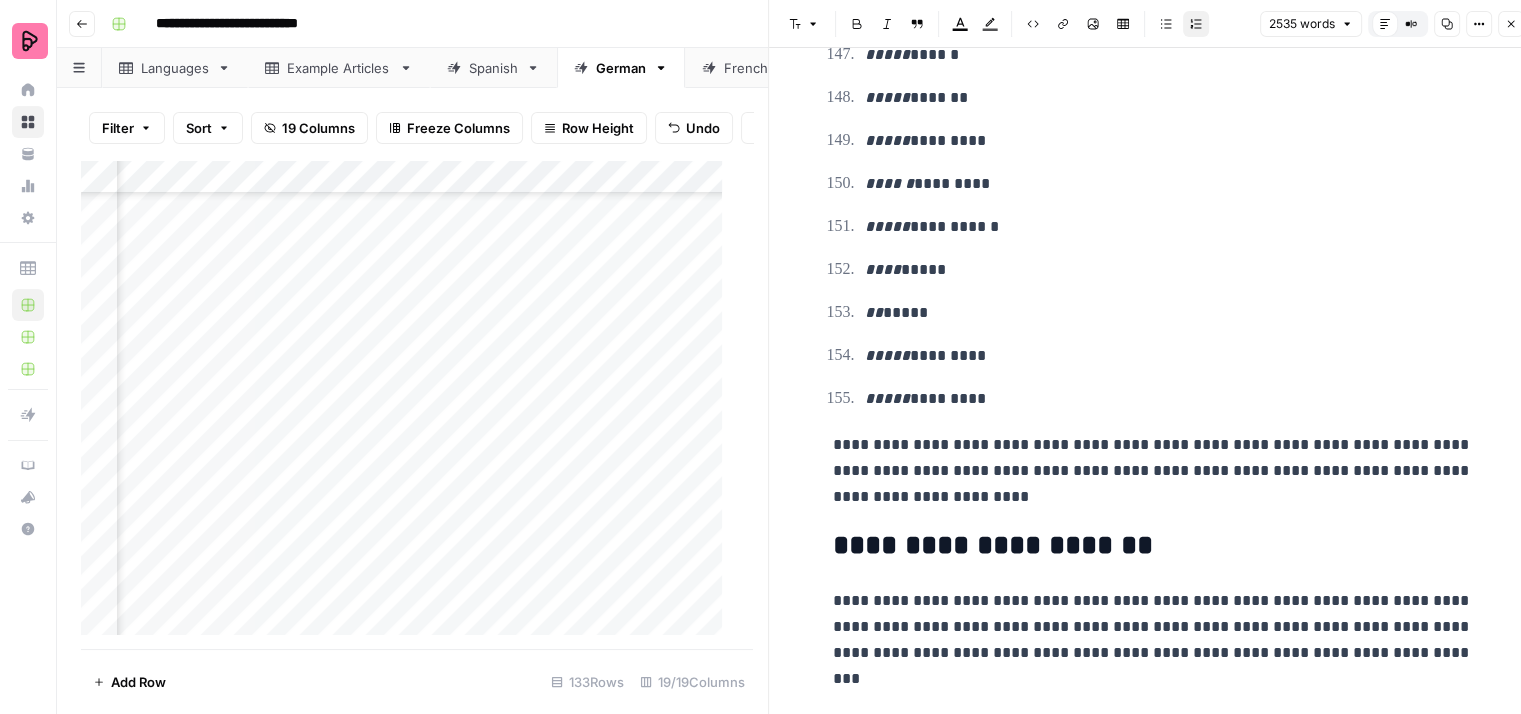 scroll, scrollTop: 9000, scrollLeft: 0, axis: vertical 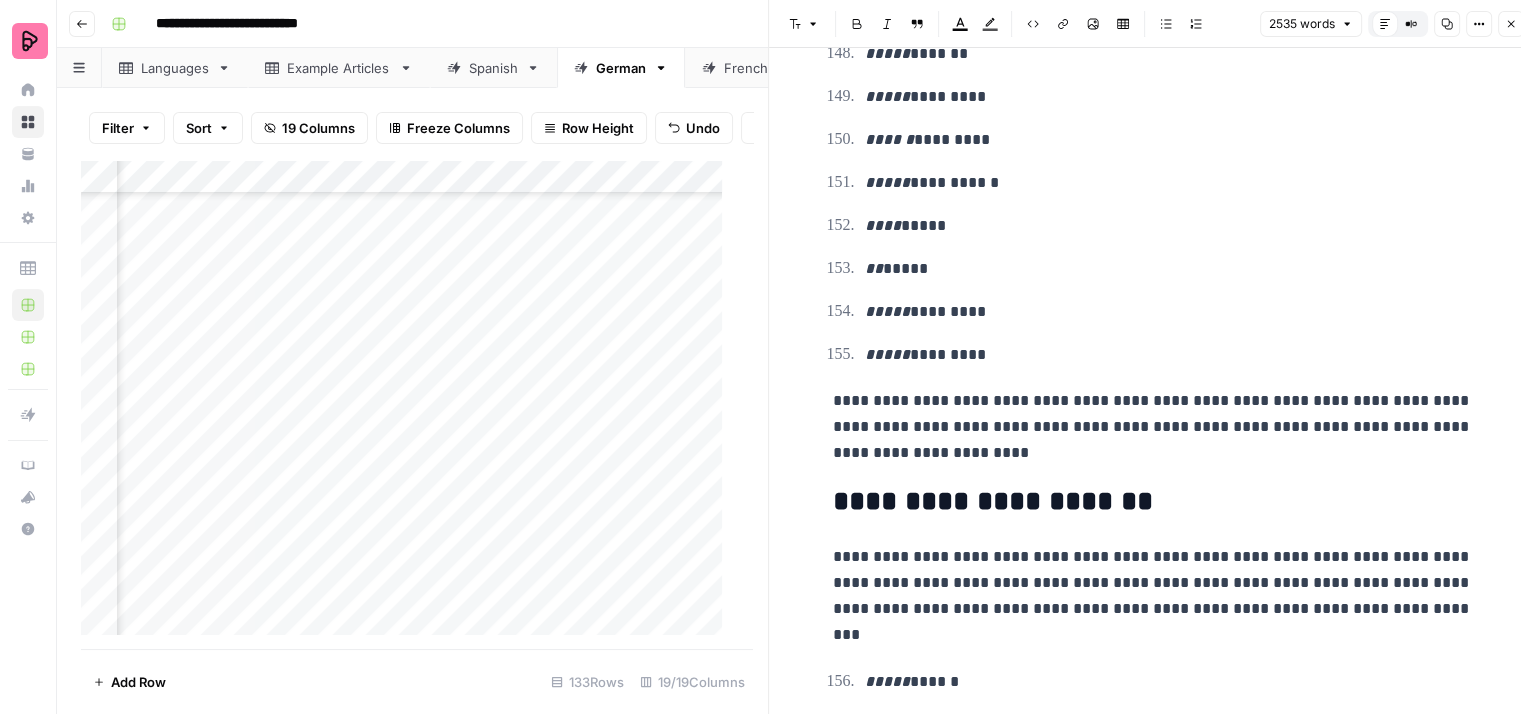 click on "**********" at bounding box center (1153, 427) 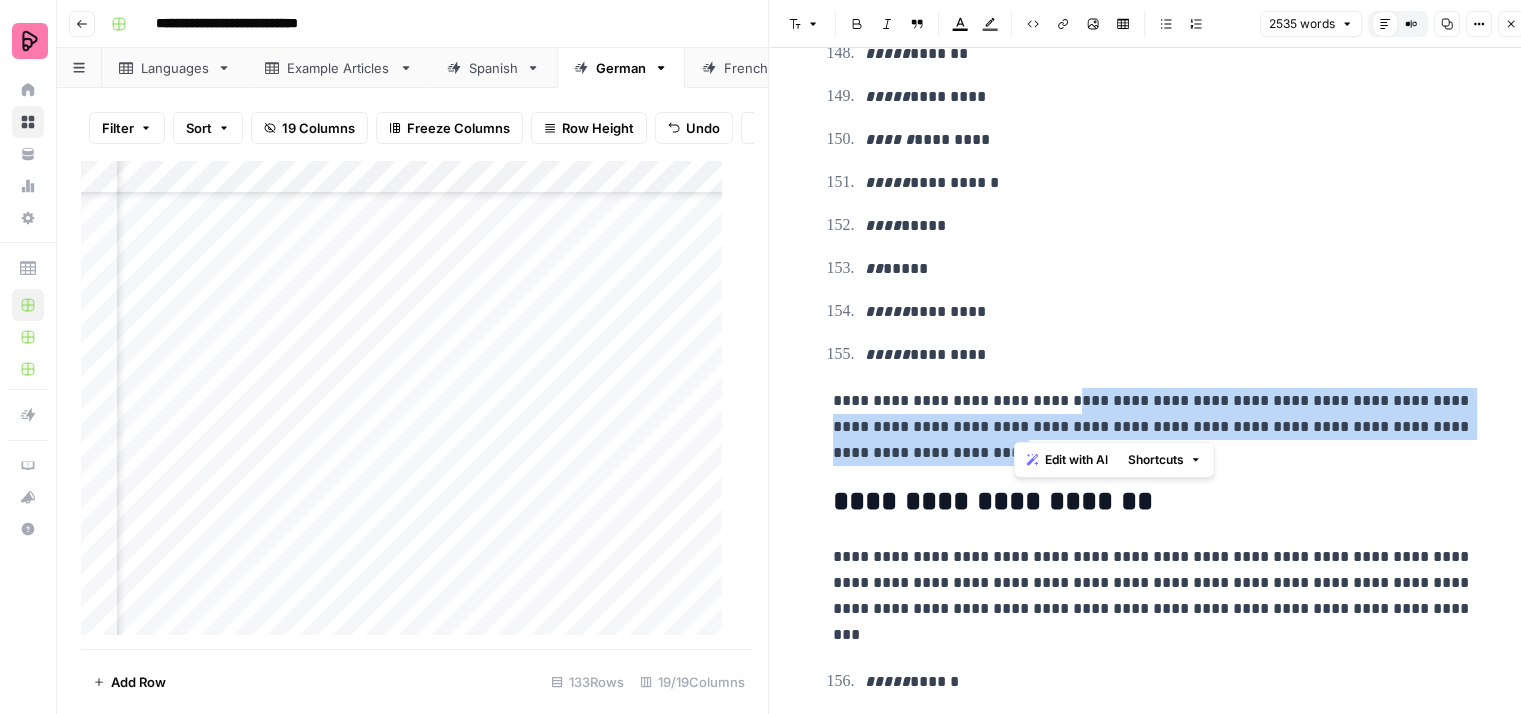 drag, startPoint x: 1026, startPoint y: 370, endPoint x: 1087, endPoint y: 419, distance: 78.24321 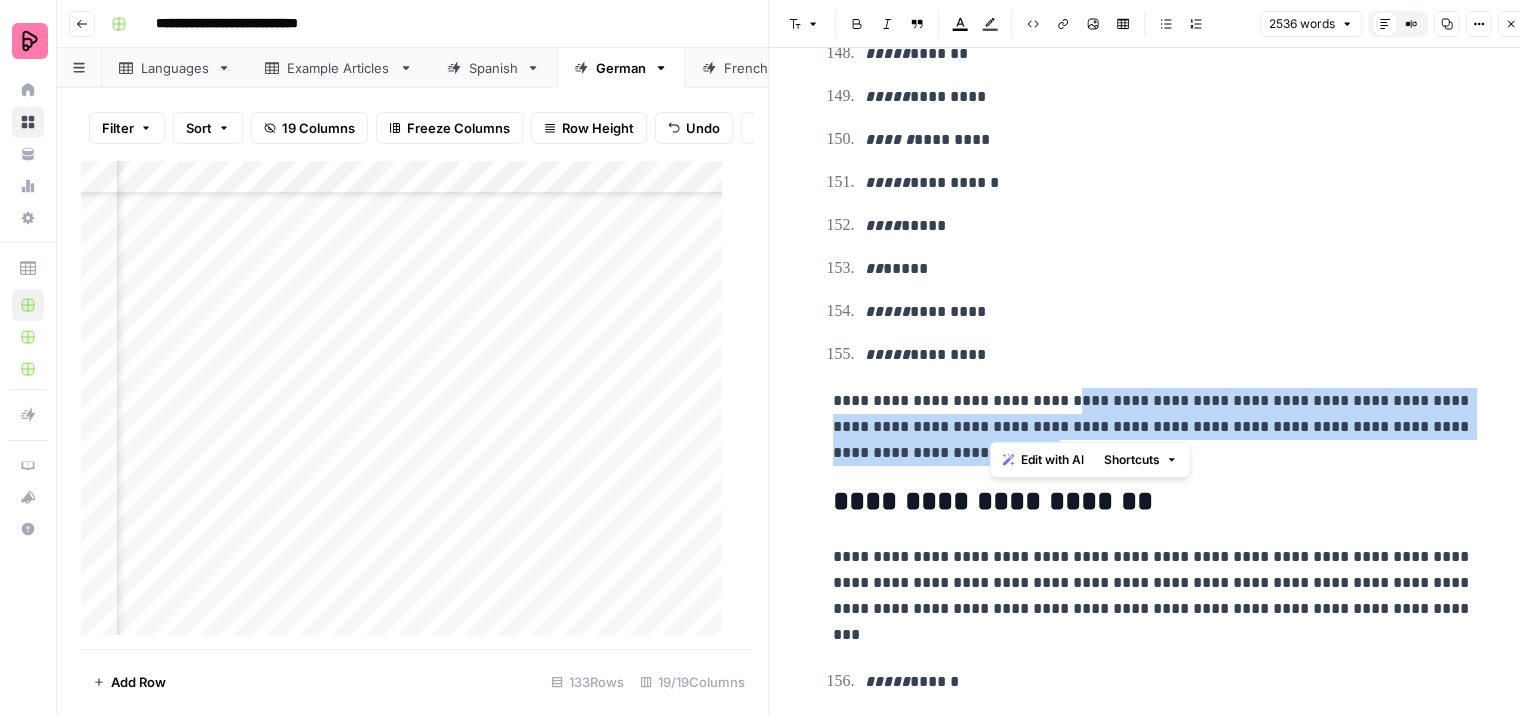 drag, startPoint x: 989, startPoint y: 433, endPoint x: 1024, endPoint y: 360, distance: 80.95678 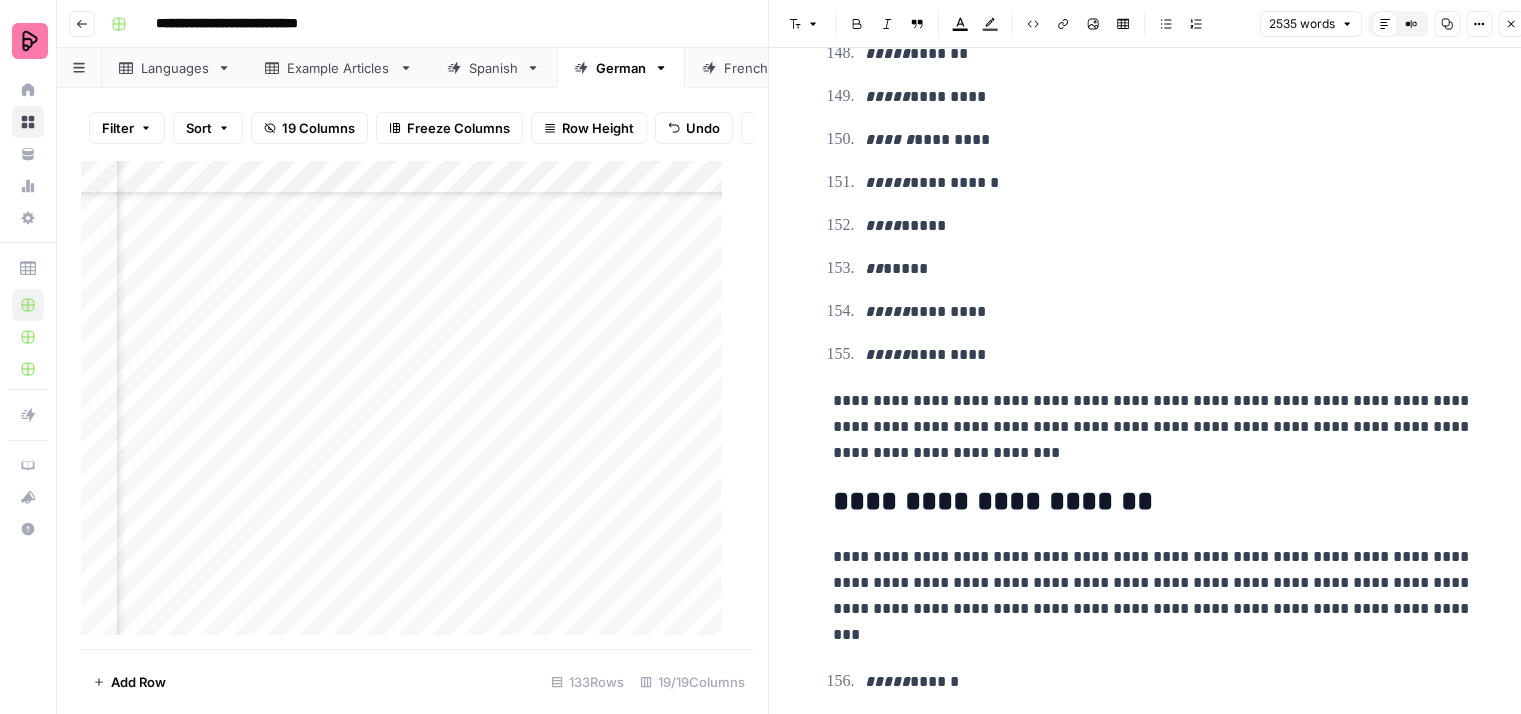 click on "**********" at bounding box center [1153, 427] 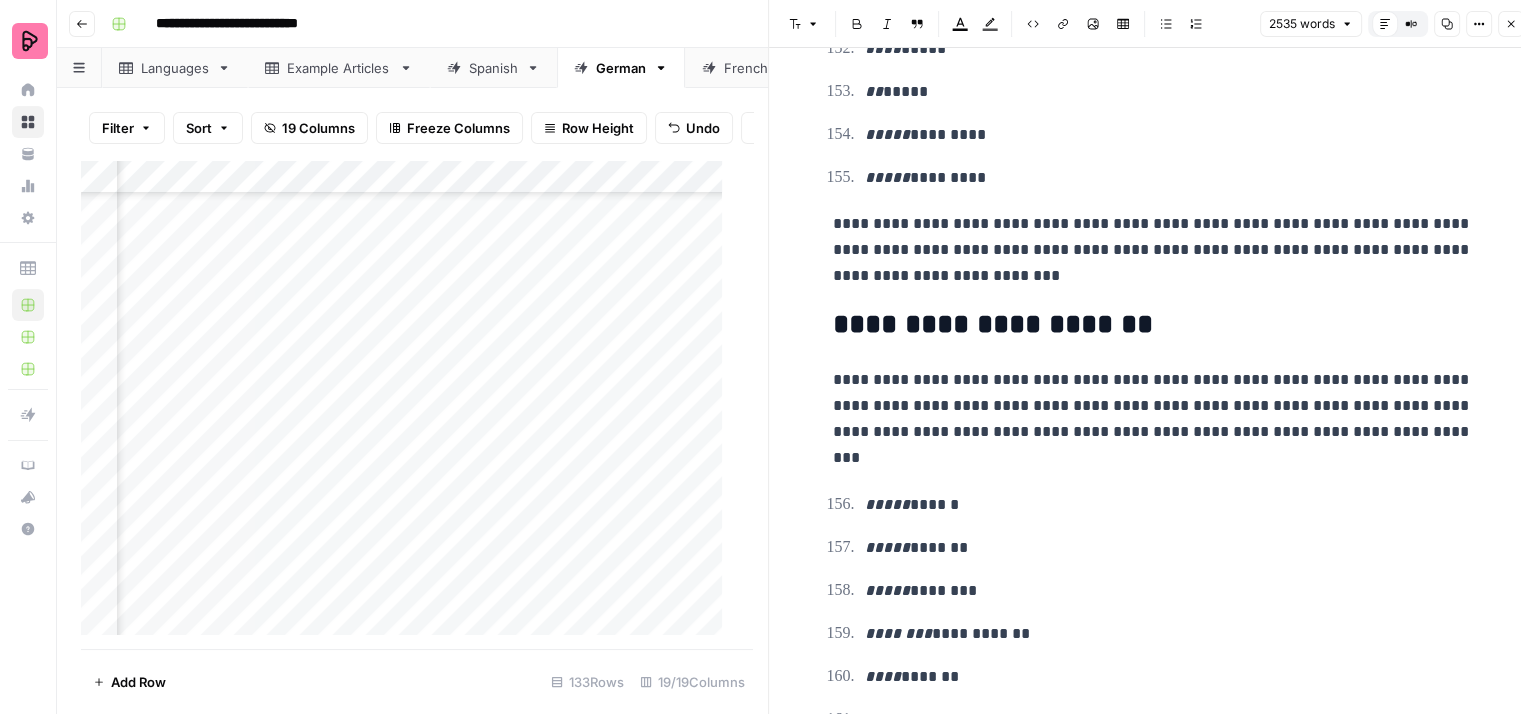 scroll, scrollTop: 9200, scrollLeft: 0, axis: vertical 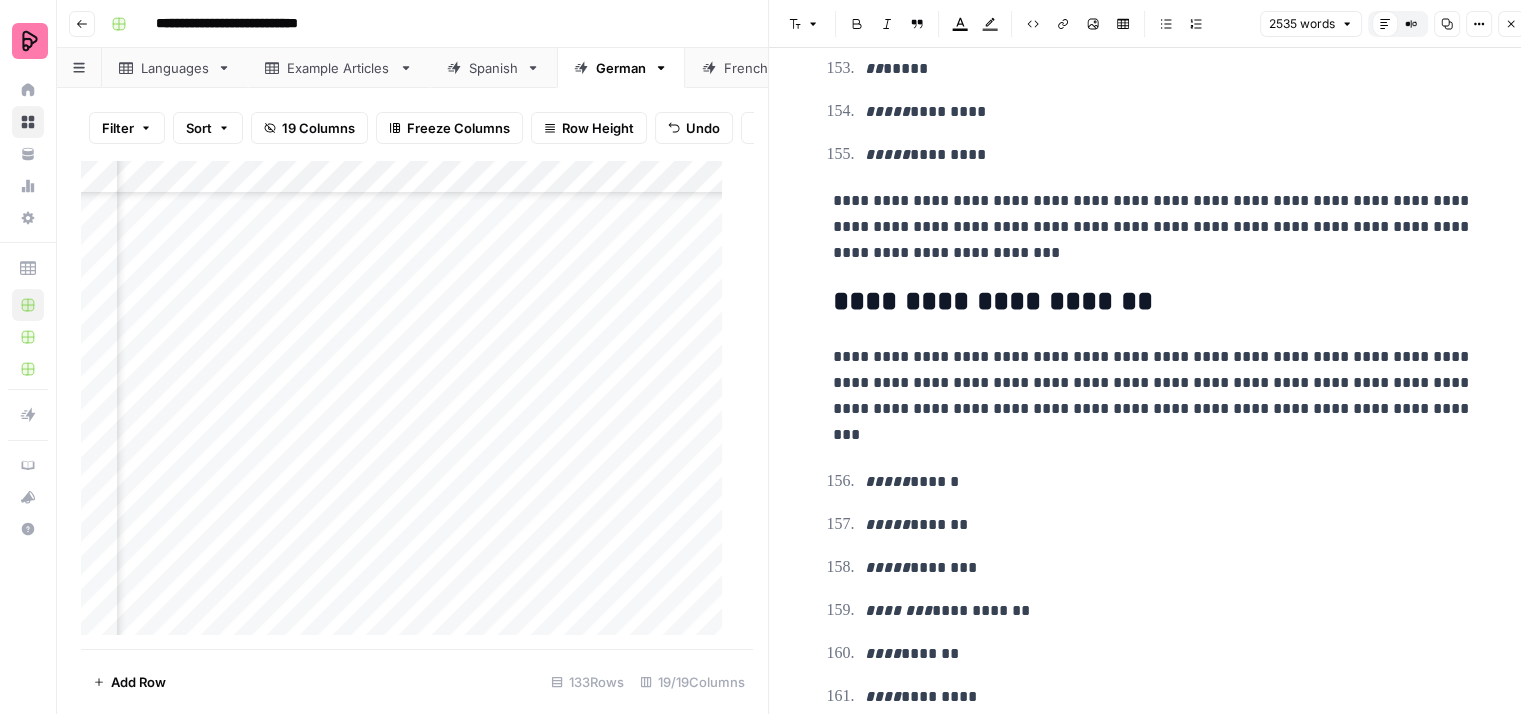 click on "**********" at bounding box center [1153, 396] 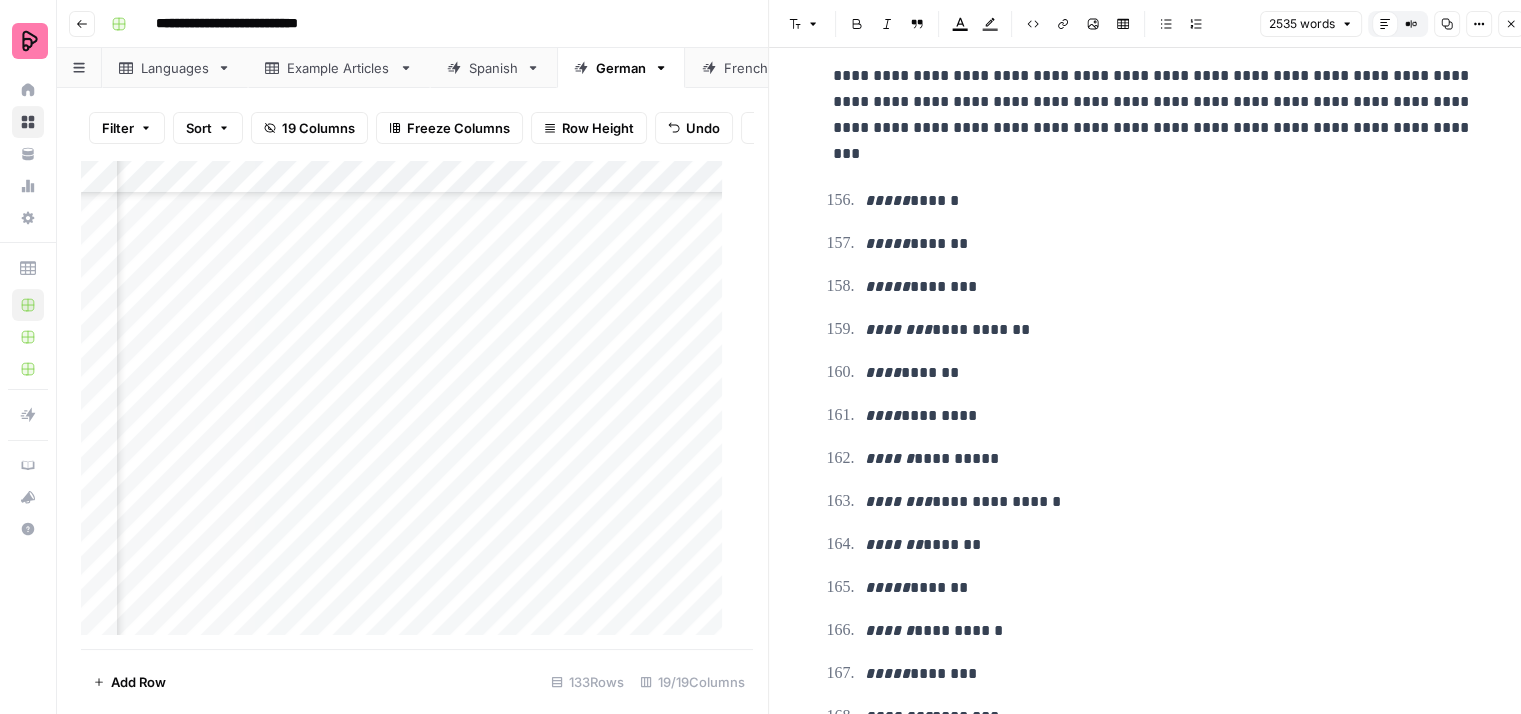 scroll, scrollTop: 9500, scrollLeft: 0, axis: vertical 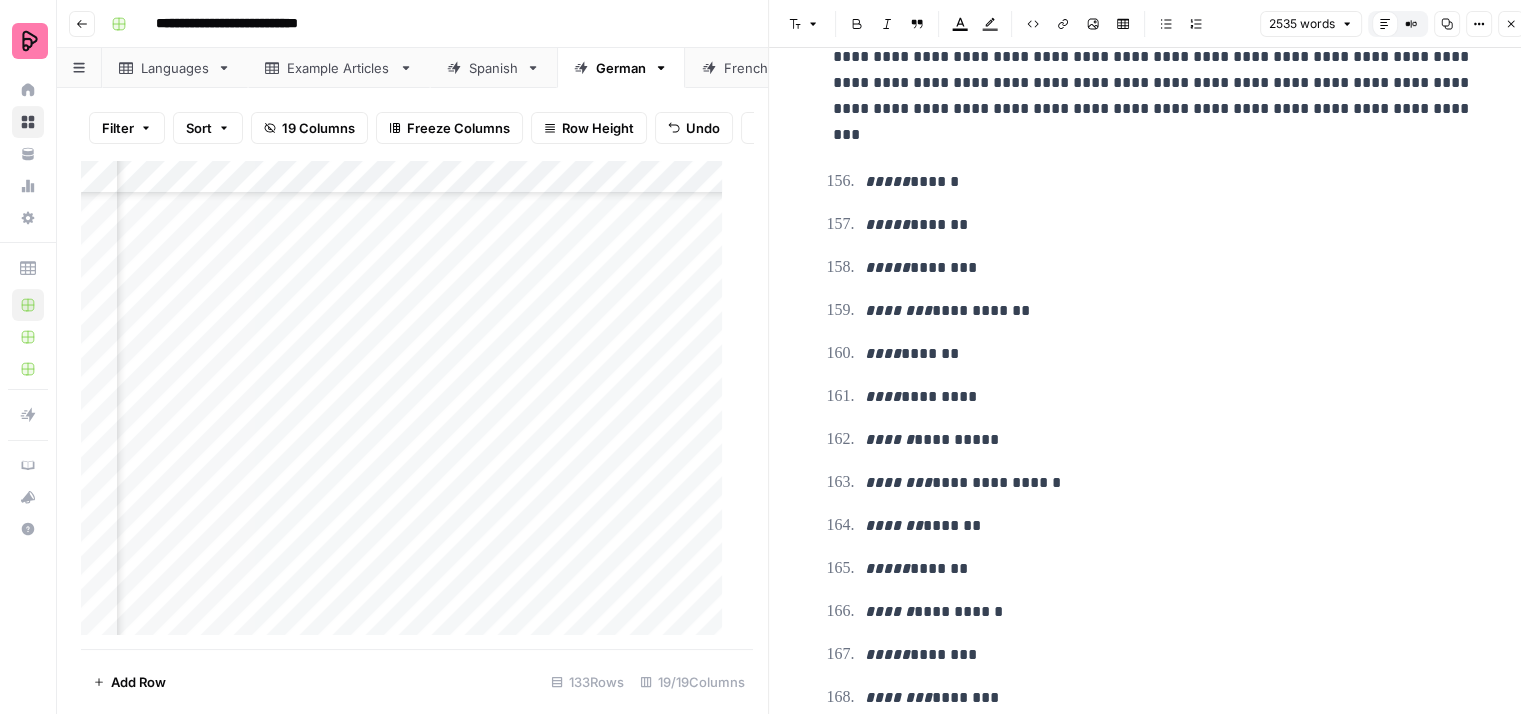 click on "***** ******" at bounding box center (1169, 182) 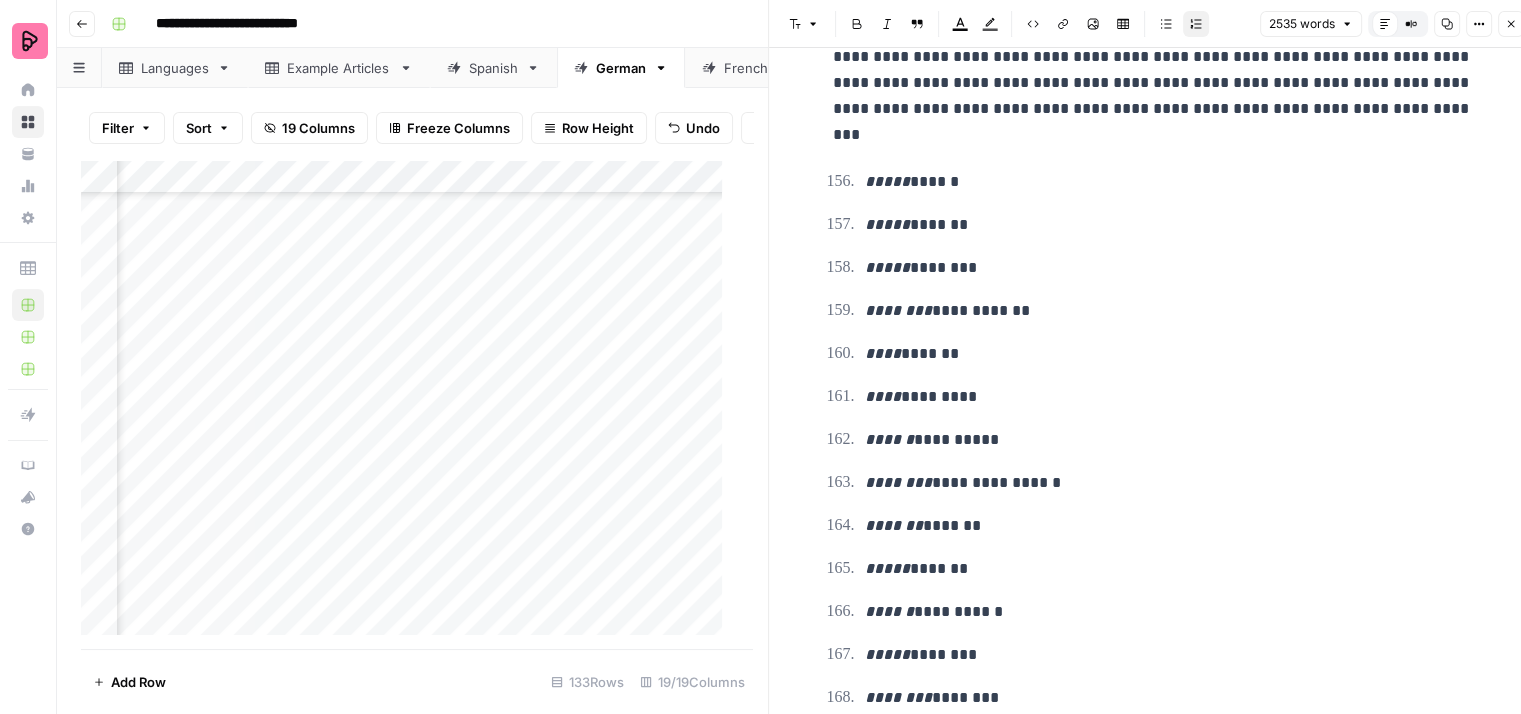 click on "***** *******" at bounding box center [1169, 225] 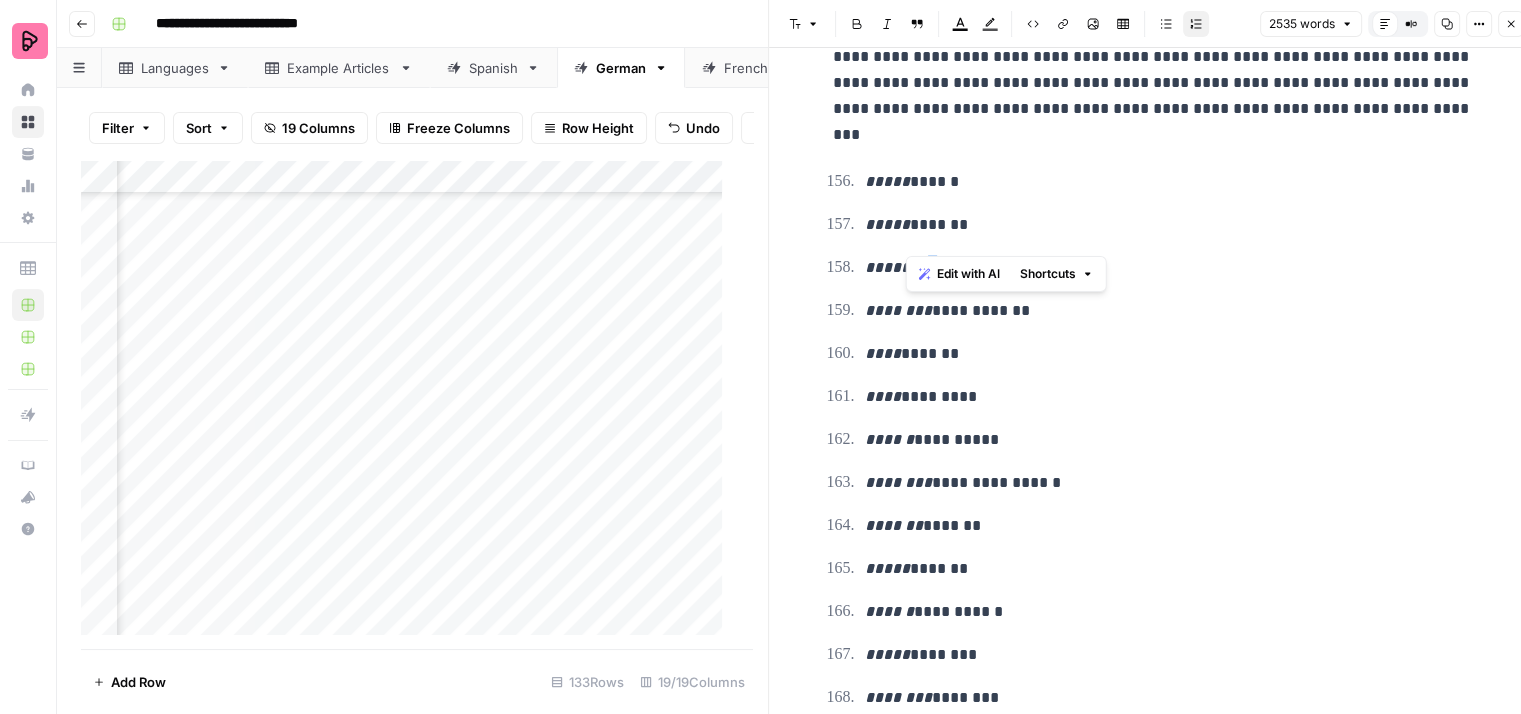 click on "***** ********" at bounding box center (1169, 268) 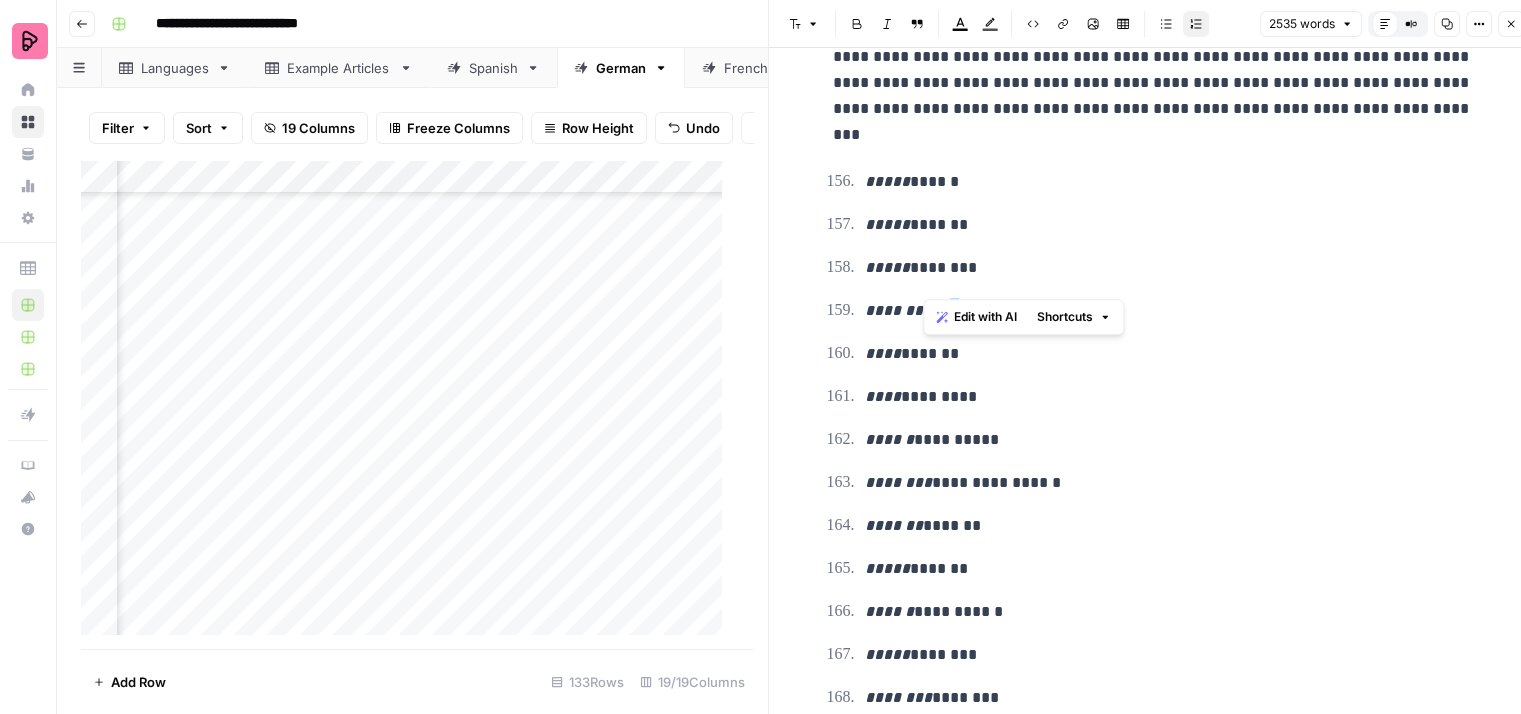 click on "**********" at bounding box center [1169, 311] 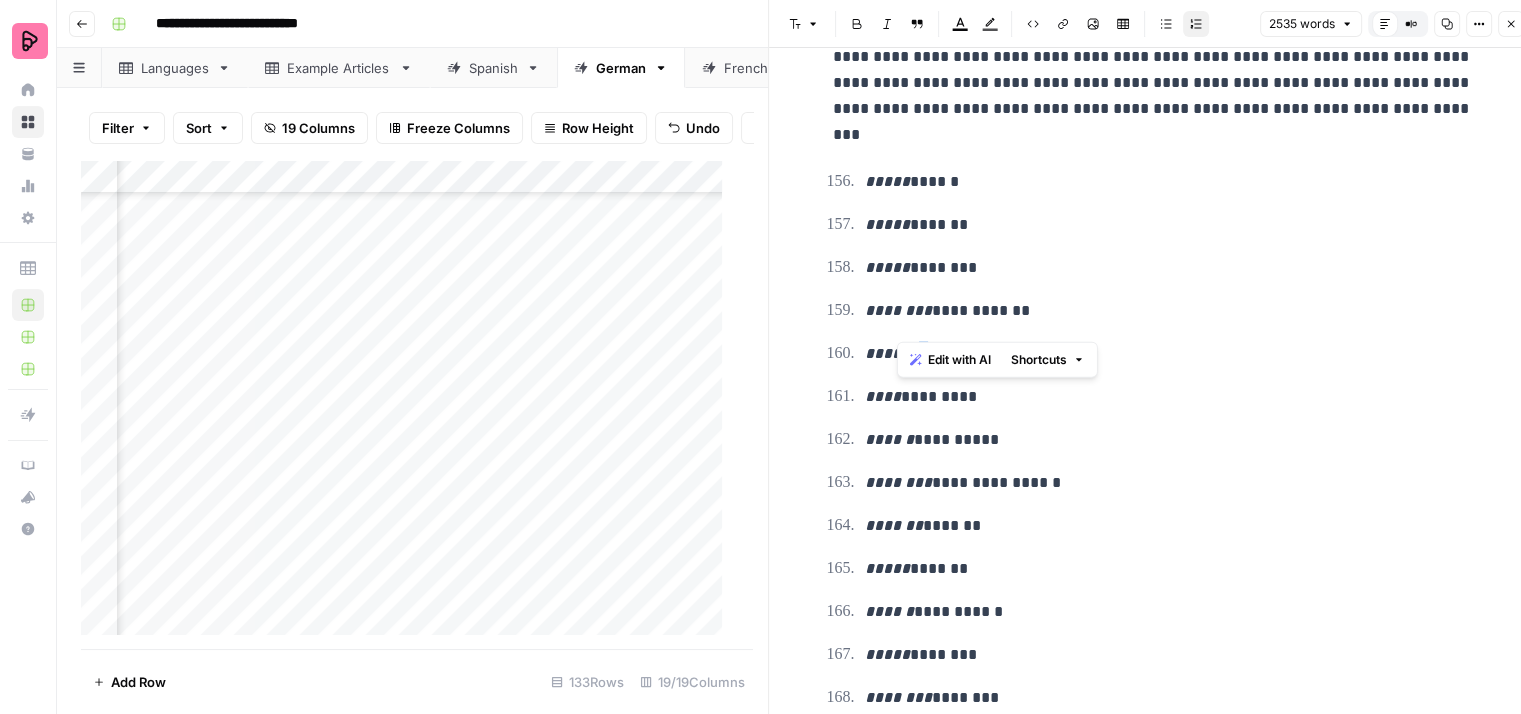 click on "**** *******" at bounding box center [1169, 354] 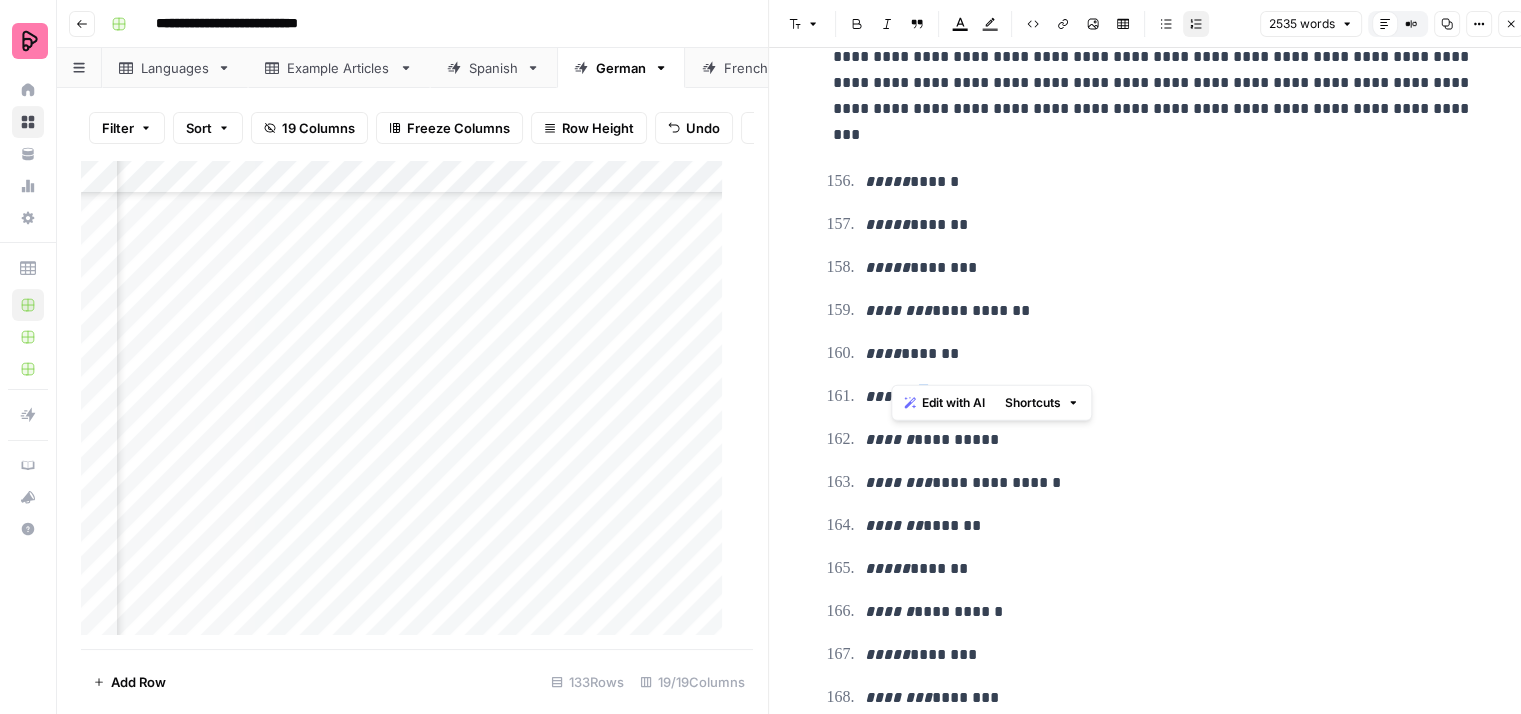 click on "**** *********" at bounding box center (1169, 397) 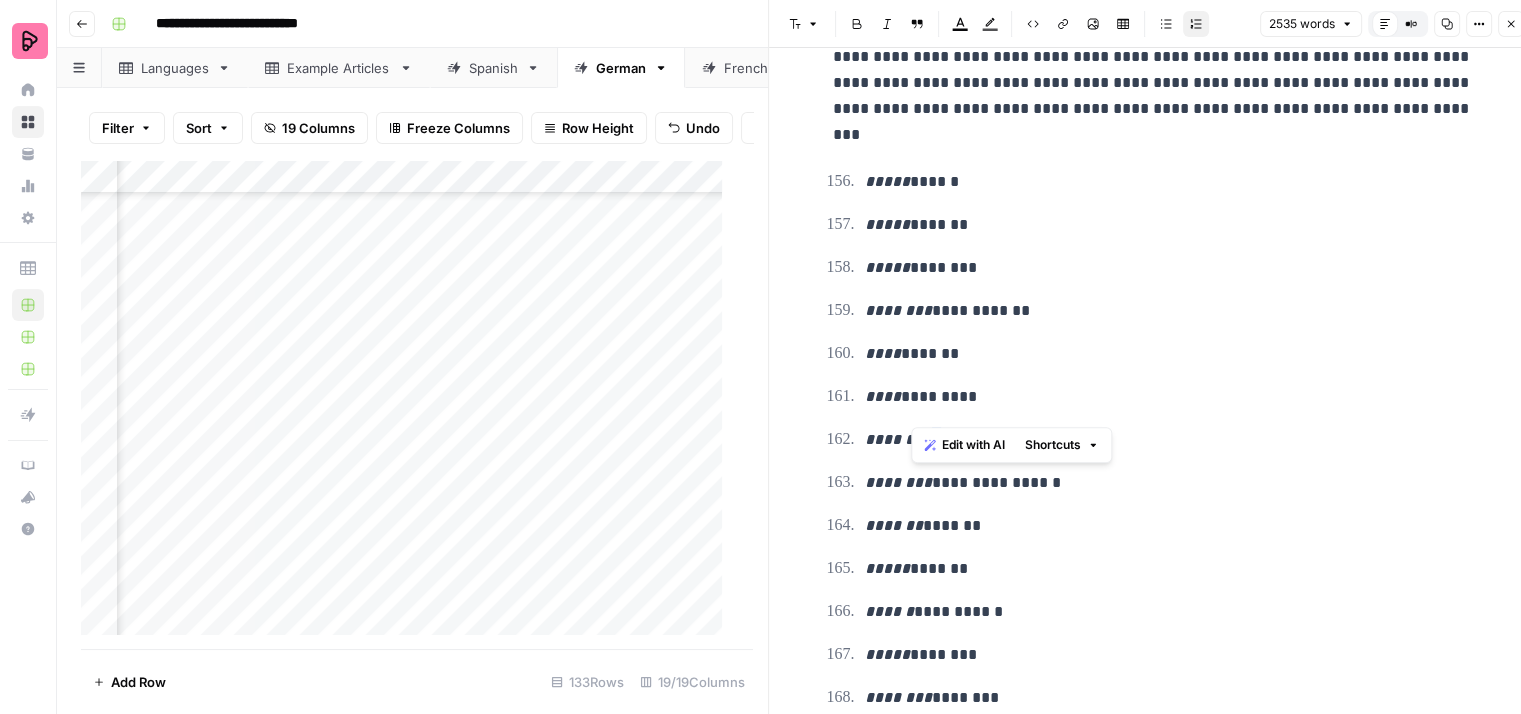 click on "**********" at bounding box center (1169, 440) 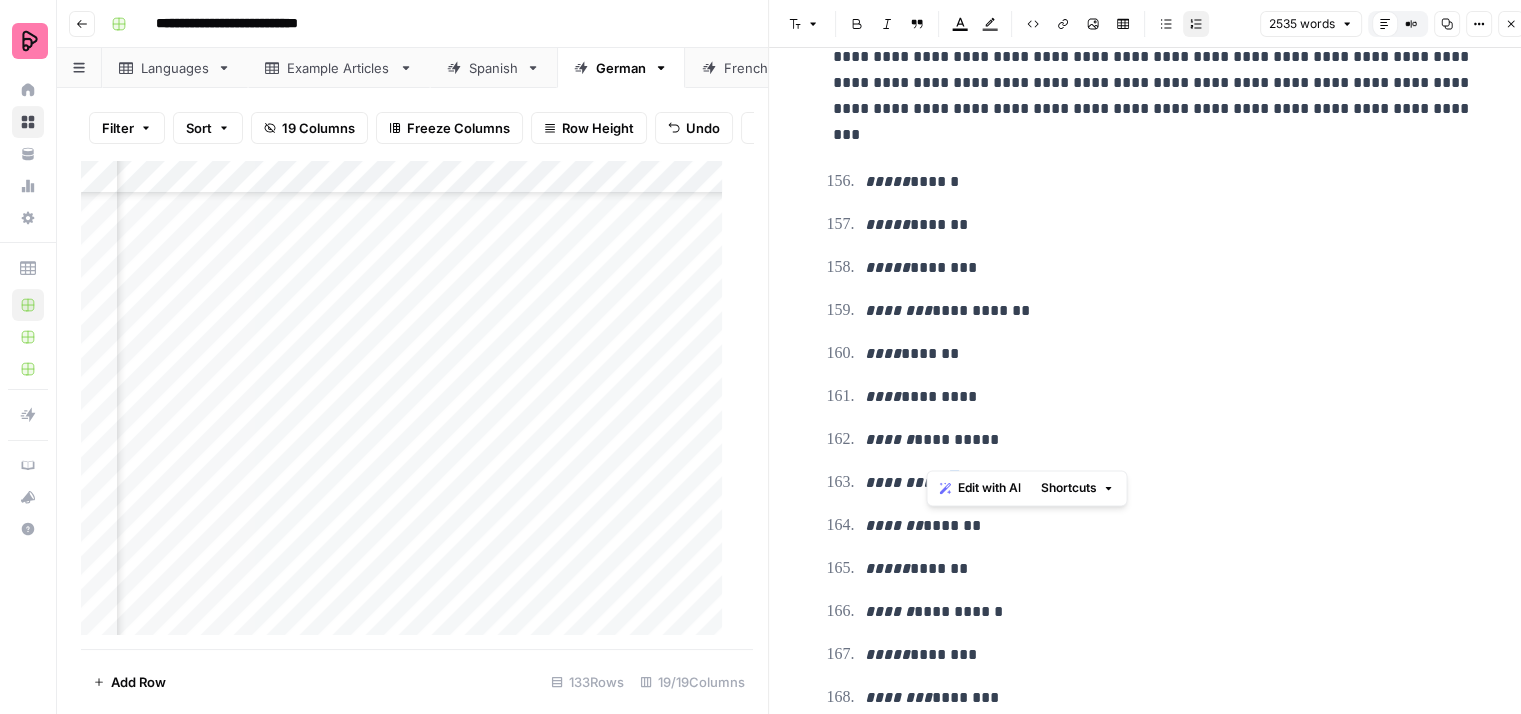 drag, startPoint x: 939, startPoint y: 453, endPoint x: 928, endPoint y: 454, distance: 11.045361 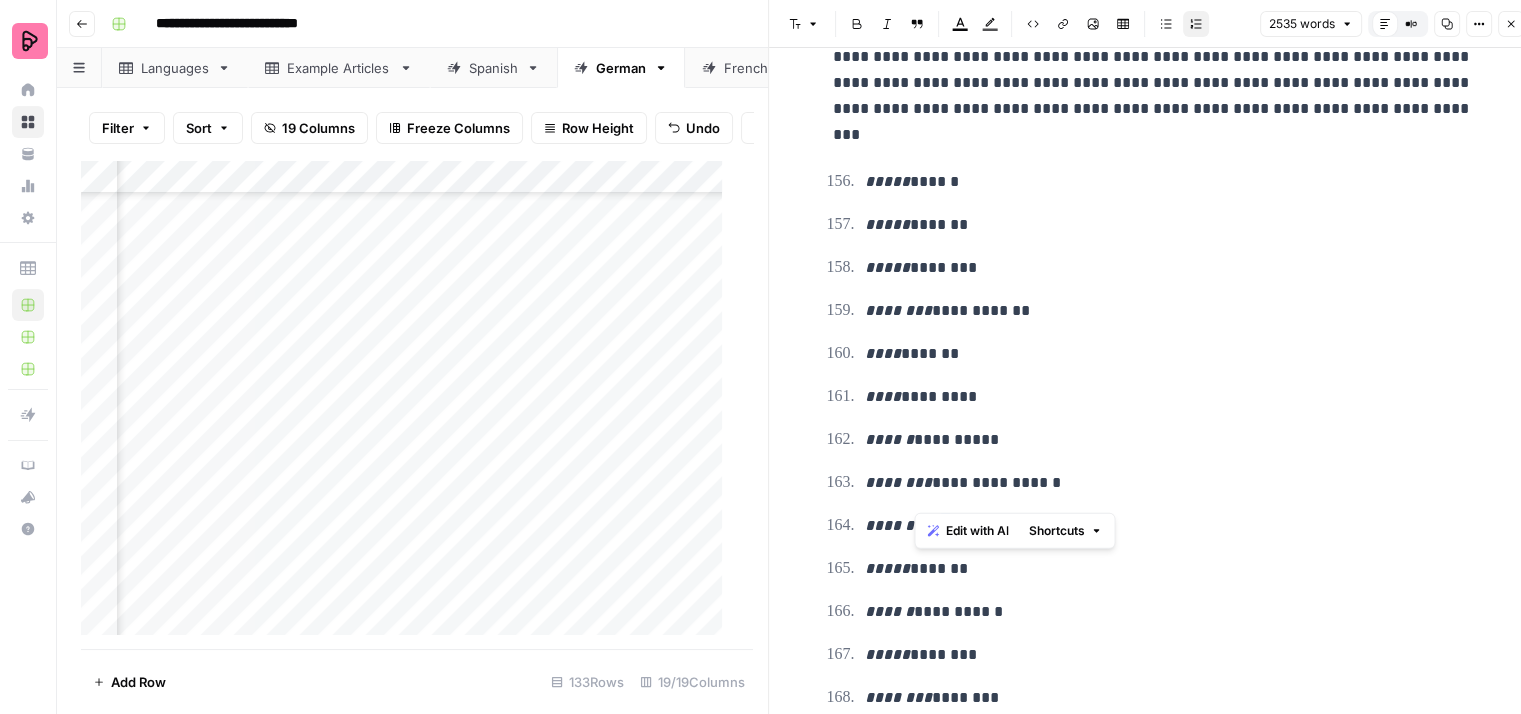 click on "******* *******" at bounding box center (1169, 526) 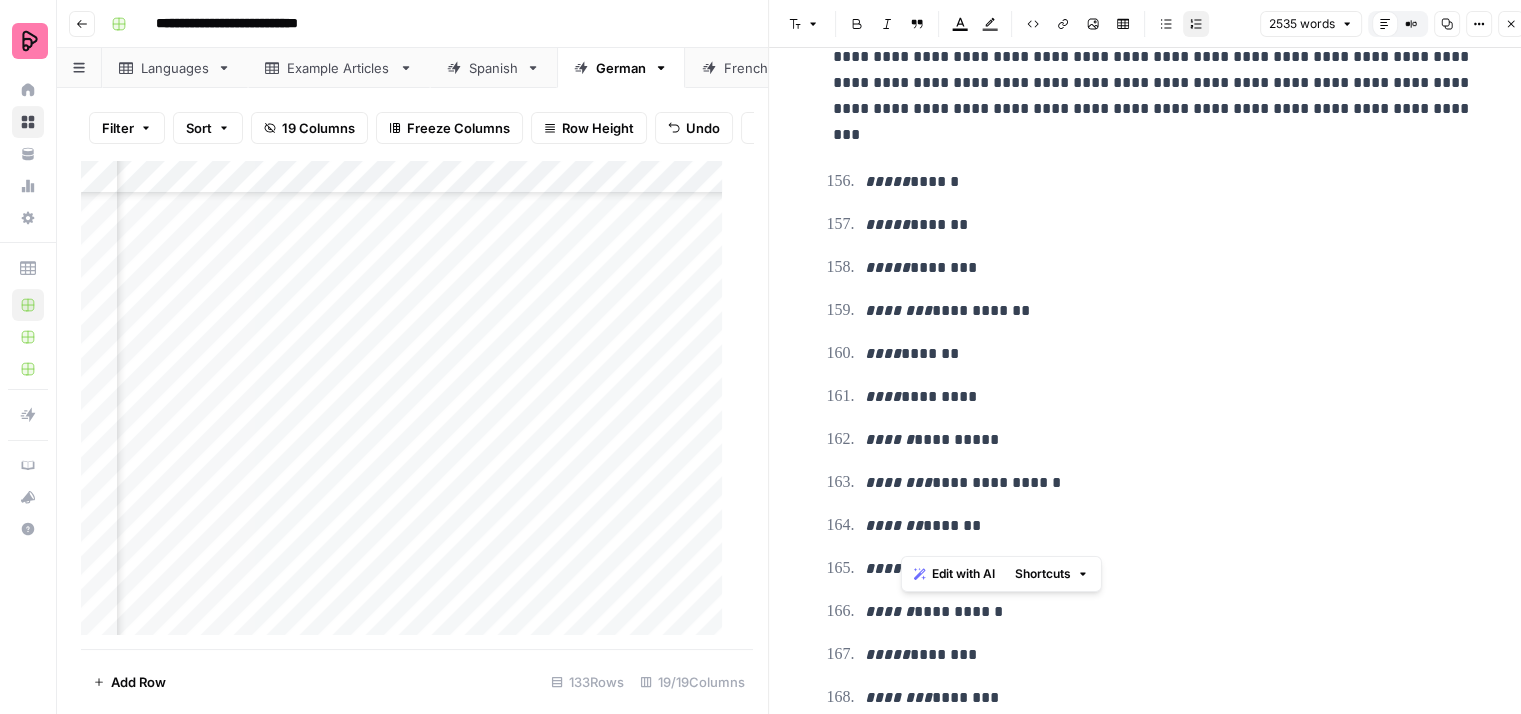 click on "***** *******" at bounding box center (1169, 569) 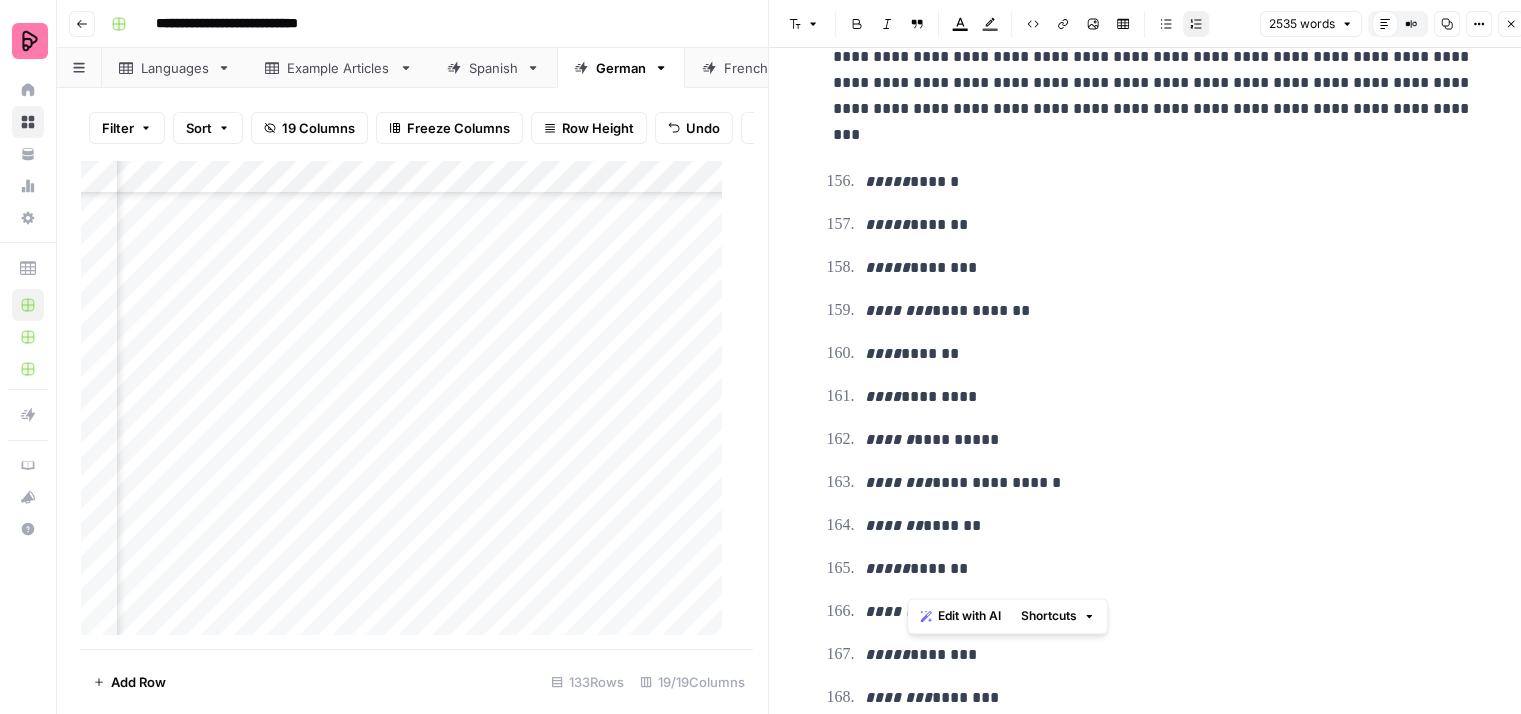 click on "**********" at bounding box center [1169, 612] 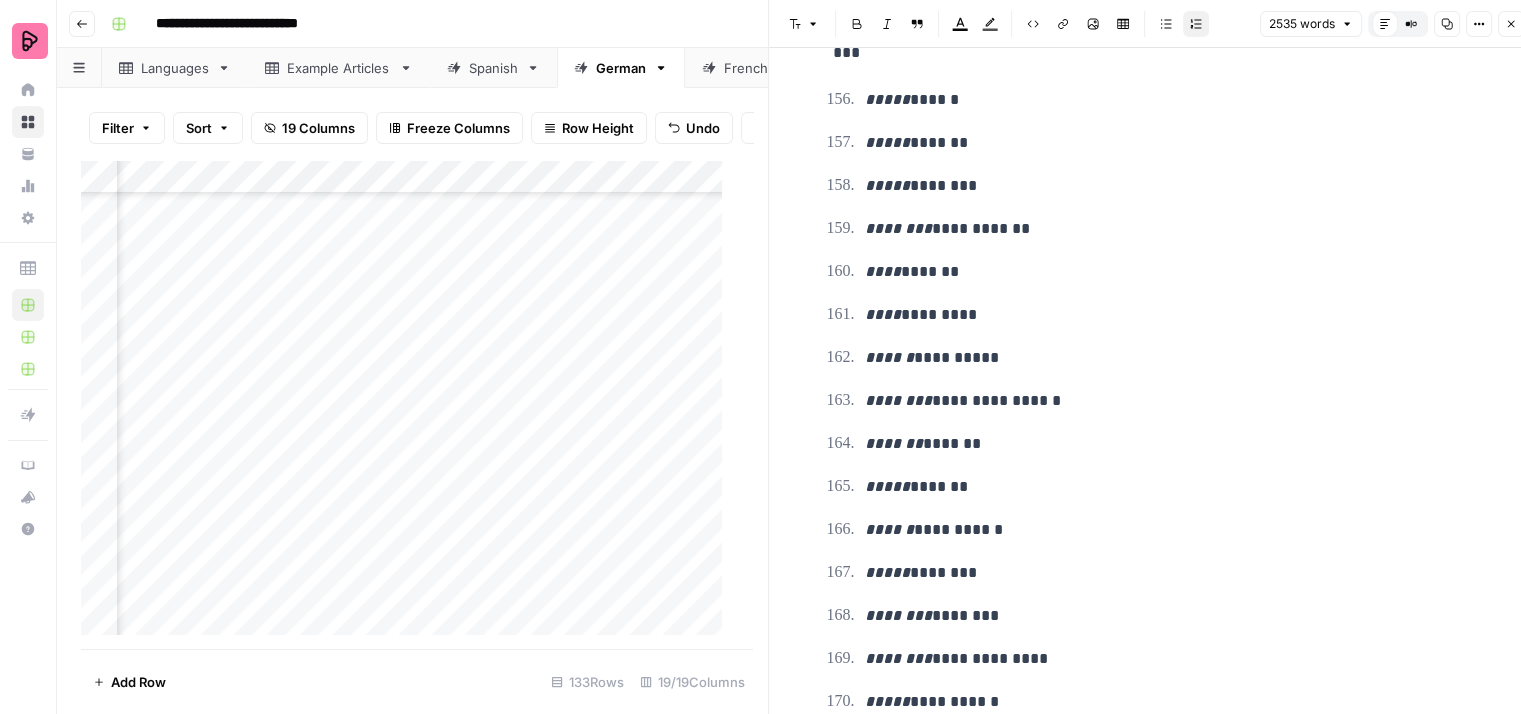 scroll, scrollTop: 9800, scrollLeft: 0, axis: vertical 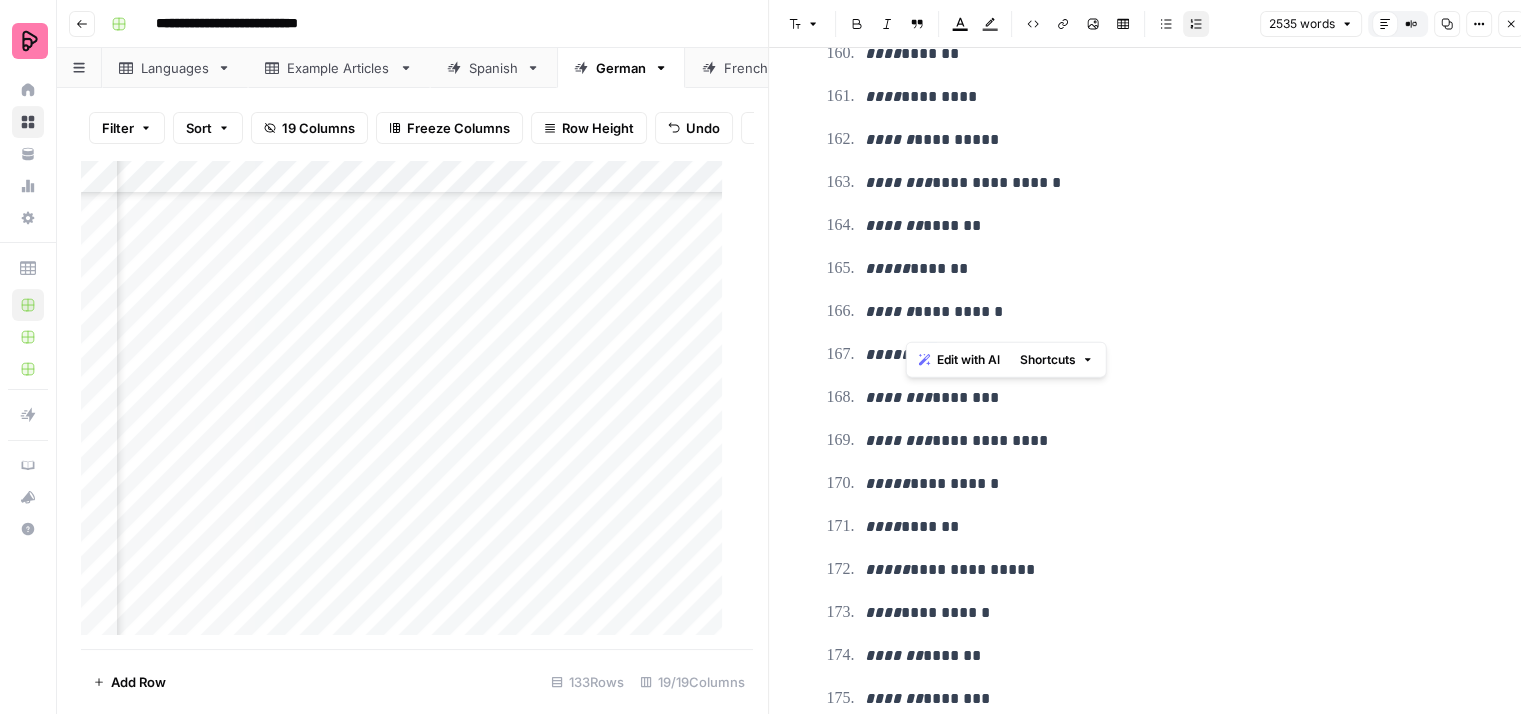 click on "***** ********" at bounding box center [1169, 355] 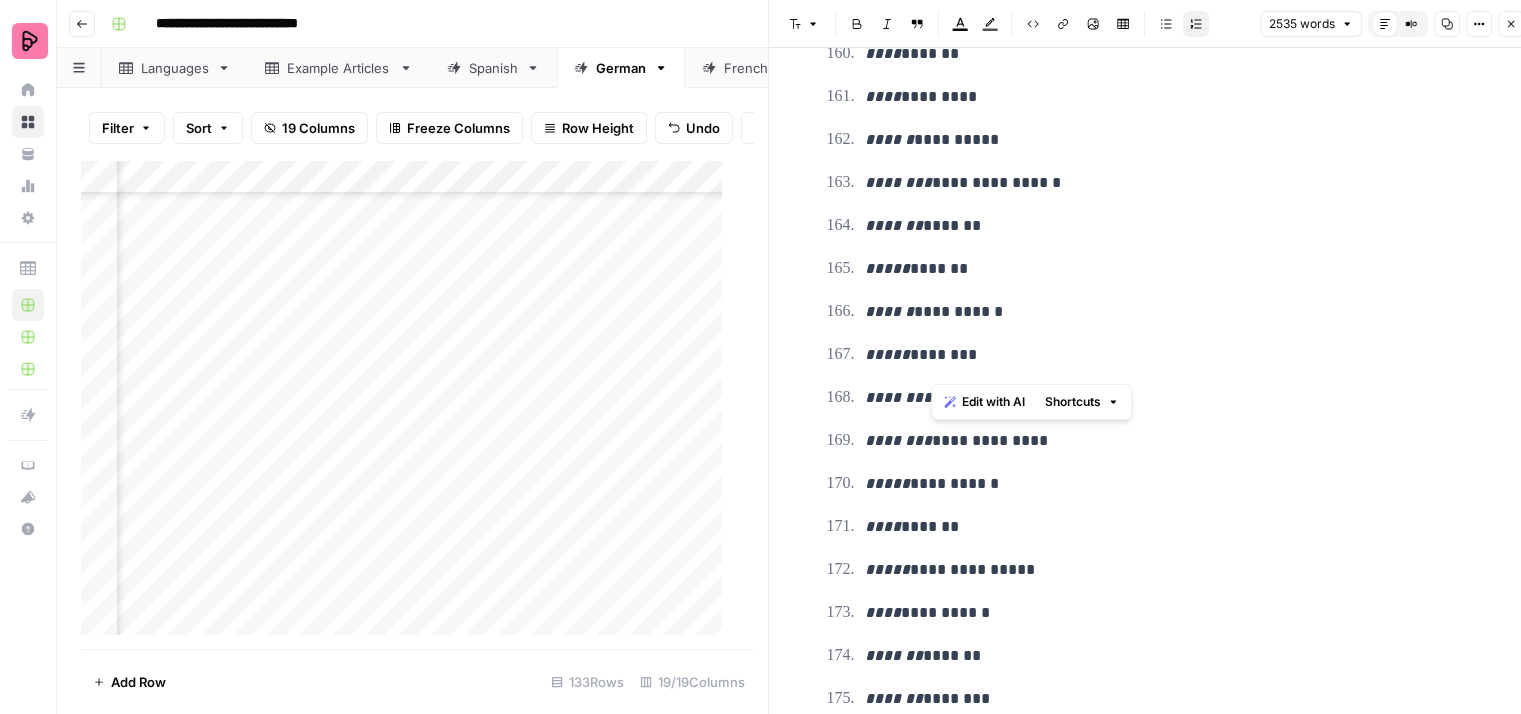 click on "******** ********" at bounding box center [1169, 398] 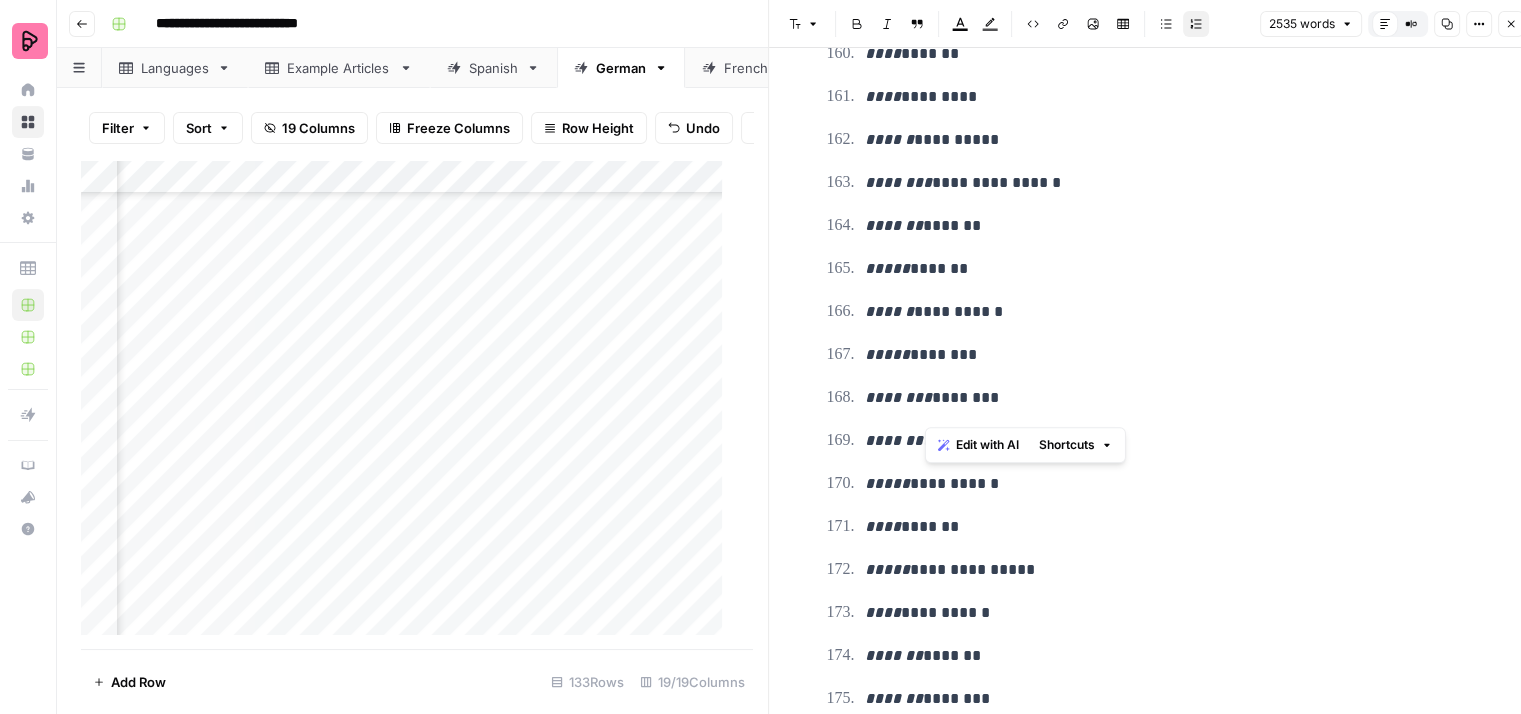 click on "**********" at bounding box center [1169, 441] 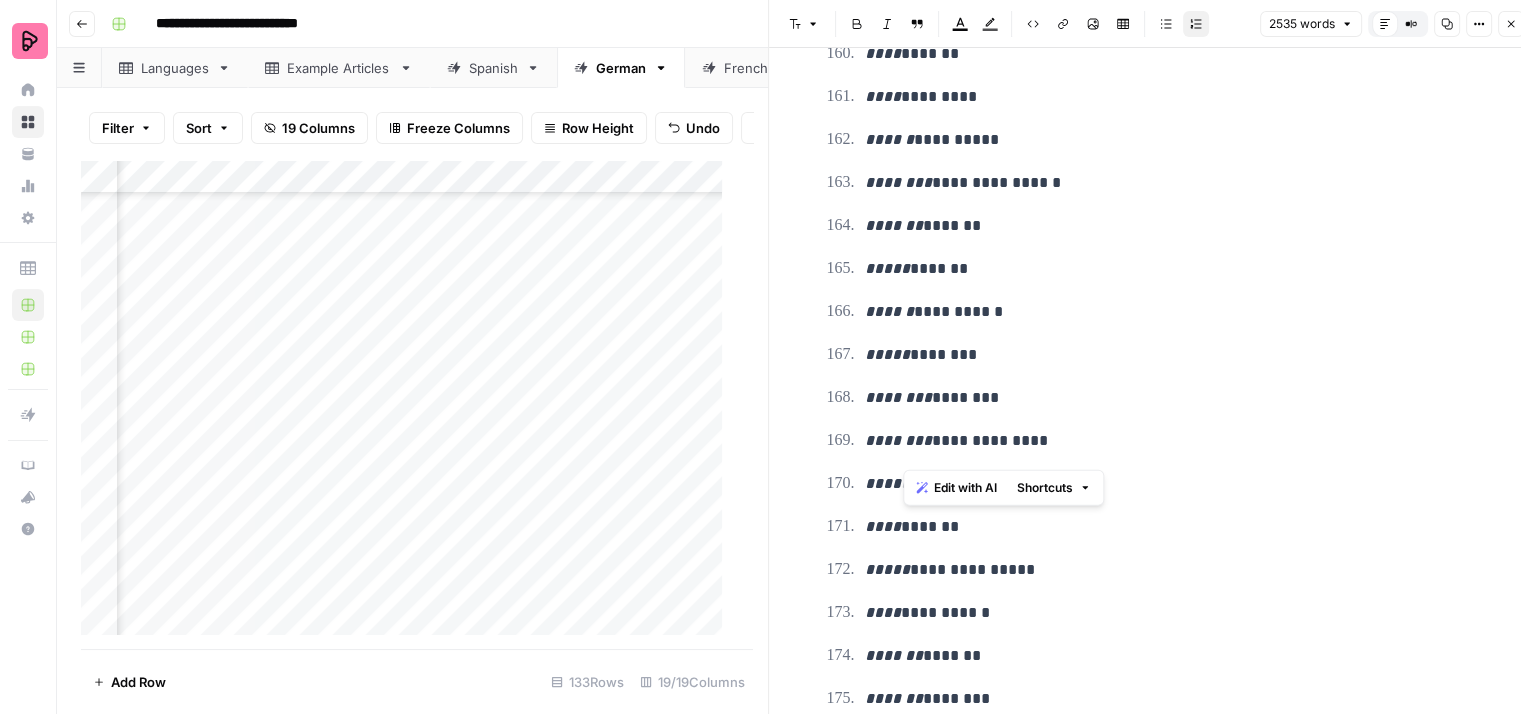 click on "**********" at bounding box center [1169, 484] 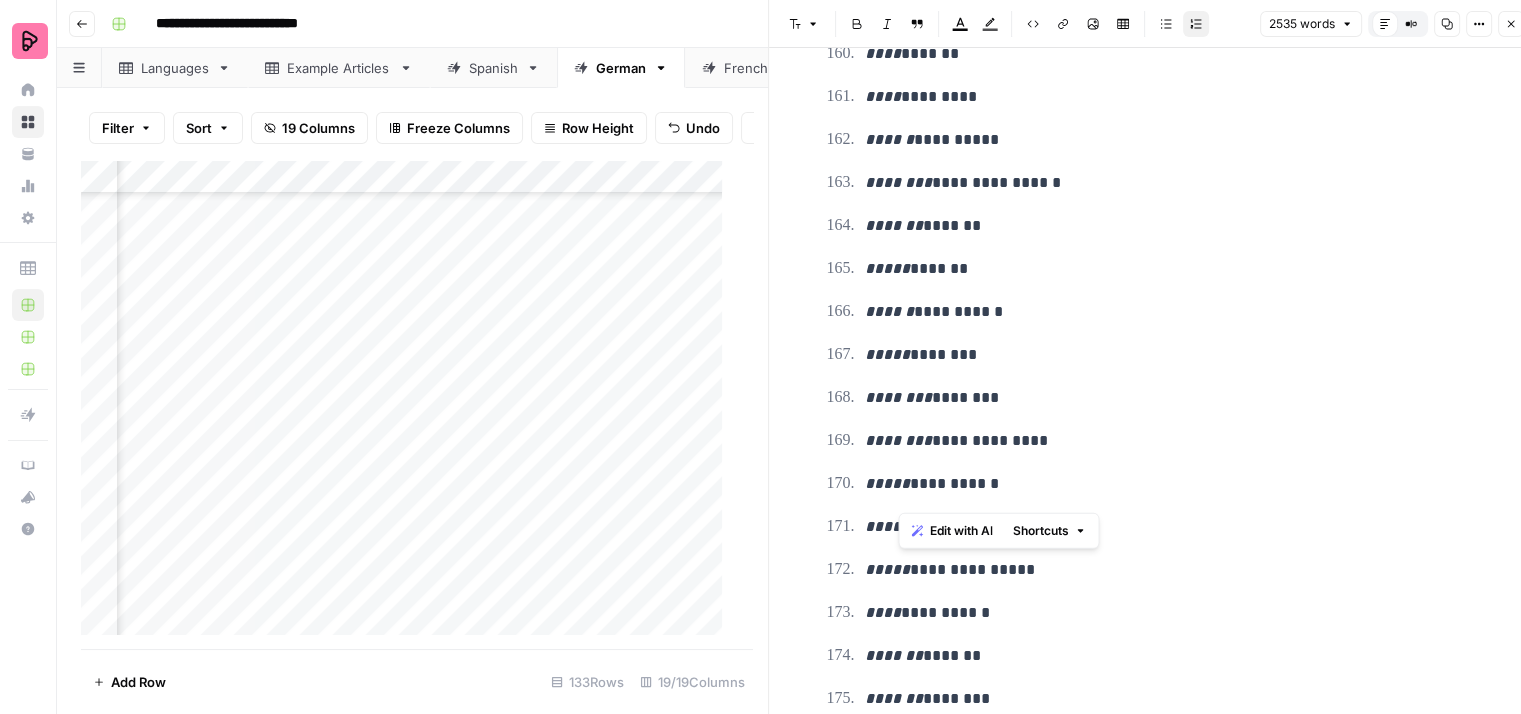 click on "**** *******" at bounding box center [1169, 527] 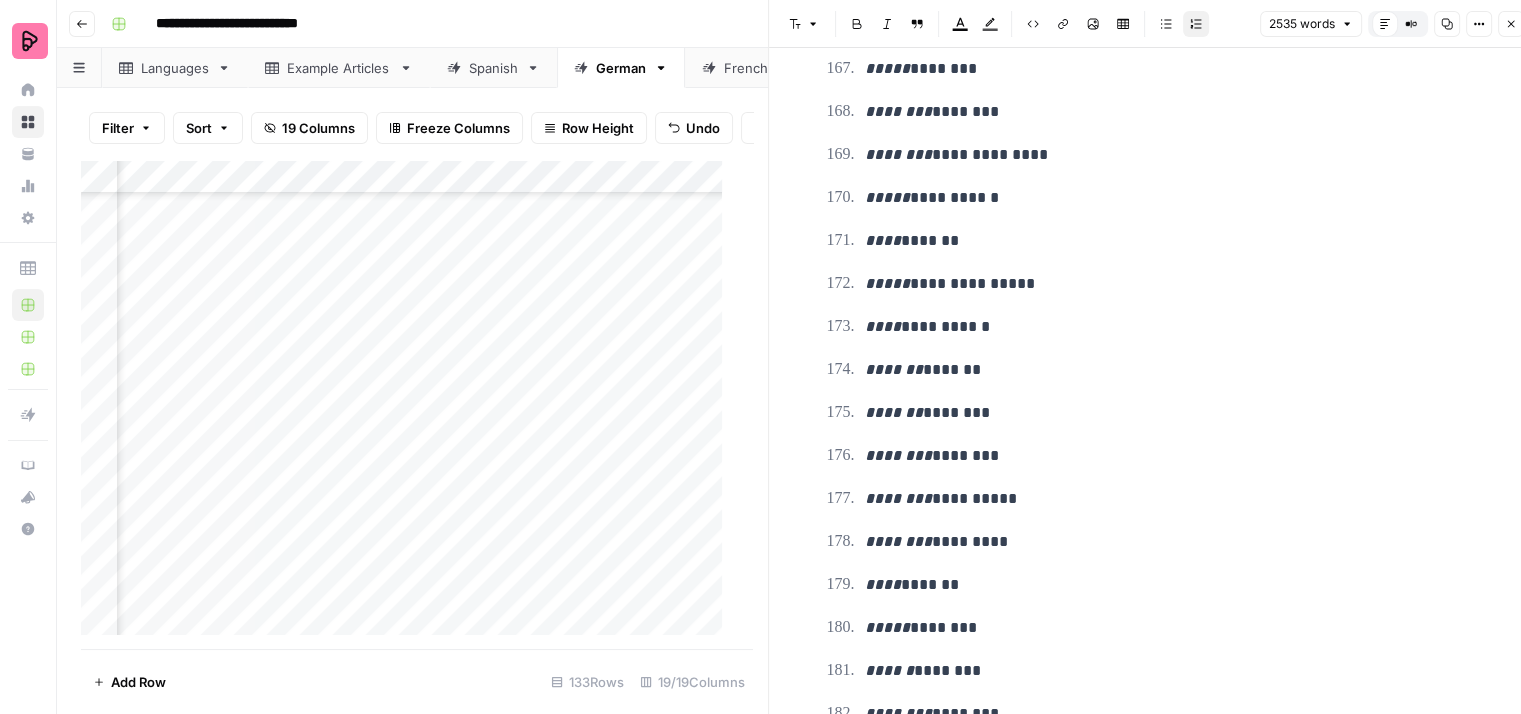 scroll, scrollTop: 10100, scrollLeft: 0, axis: vertical 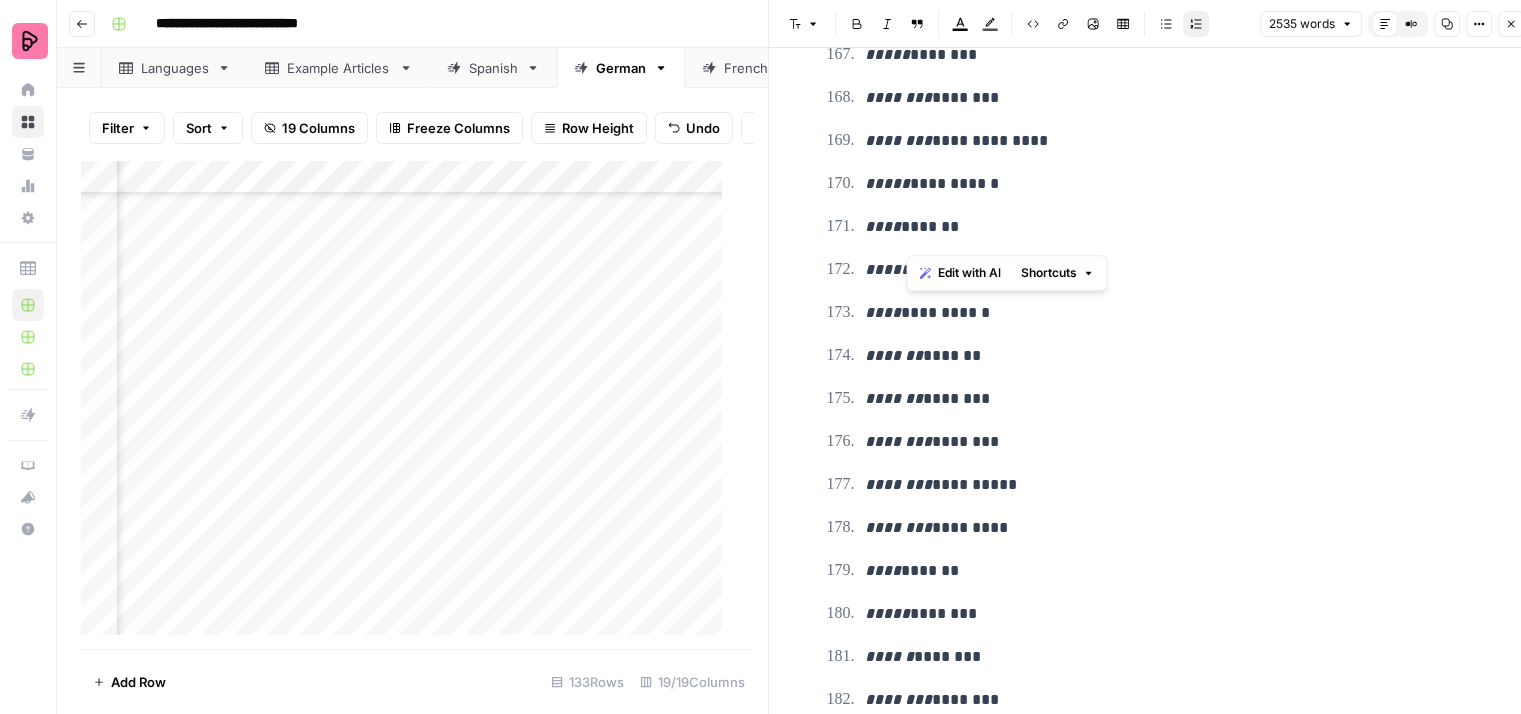 click on "**********" at bounding box center (1169, 270) 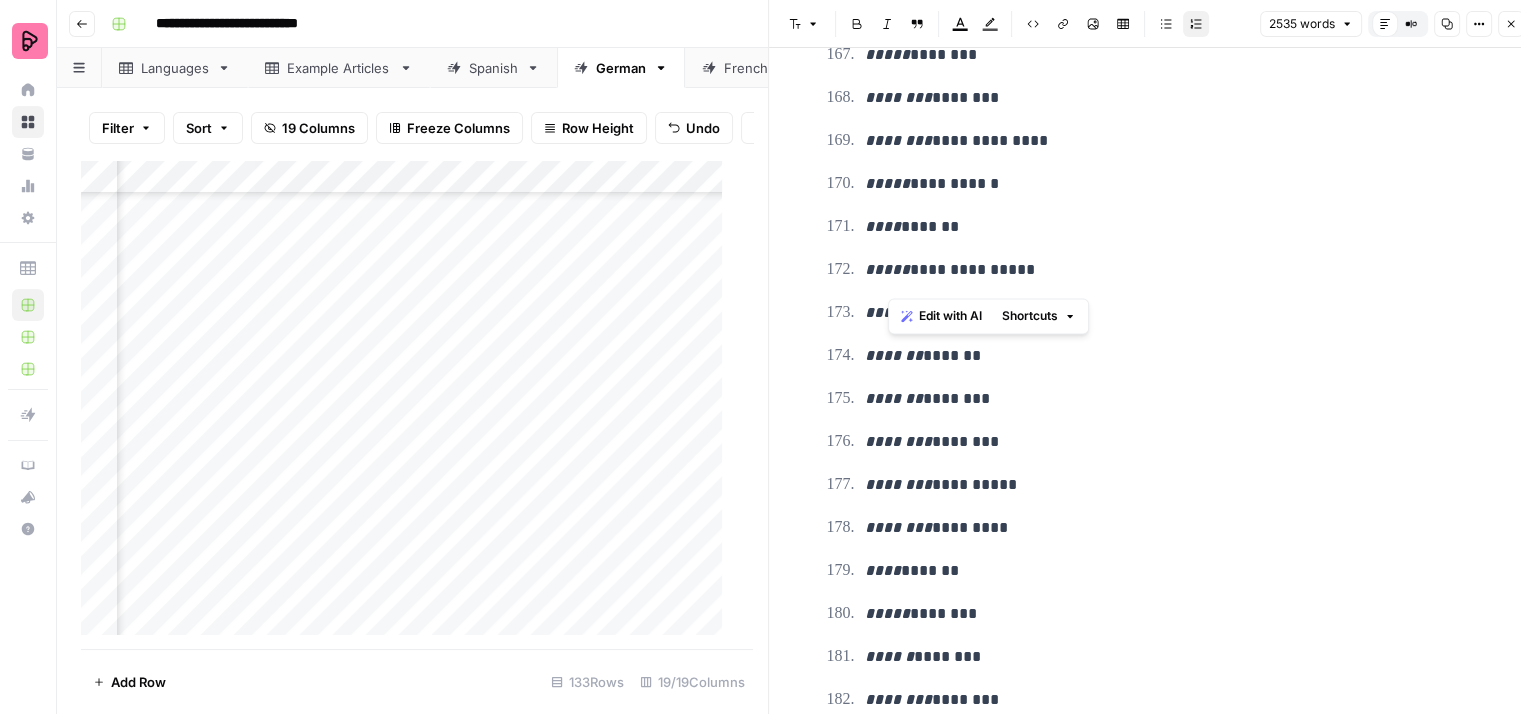 click on "**********" at bounding box center [1169, 313] 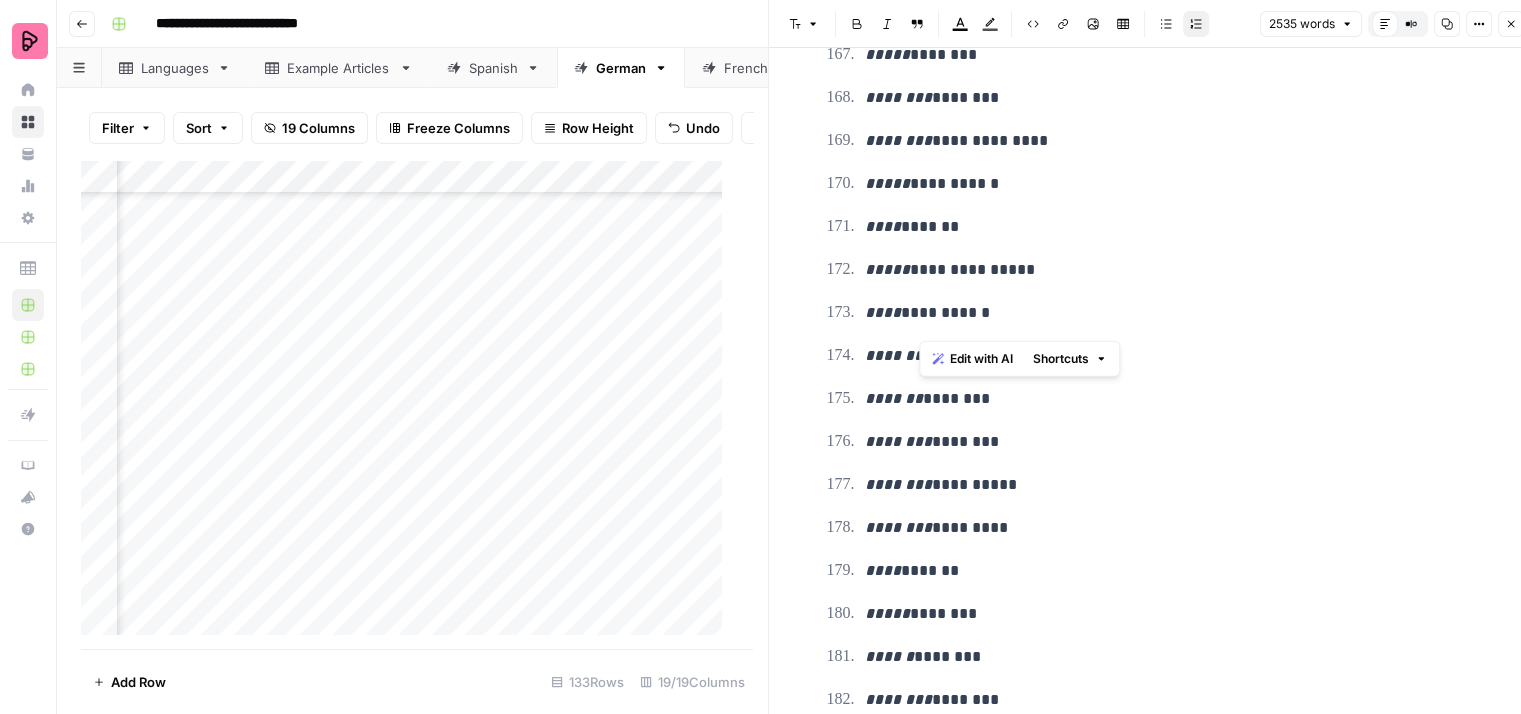click on "******* *******" at bounding box center (1169, 356) 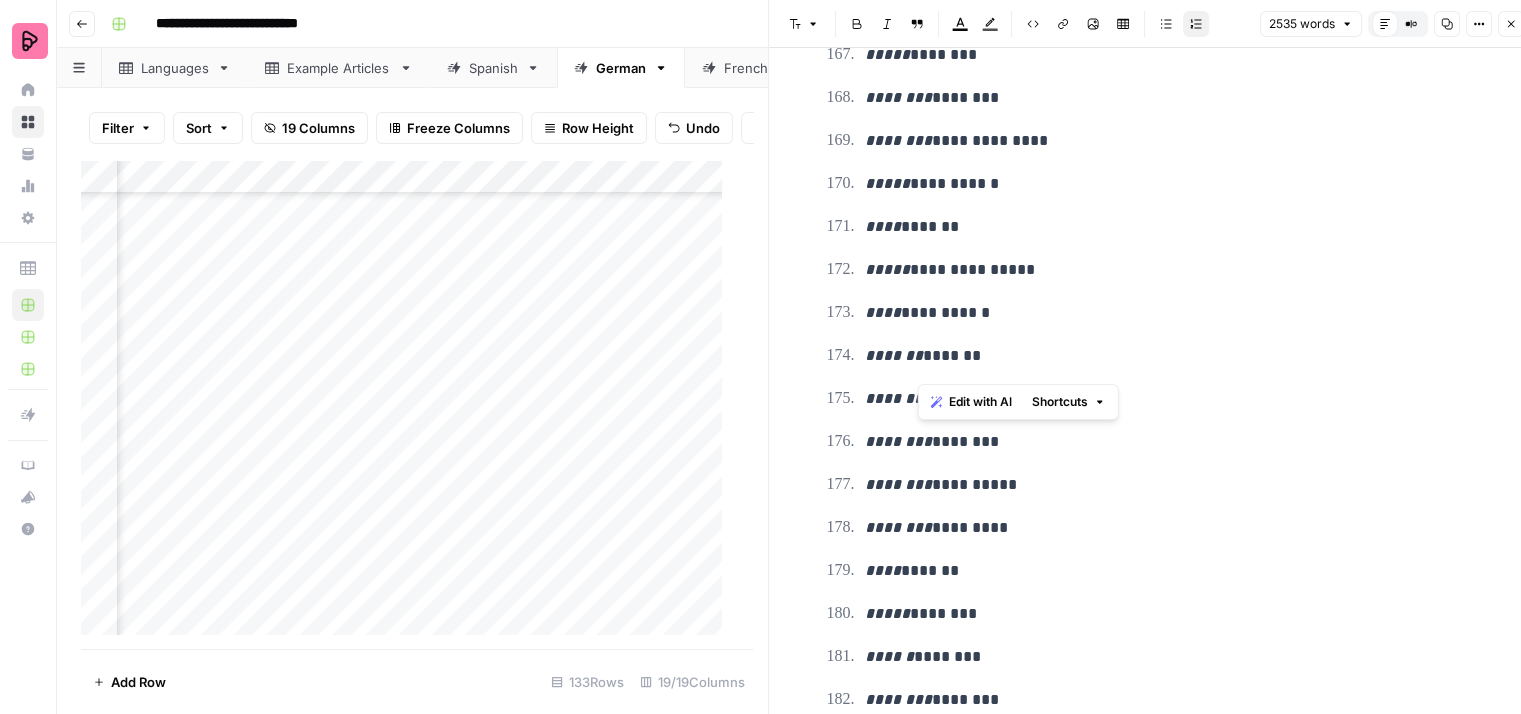 click on "******* ********" at bounding box center (1169, 399) 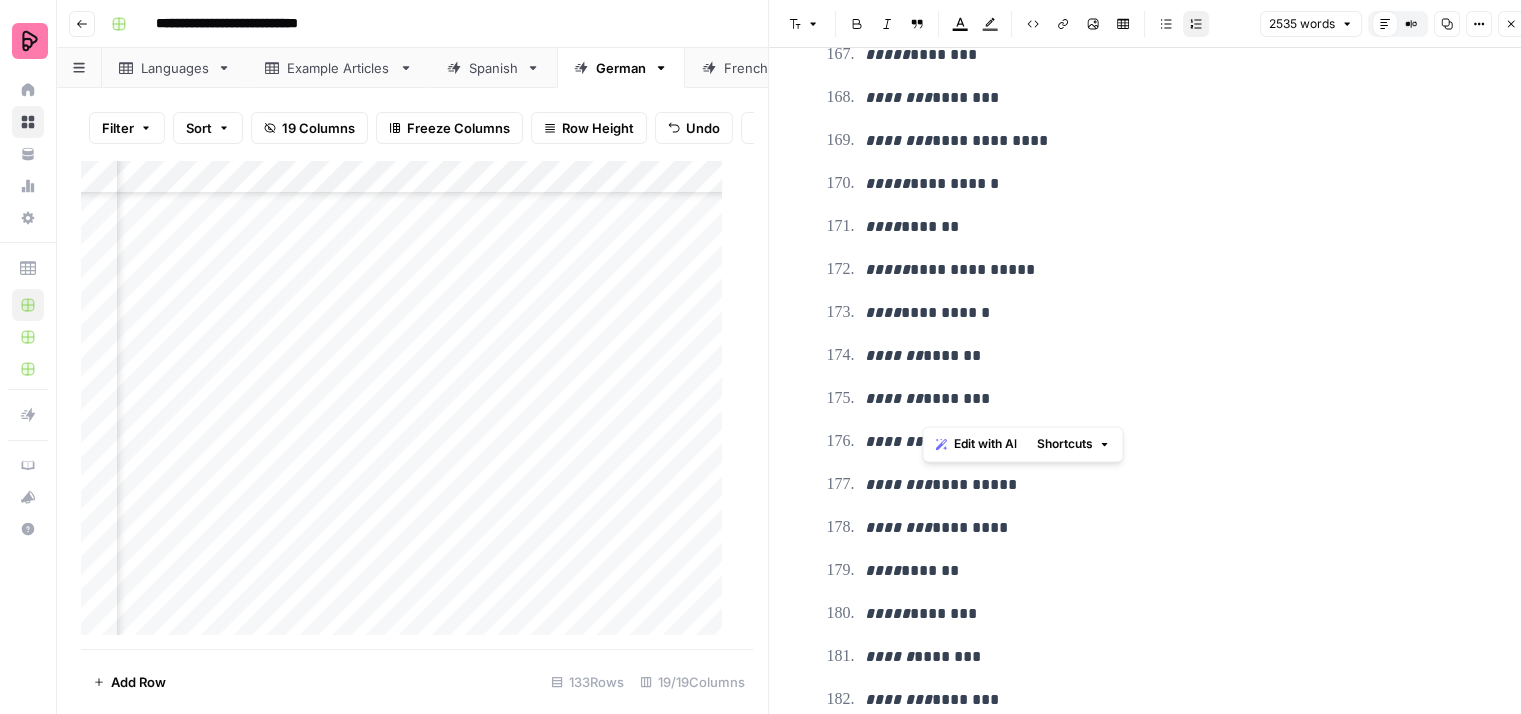 click on "******** ********" at bounding box center [1169, 442] 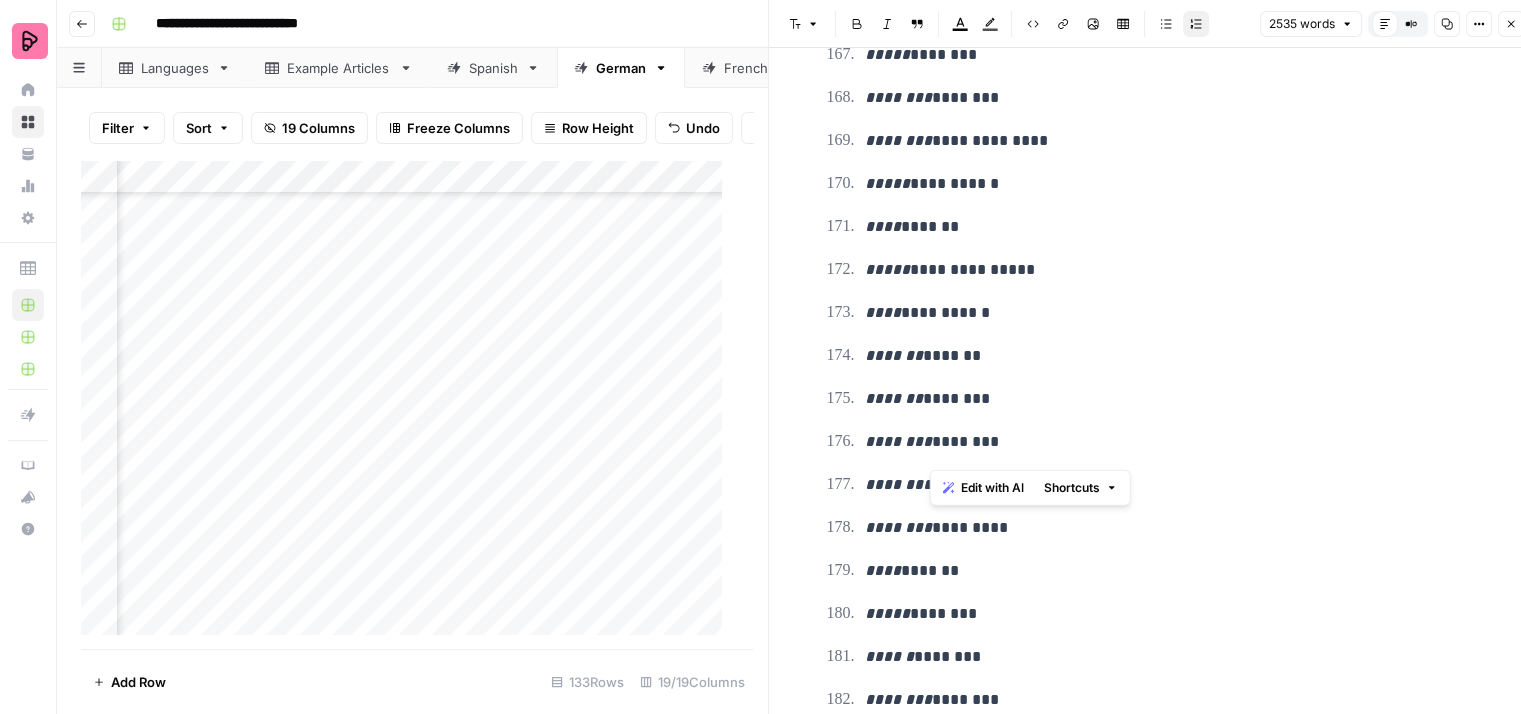 drag, startPoint x: 939, startPoint y: 449, endPoint x: 929, endPoint y: 451, distance: 10.198039 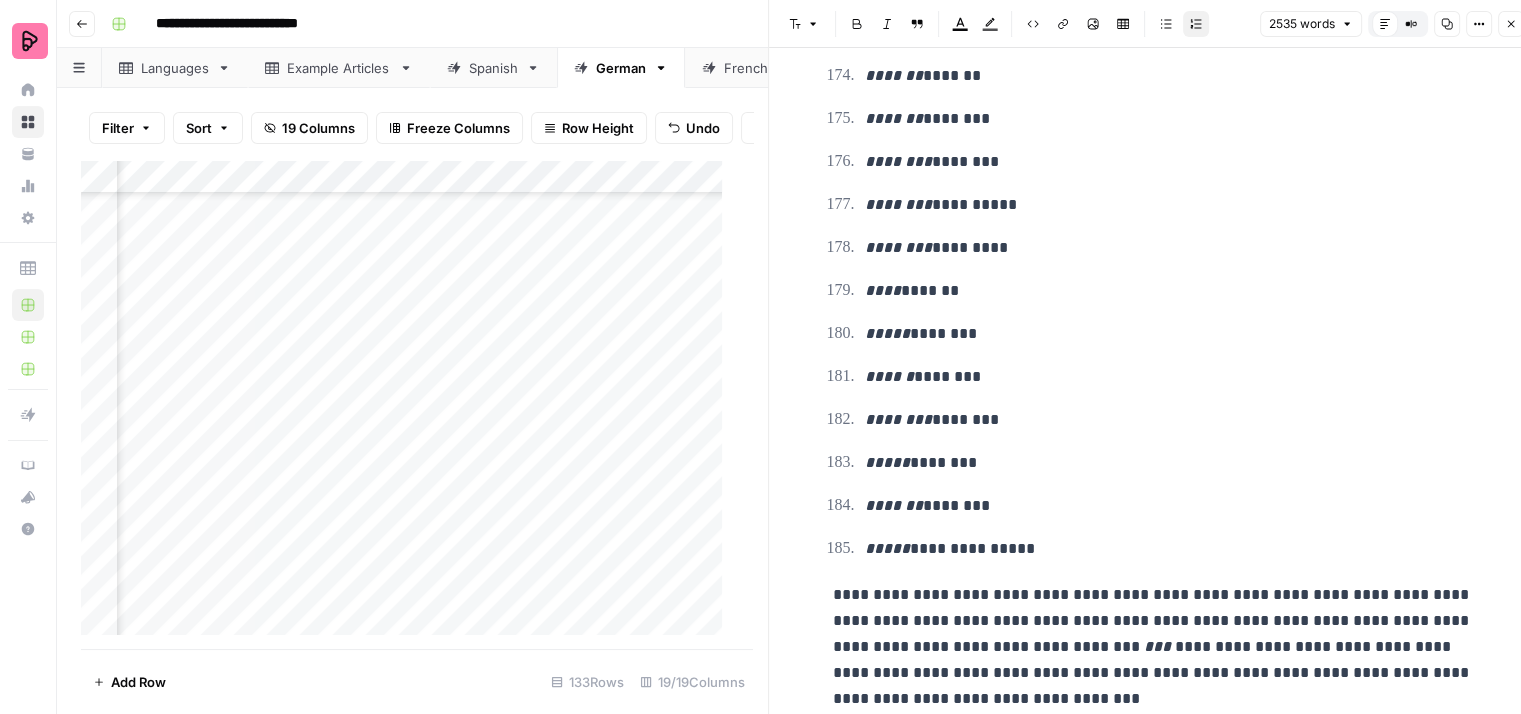scroll, scrollTop: 10400, scrollLeft: 0, axis: vertical 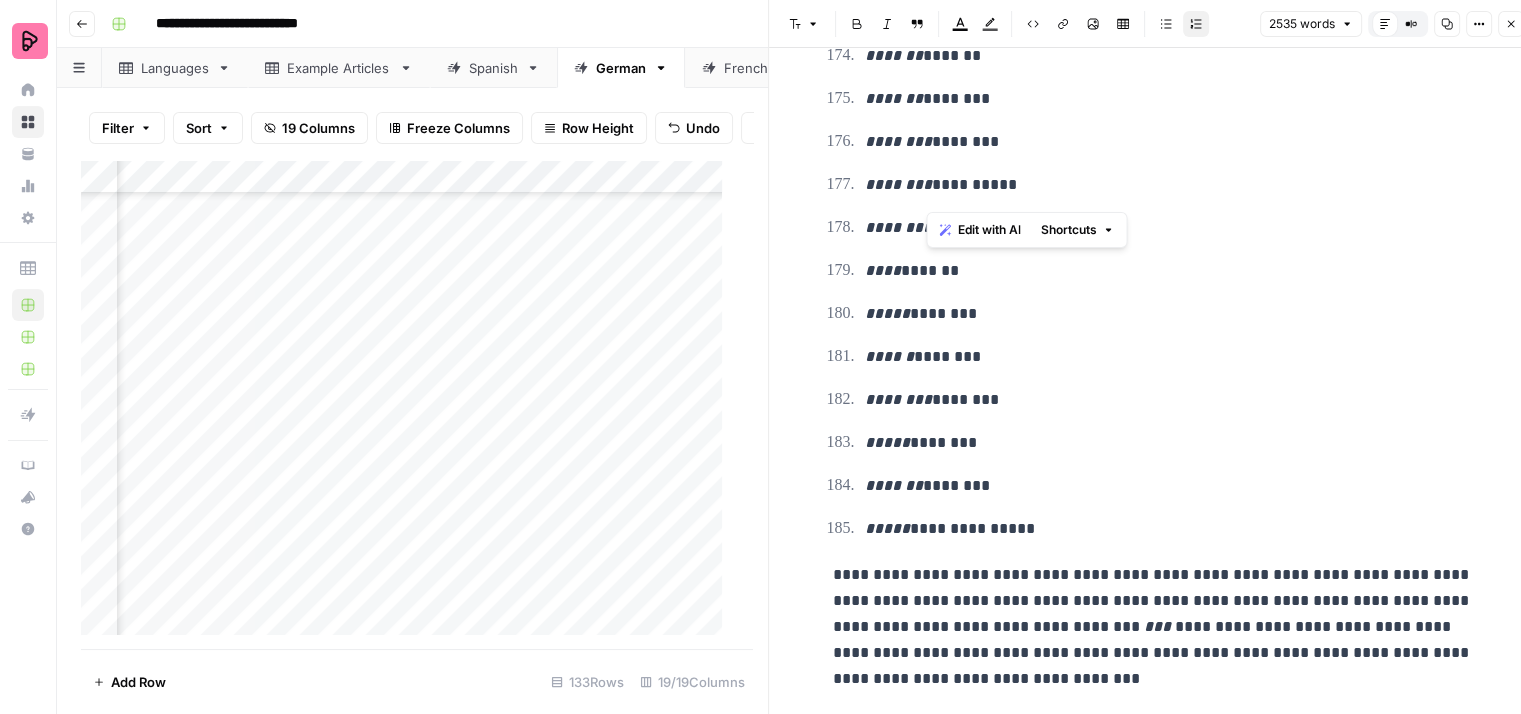 click on "******** *********" at bounding box center (1169, 228) 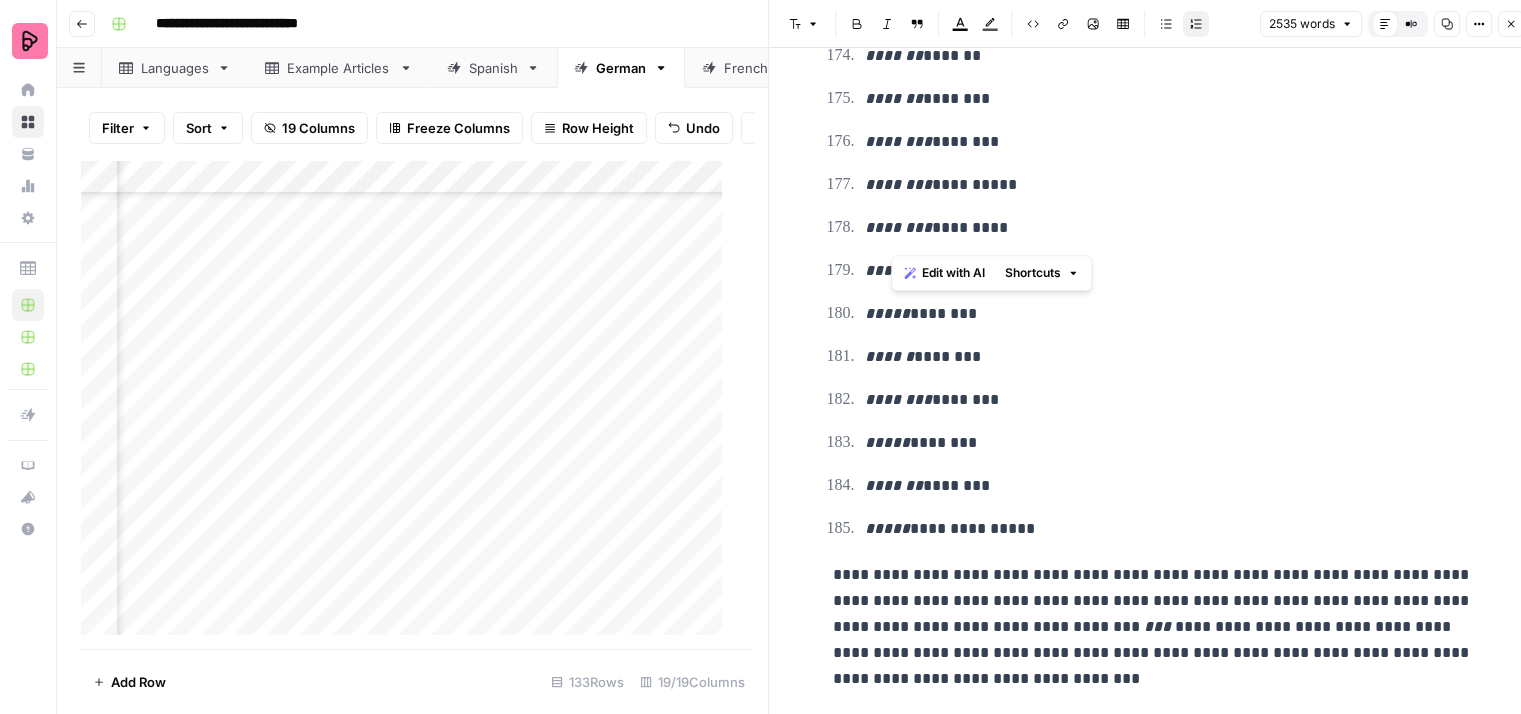 click on "**** *******" at bounding box center [1169, 271] 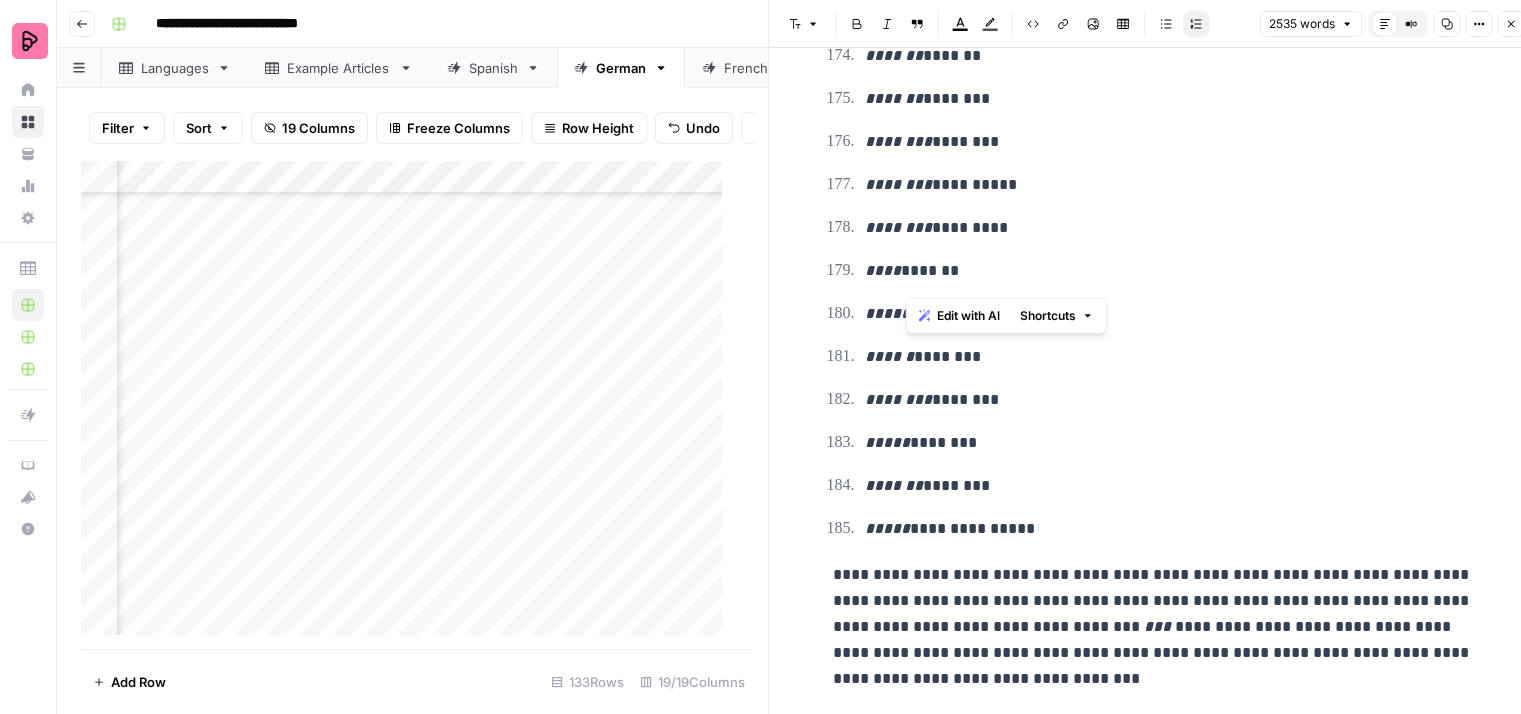 click on "***** ********" at bounding box center (1169, 314) 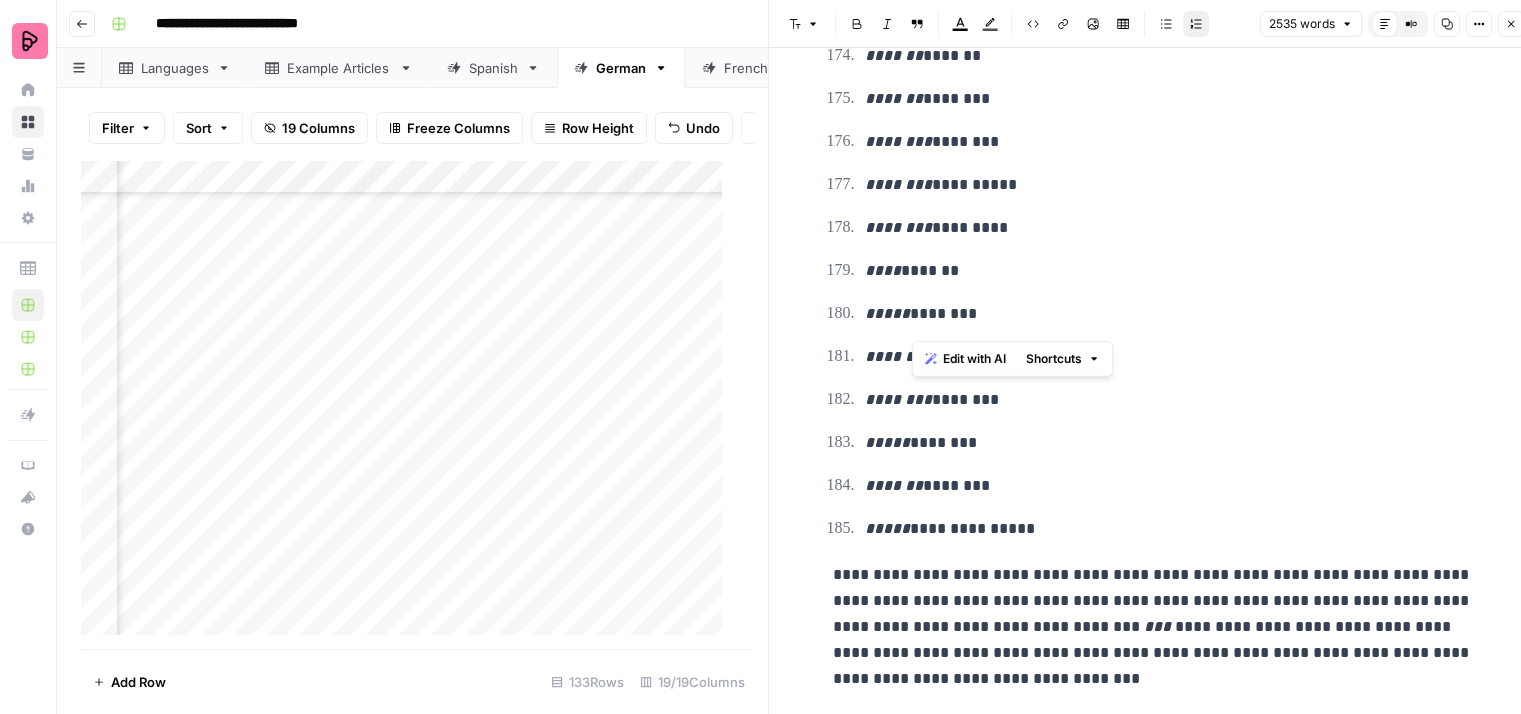 click on "****** ********" at bounding box center [1169, 357] 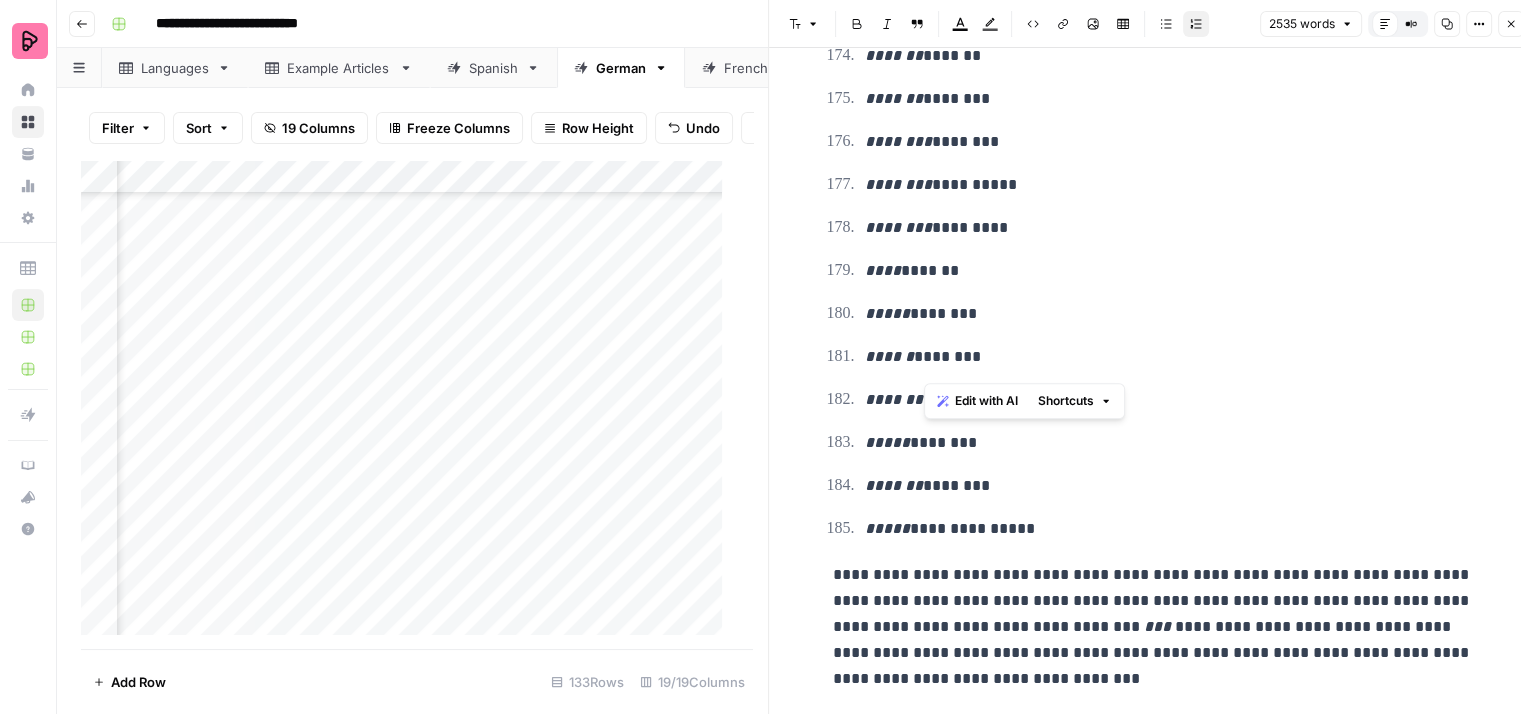click on "******** ********" at bounding box center (1169, 400) 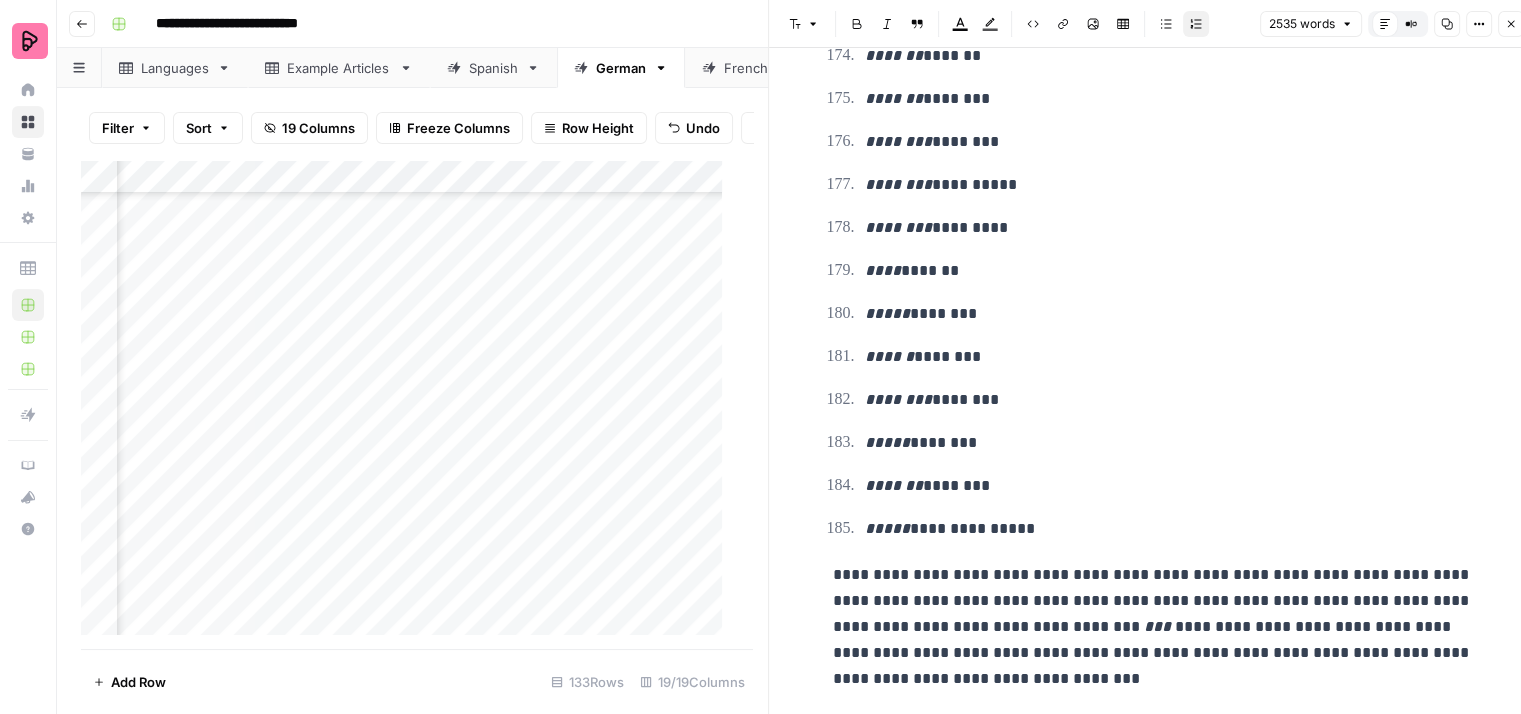 click on "***** ********" at bounding box center [1169, 443] 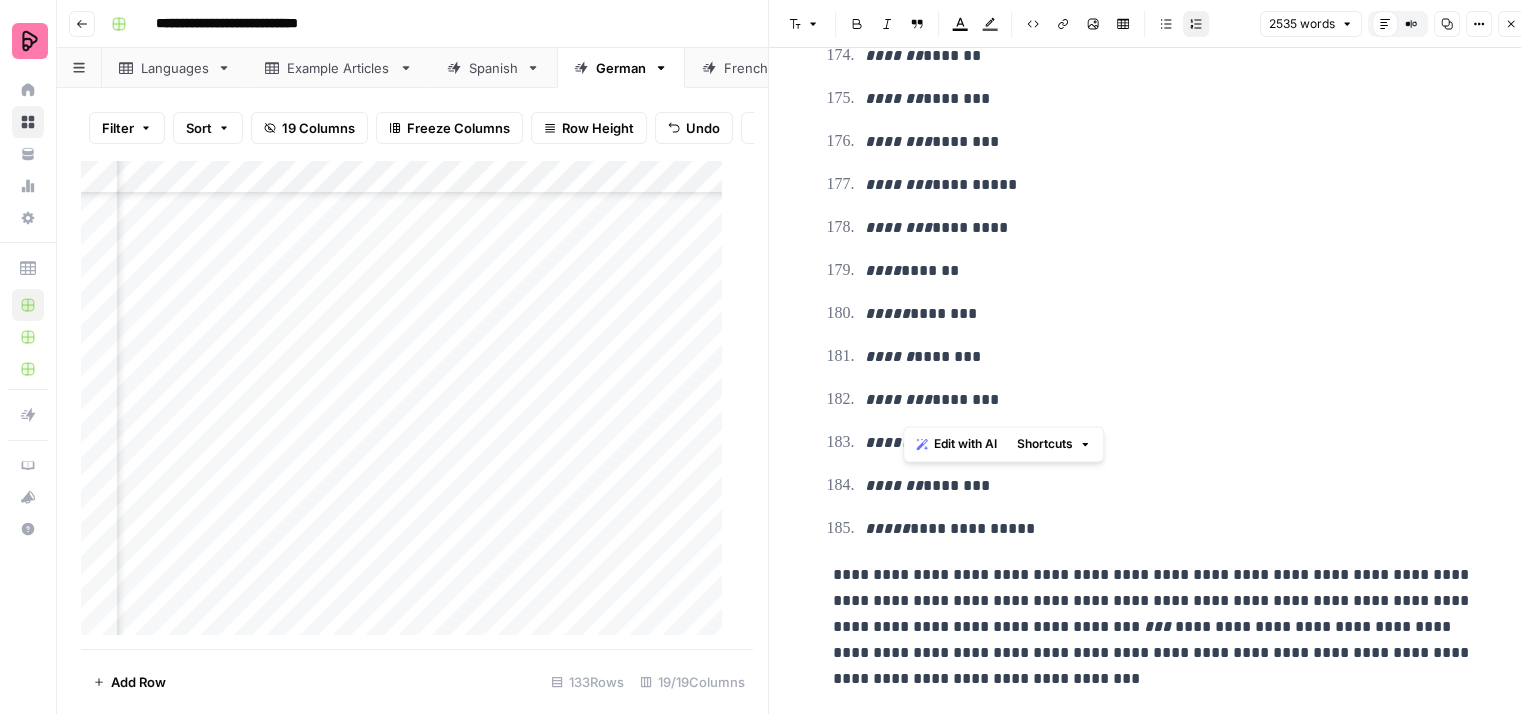 click on "***** ********" at bounding box center (1169, 443) 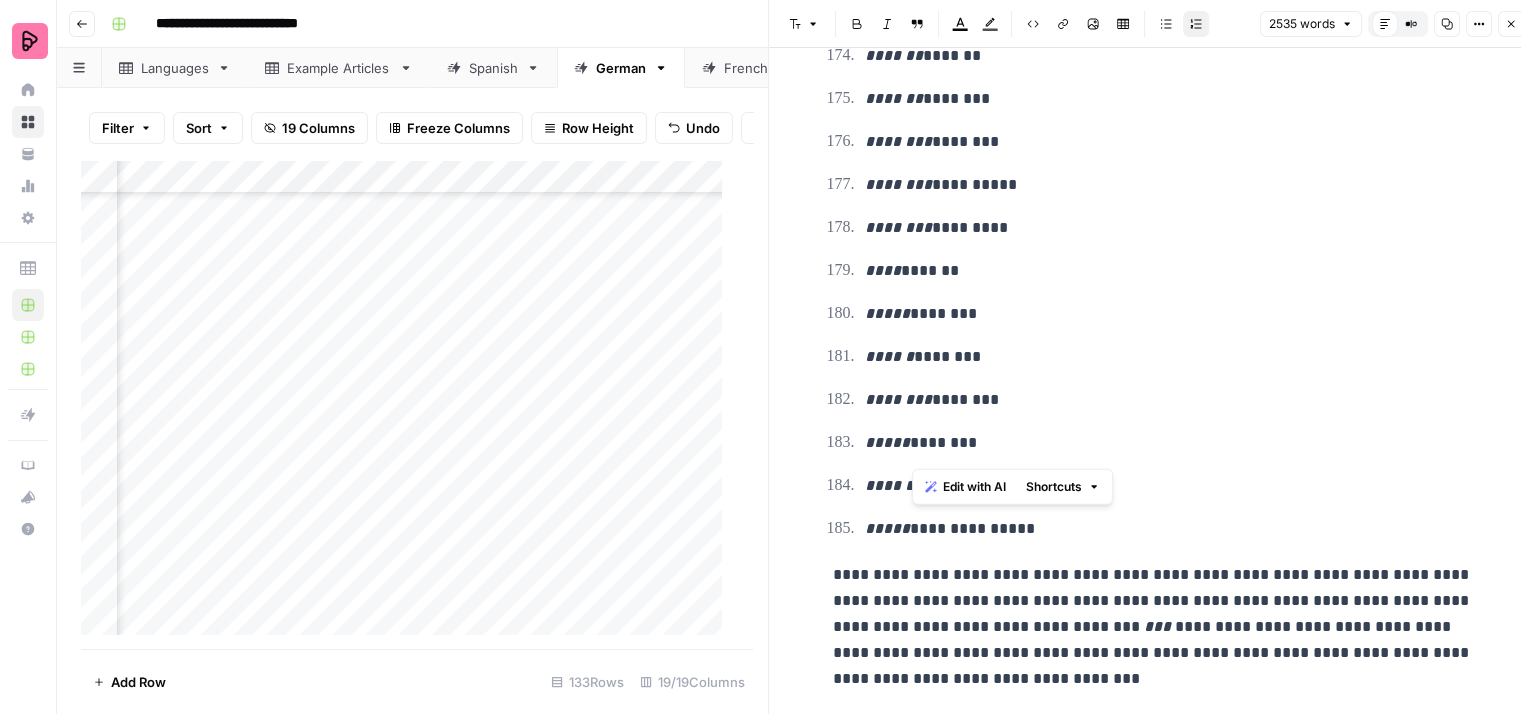 click on "******* ********" at bounding box center (1169, 486) 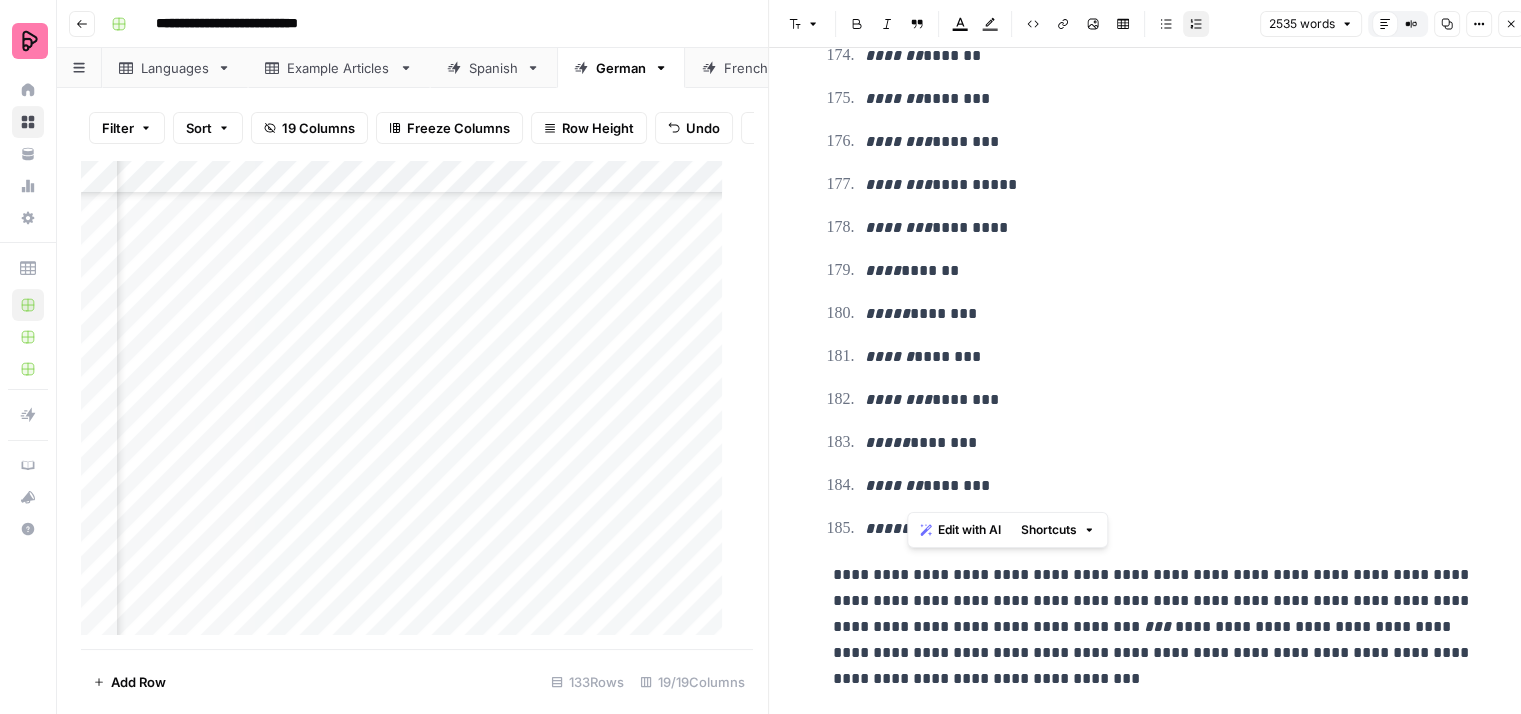 click on "**********" at bounding box center [1169, 529] 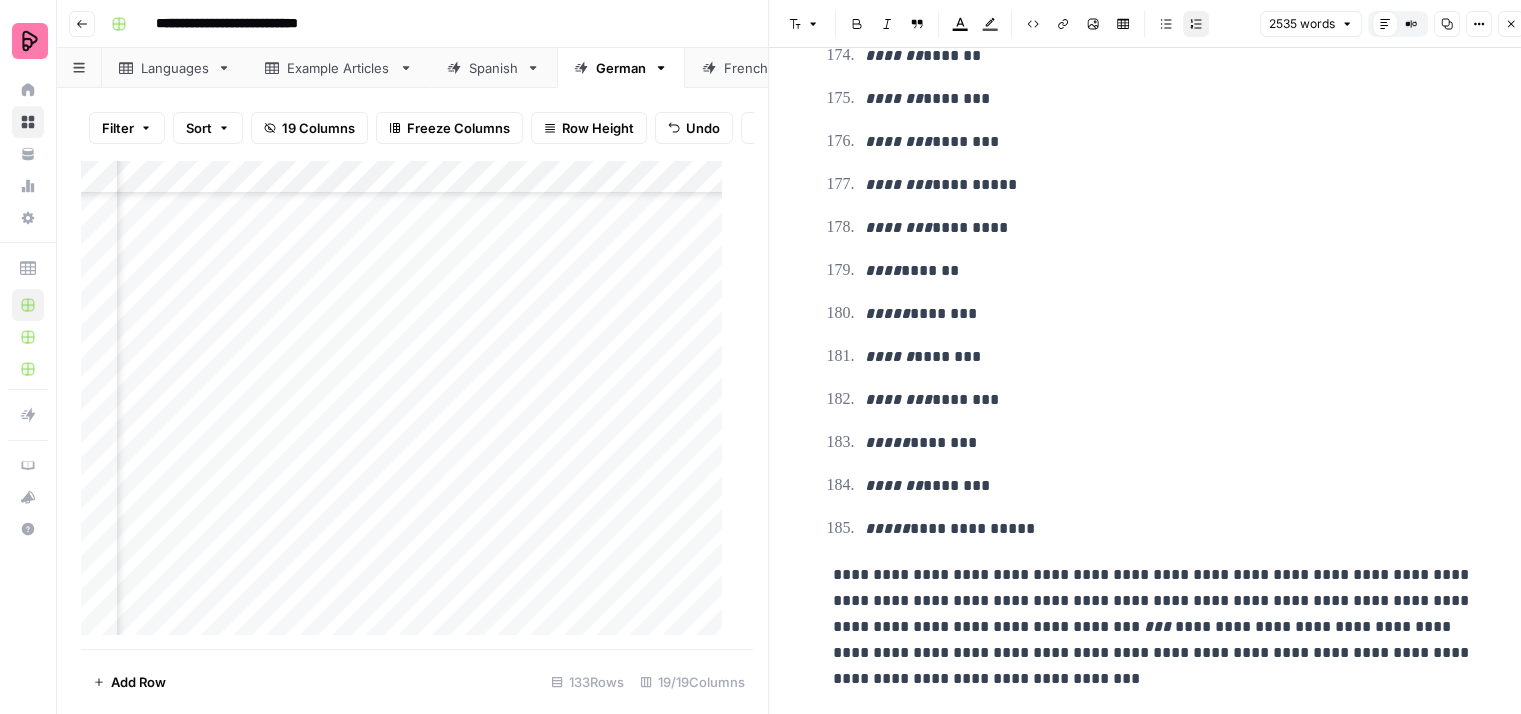 click on "******* ********" at bounding box center (1166, 485) 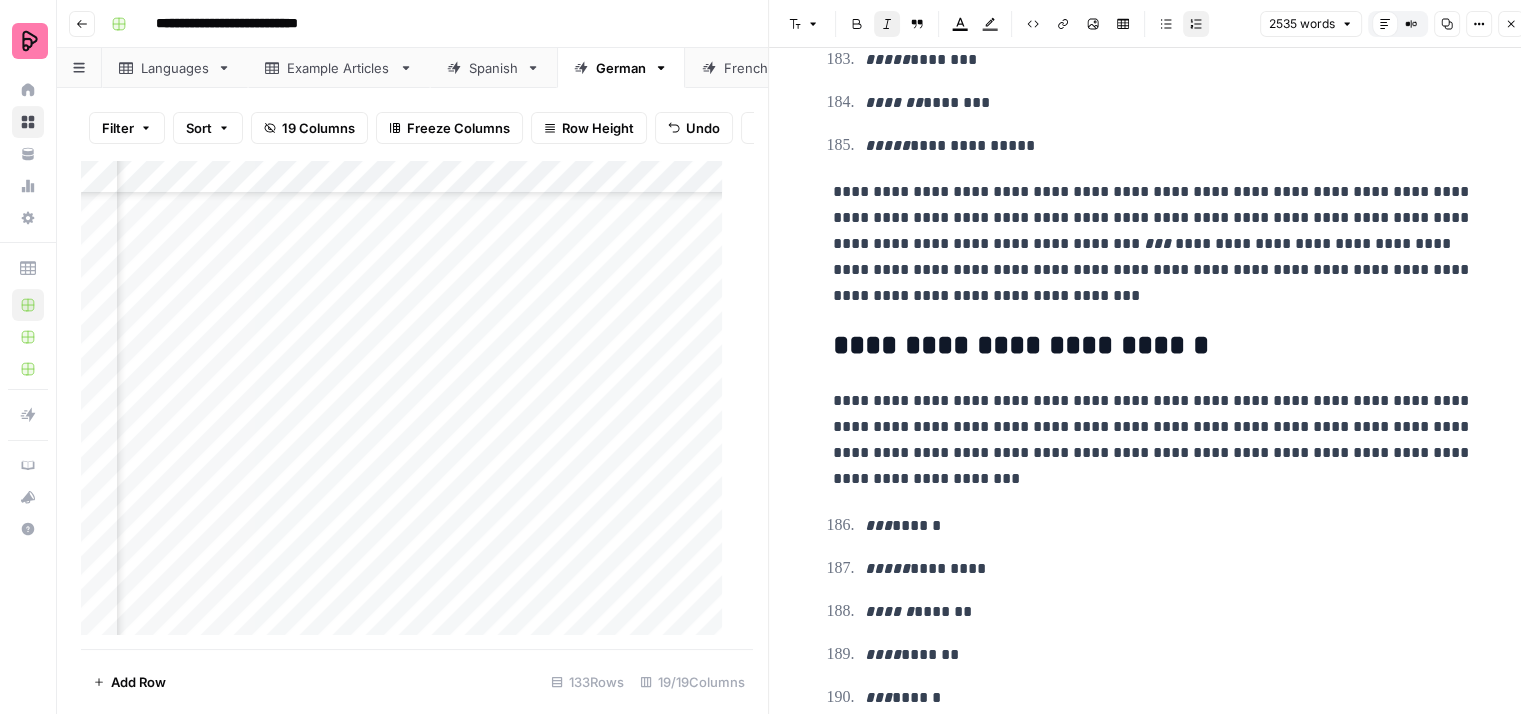 scroll, scrollTop: 10800, scrollLeft: 0, axis: vertical 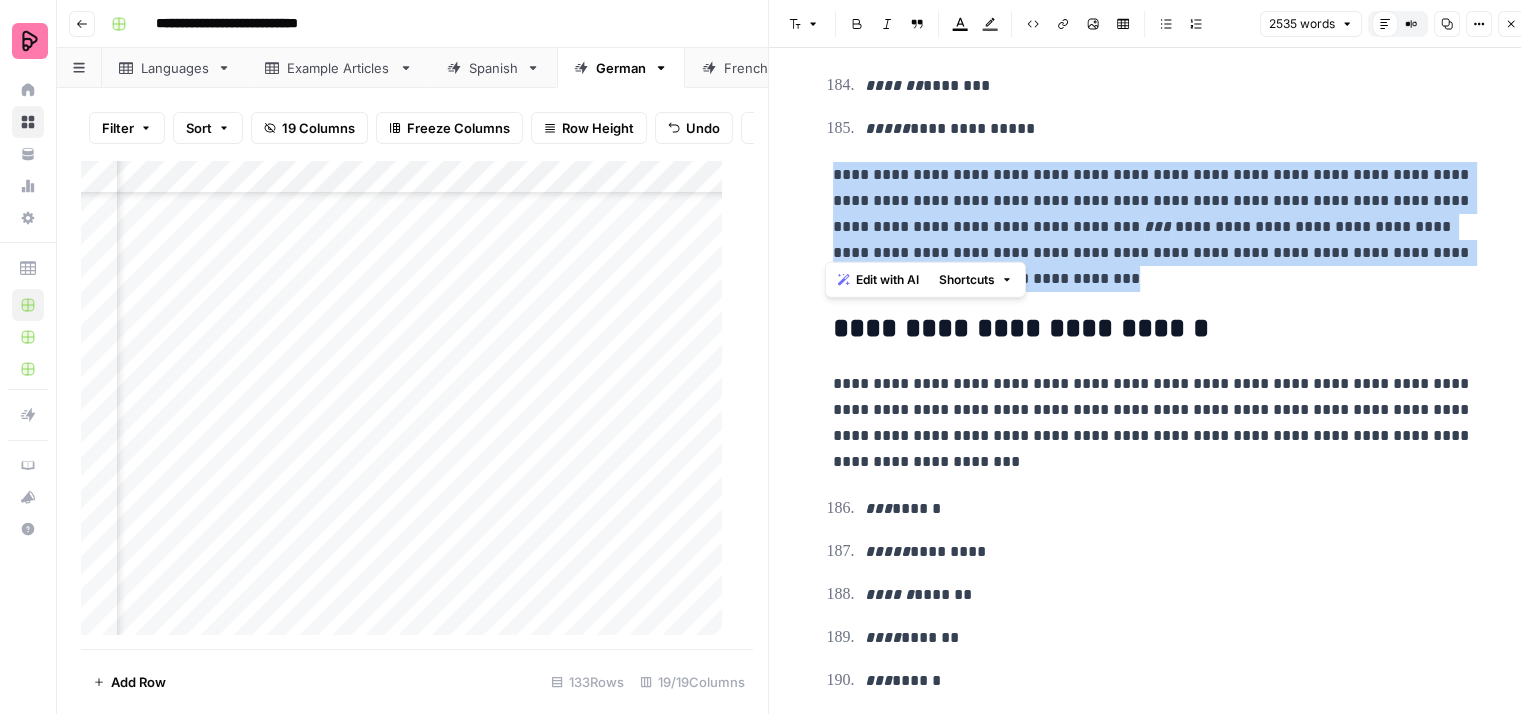 drag, startPoint x: 1004, startPoint y: 243, endPoint x: 819, endPoint y: 147, distance: 208.42505 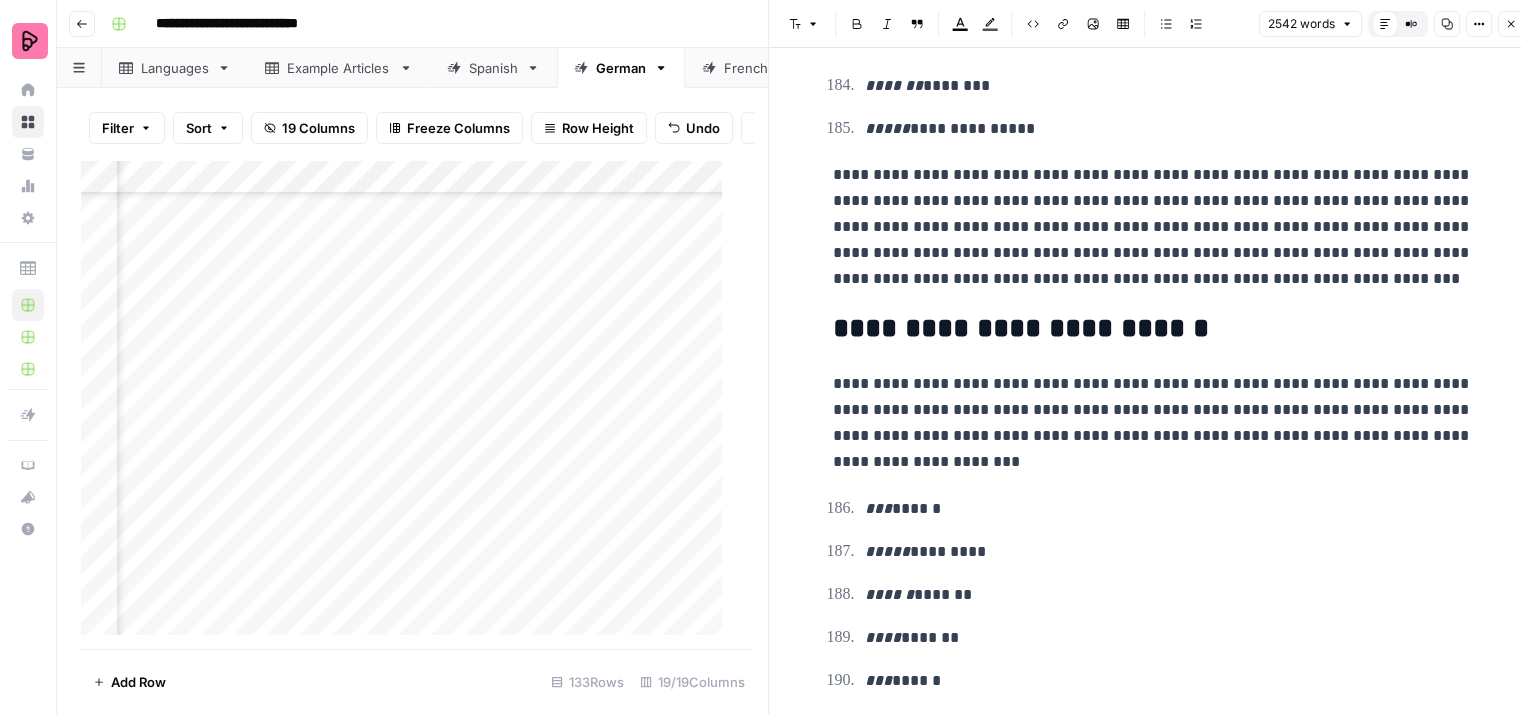 click on "**********" at bounding box center [1153, 227] 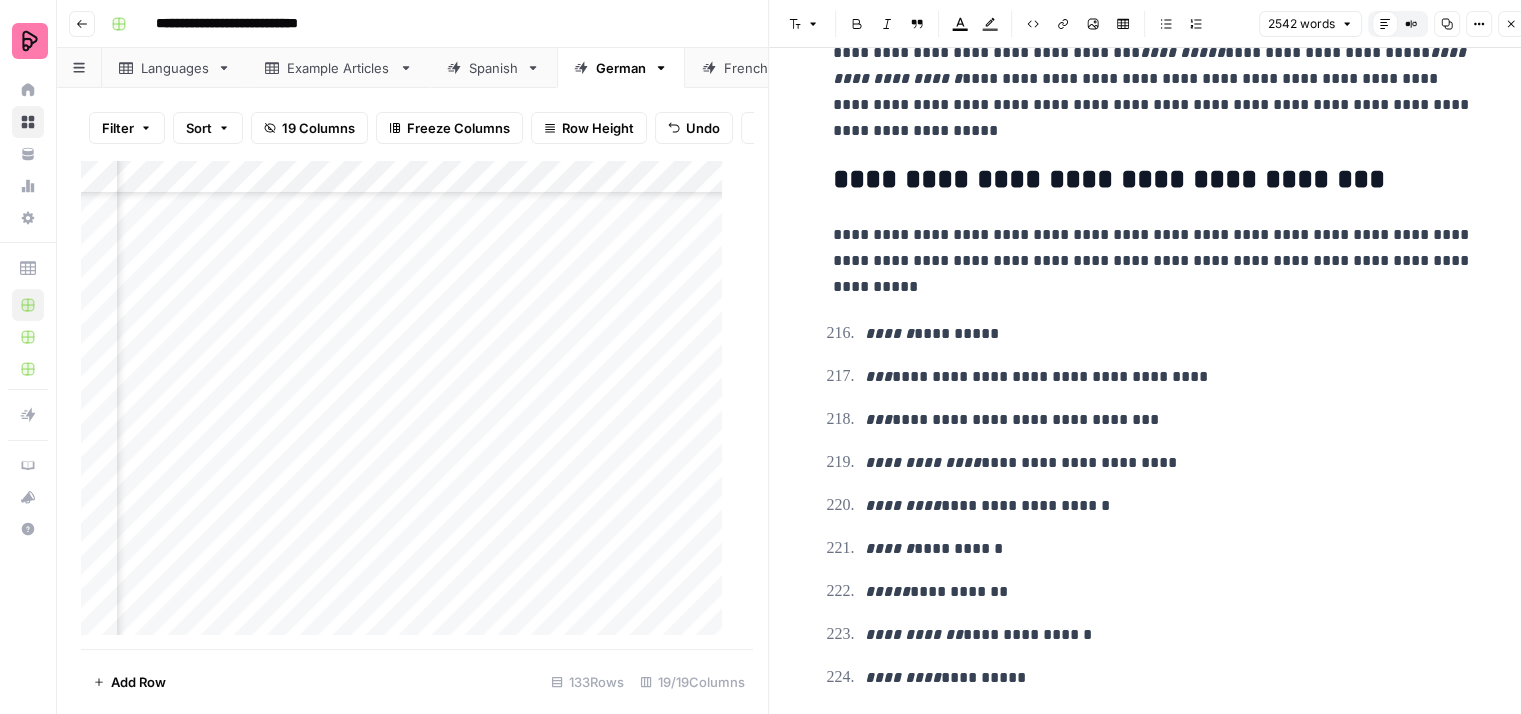 scroll, scrollTop: 12600, scrollLeft: 0, axis: vertical 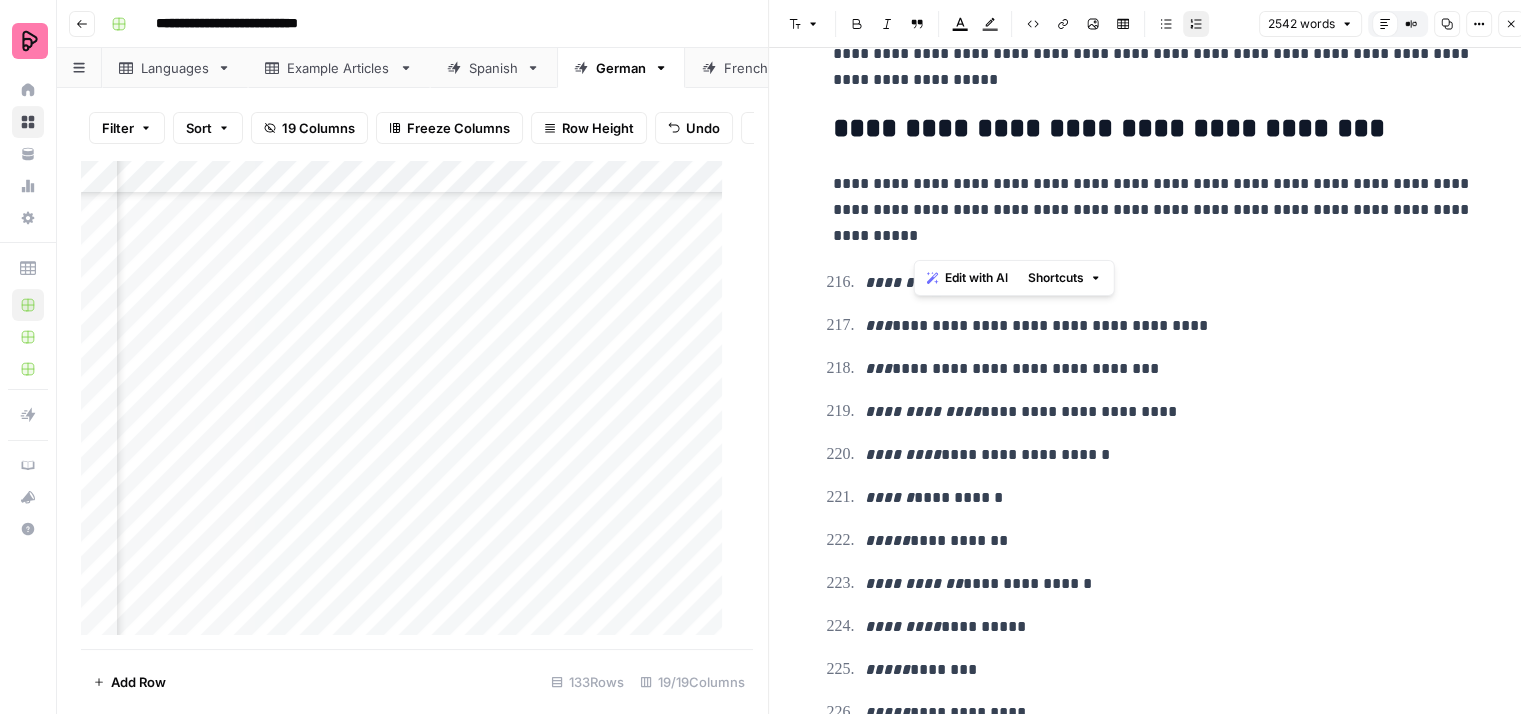 click on "**********" at bounding box center (1169, 283) 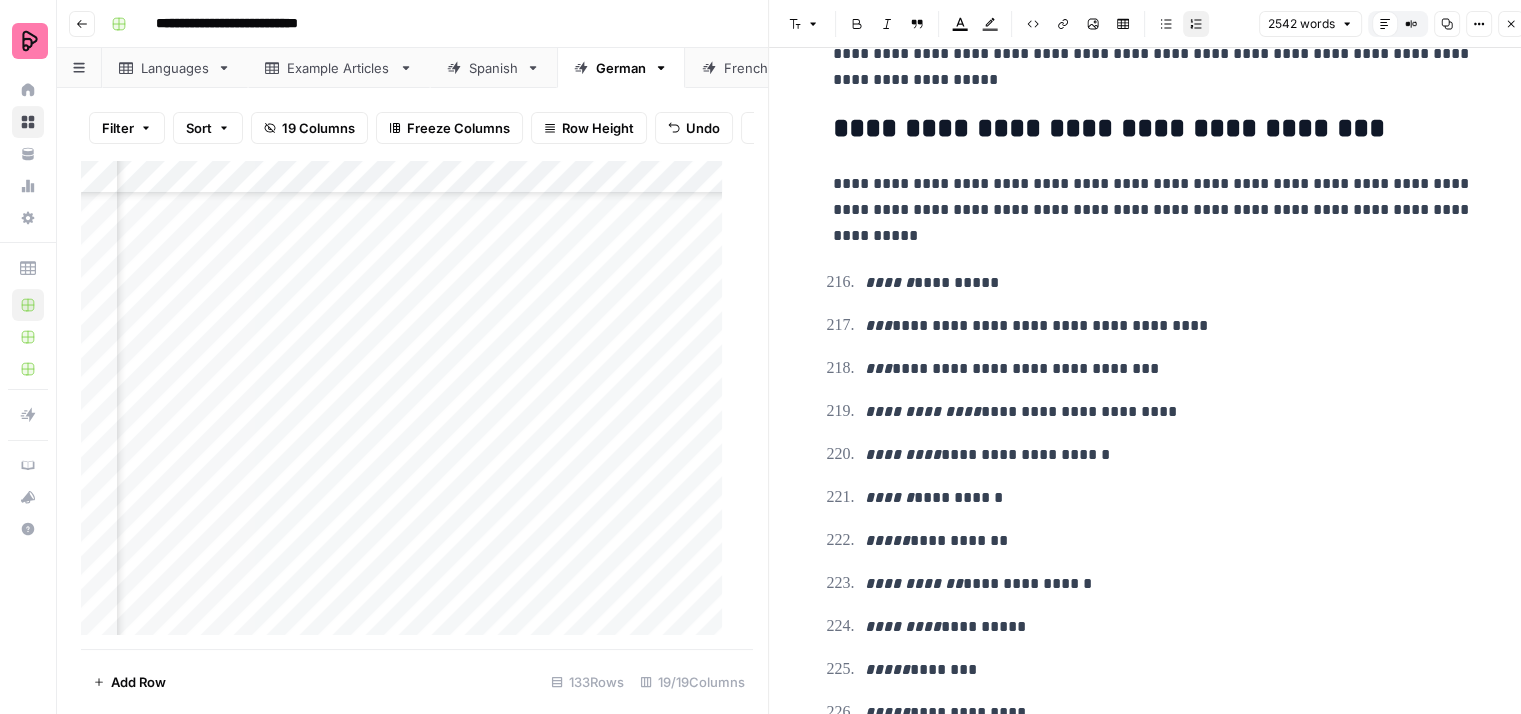 click on "**********" at bounding box center [1169, 326] 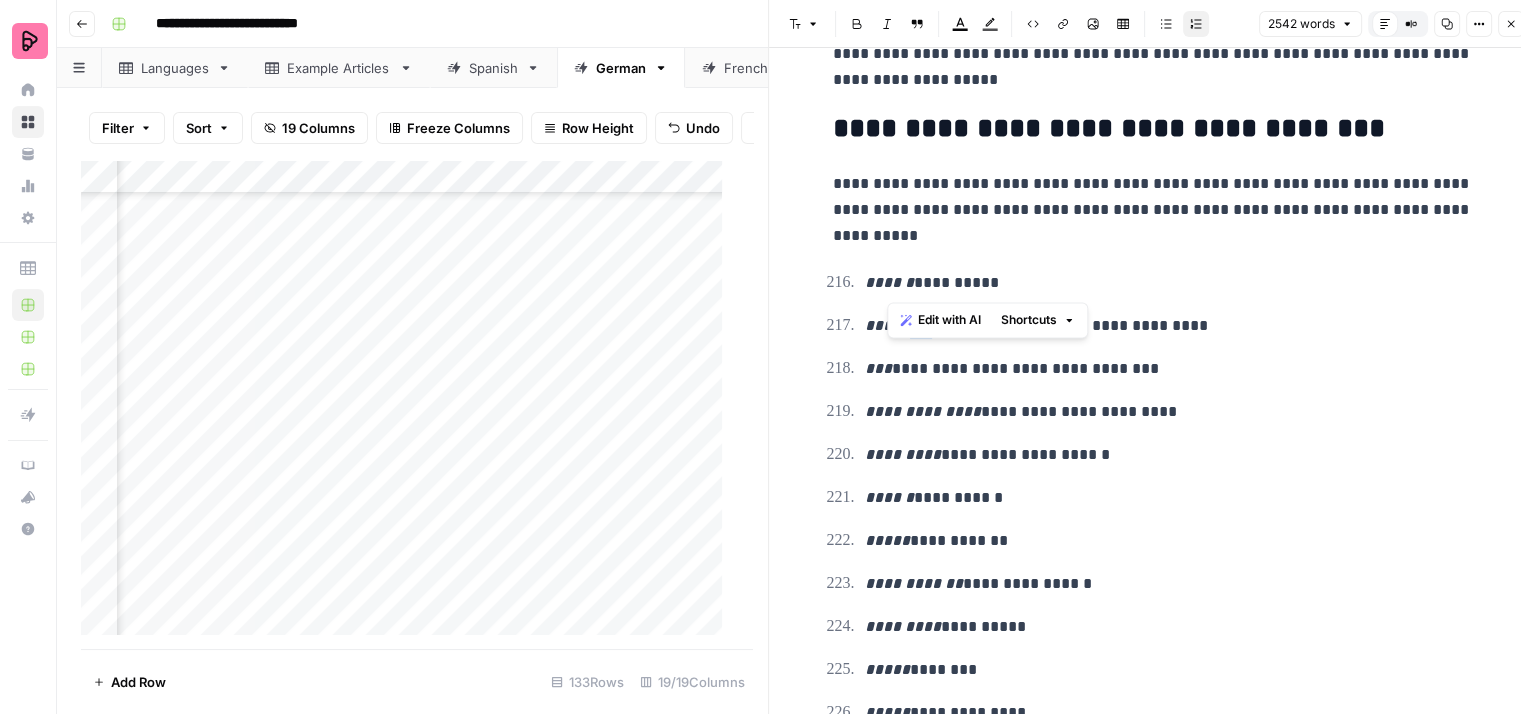 click on "**********" at bounding box center [1169, 326] 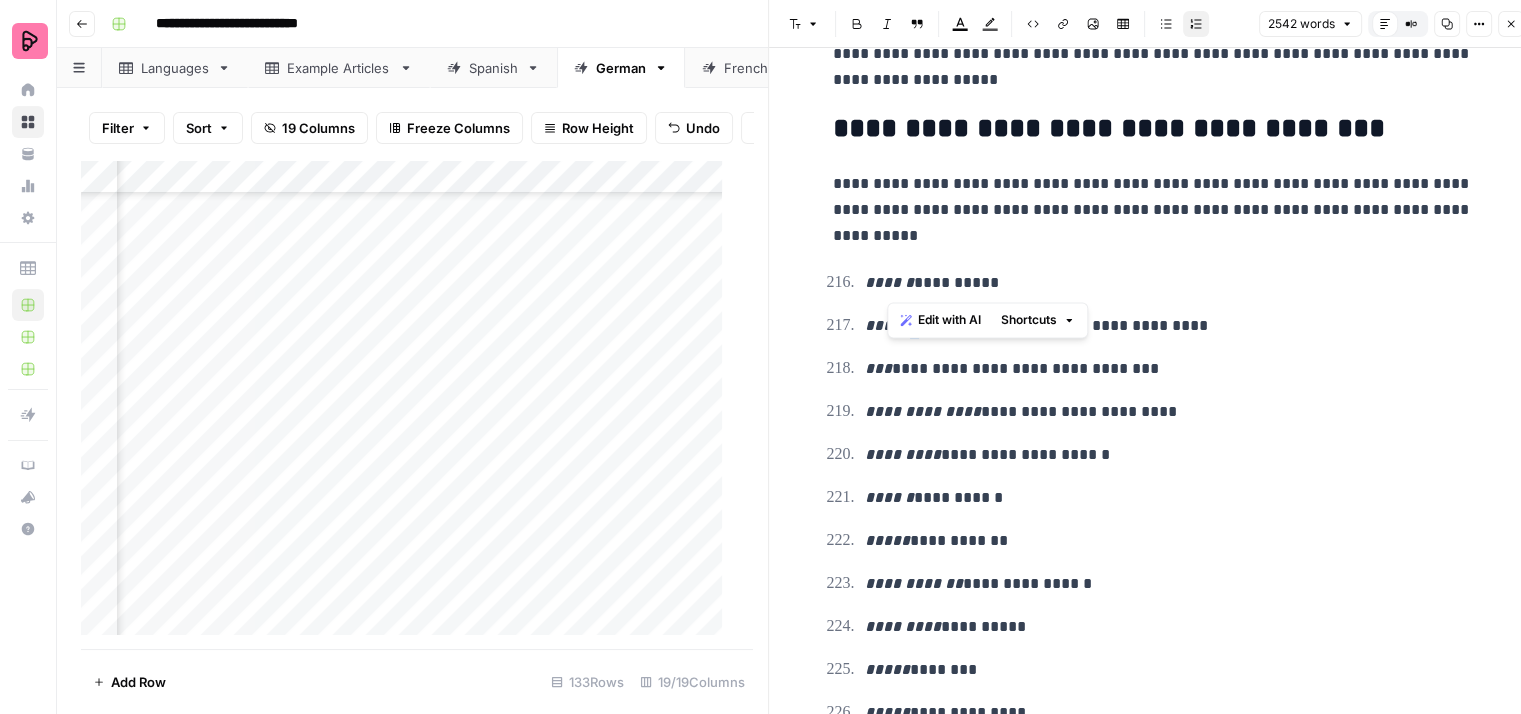 click on "**********" at bounding box center (1169, 326) 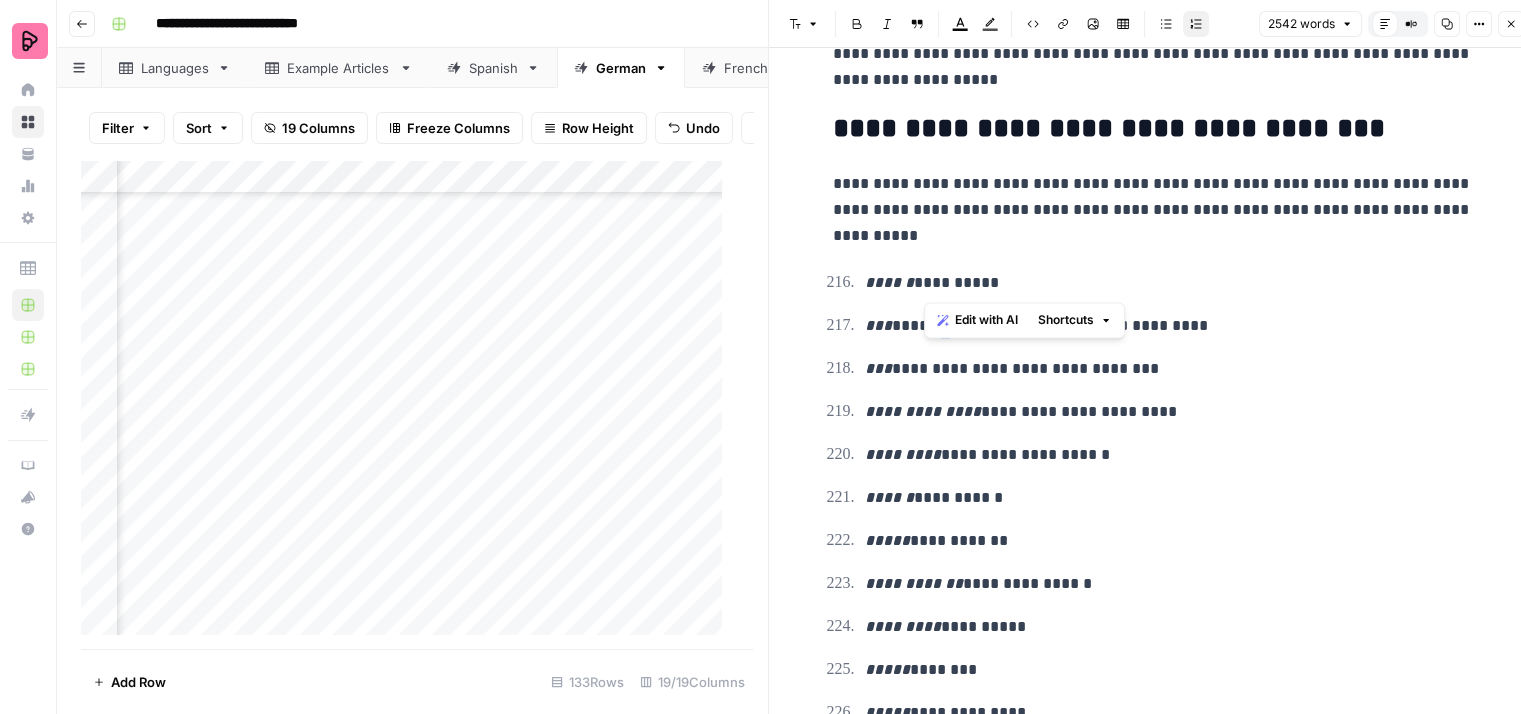click on "**********" at bounding box center (1169, 326) 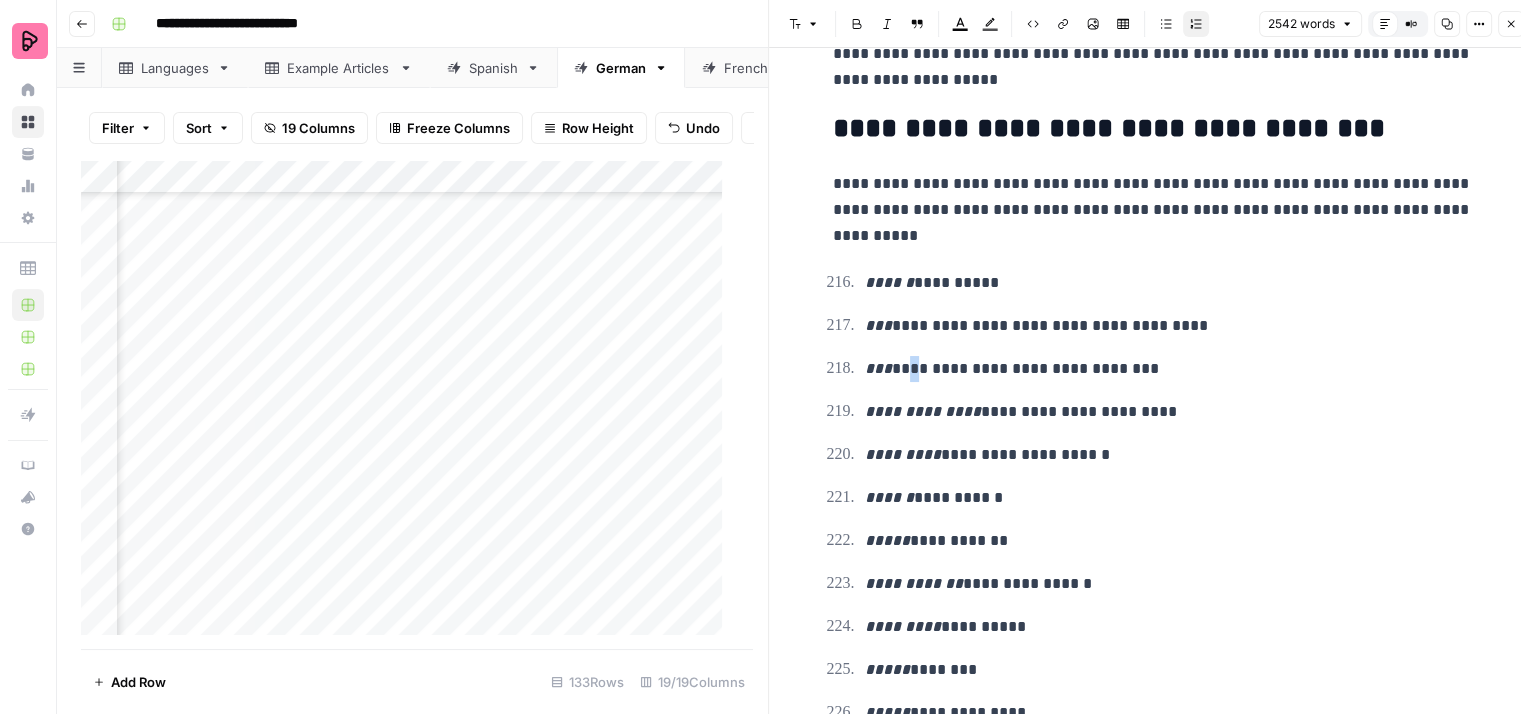 click on "**********" at bounding box center (1169, 369) 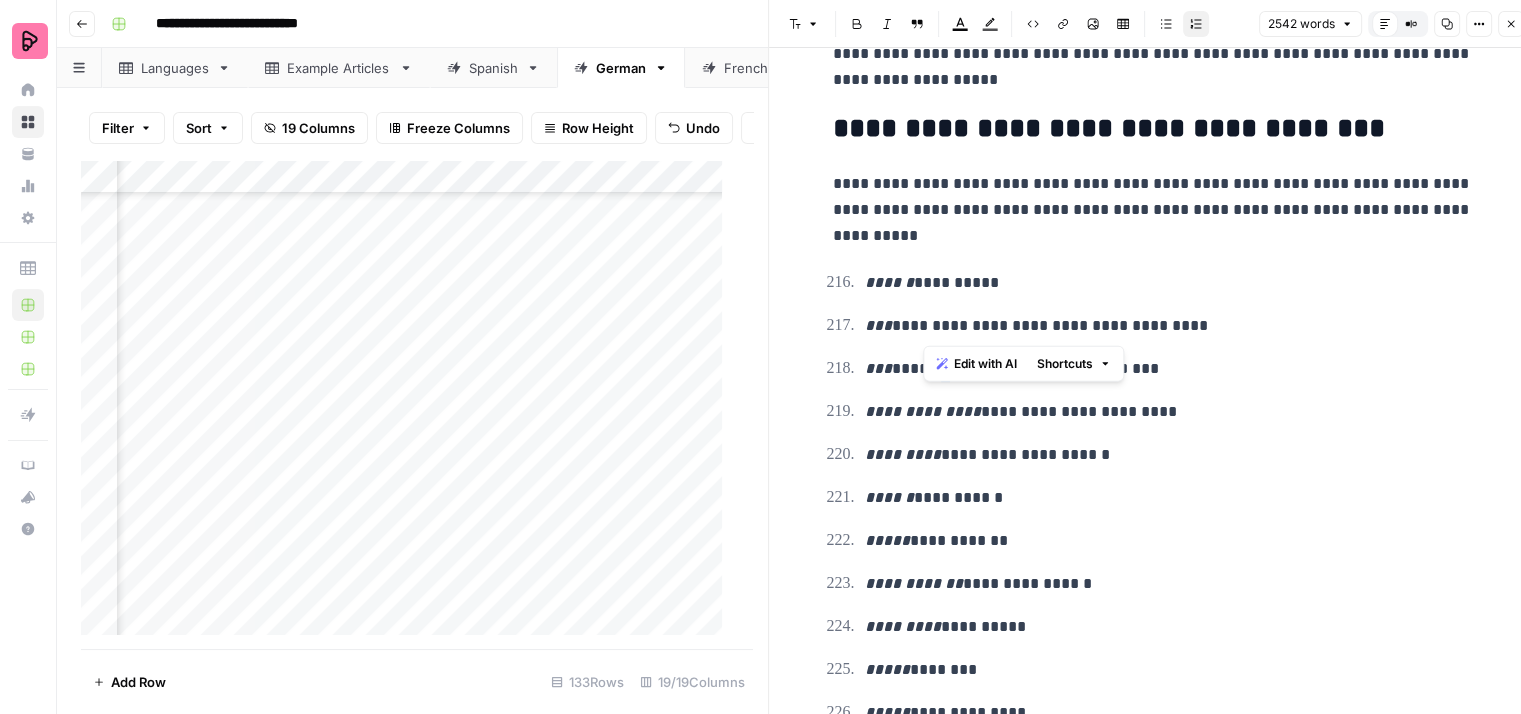 click on "**********" at bounding box center (1169, 369) 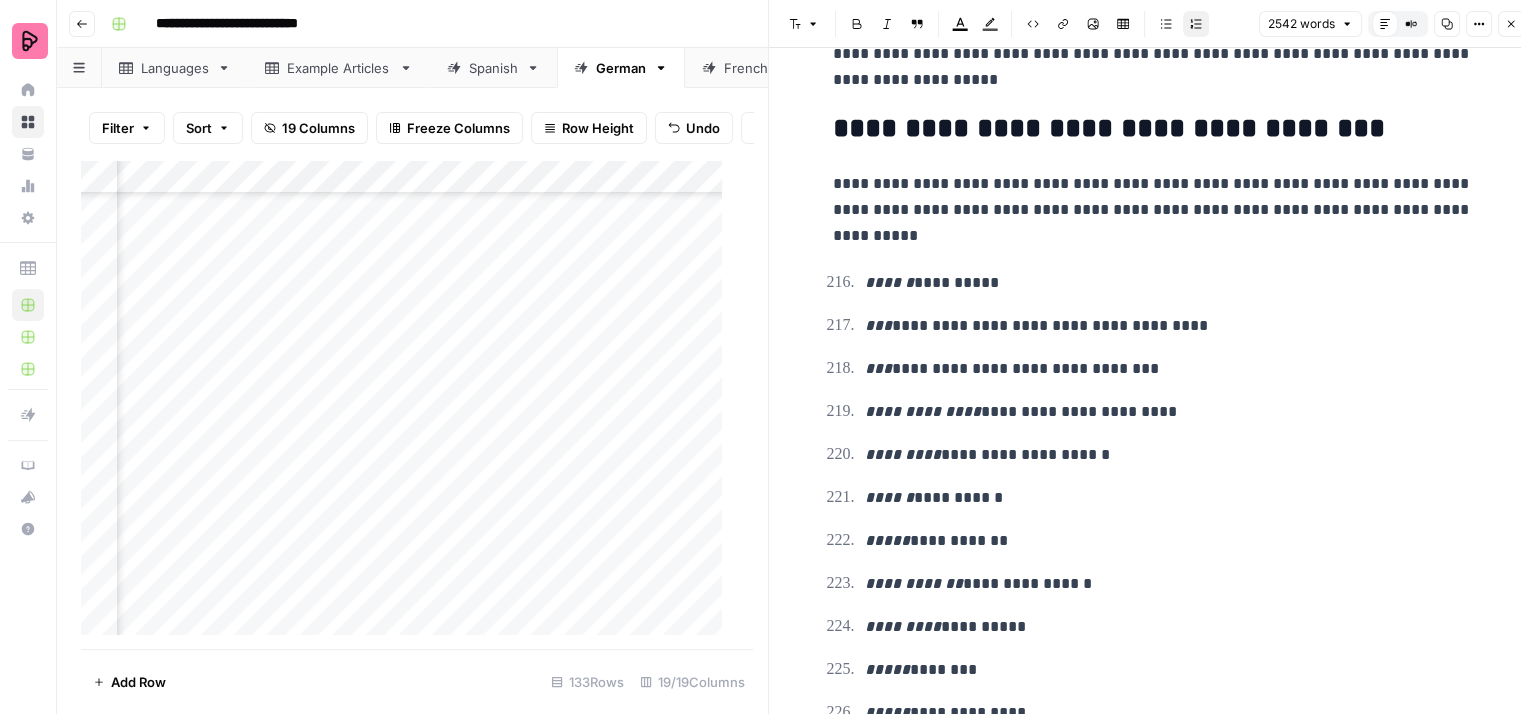 click on "**********" at bounding box center (1153, 583) 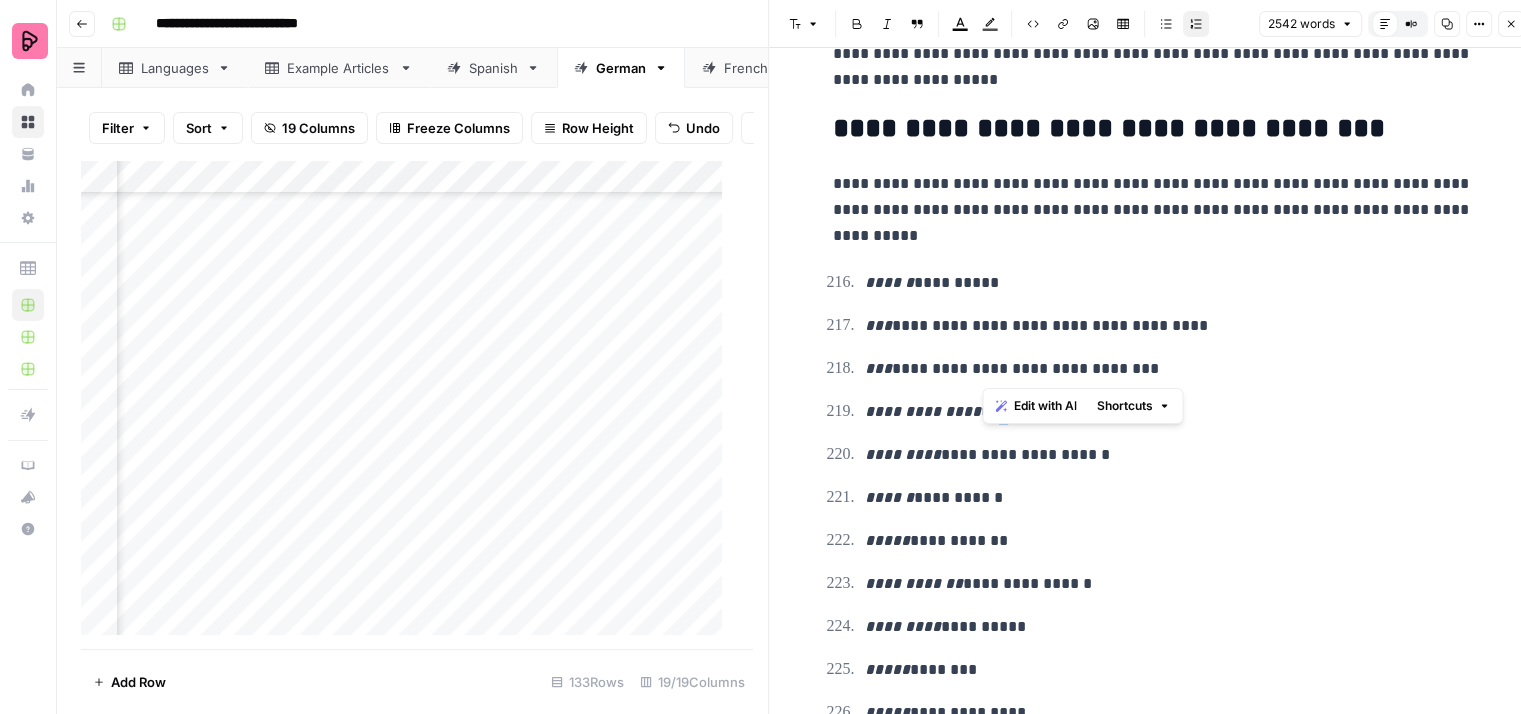 click on "**********" at bounding box center [1169, 412] 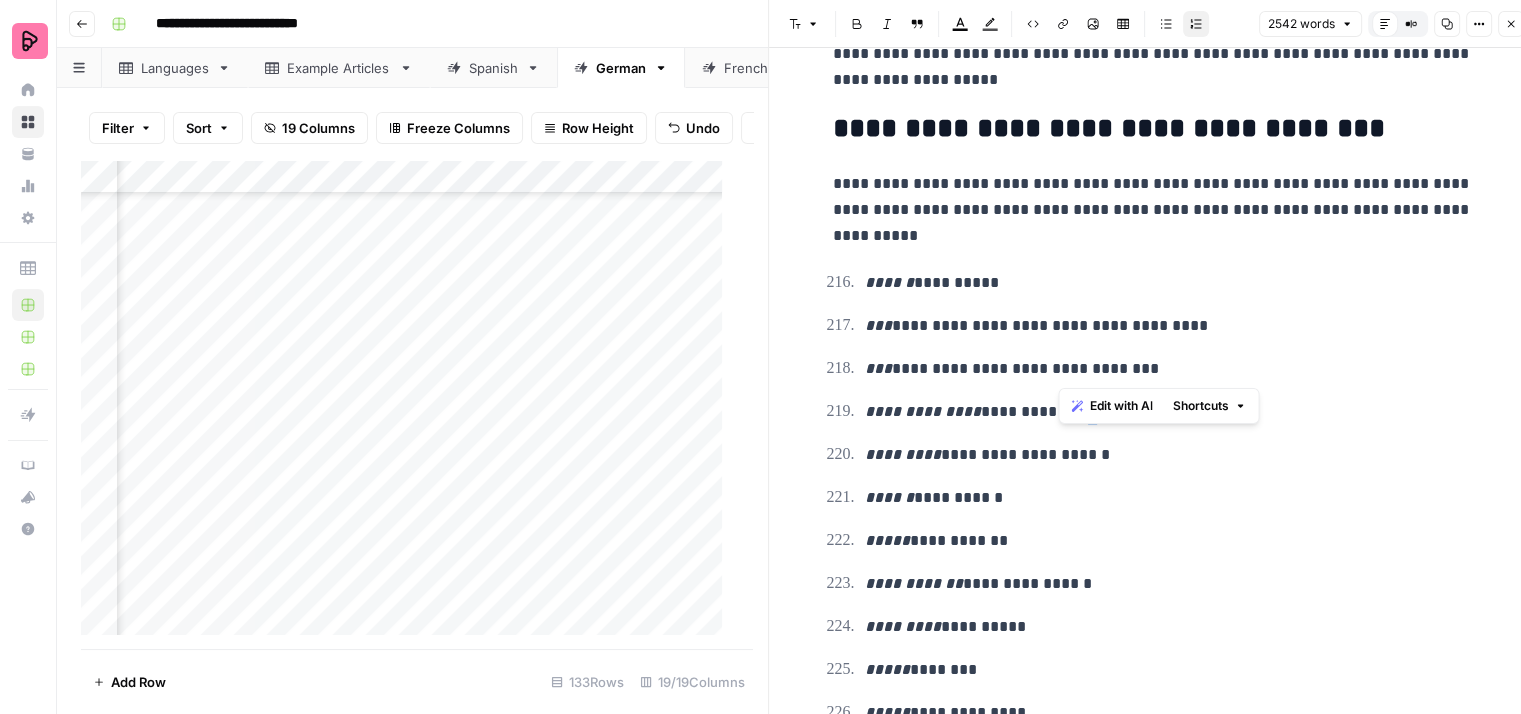 click on "**********" at bounding box center [1169, 412] 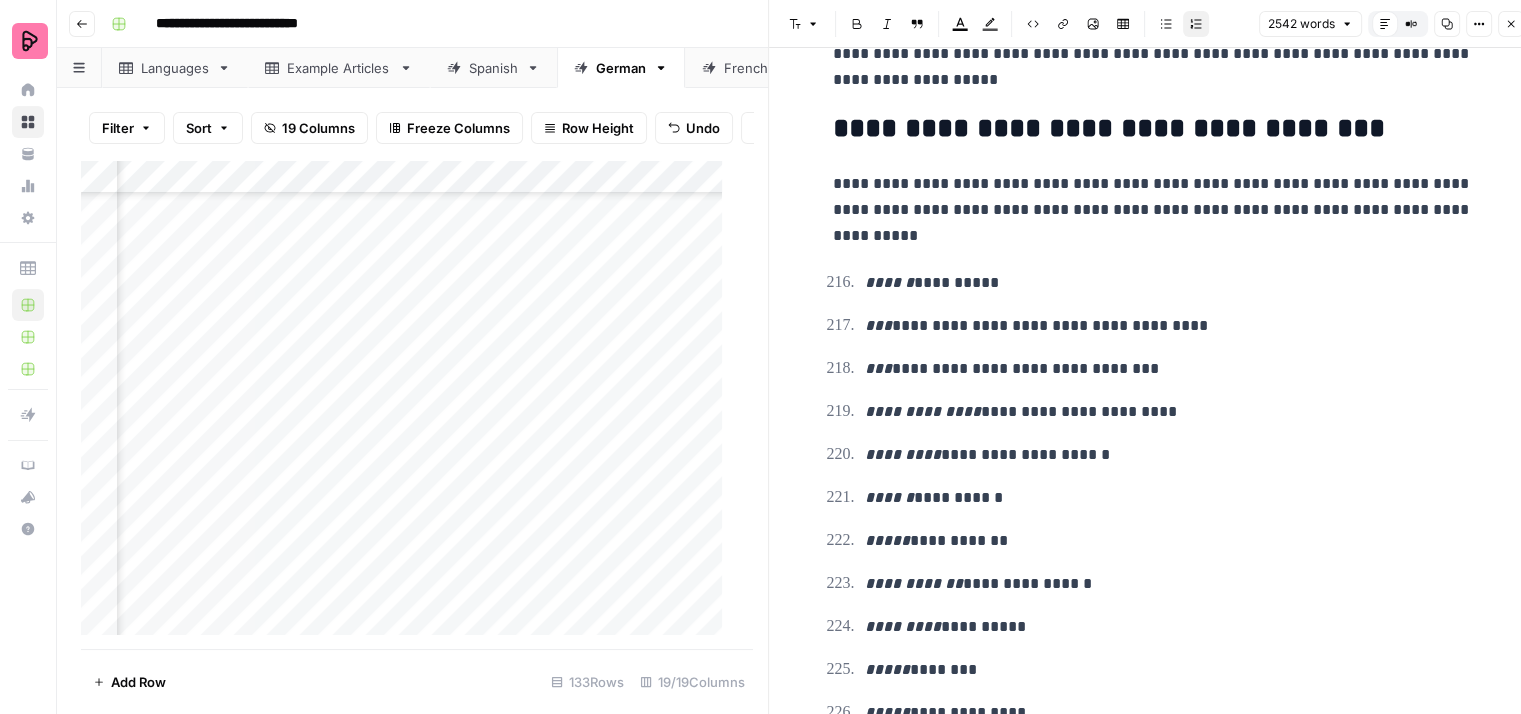 click on "**********" at bounding box center (1153, 583) 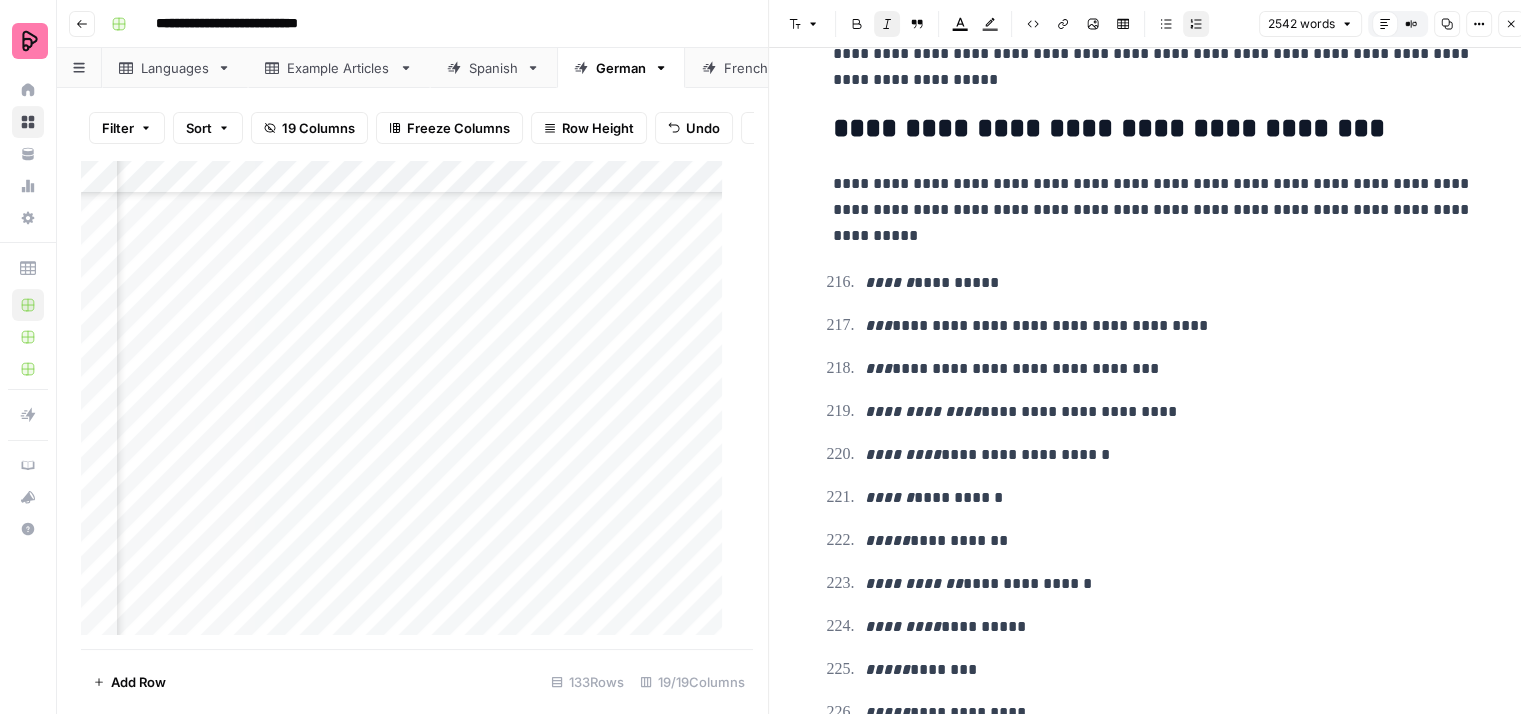 click on "**********" at bounding box center (1169, 498) 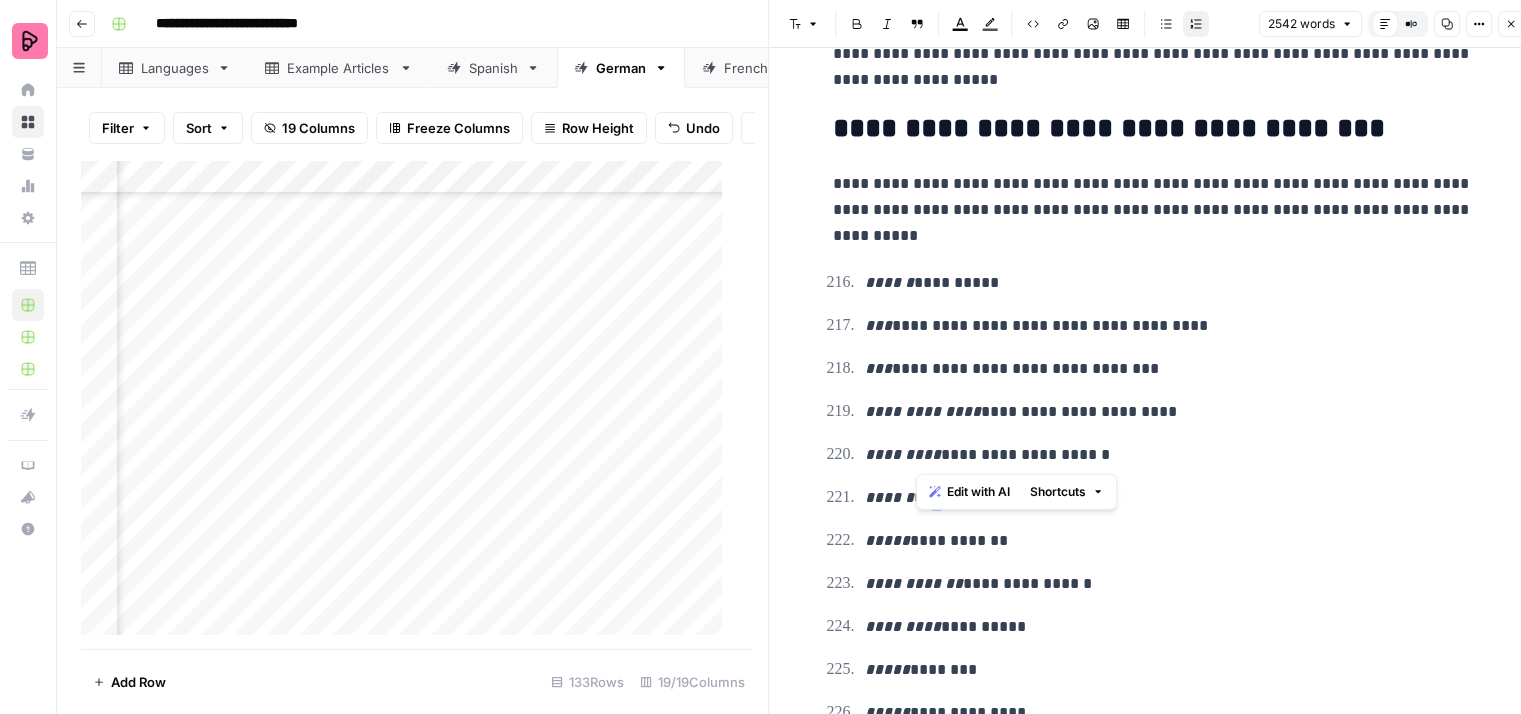 click on "**********" at bounding box center (1169, 498) 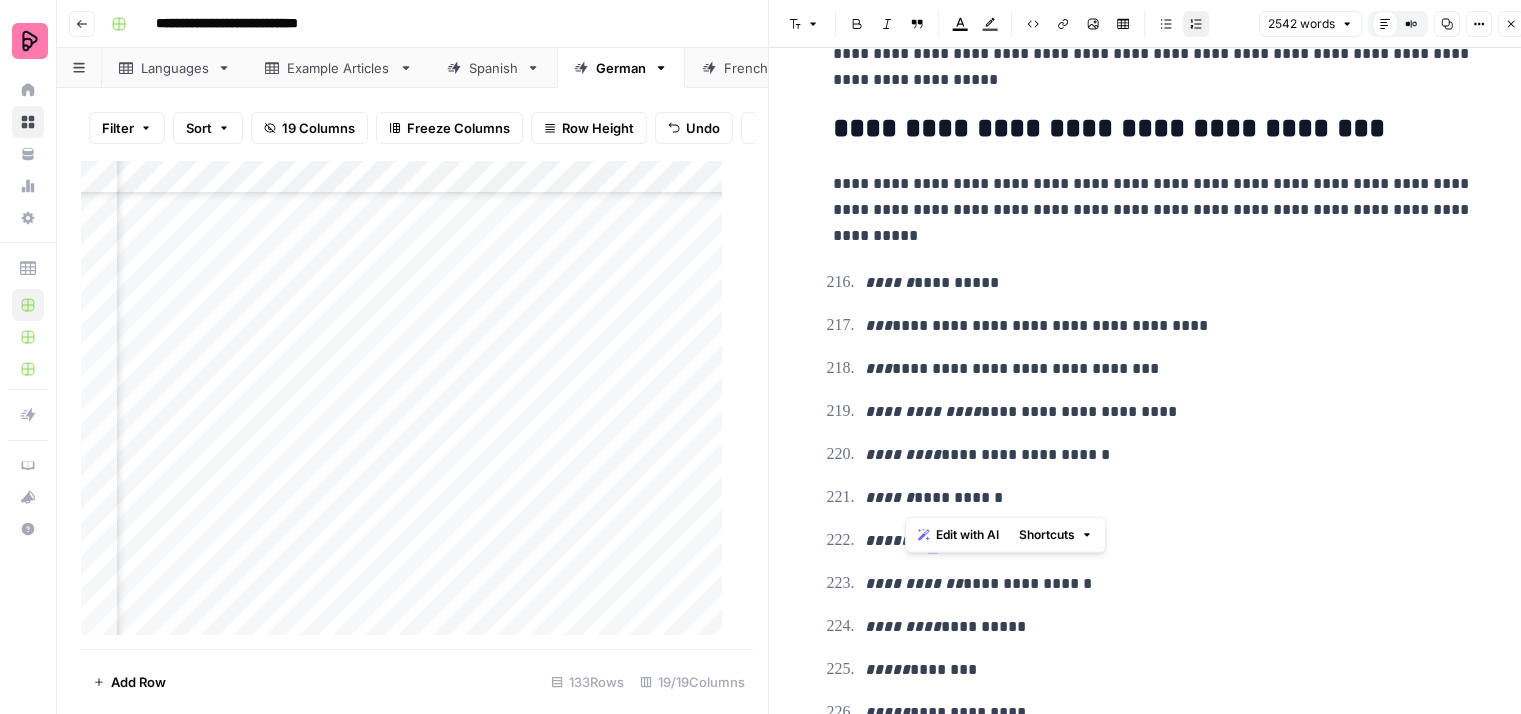 click on "**********" at bounding box center [1169, 541] 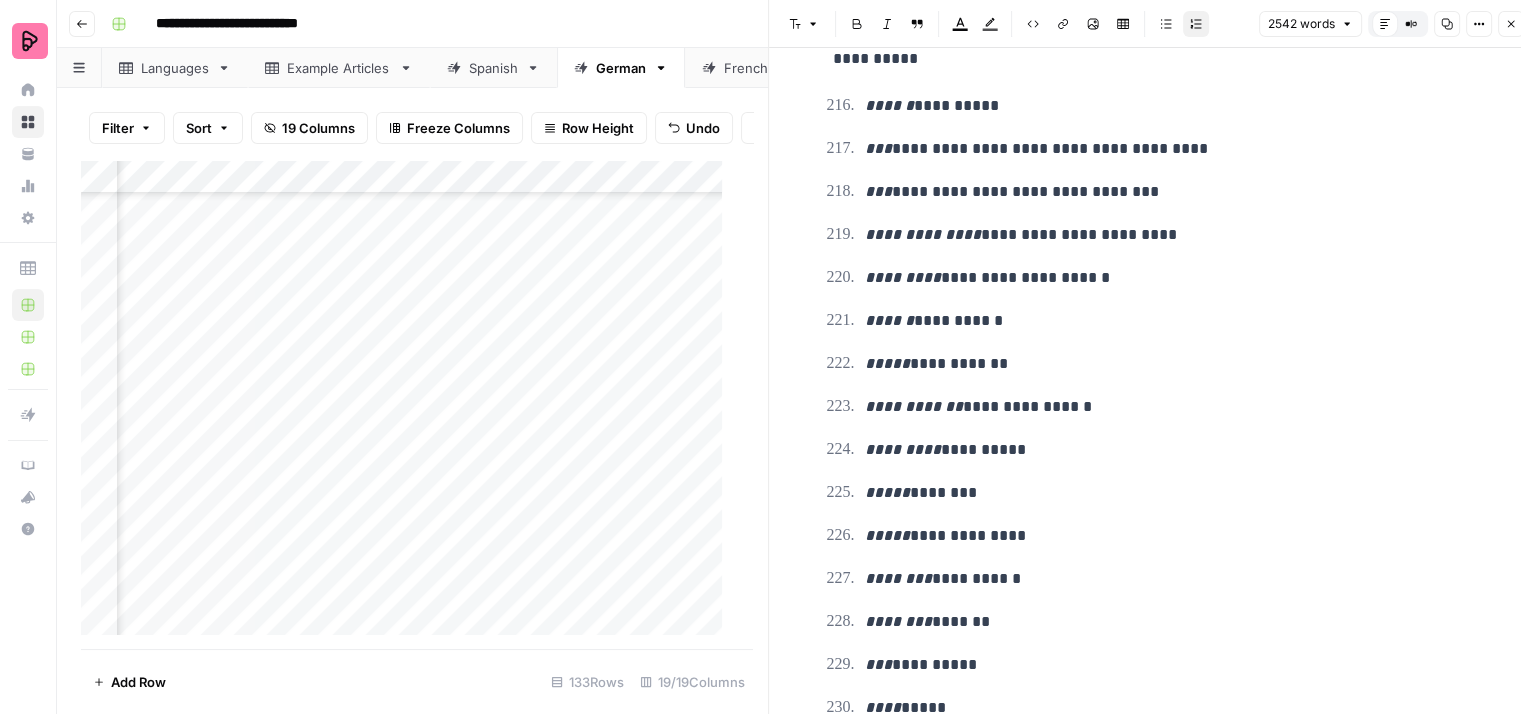 scroll, scrollTop: 12800, scrollLeft: 0, axis: vertical 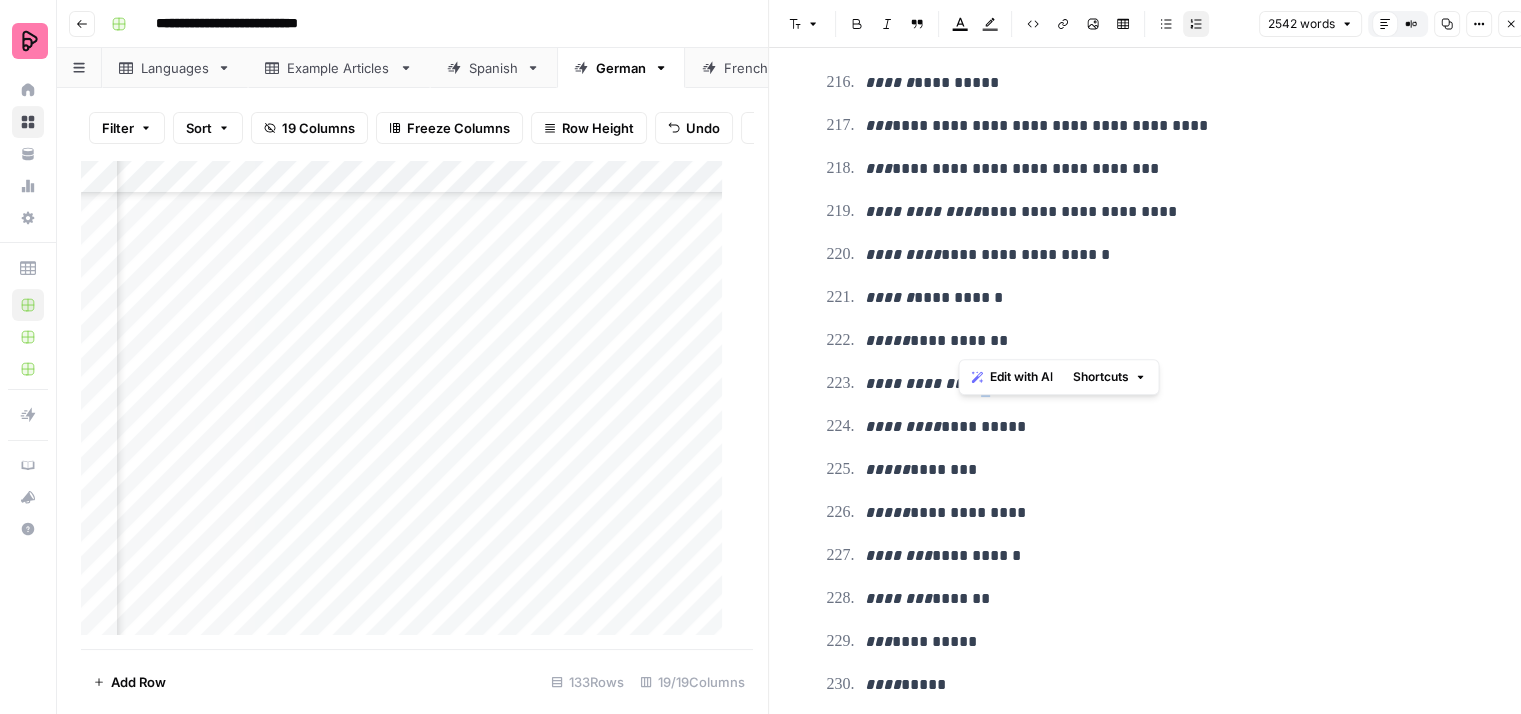 click on "**********" at bounding box center [1169, 384] 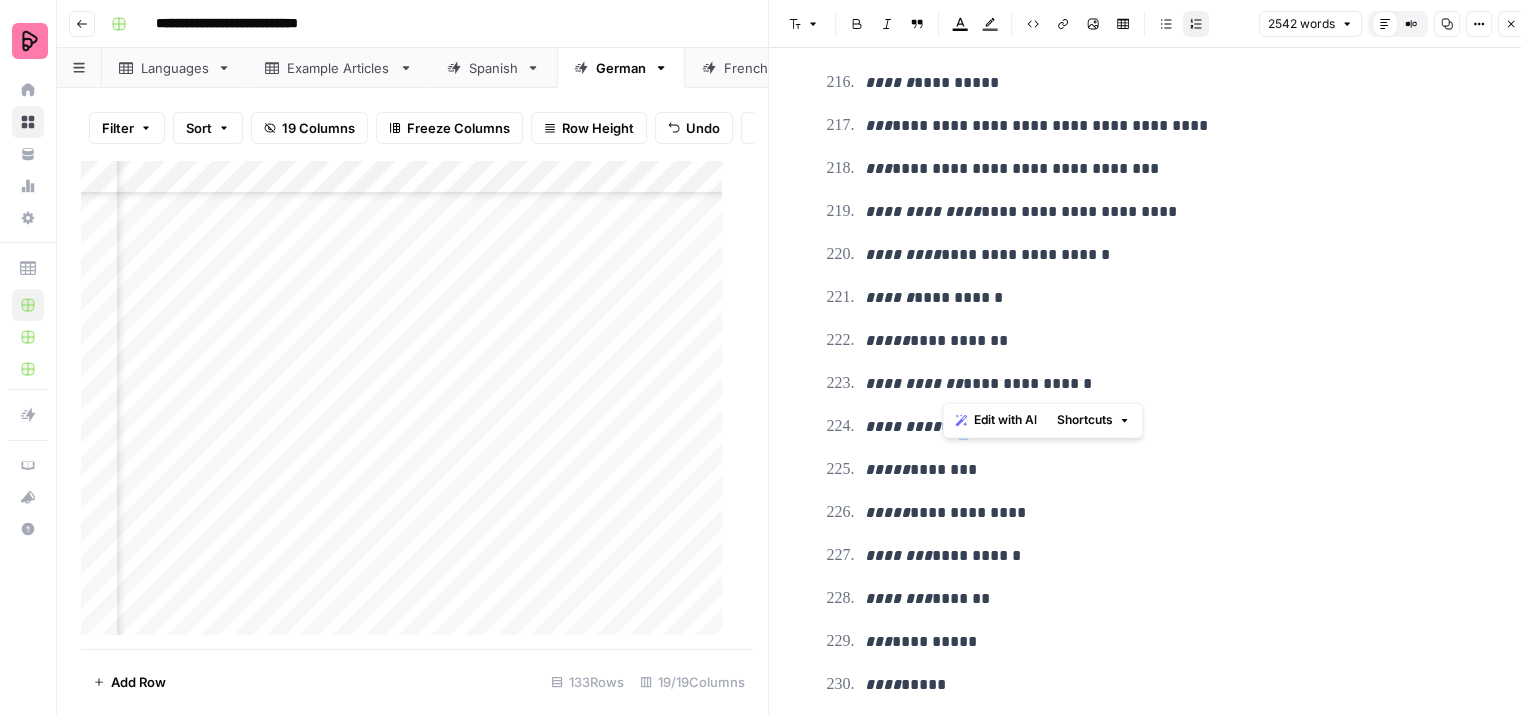 click on "**********" at bounding box center (1169, 427) 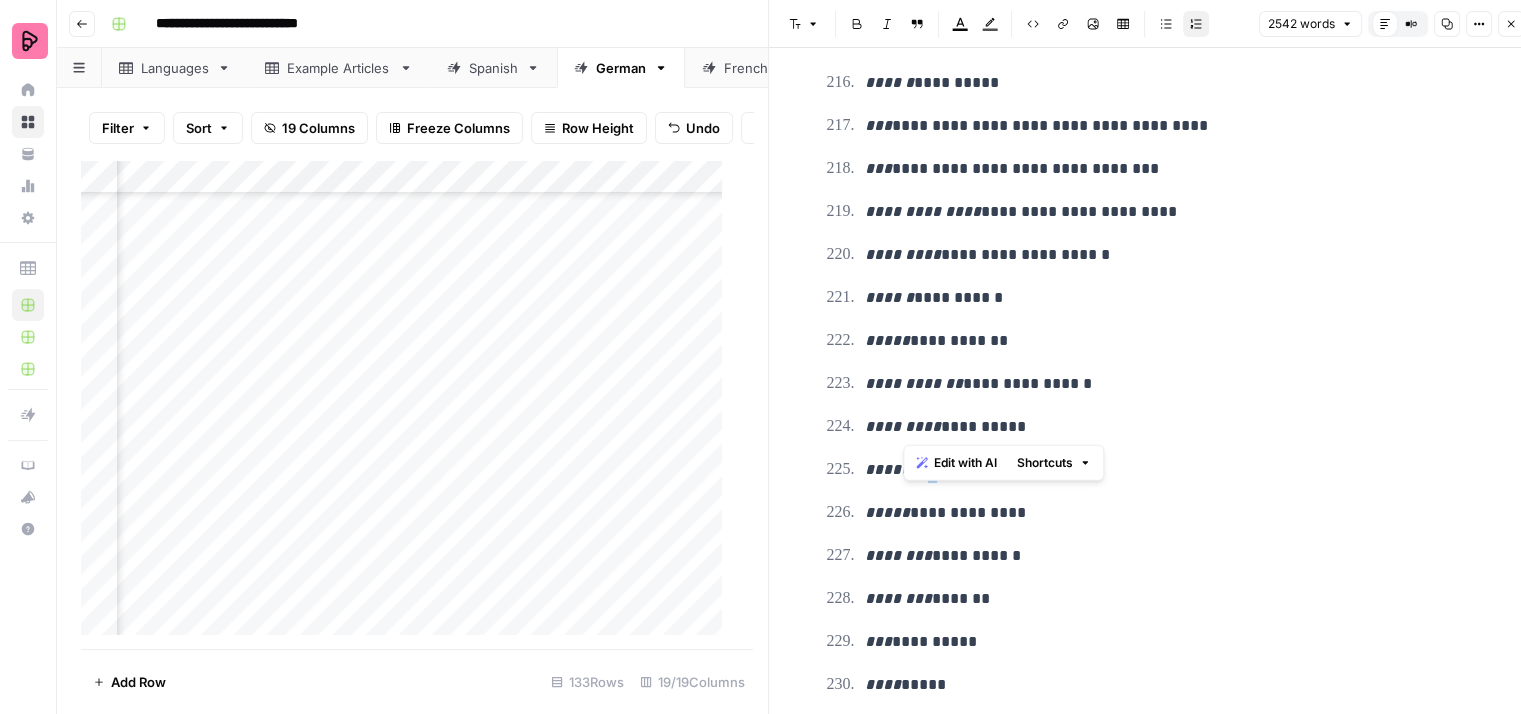 click on "***** ********" at bounding box center (1169, 470) 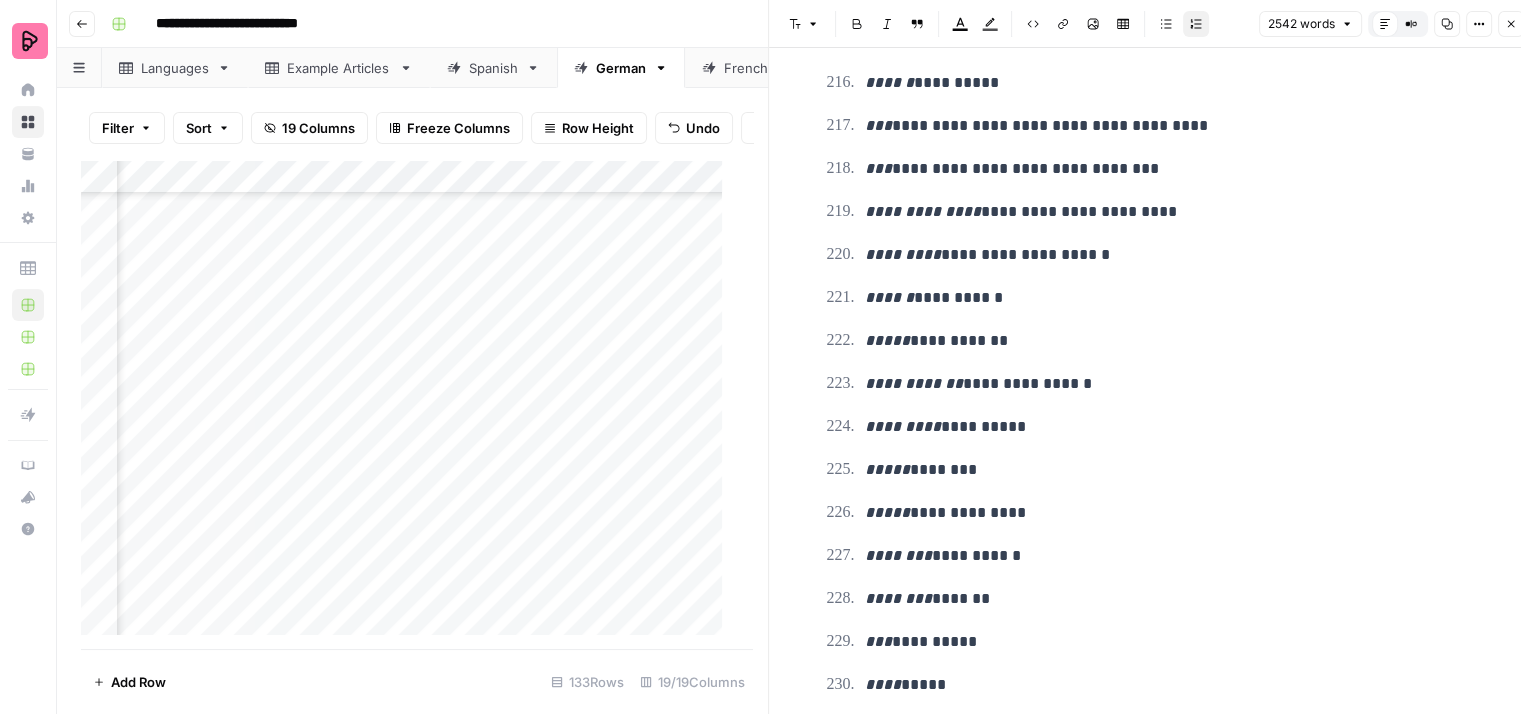 click on "**********" at bounding box center [1169, 513] 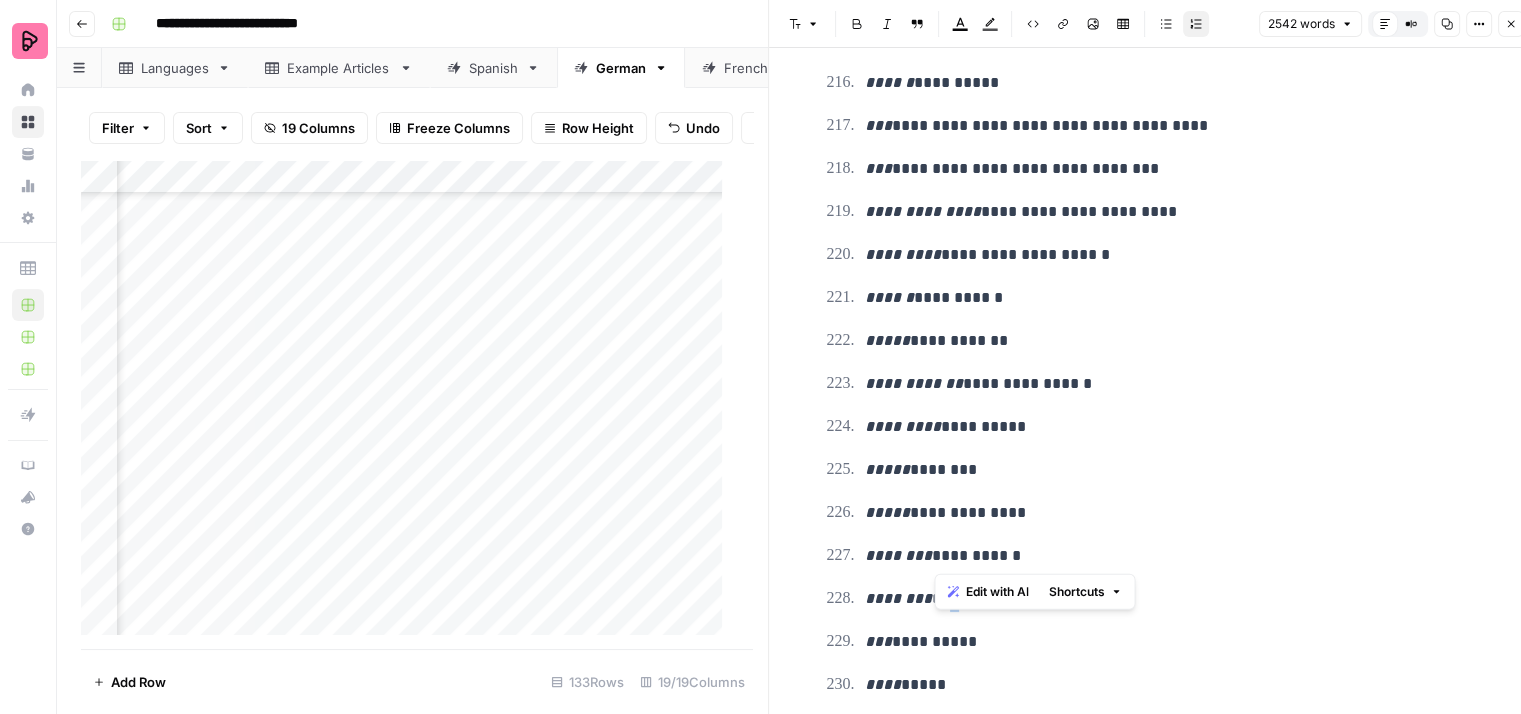 click on "******** *******" at bounding box center (1169, 599) 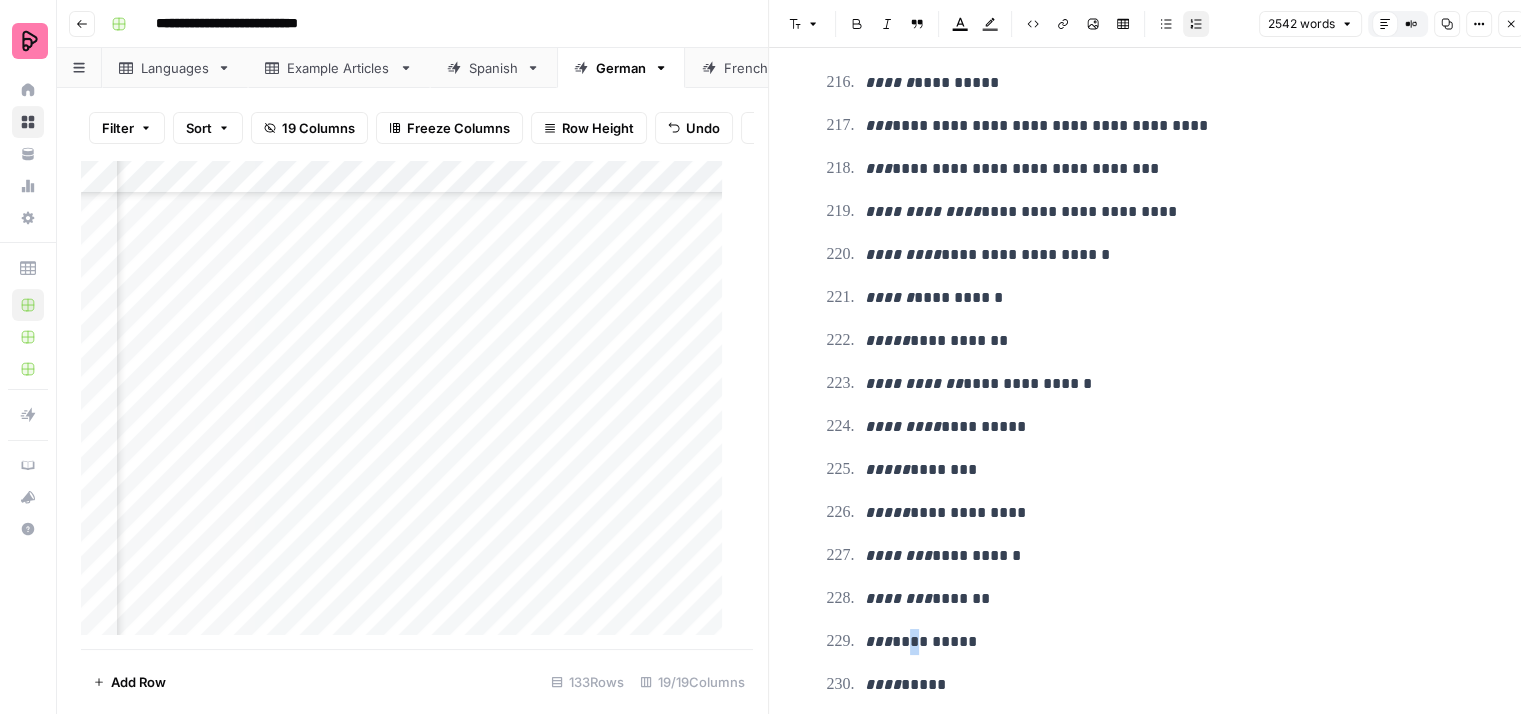 click on "**********" at bounding box center [1169, 642] 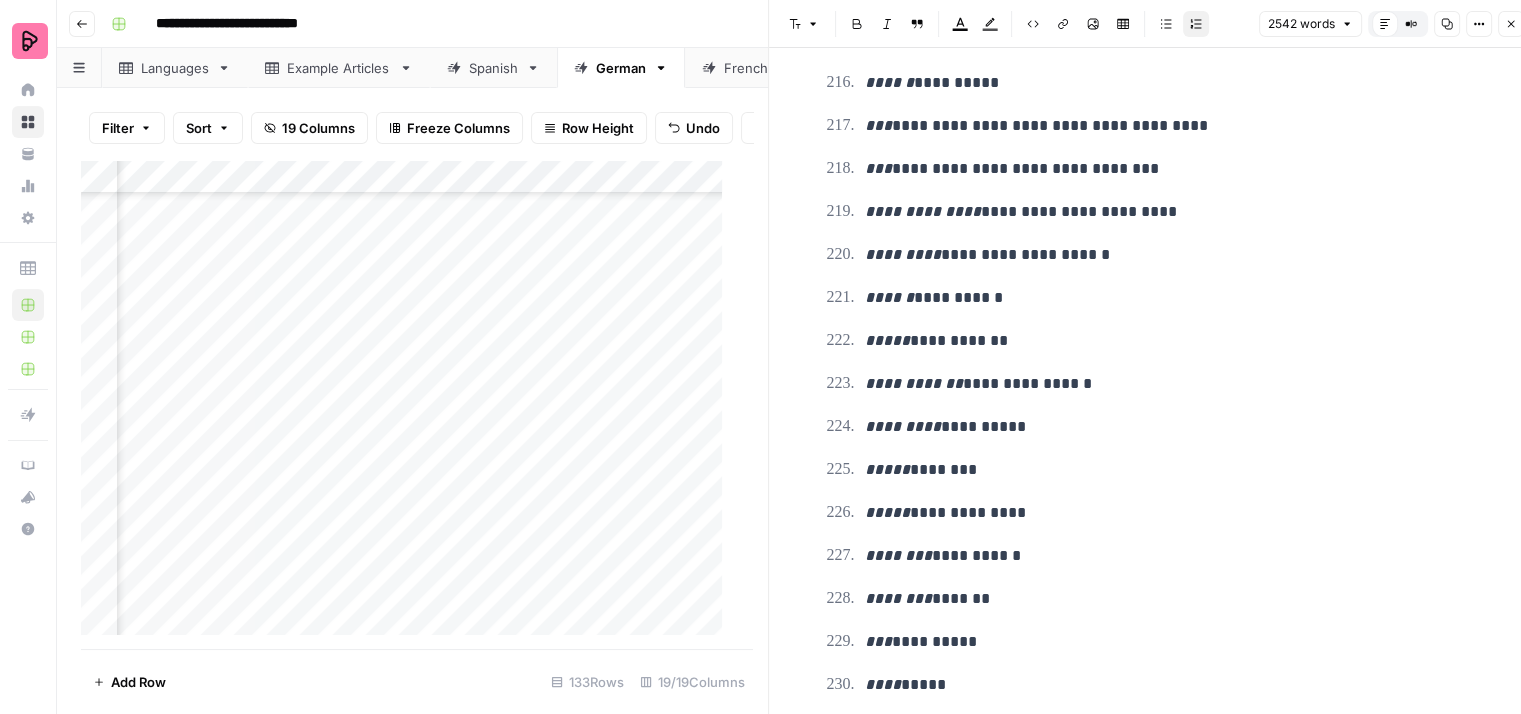 click on "******** *******" at bounding box center [1169, 599] 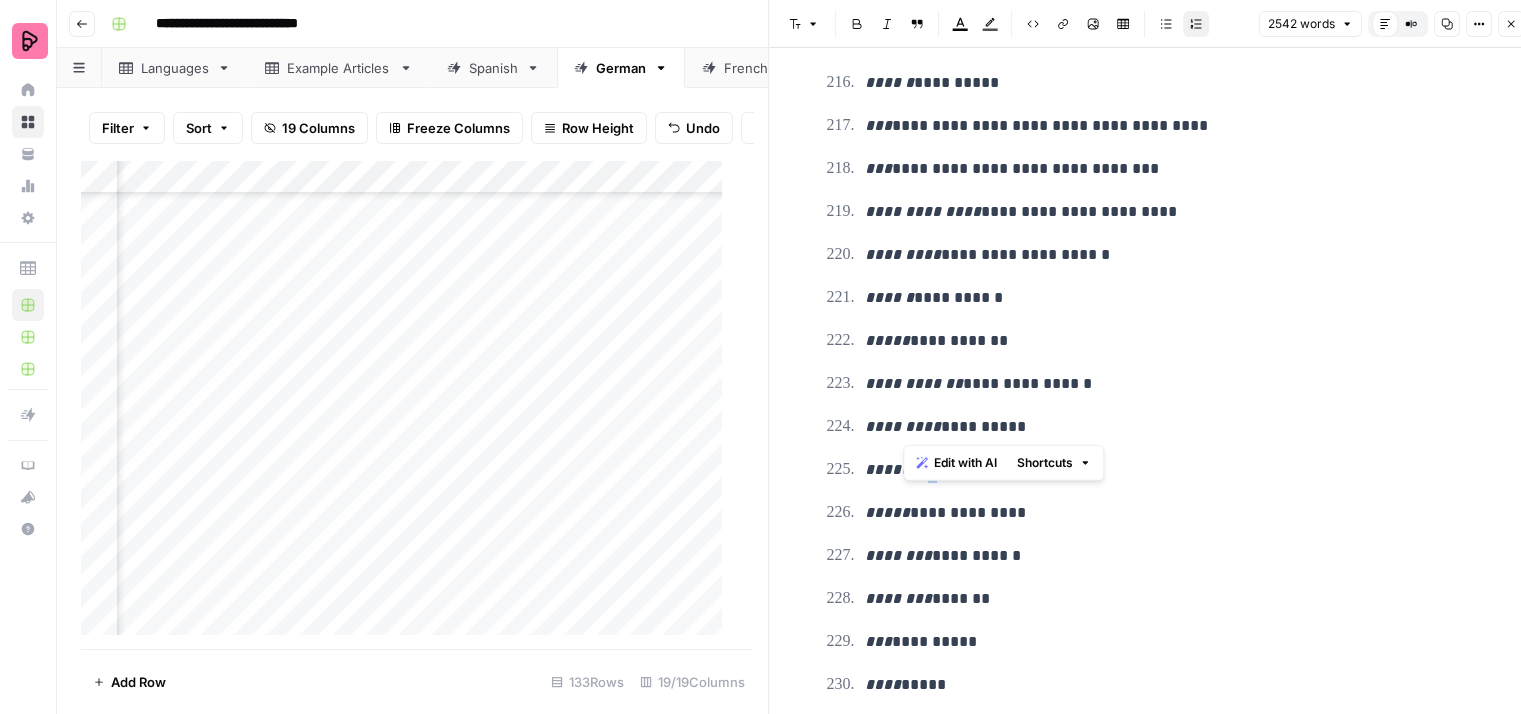 click on "***** ********" at bounding box center [1169, 470] 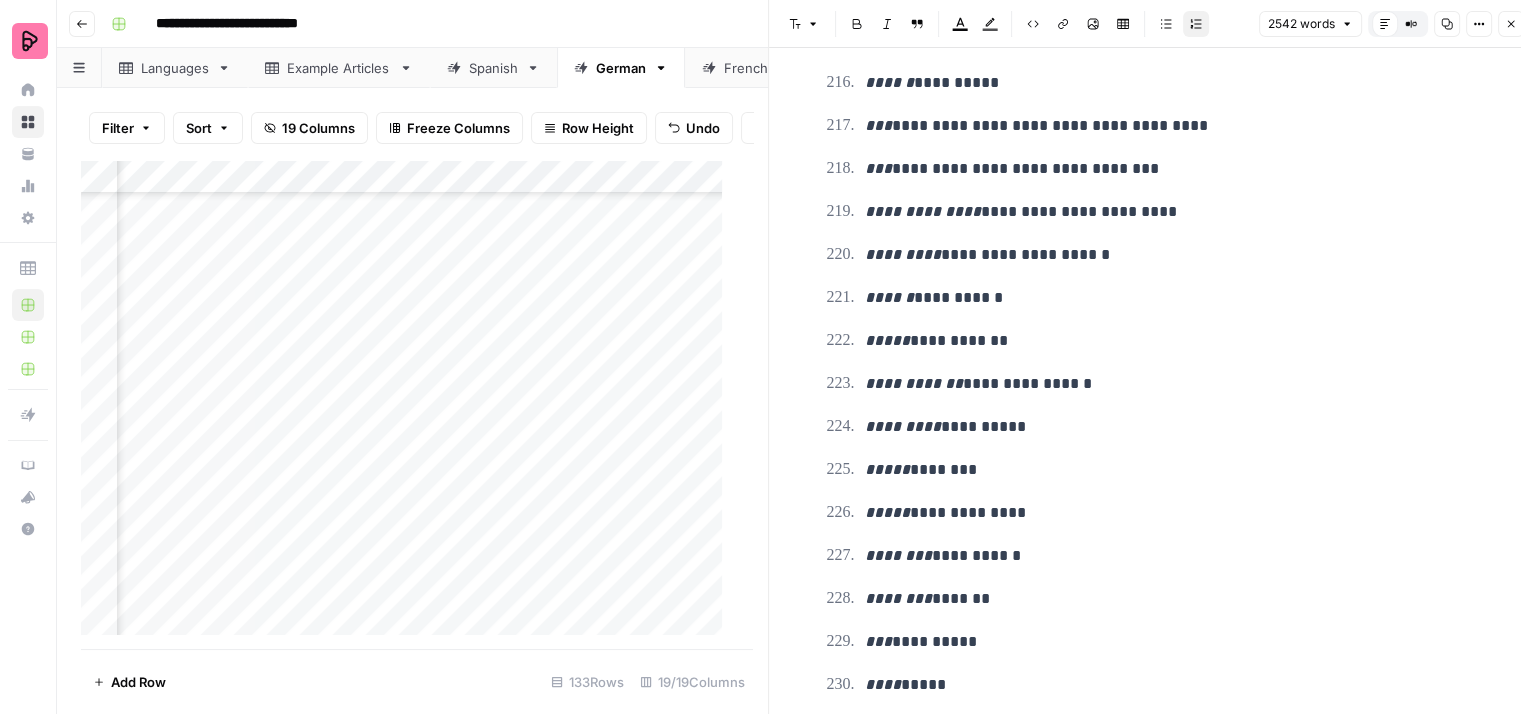 click on "***** ********" at bounding box center (1169, 470) 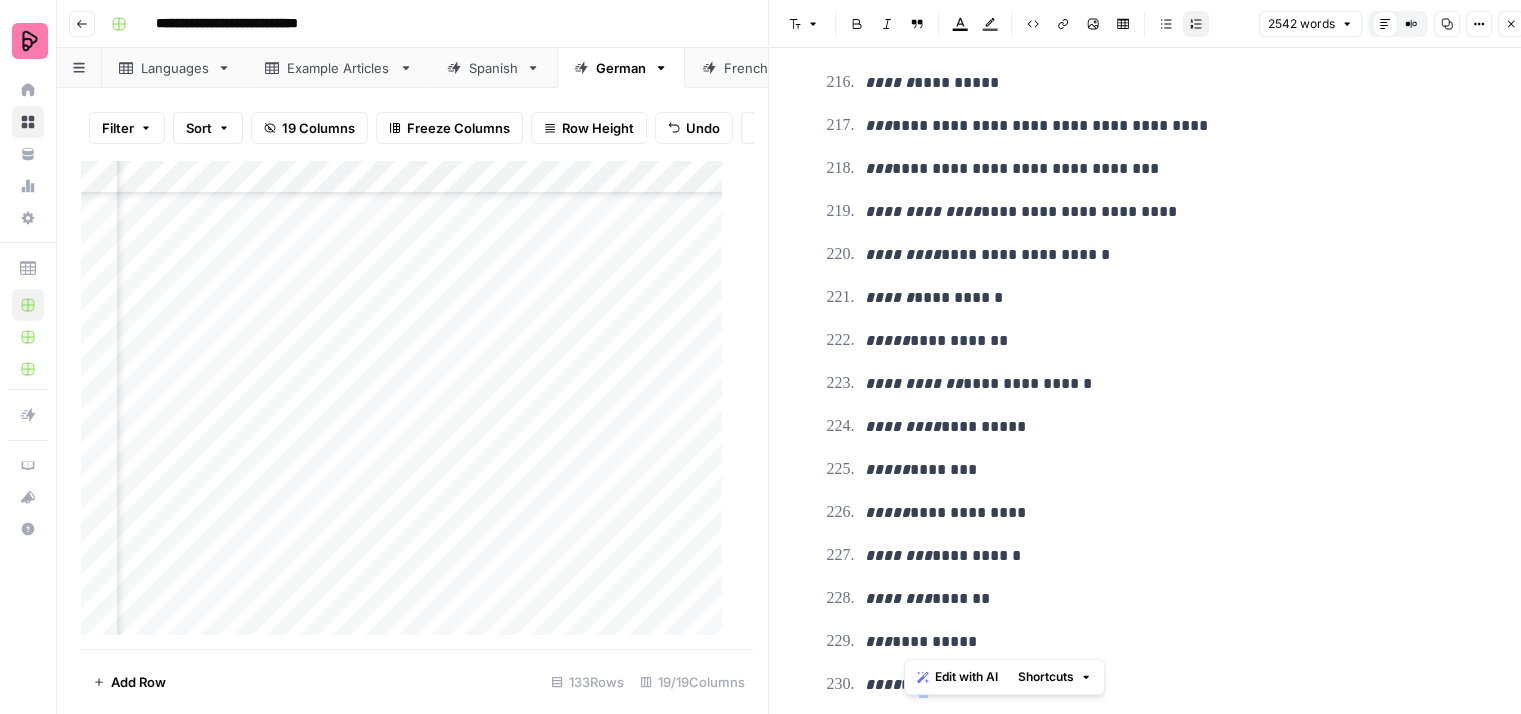 click on "**** *****" at bounding box center (1169, 685) 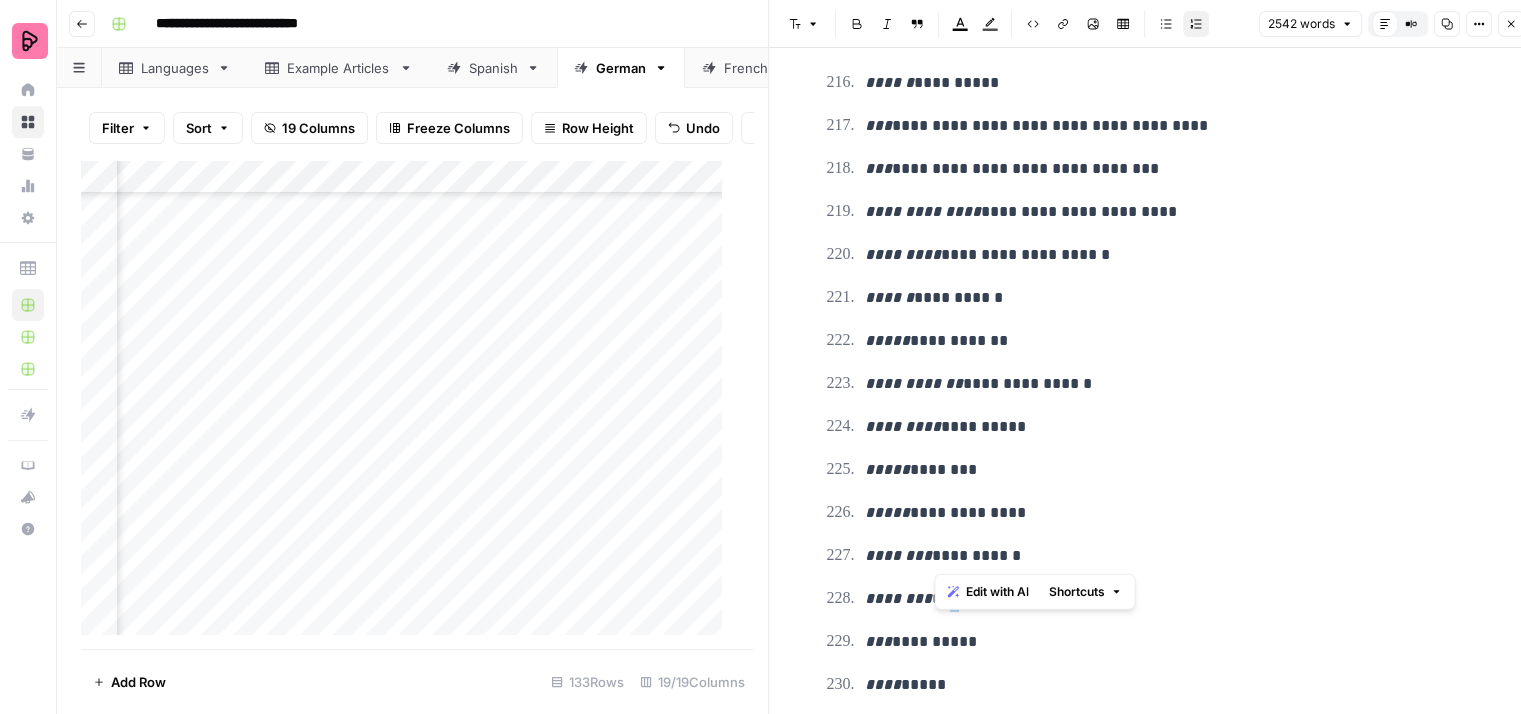 click on "******** *******" at bounding box center [1169, 599] 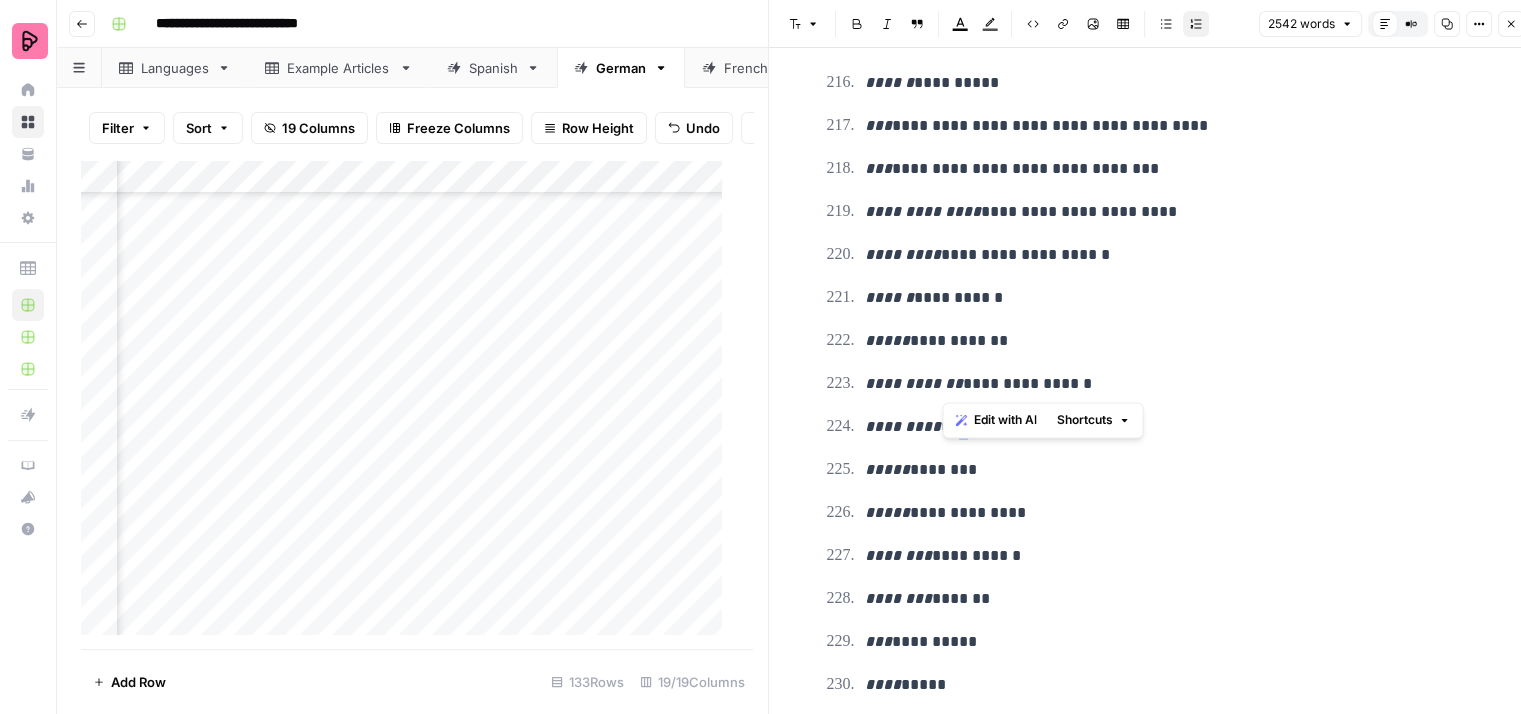 click on "**********" at bounding box center (1169, 427) 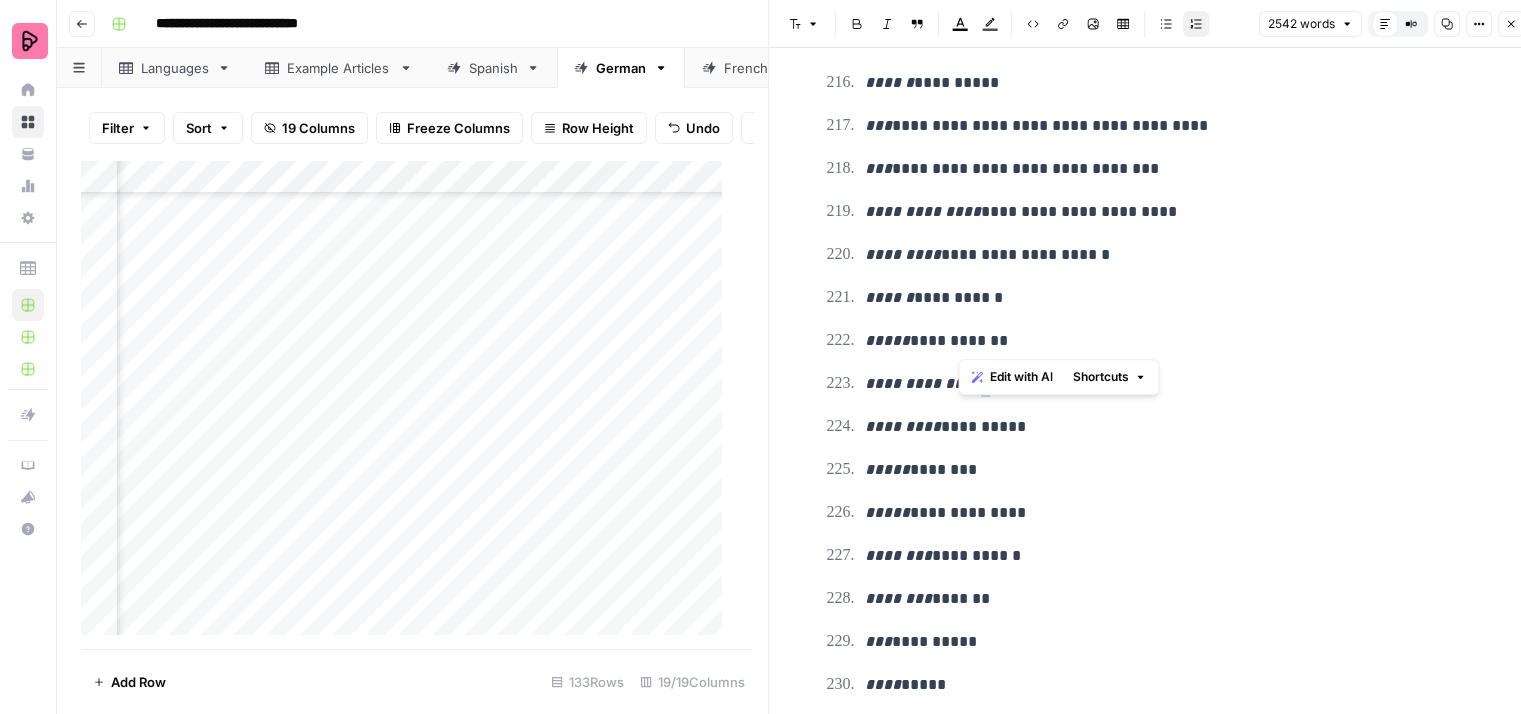 click on "**********" at bounding box center (1169, 384) 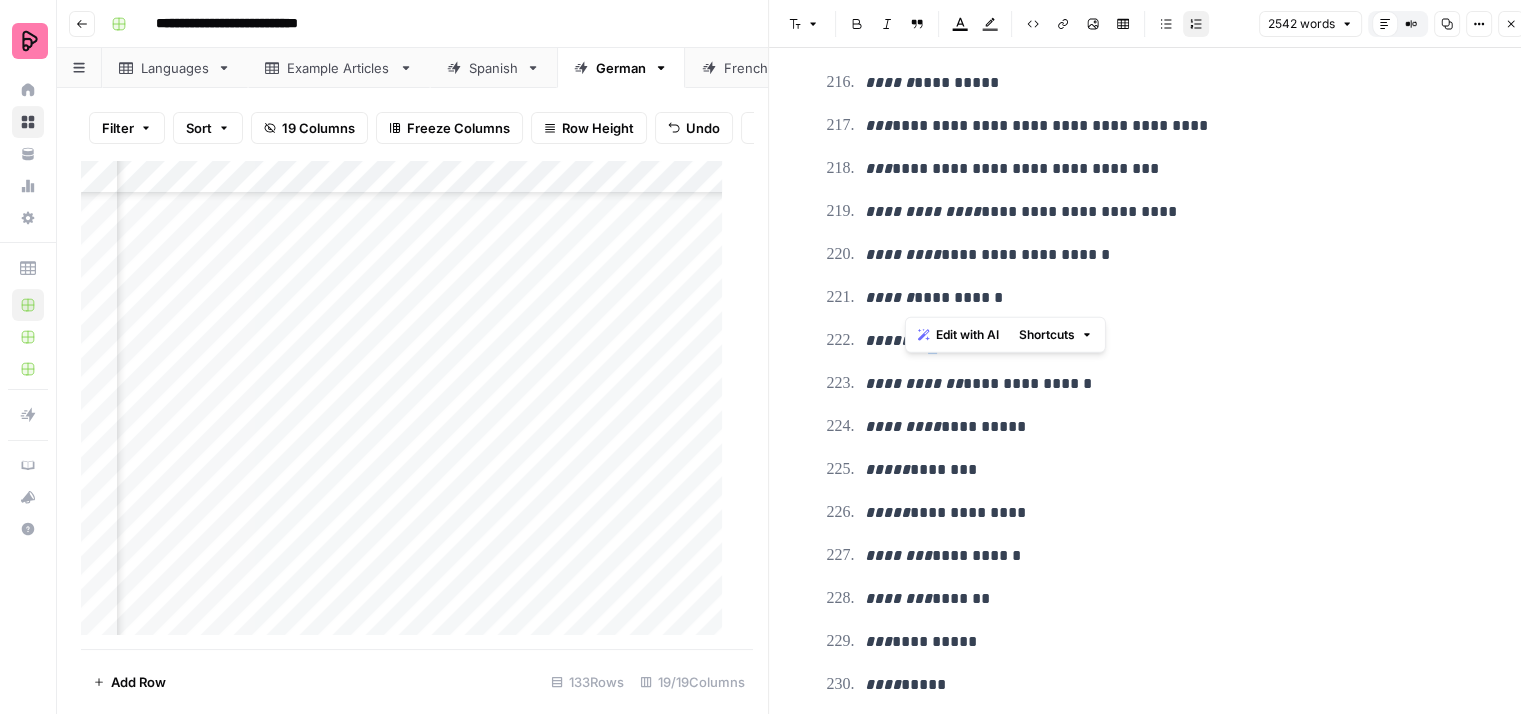 click on "**********" at bounding box center (1169, 341) 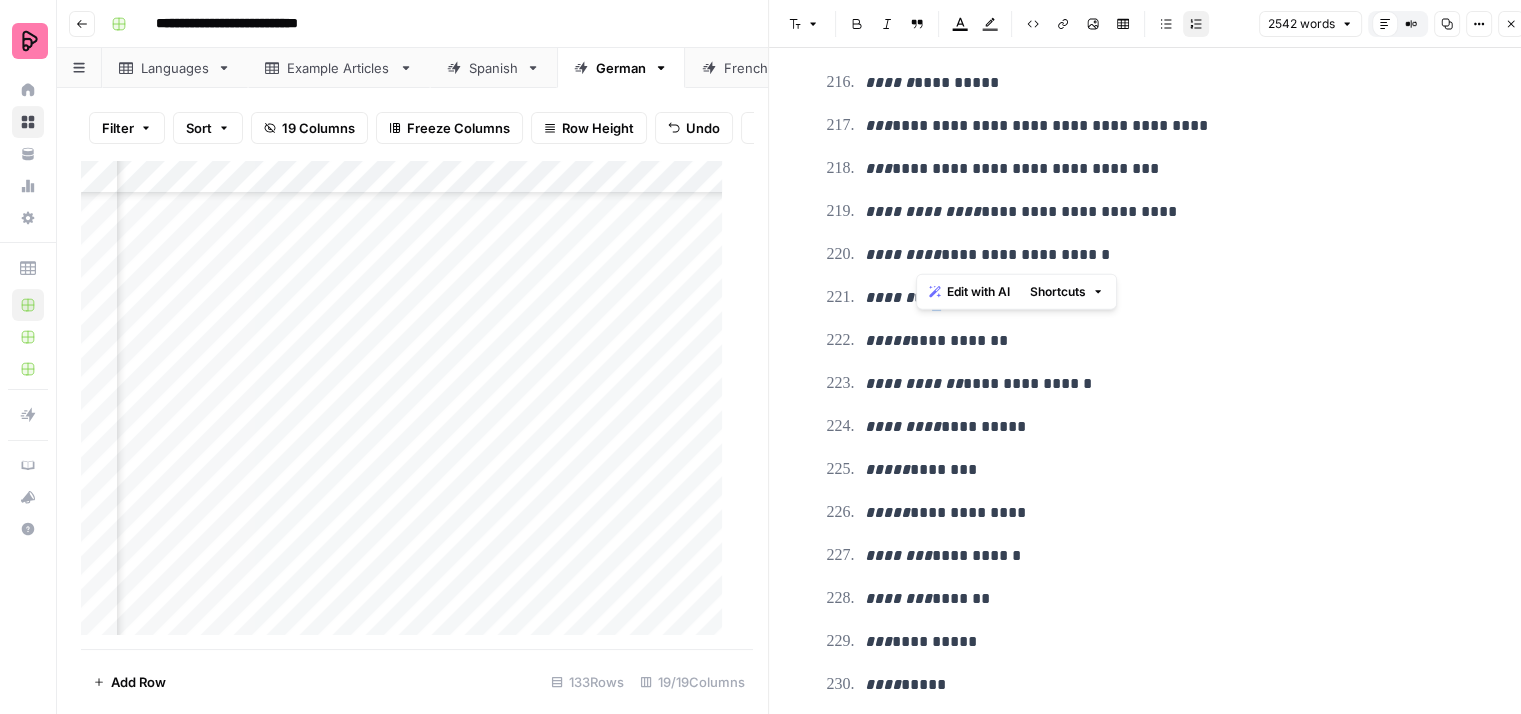 click on "**********" at bounding box center [1169, 298] 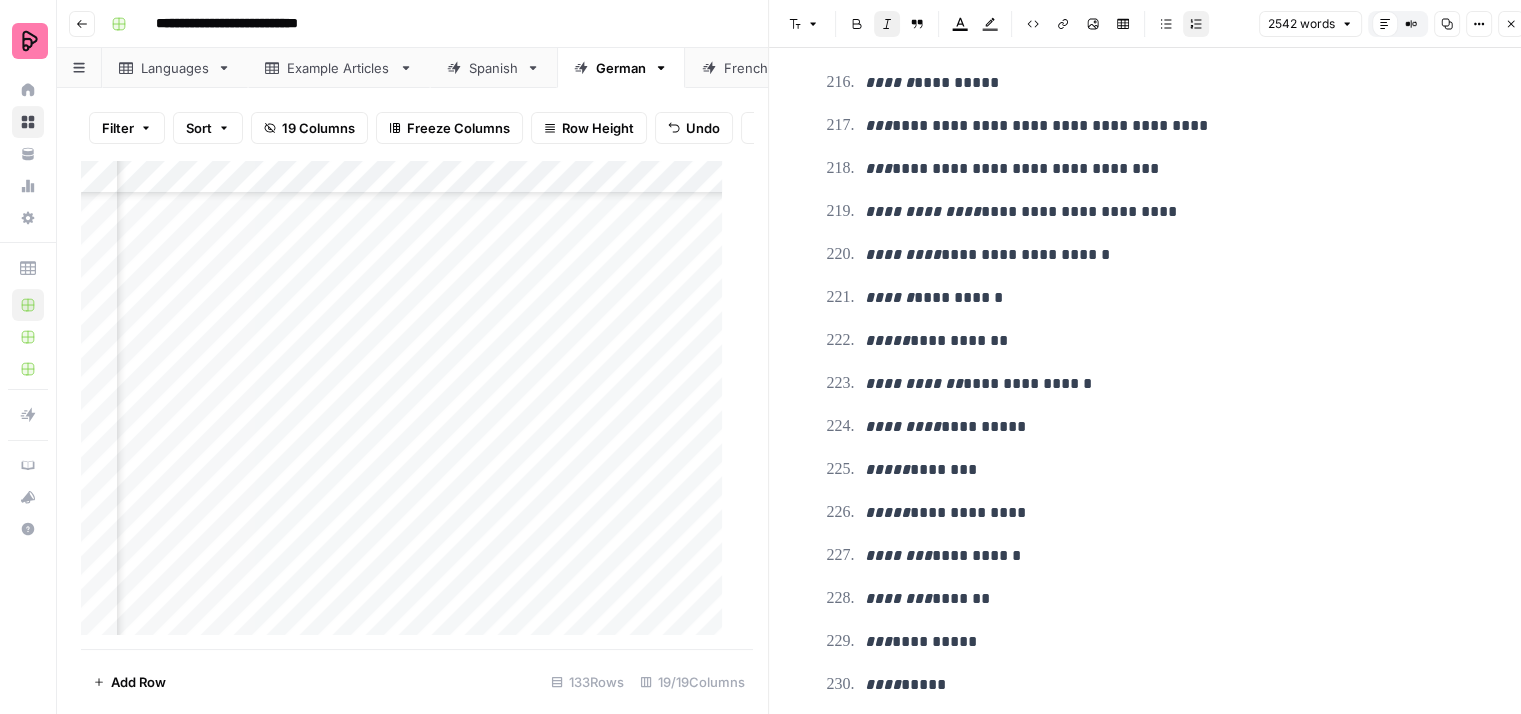 click on "**********" at bounding box center [1153, 383] 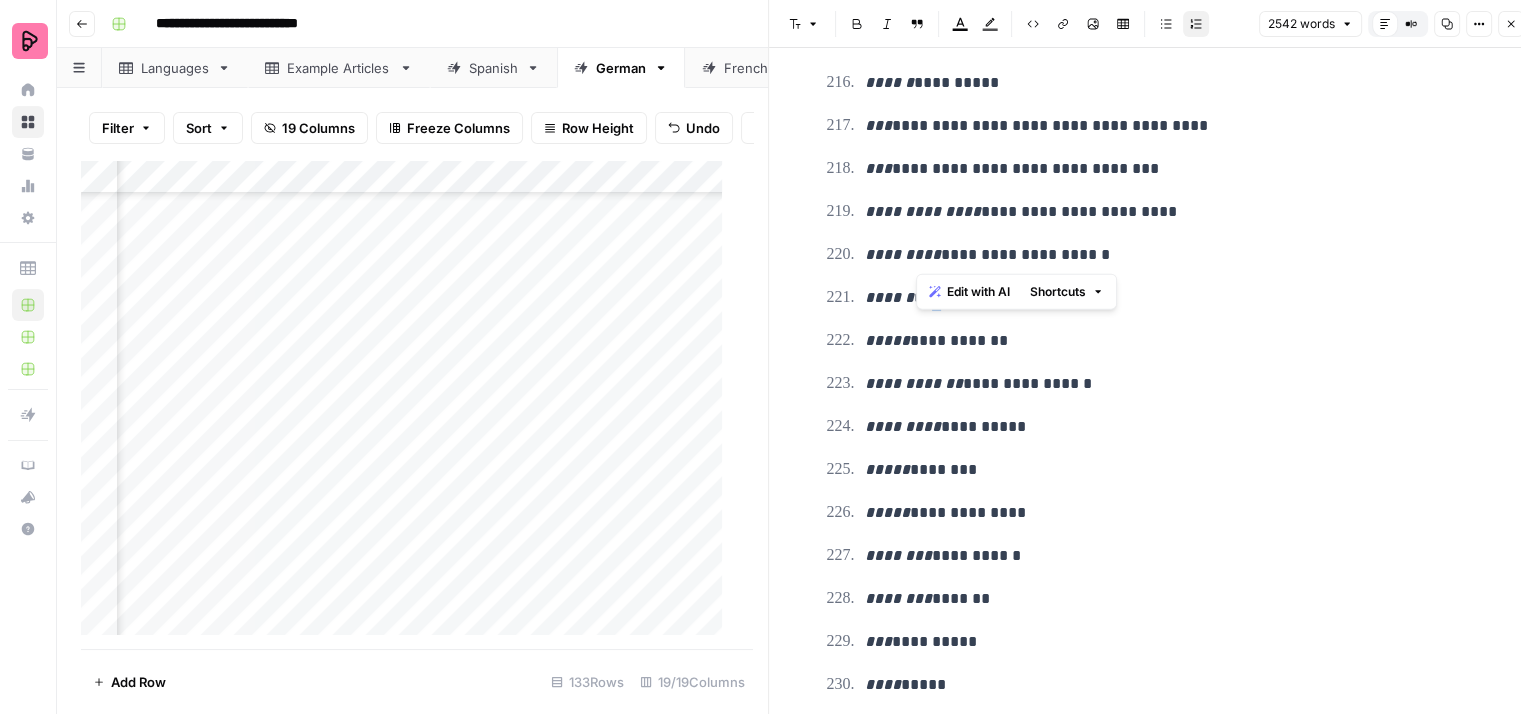 drag, startPoint x: 917, startPoint y: 244, endPoint x: 927, endPoint y: 248, distance: 10.770329 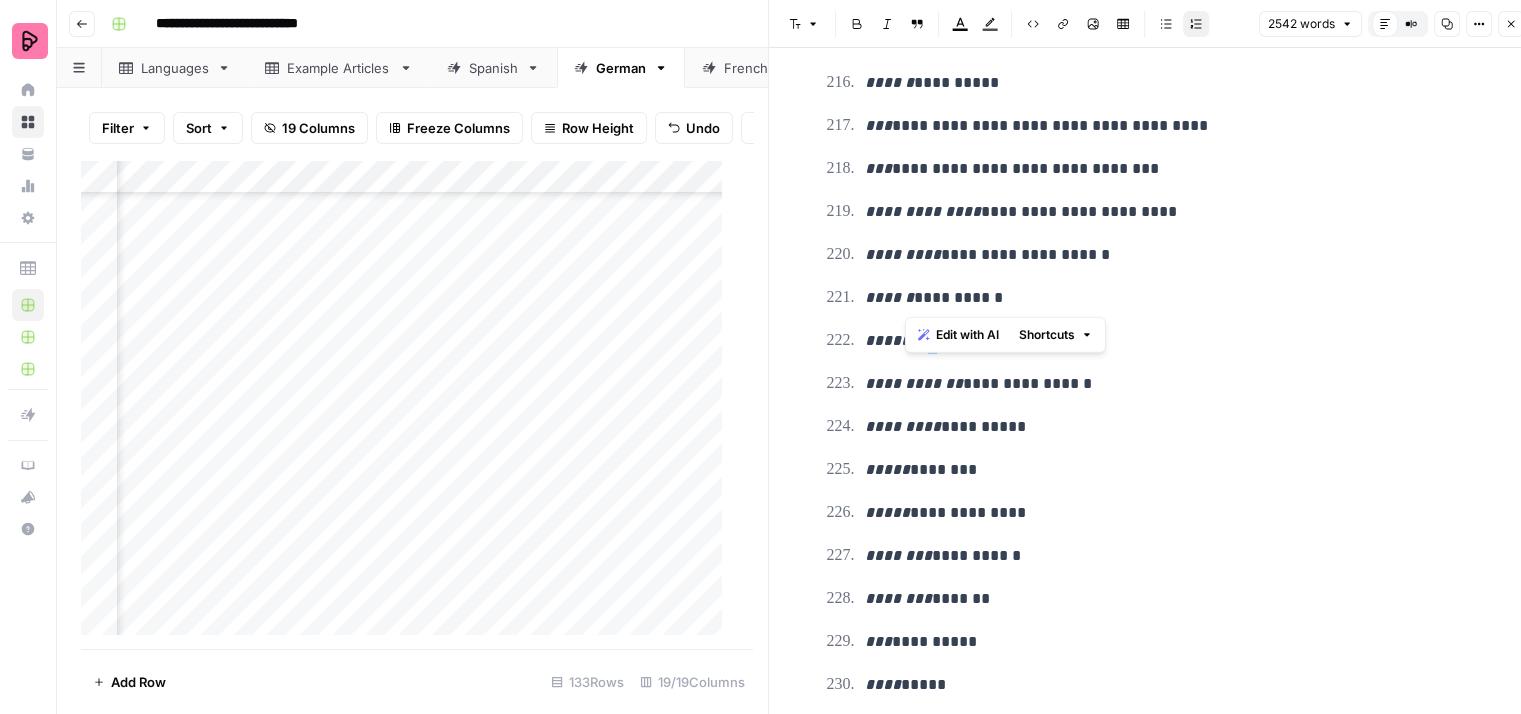 click on "**********" at bounding box center [1169, 341] 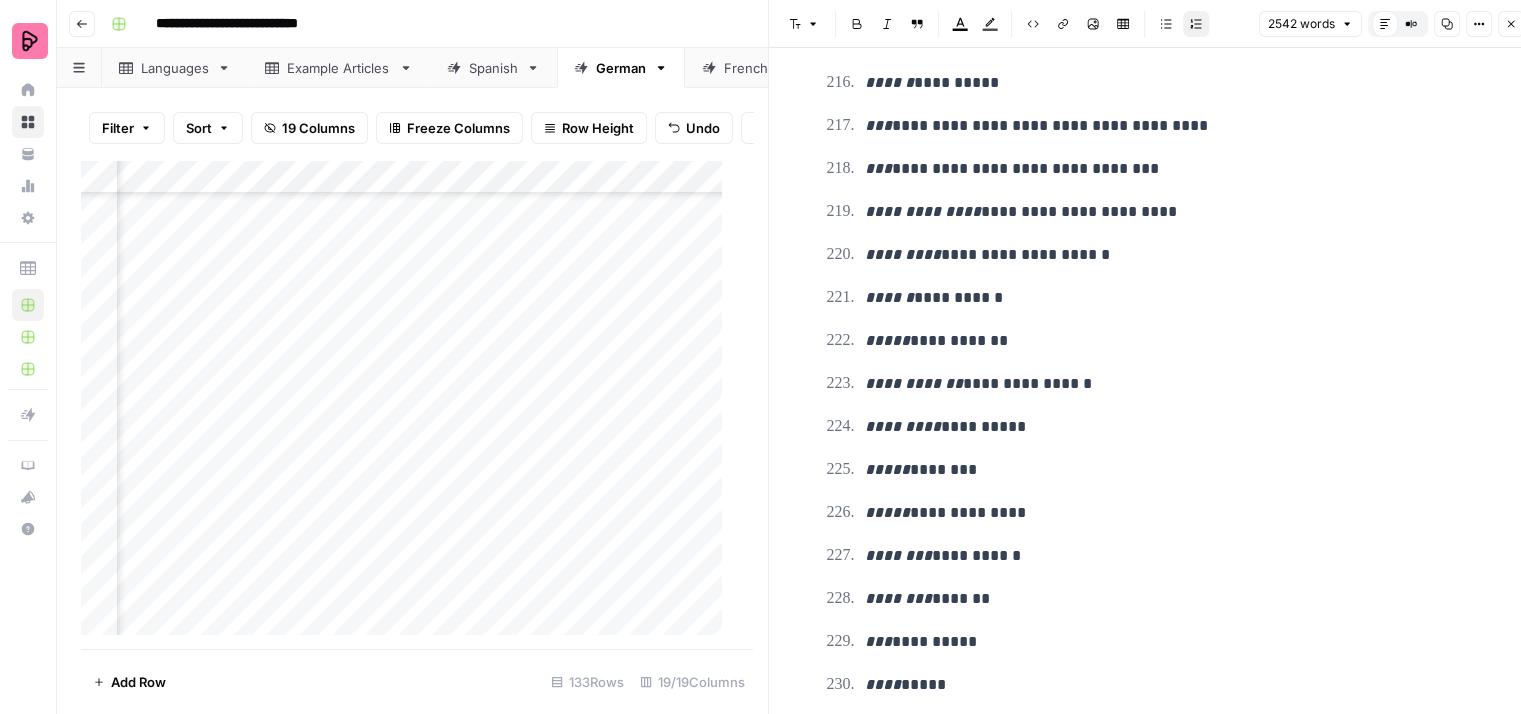 click on "**********" at bounding box center [1169, 341] 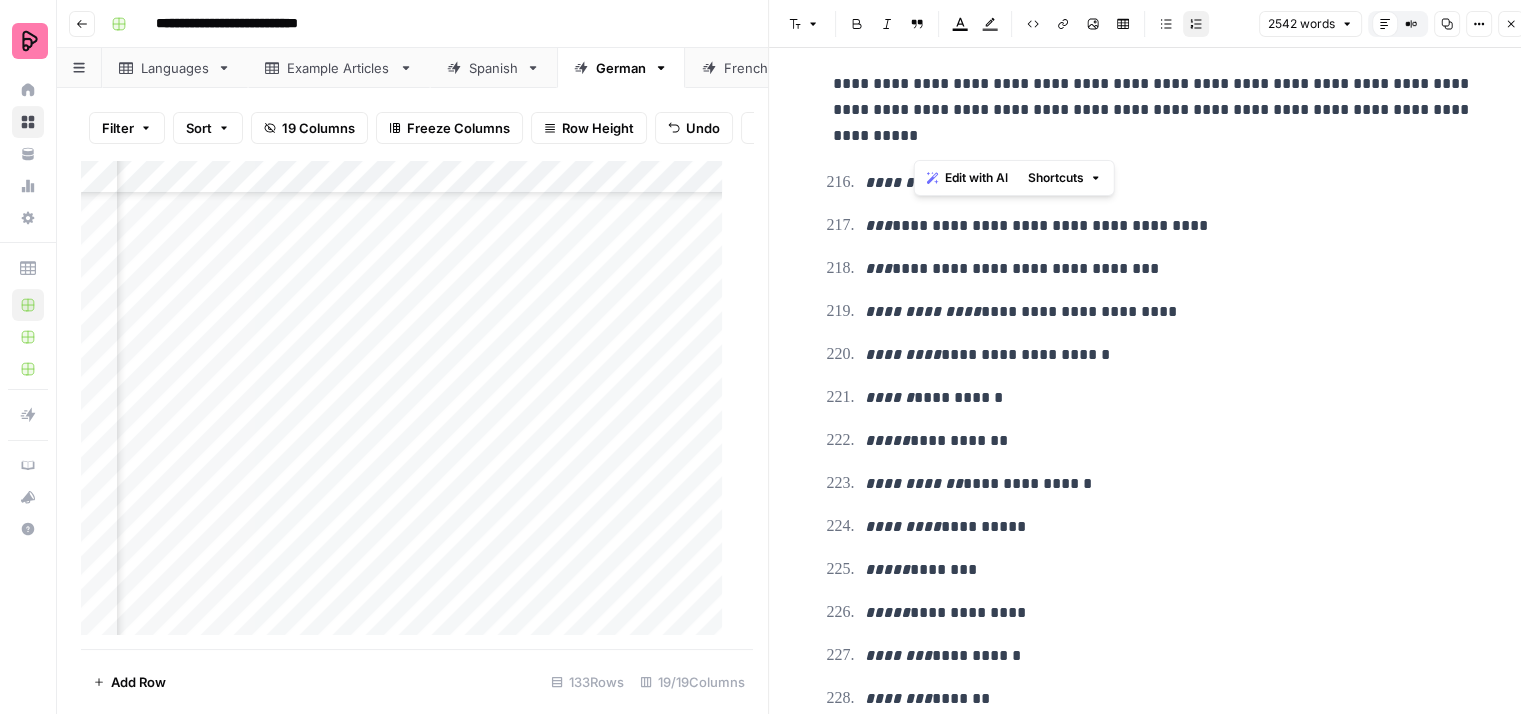 click on "**********" at bounding box center (1169, 183) 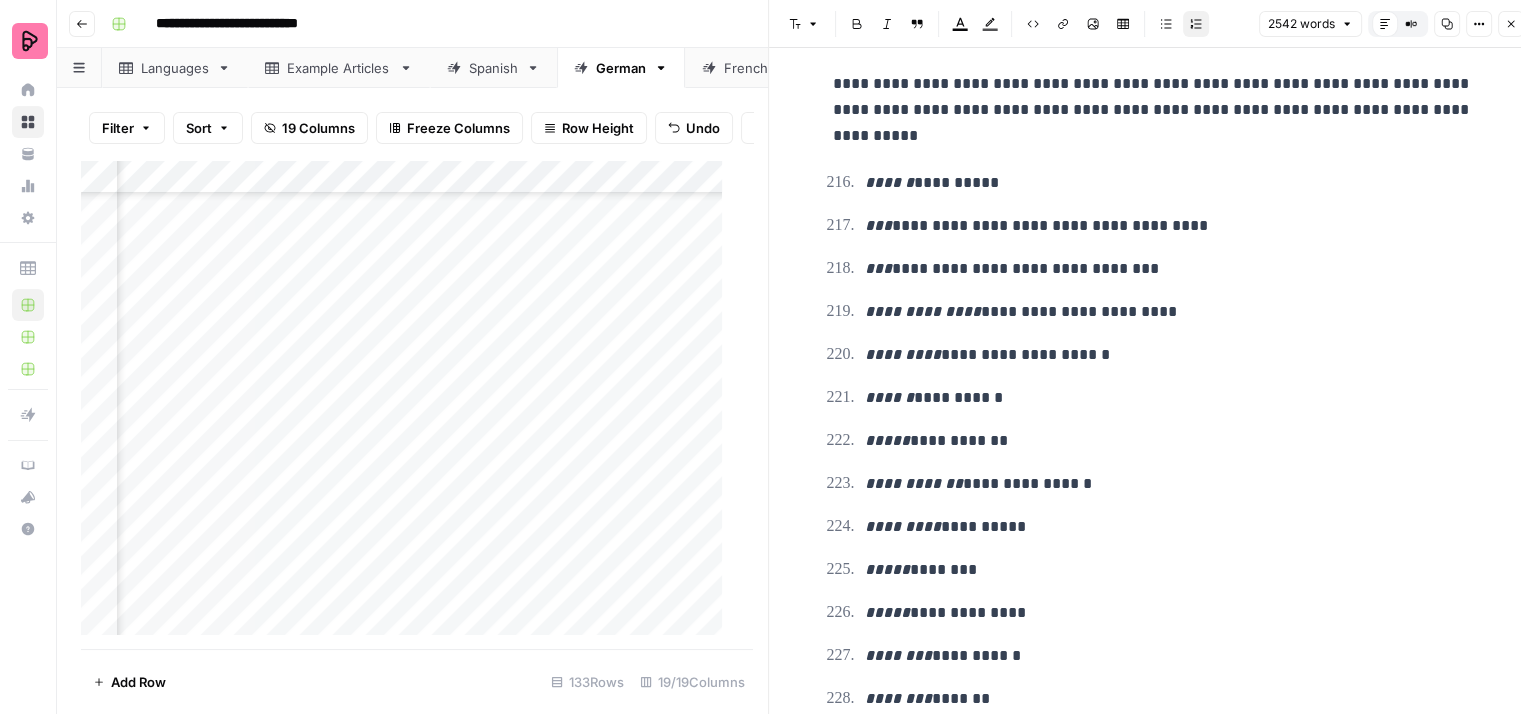 click on "**********" at bounding box center (1169, 183) 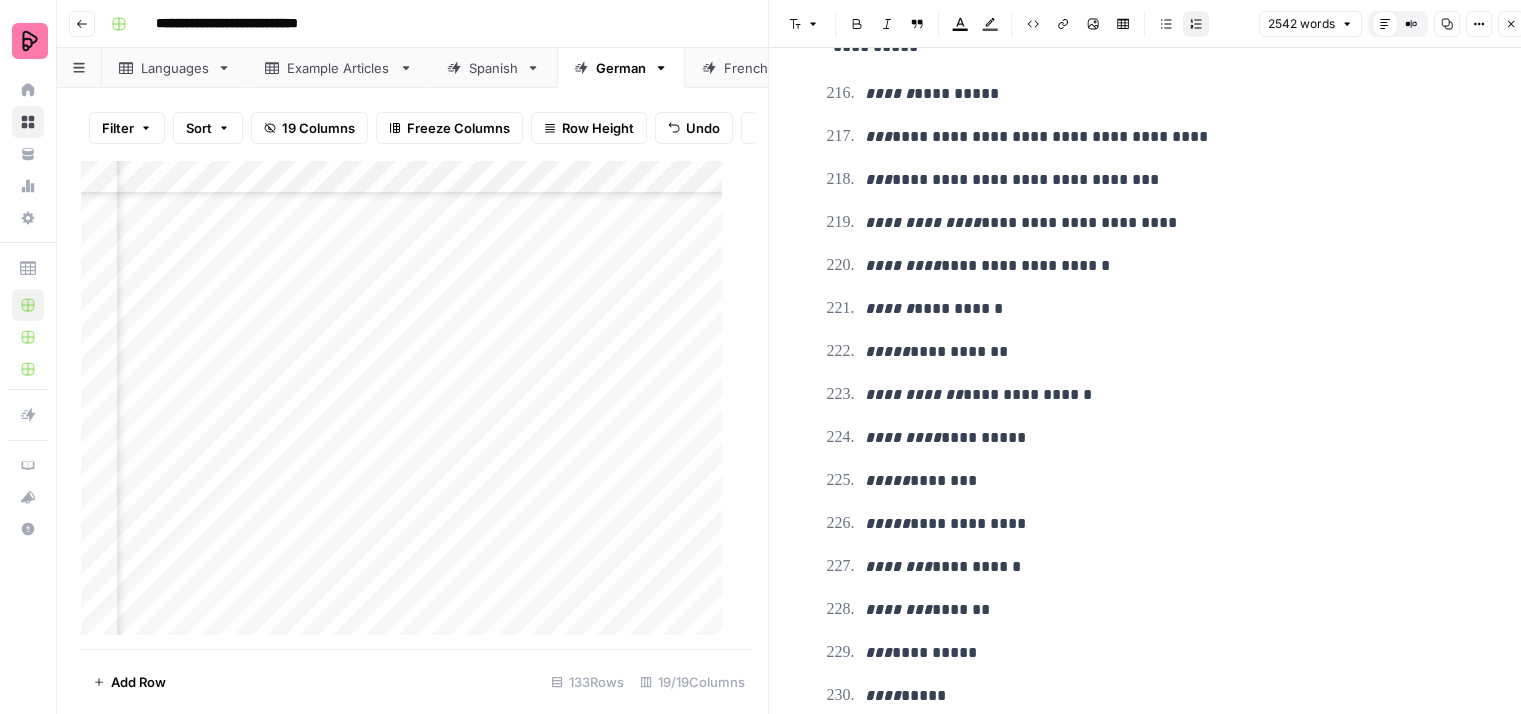 scroll, scrollTop: 12700, scrollLeft: 0, axis: vertical 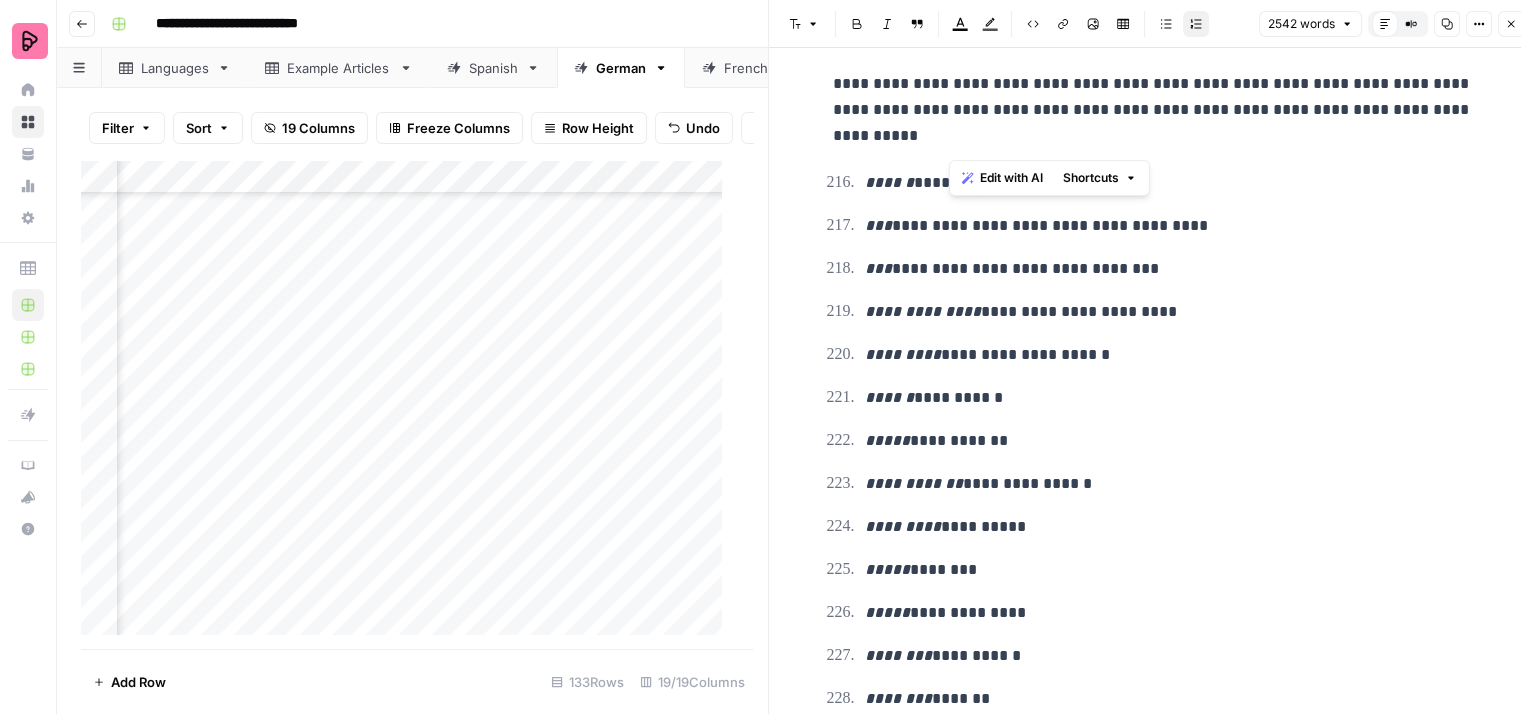 click on "**********" at bounding box center [1169, 183] 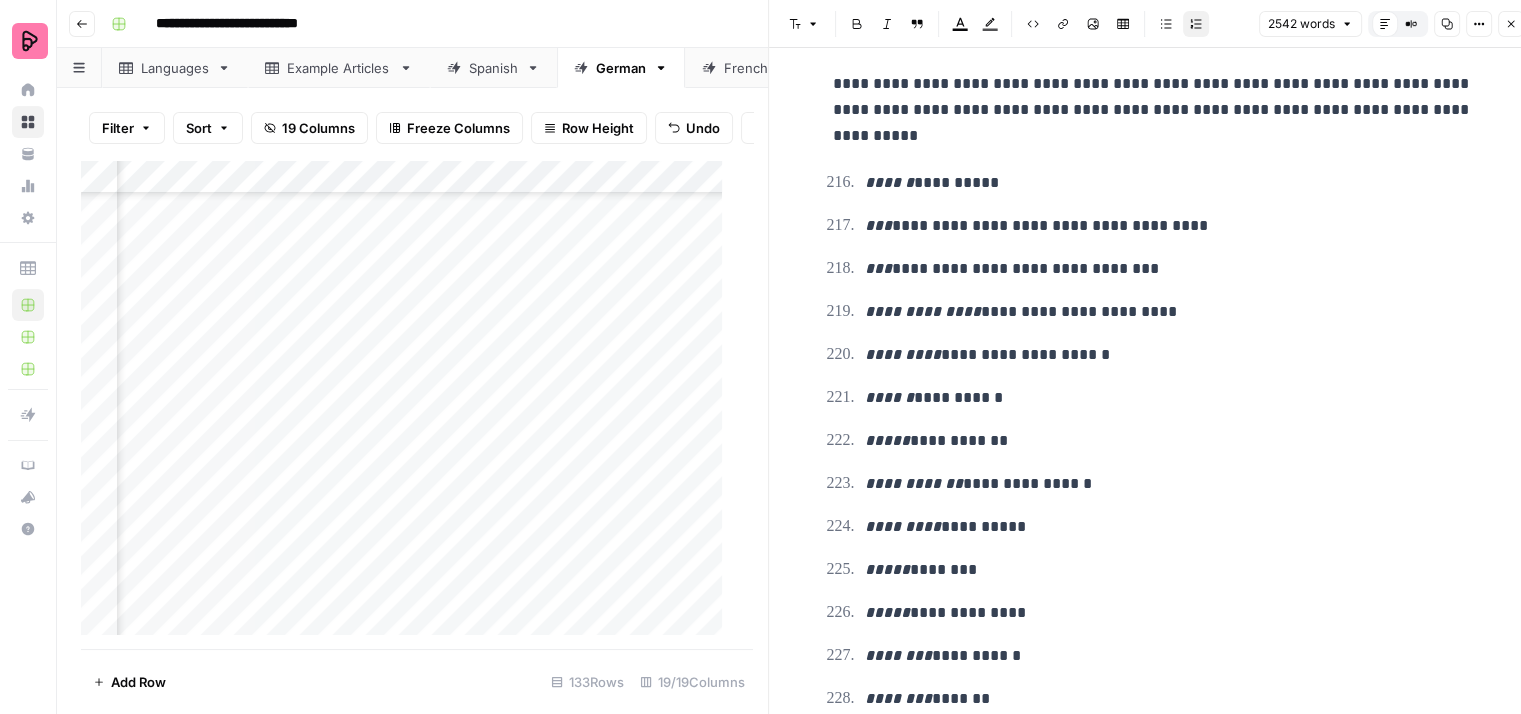 click on "**********" at bounding box center [1169, 183] 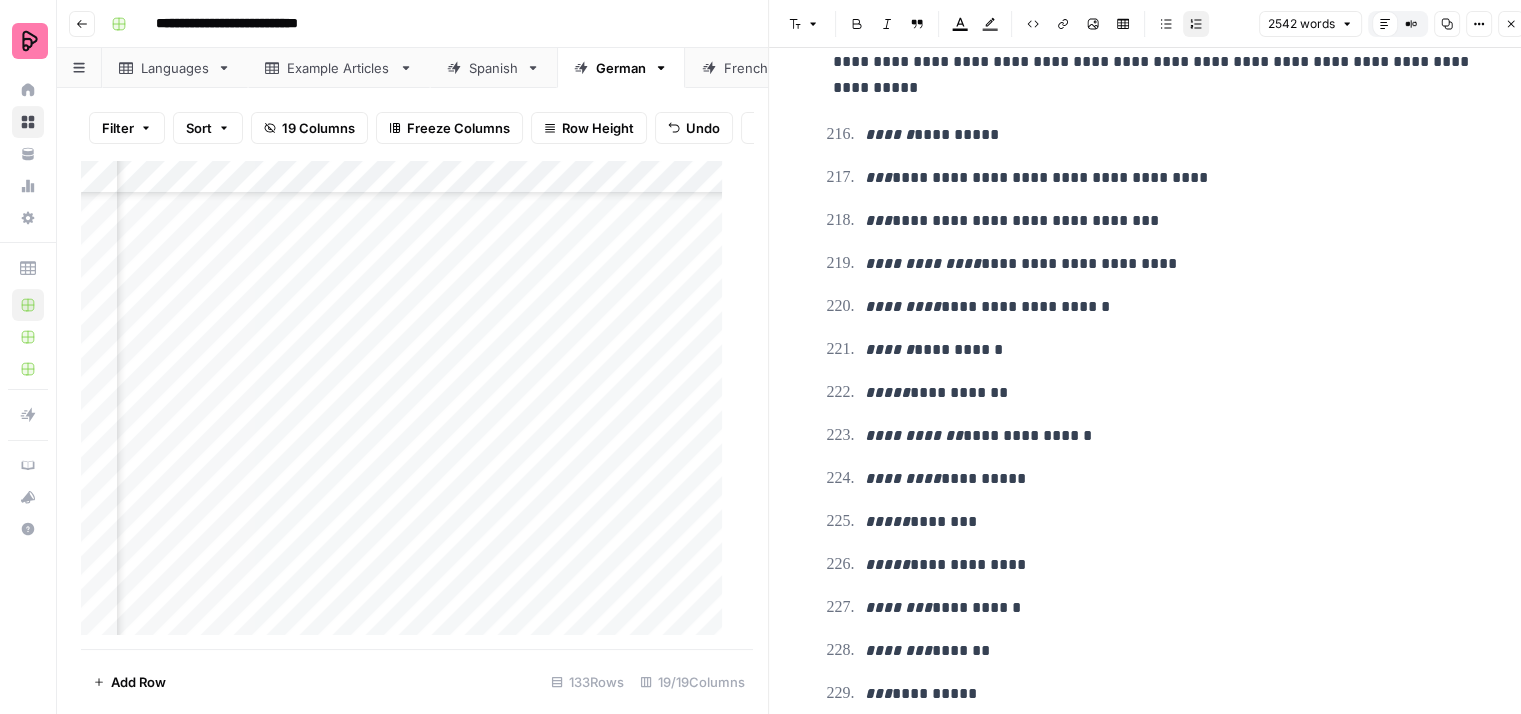 scroll, scrollTop: 12800, scrollLeft: 0, axis: vertical 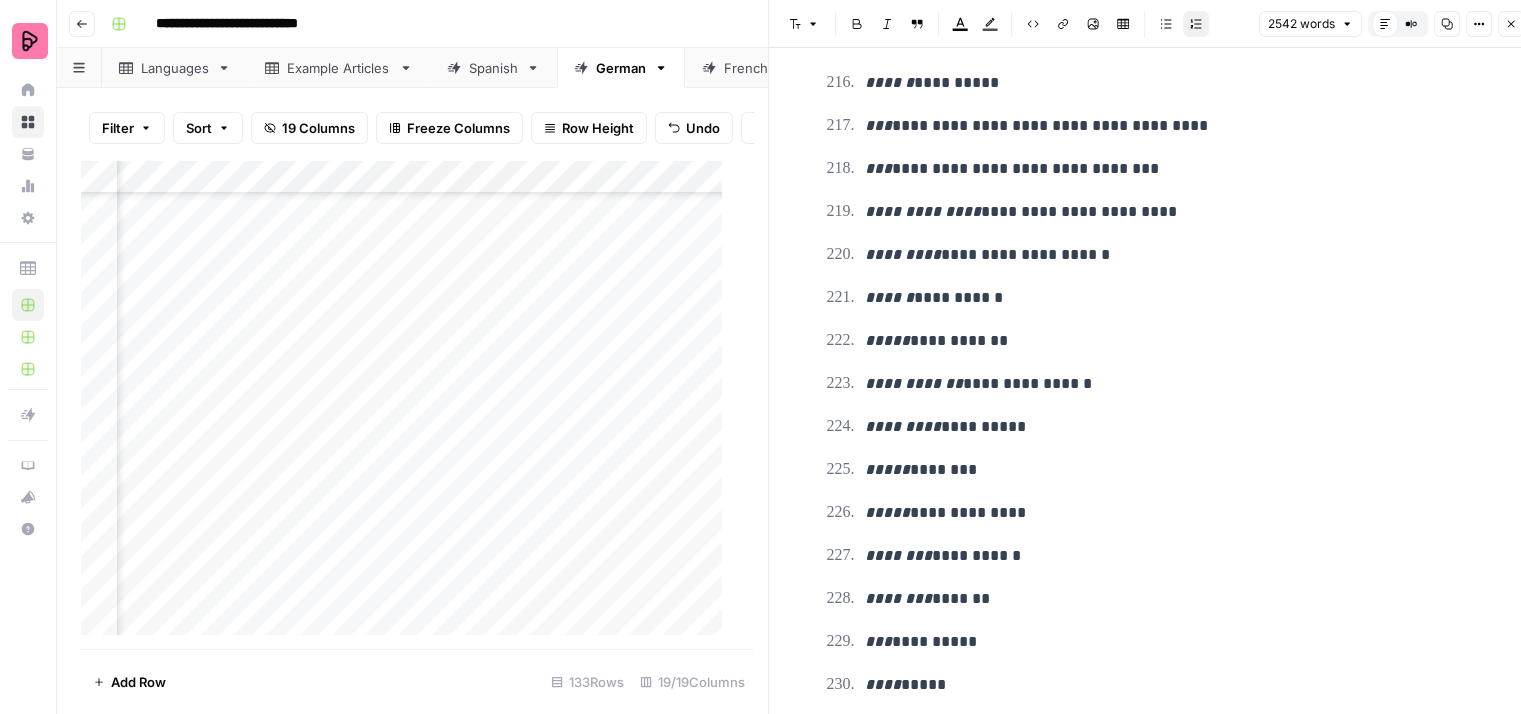 click on "**********" at bounding box center [1169, 384] 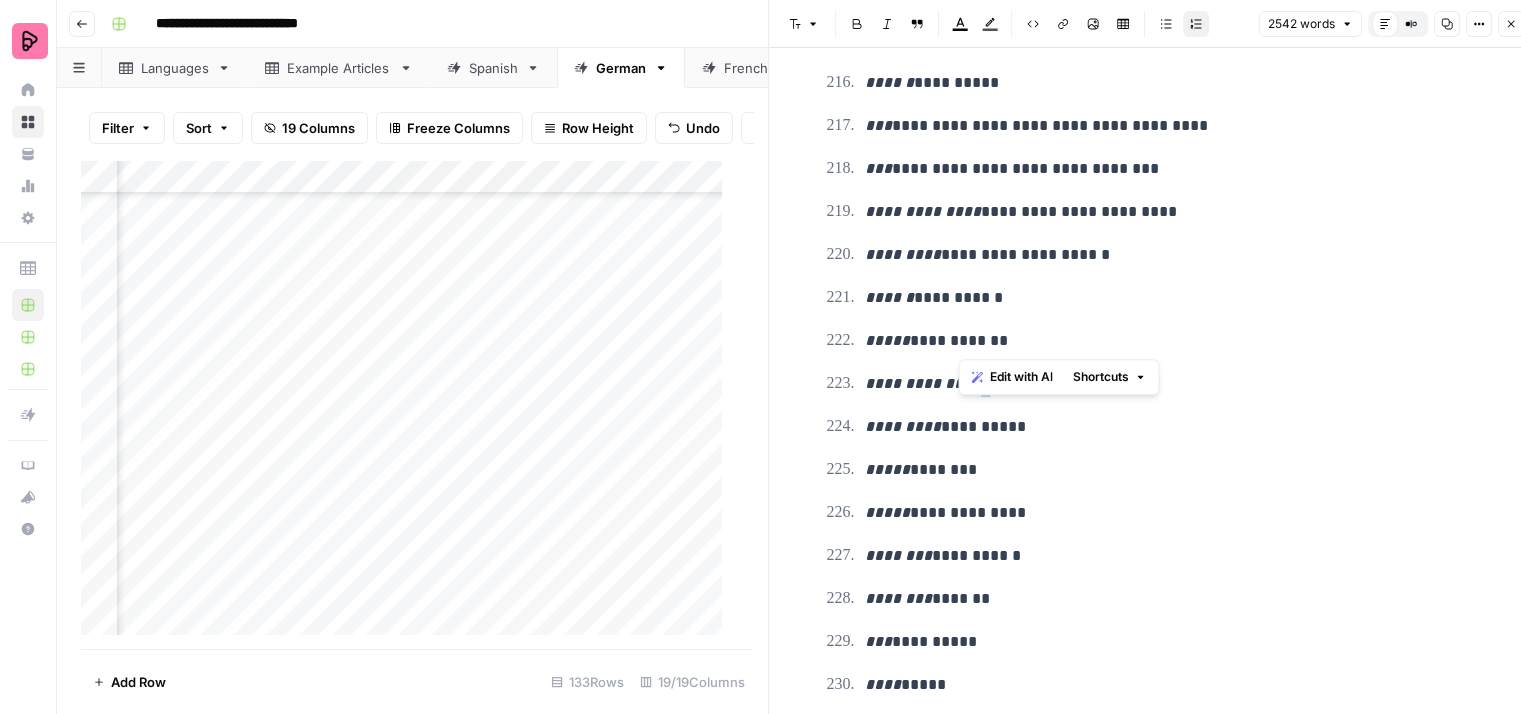 click on "**********" at bounding box center (1169, 384) 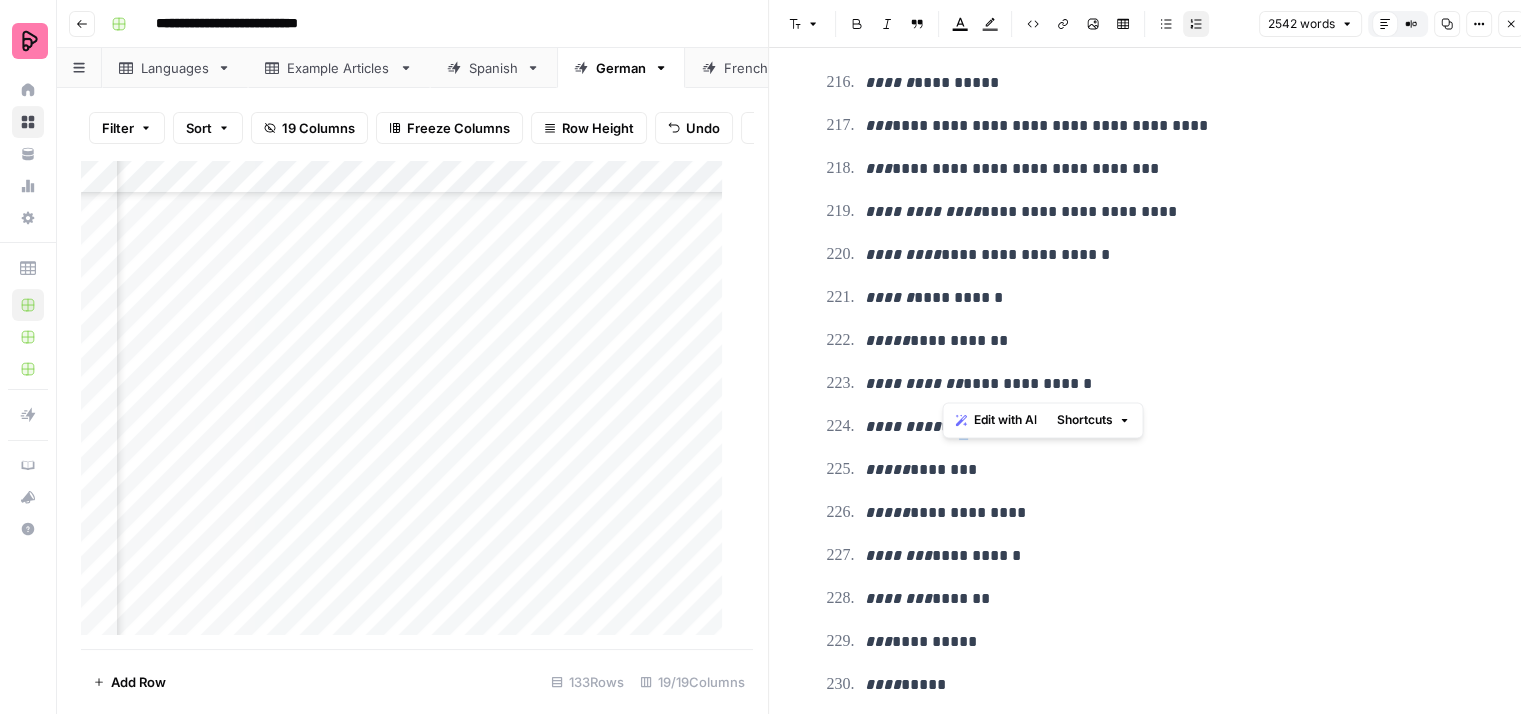 click on "**********" at bounding box center [1169, 427] 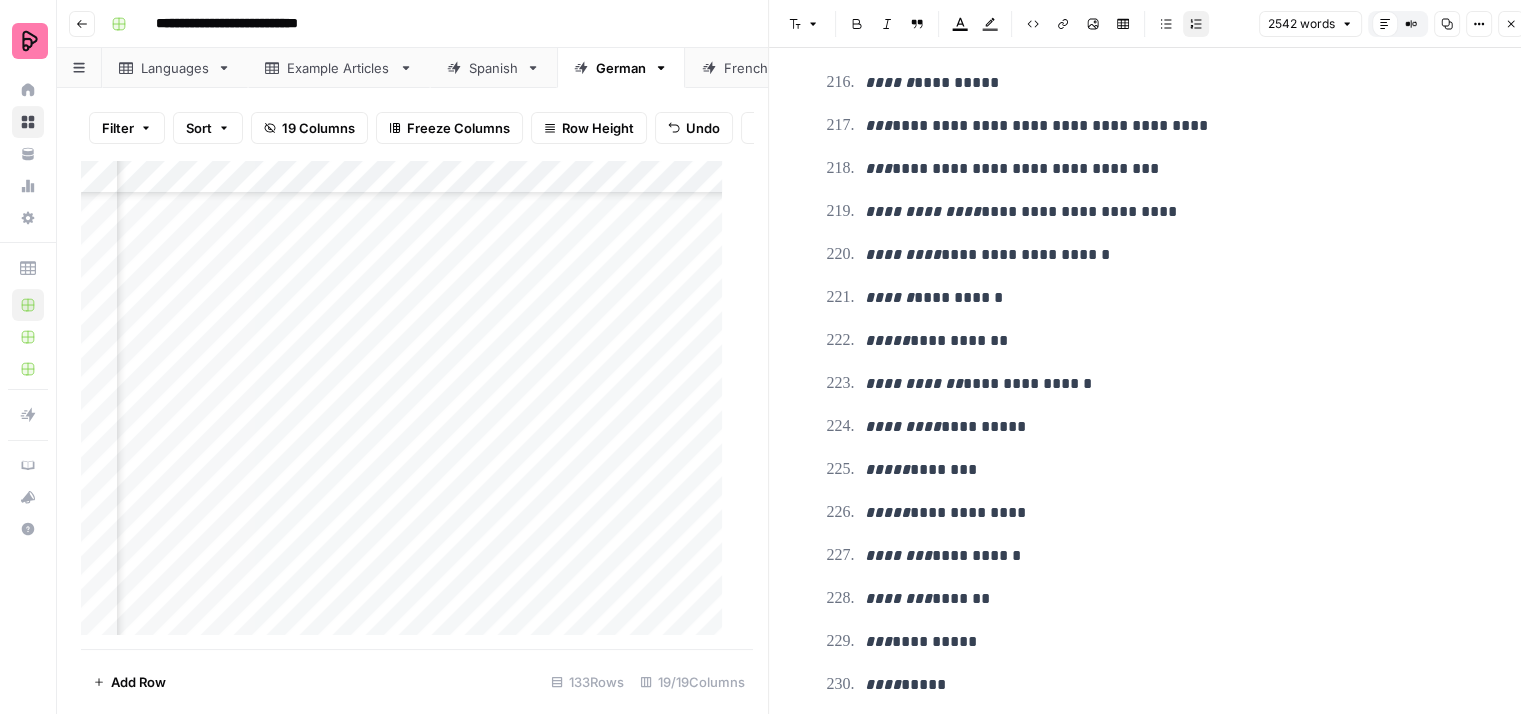click on "**********" at bounding box center [1169, 427] 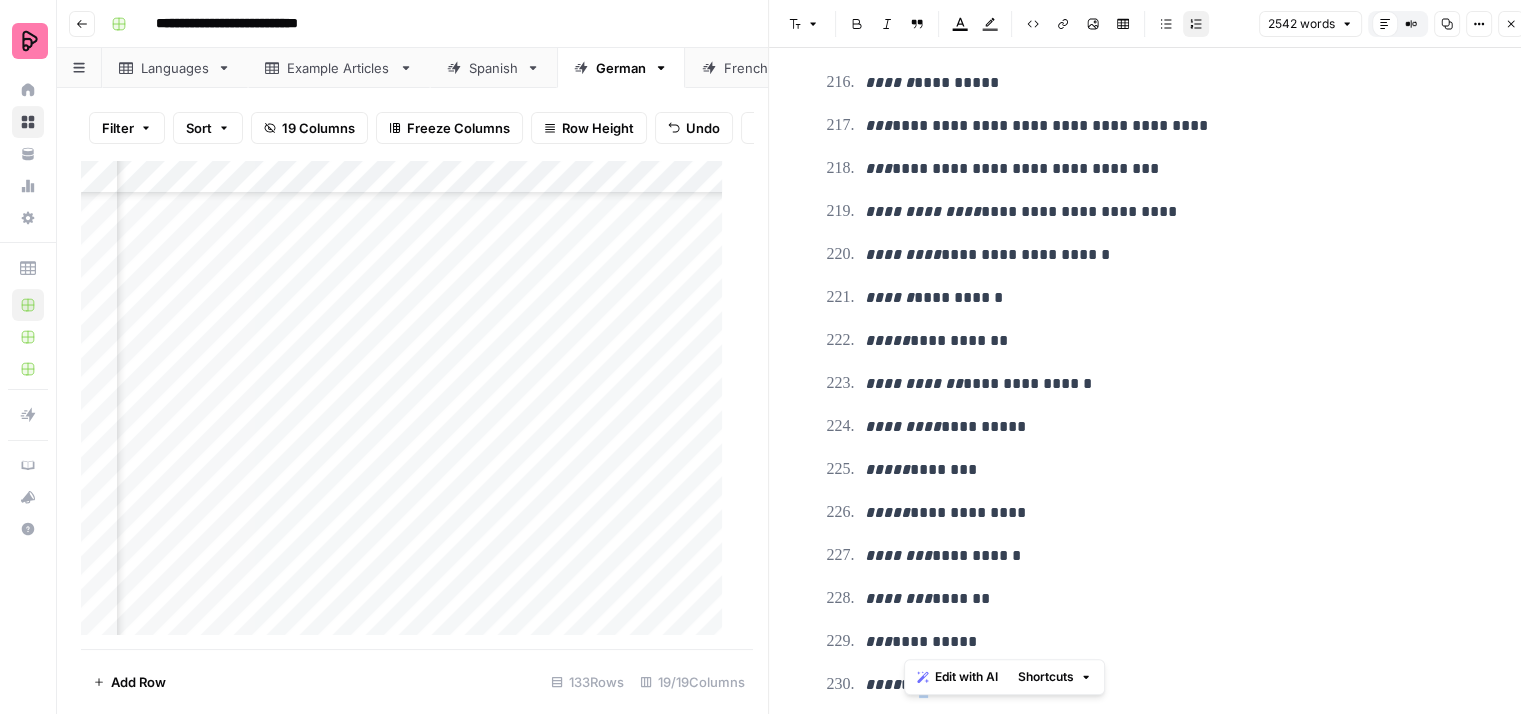click on "**** *****" at bounding box center (1169, 685) 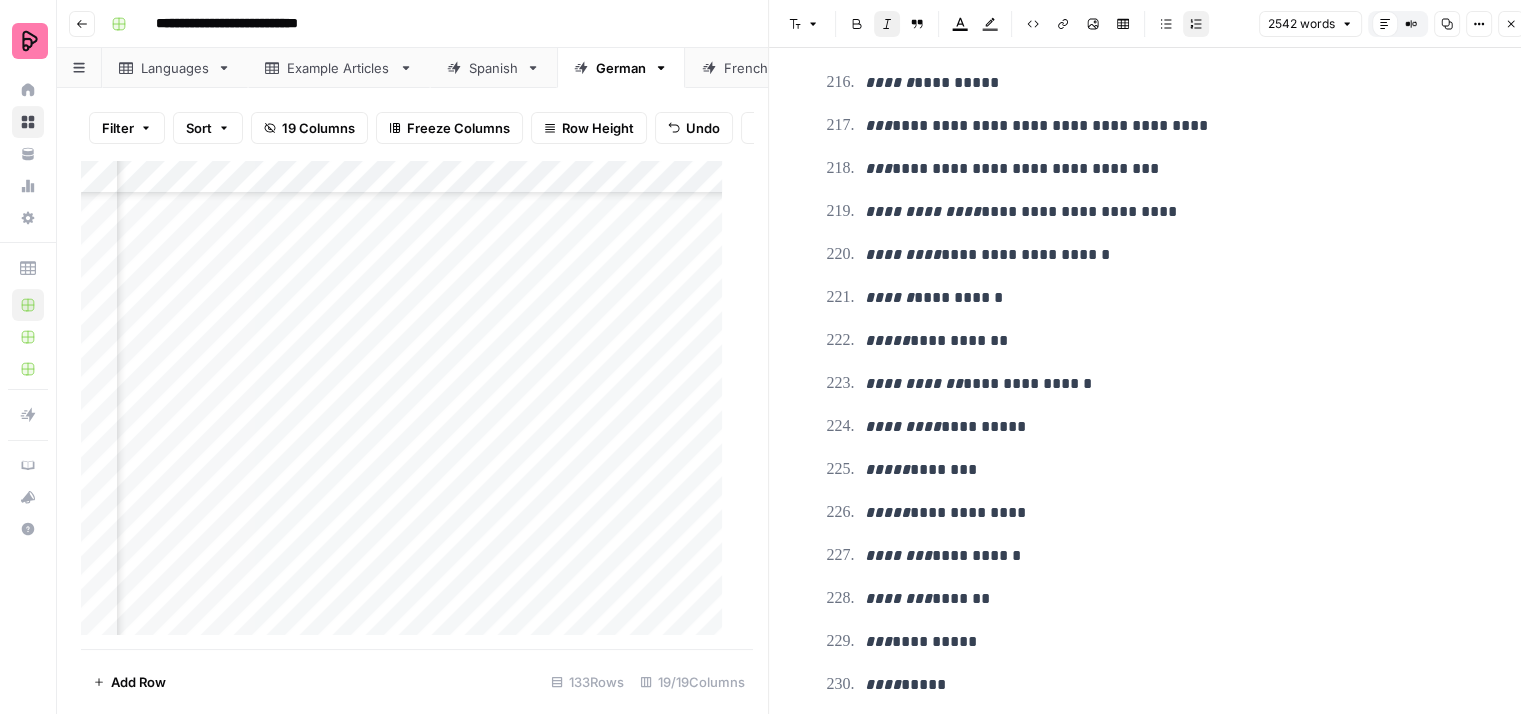 click on "**********" at bounding box center (1153, 383) 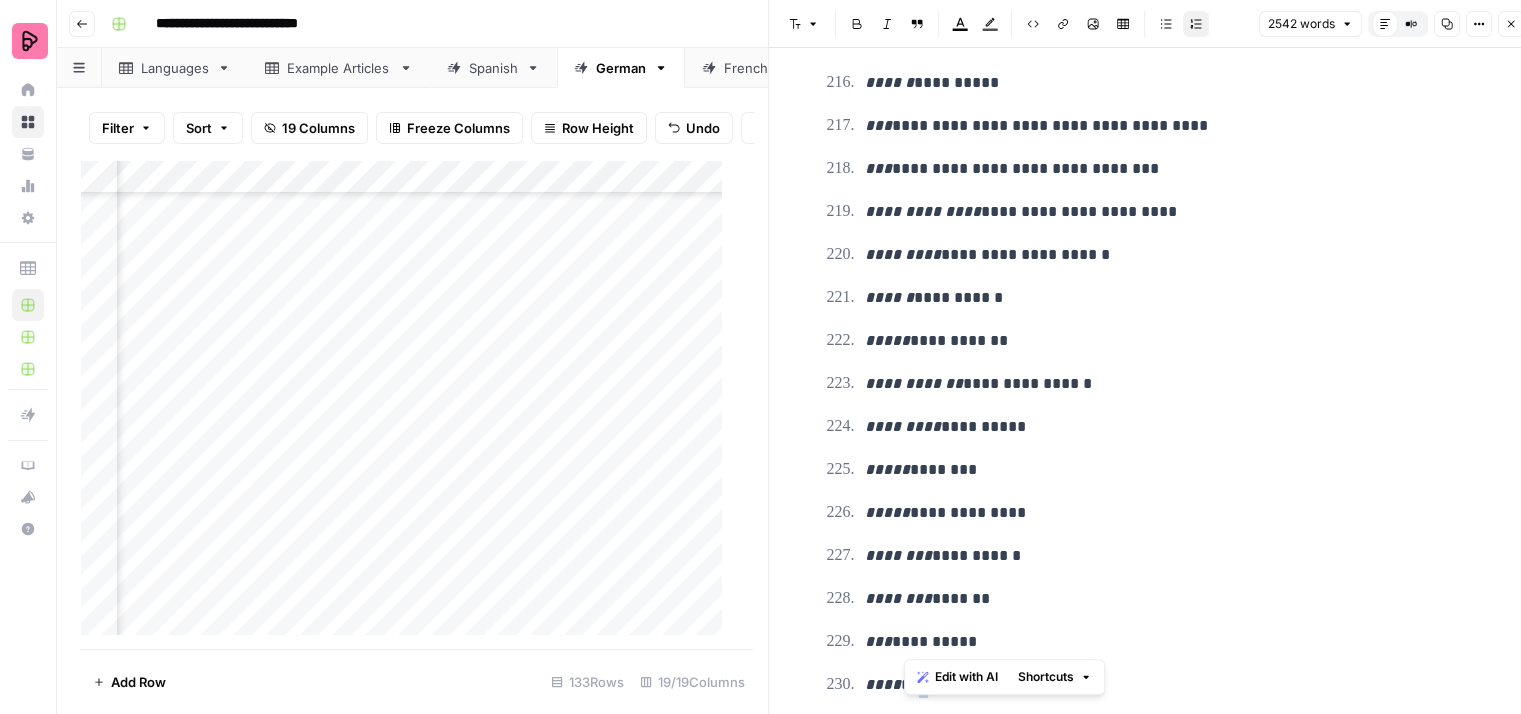 click on "**** *****" at bounding box center (1169, 685) 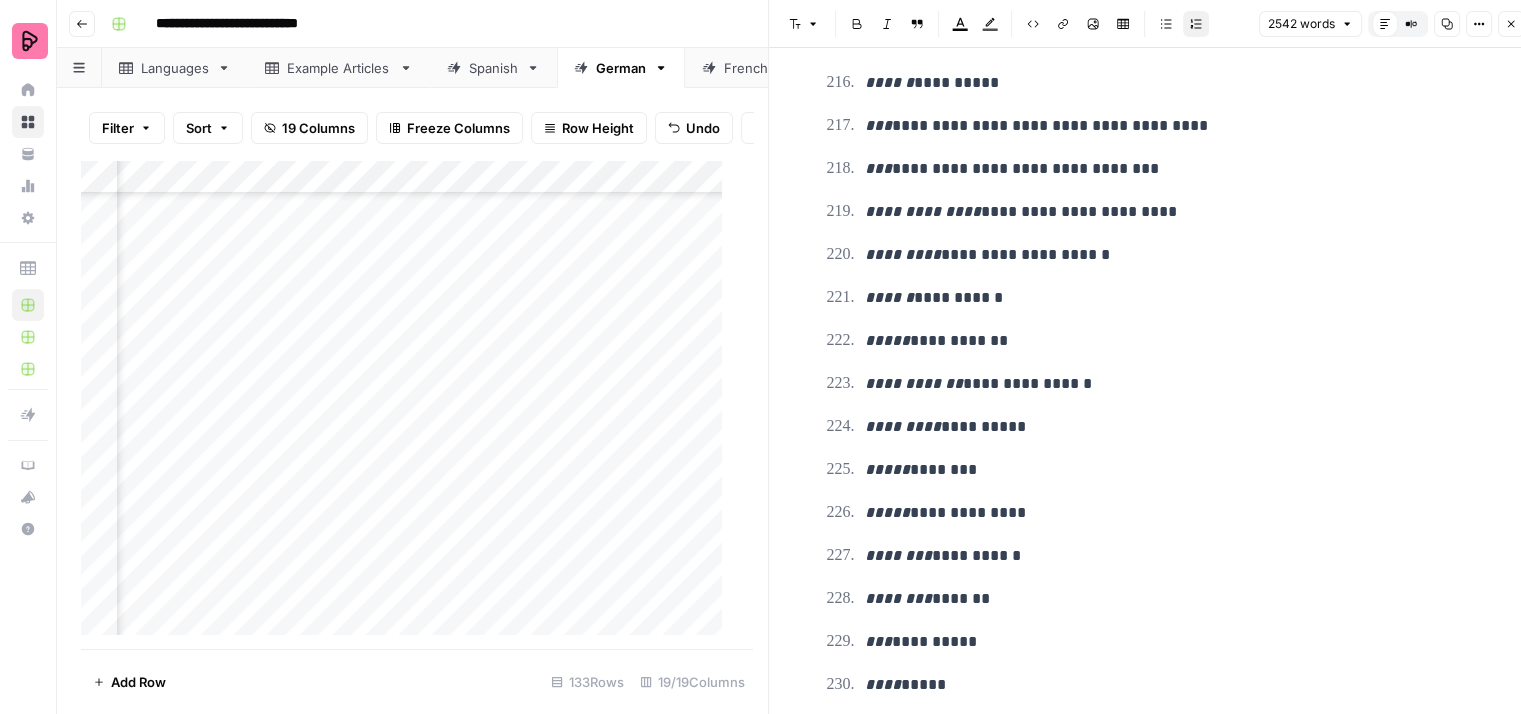 click on "**********" at bounding box center (1169, 642) 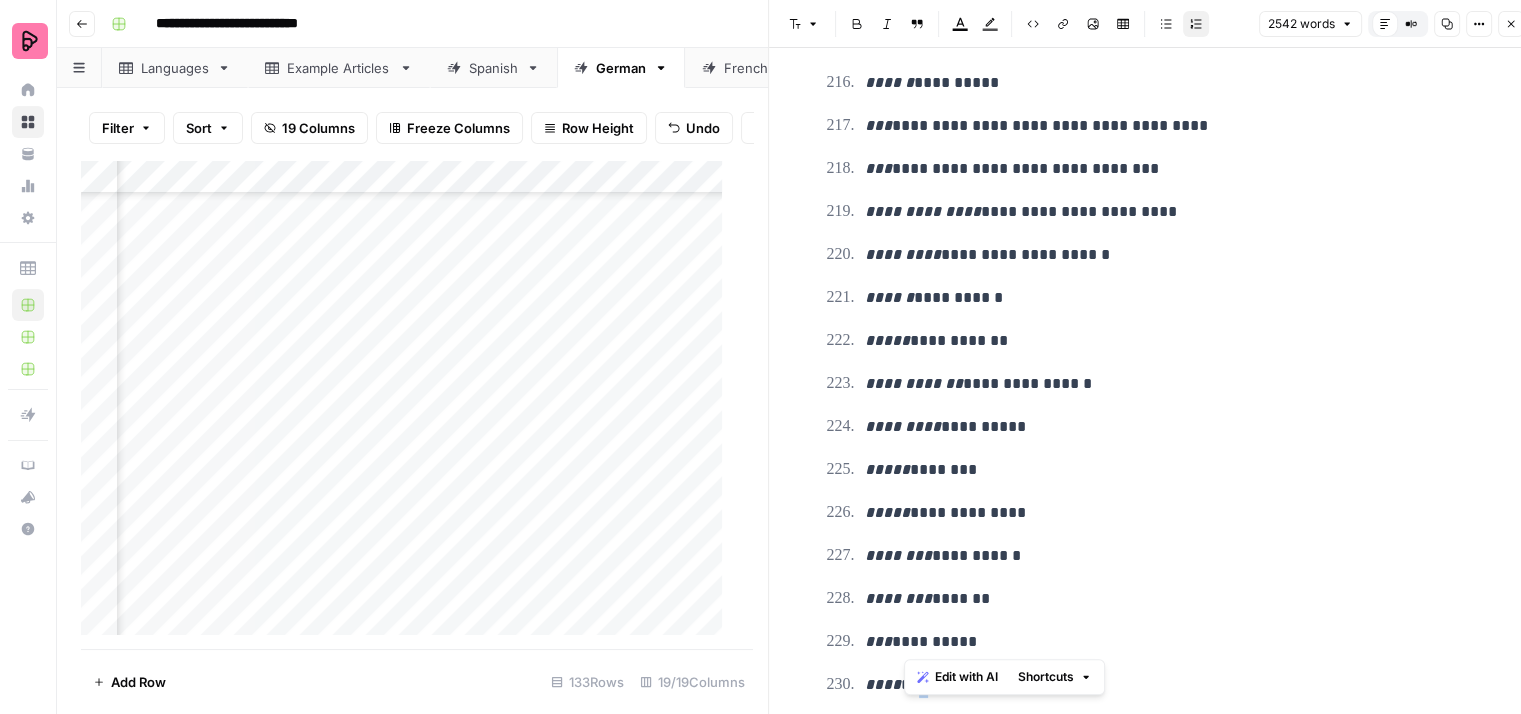 click on "**** *****" at bounding box center (1169, 685) 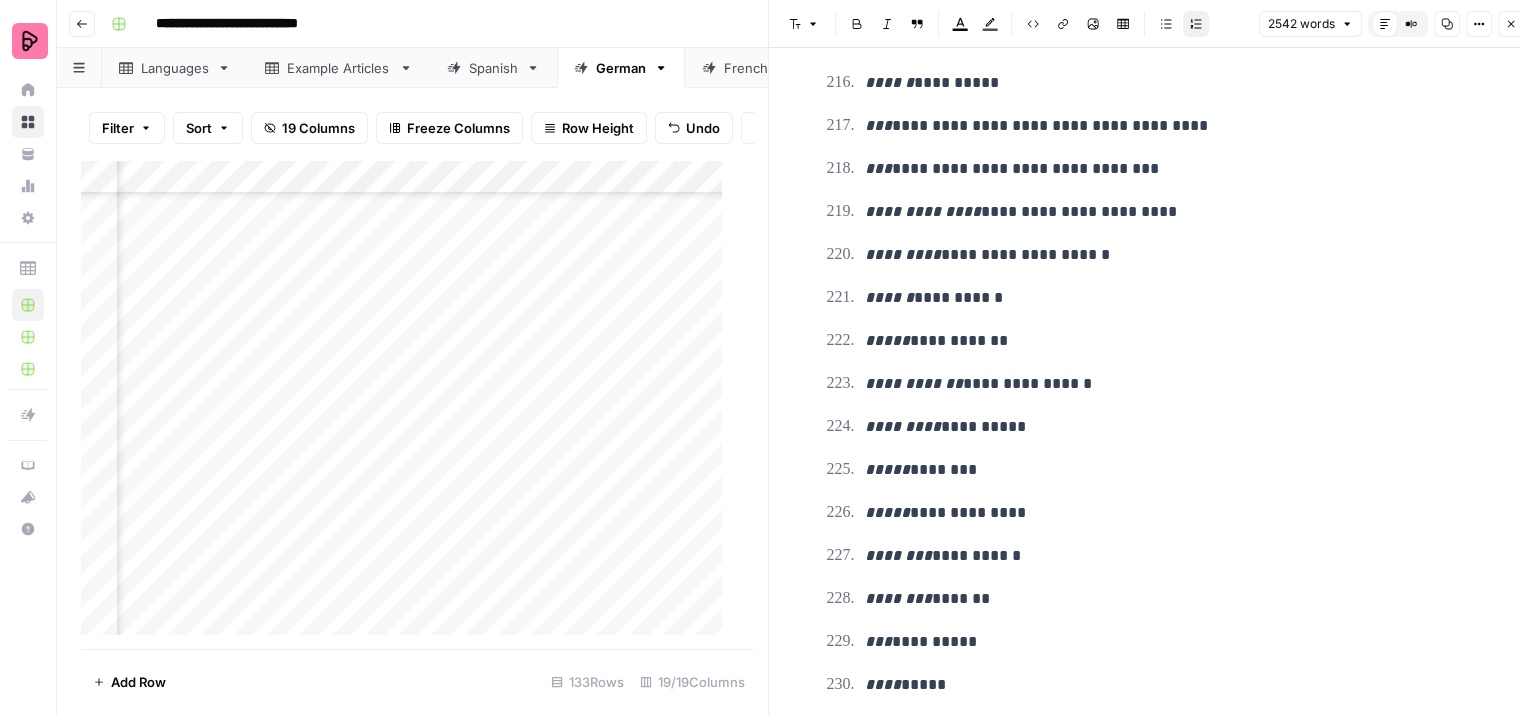 click on "**********" at bounding box center [1153, 383] 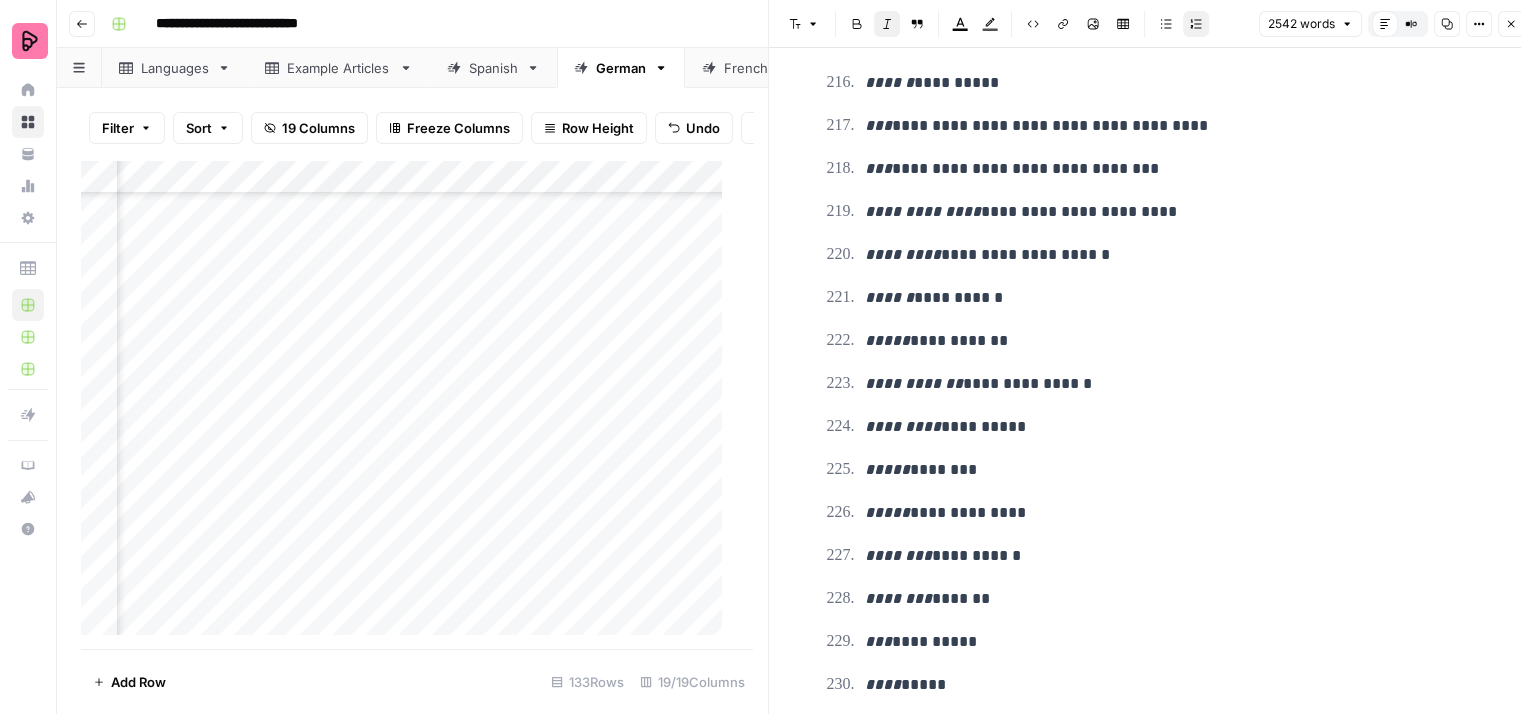 click on "**********" at bounding box center (1169, 427) 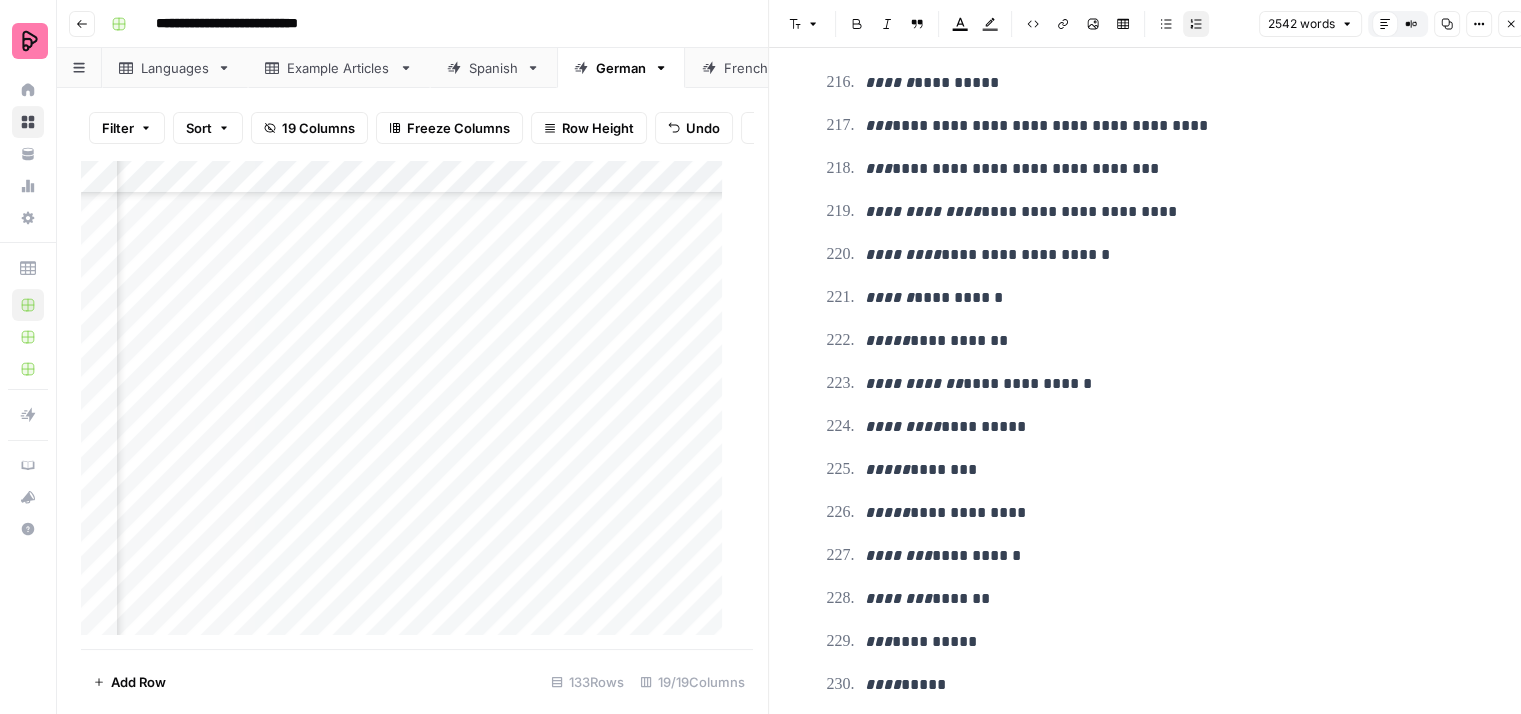 click on "**********" at bounding box center [1169, 384] 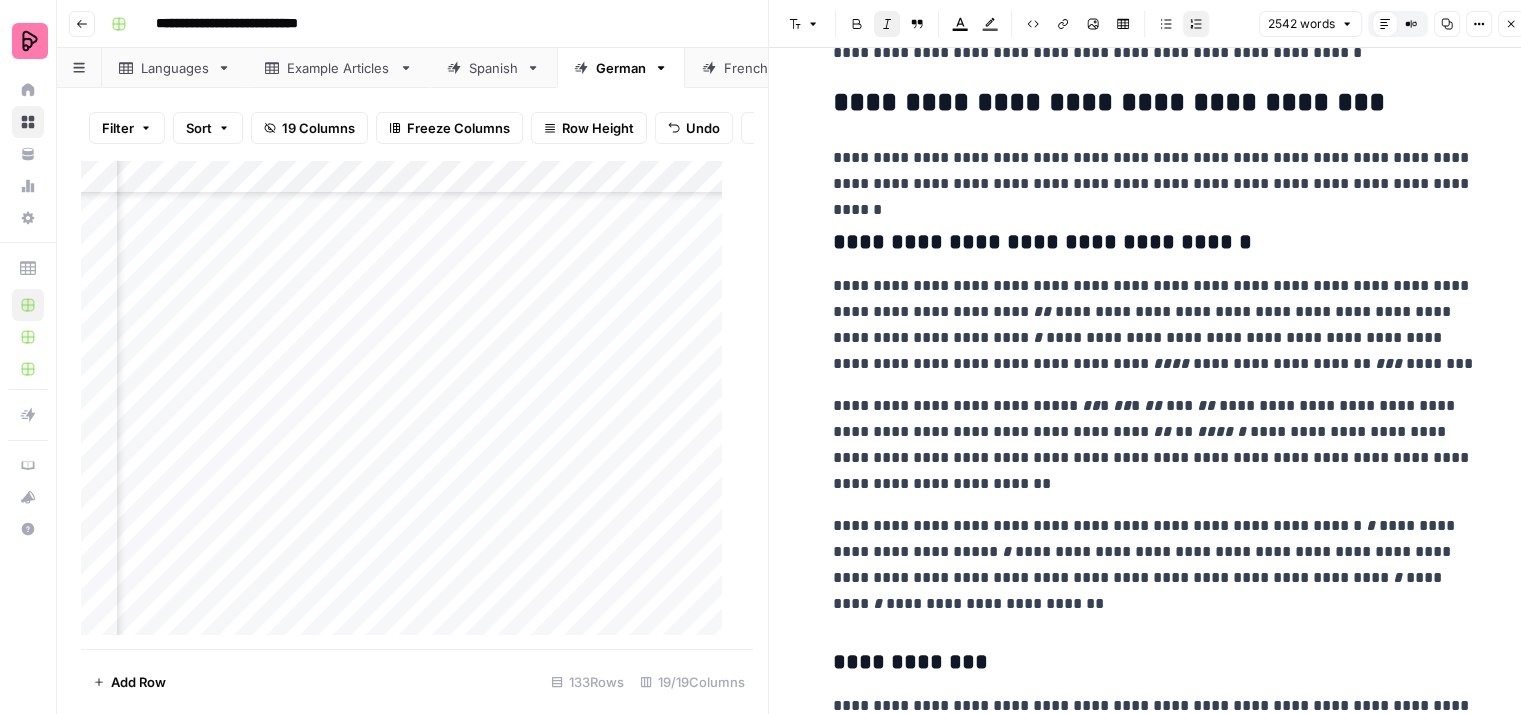 scroll, scrollTop: 13600, scrollLeft: 0, axis: vertical 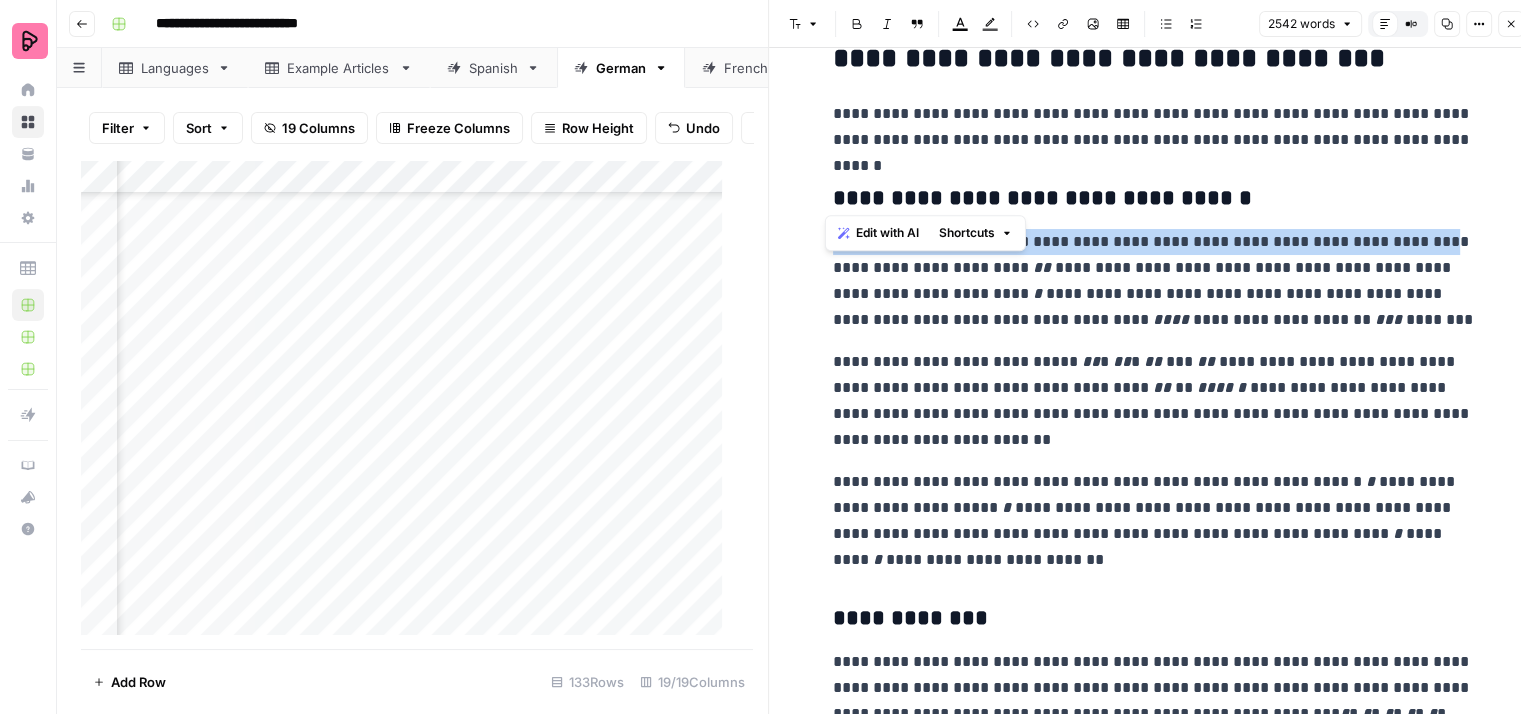 drag, startPoint x: 1417, startPoint y: 195, endPoint x: 800, endPoint y: 201, distance: 617.0292 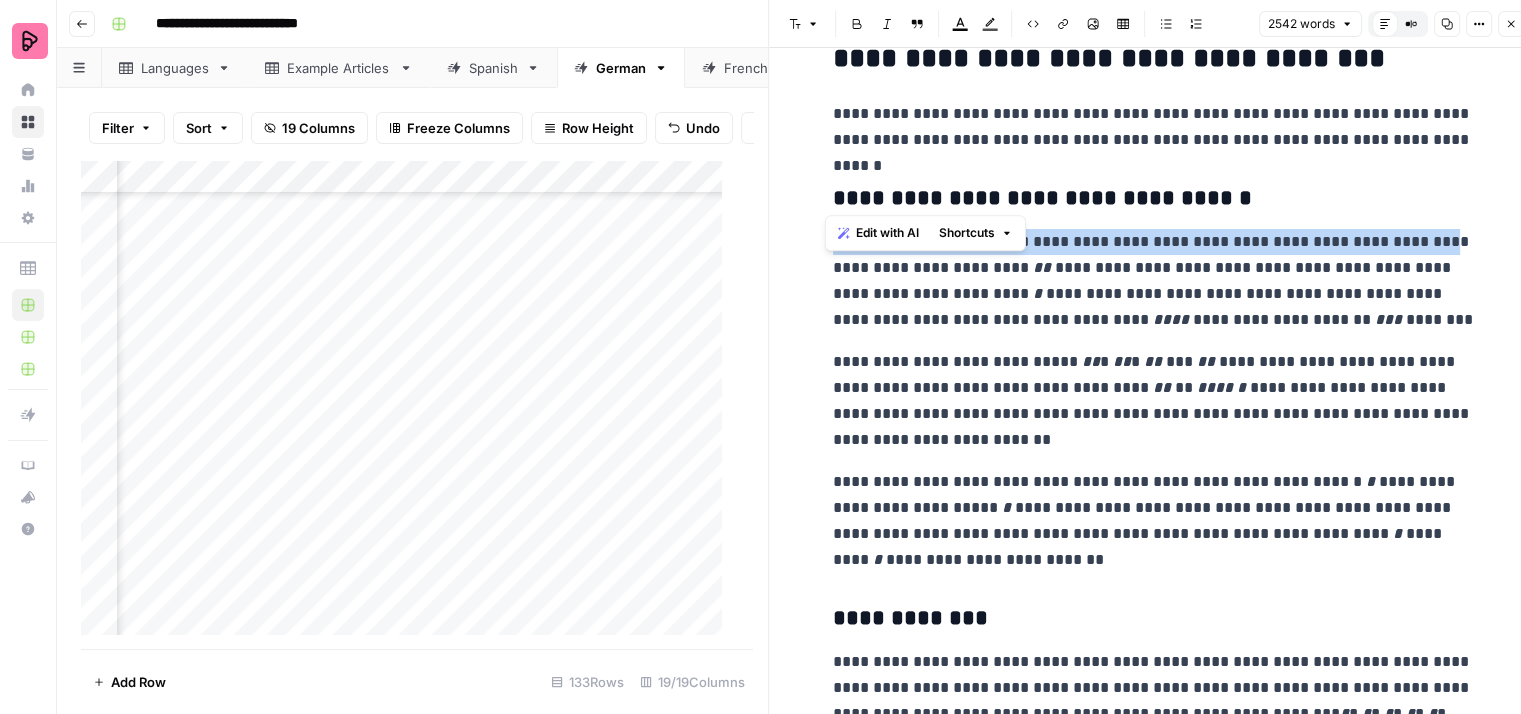 copy on "**********" 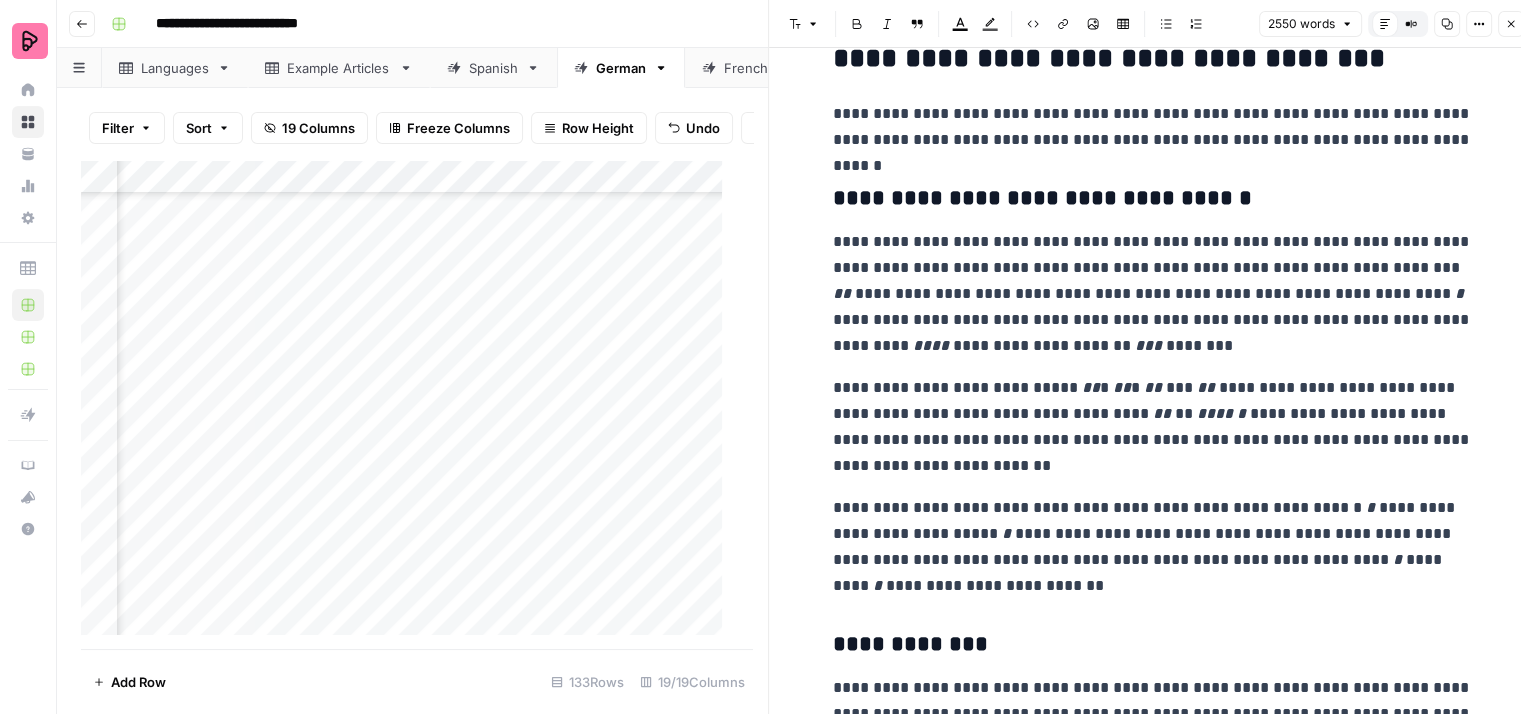 click on "**********" at bounding box center [1153, 294] 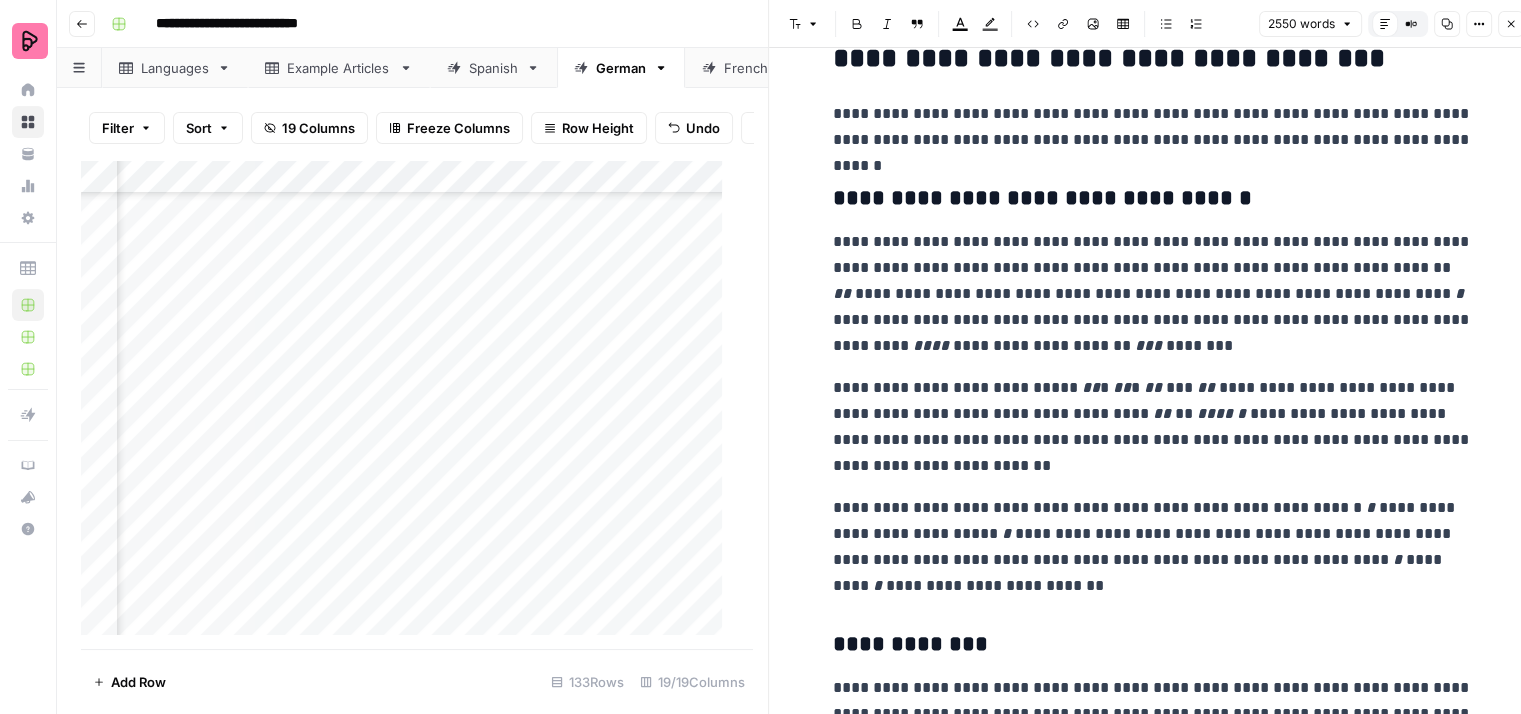click on "**********" at bounding box center [1153, 294] 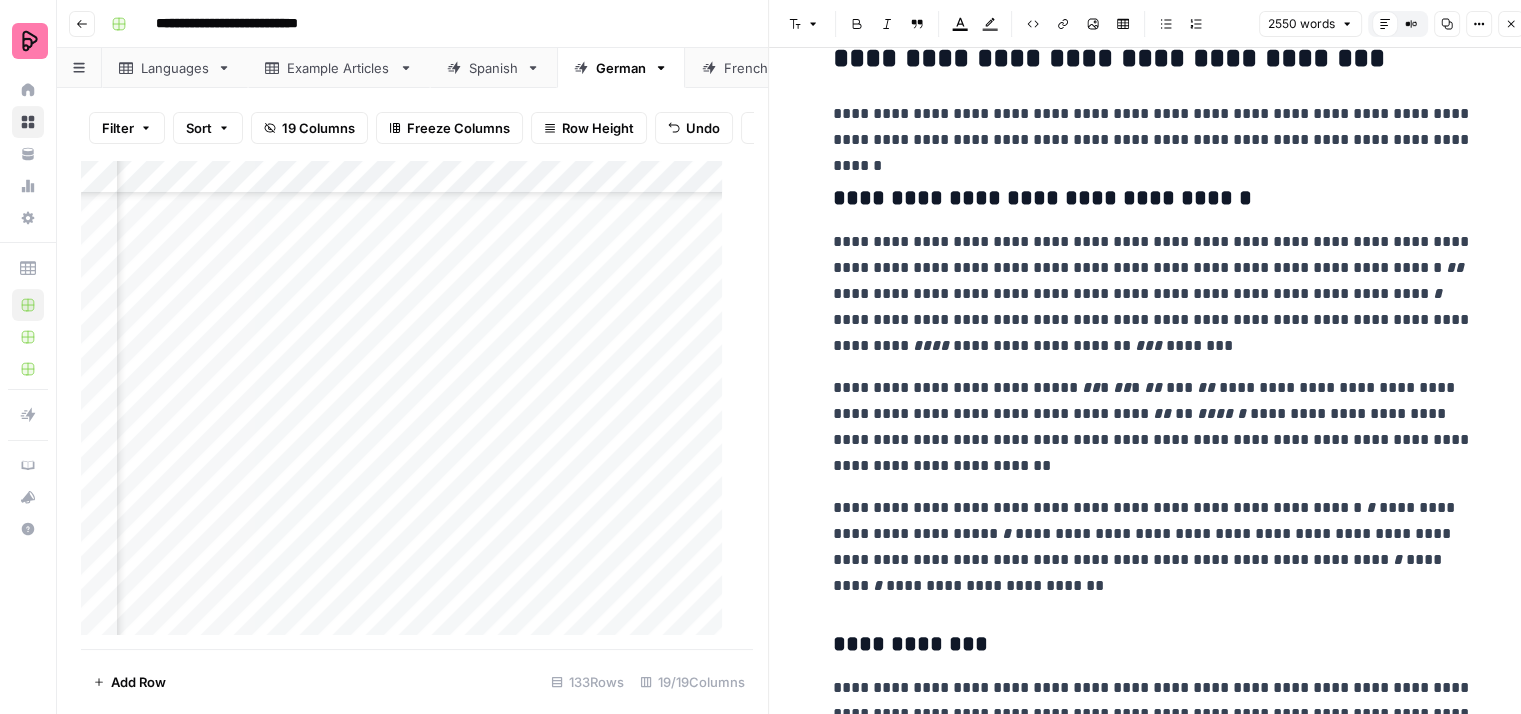 click on "**********" at bounding box center [1153, 294] 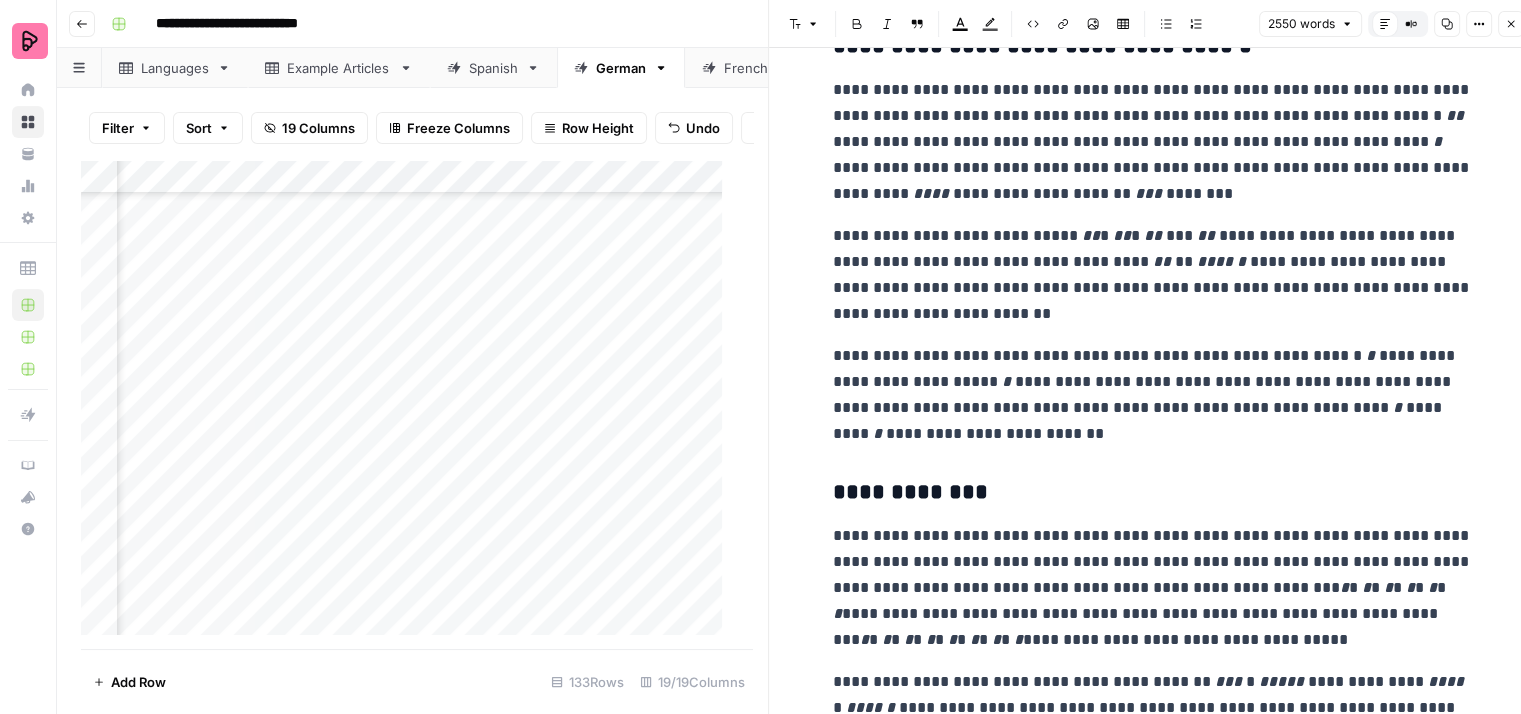 scroll, scrollTop: 13800, scrollLeft: 0, axis: vertical 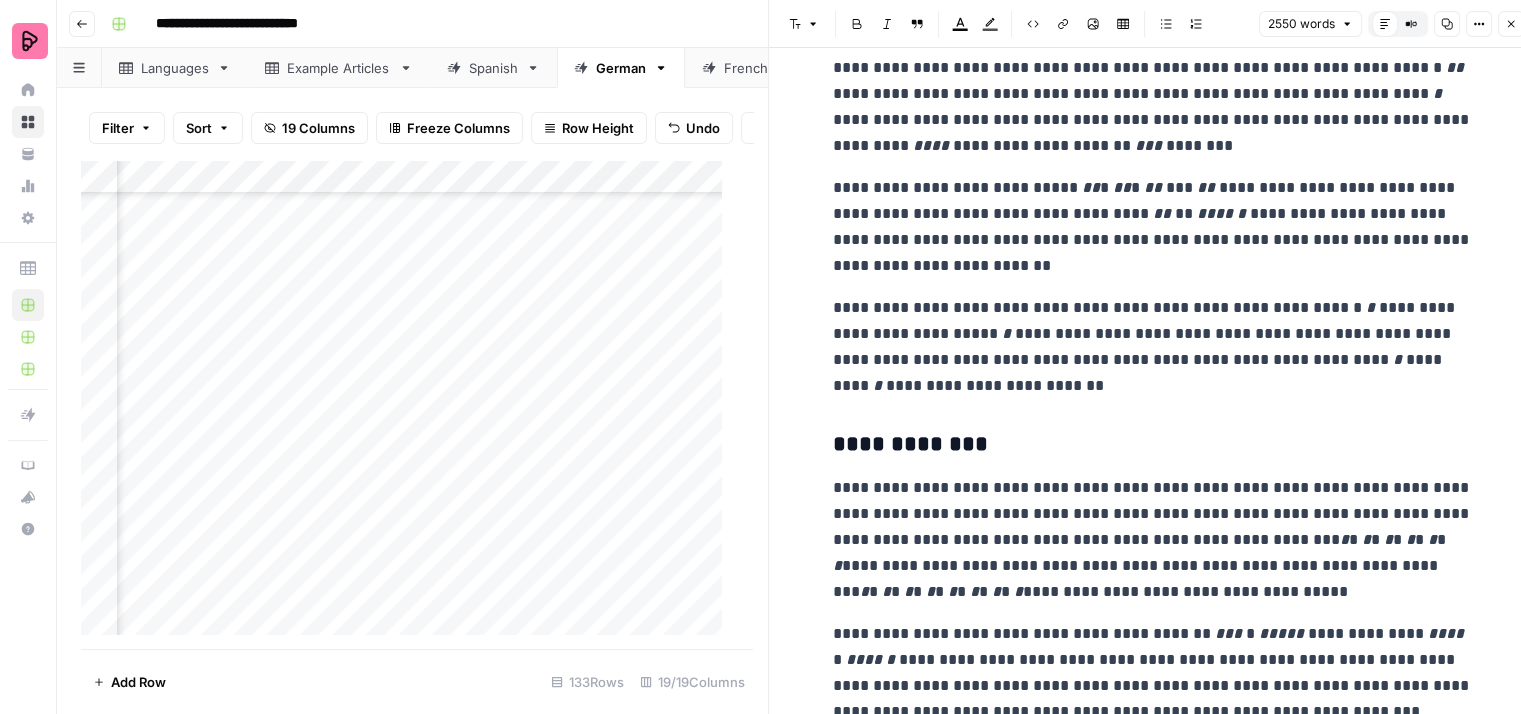 click on "**********" at bounding box center (1153, 347) 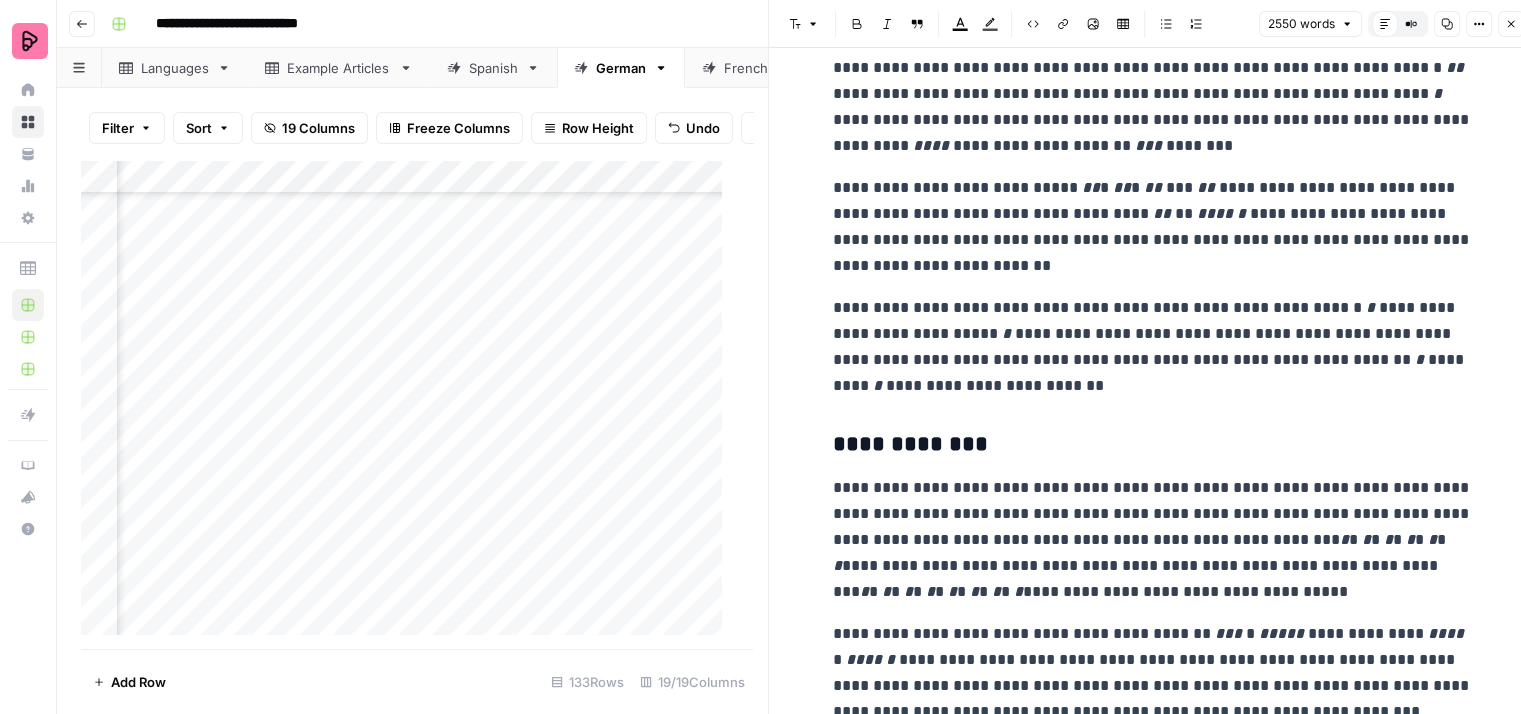 click on "**********" at bounding box center [1153, 347] 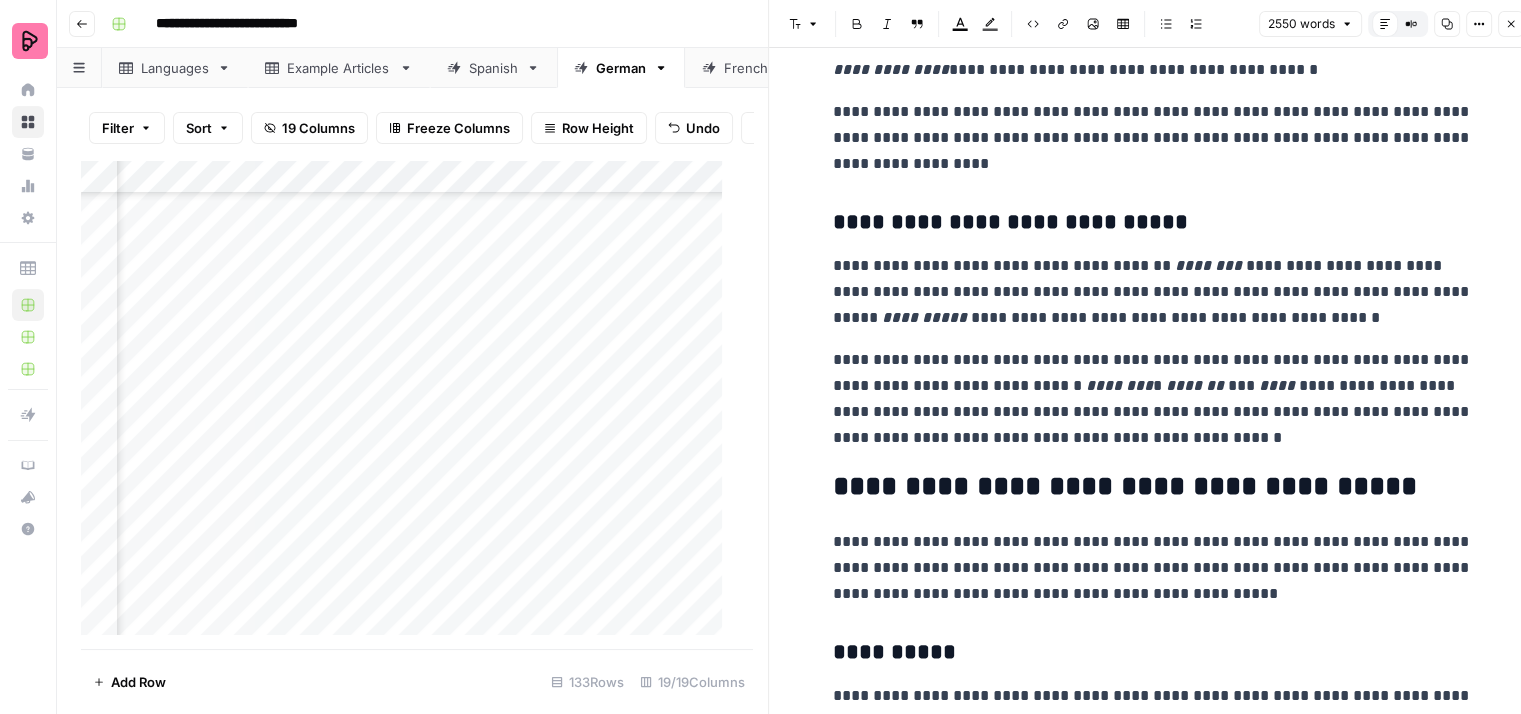 scroll, scrollTop: 14700, scrollLeft: 0, axis: vertical 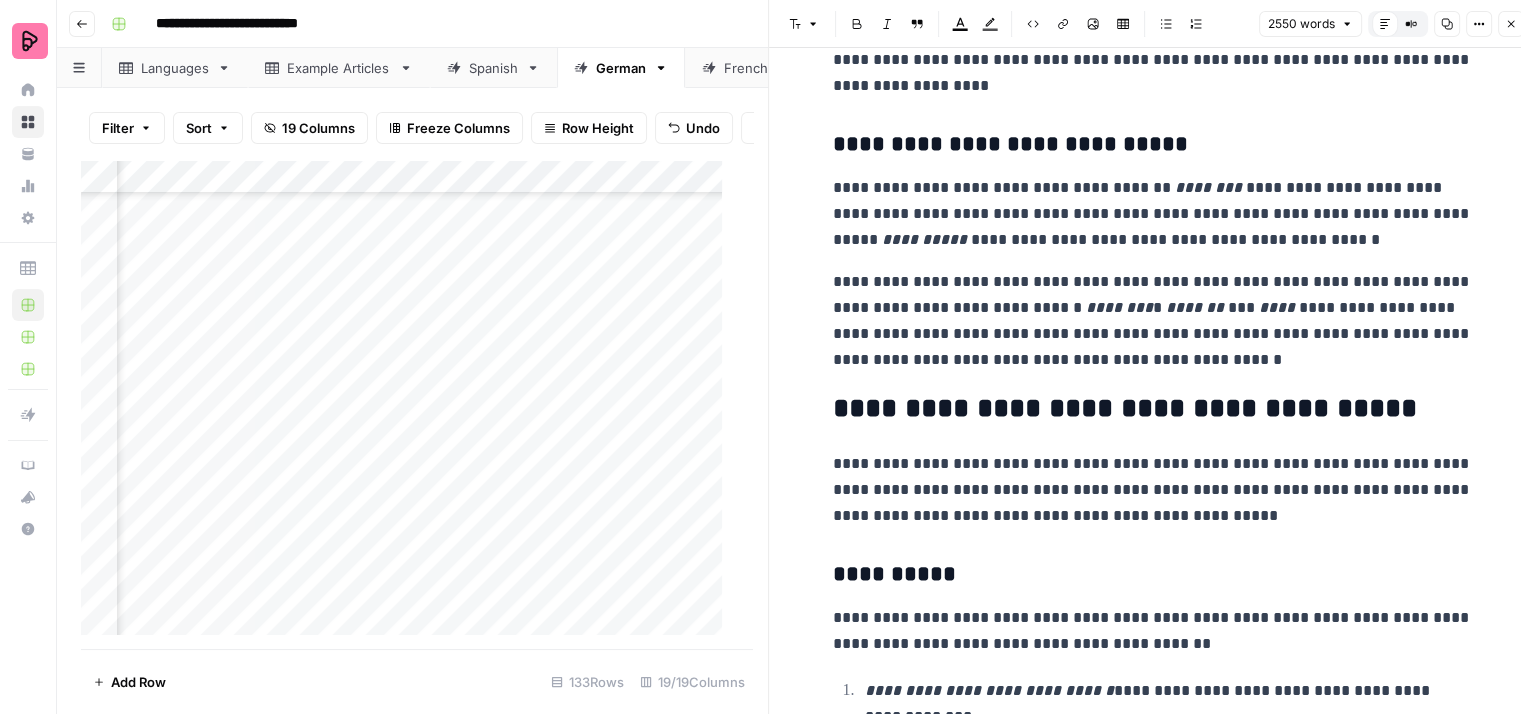 click on "**********" at bounding box center (1153, 321) 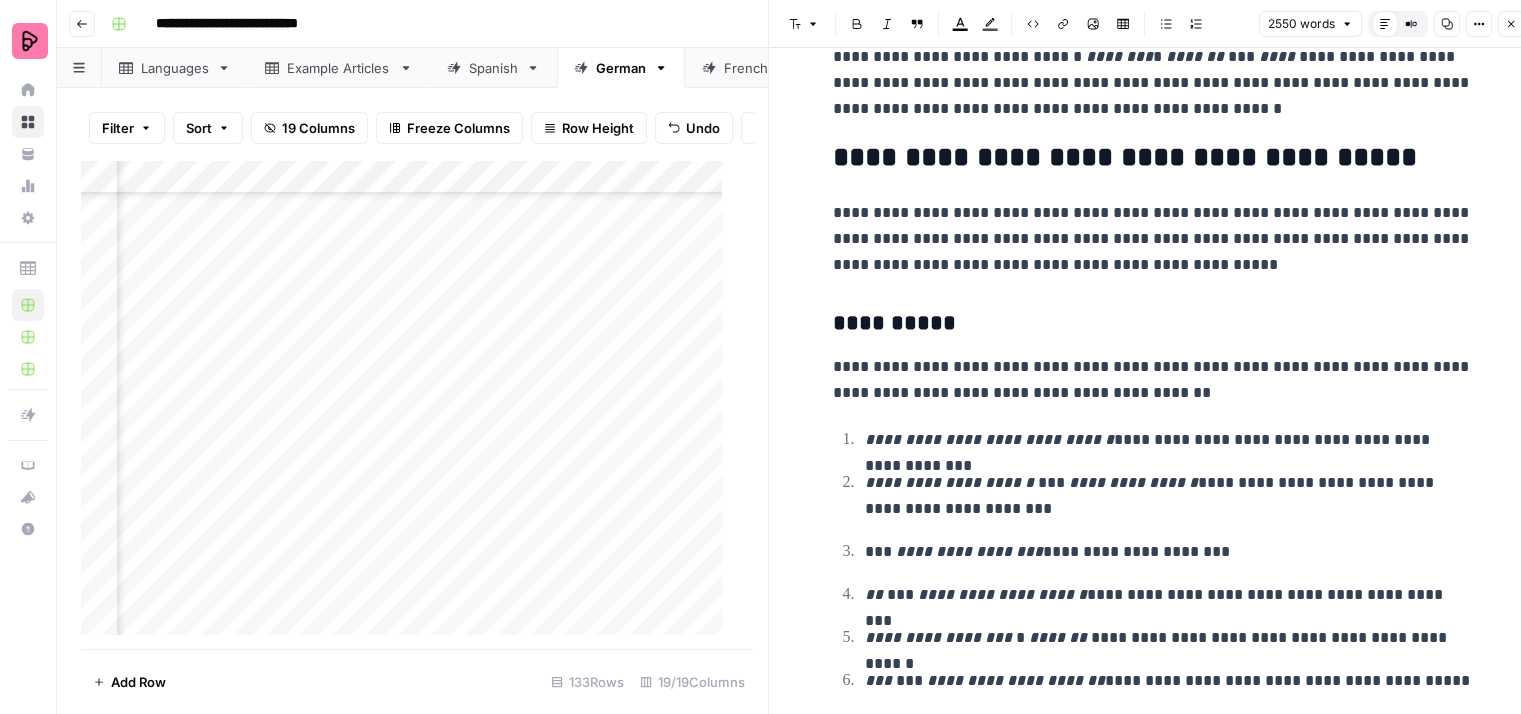 scroll, scrollTop: 15000, scrollLeft: 0, axis: vertical 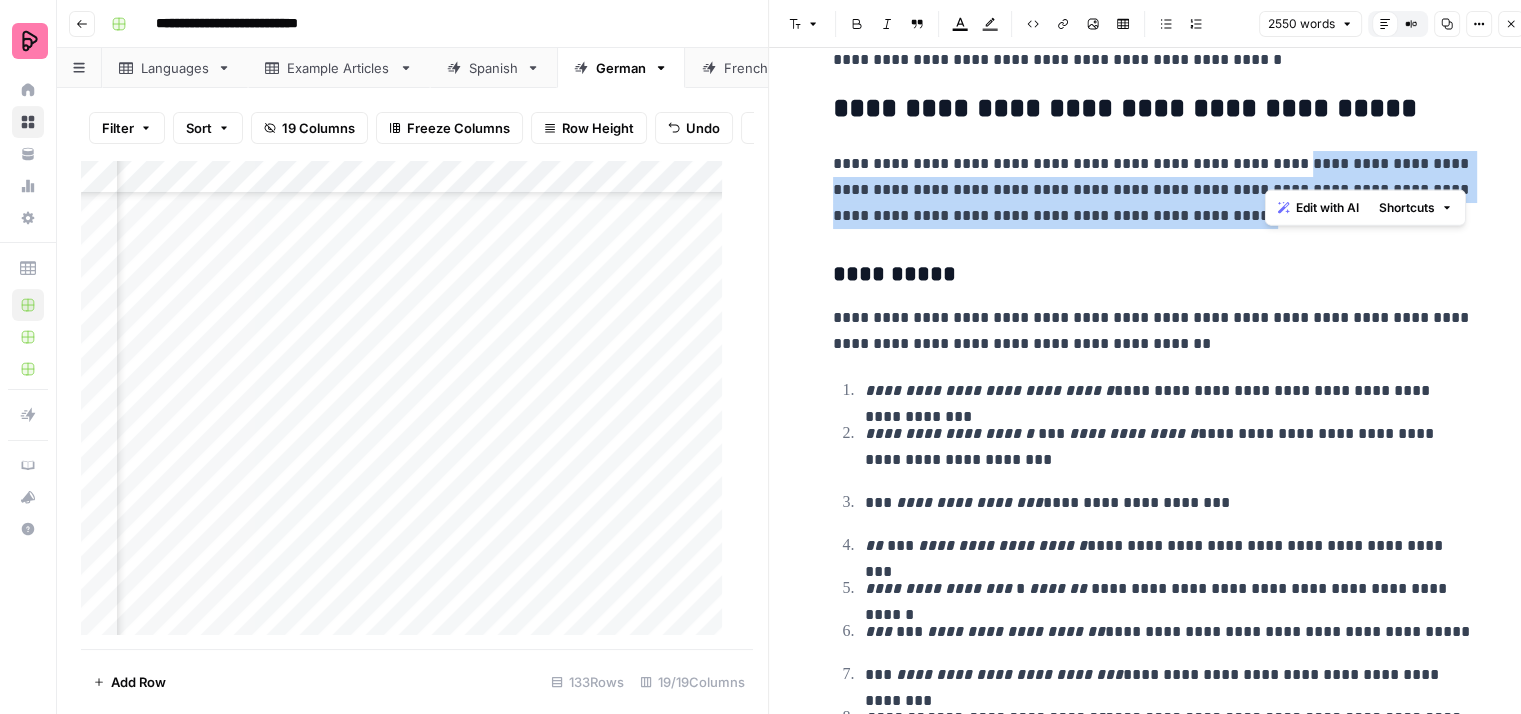 drag, startPoint x: 1288, startPoint y: 168, endPoint x: 1285, endPoint y: 117, distance: 51.088158 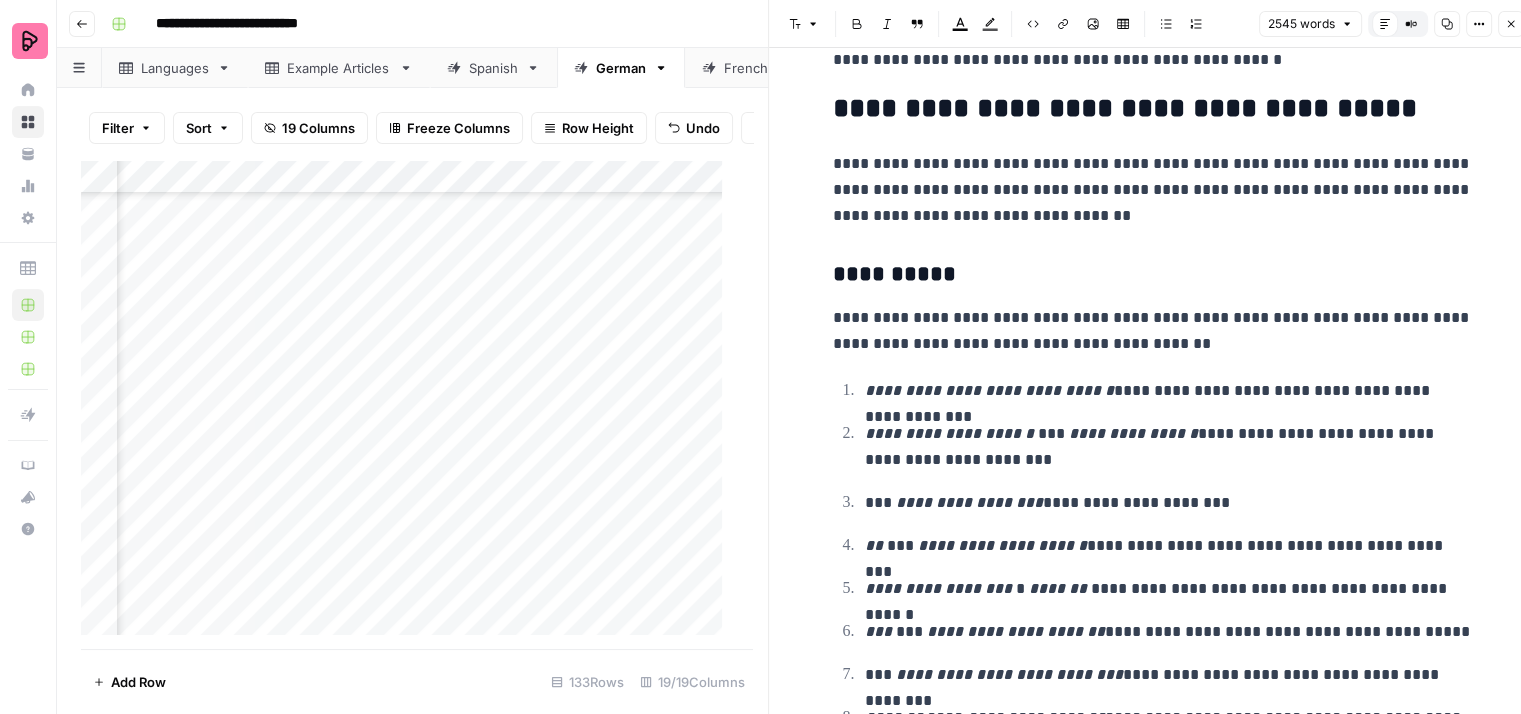 click on "**********" at bounding box center (1153, 190) 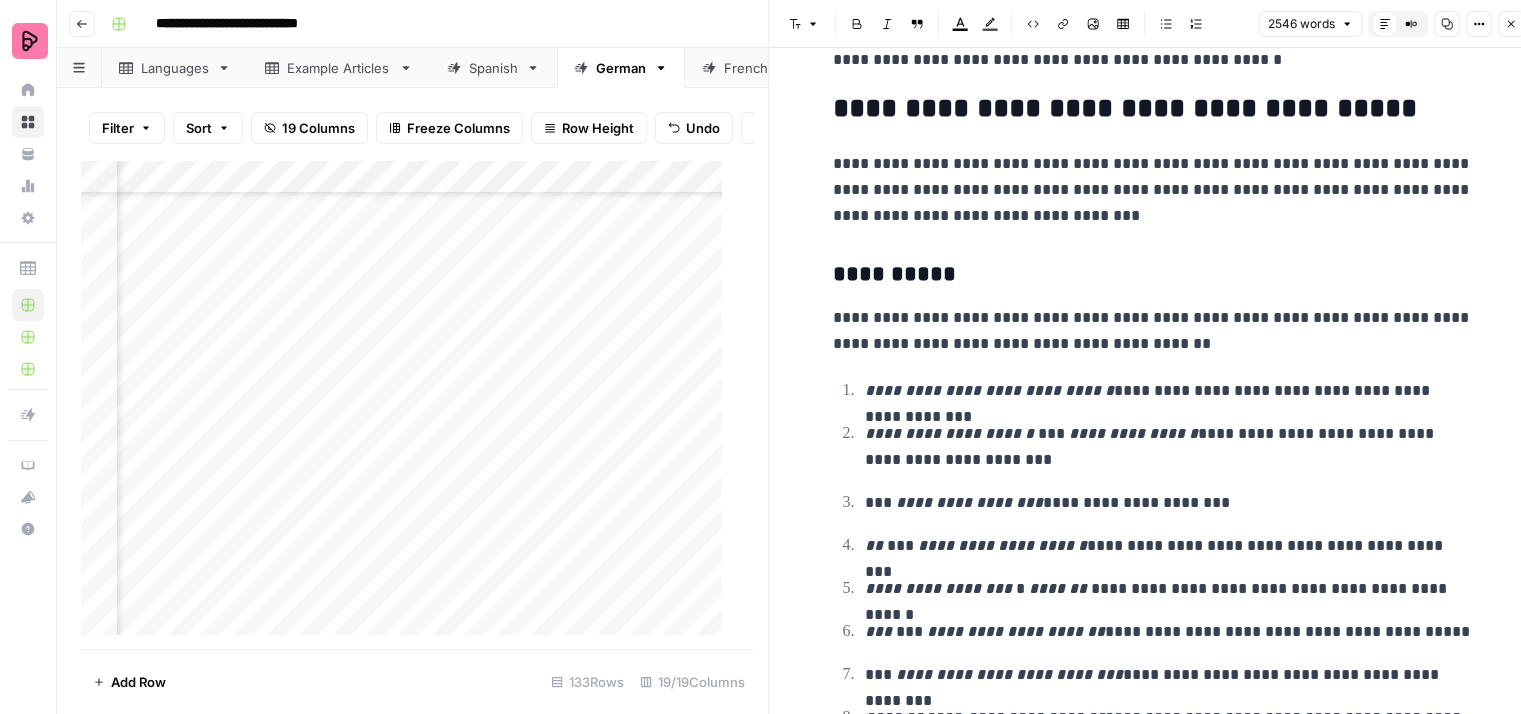 click on "**********" at bounding box center (1153, 190) 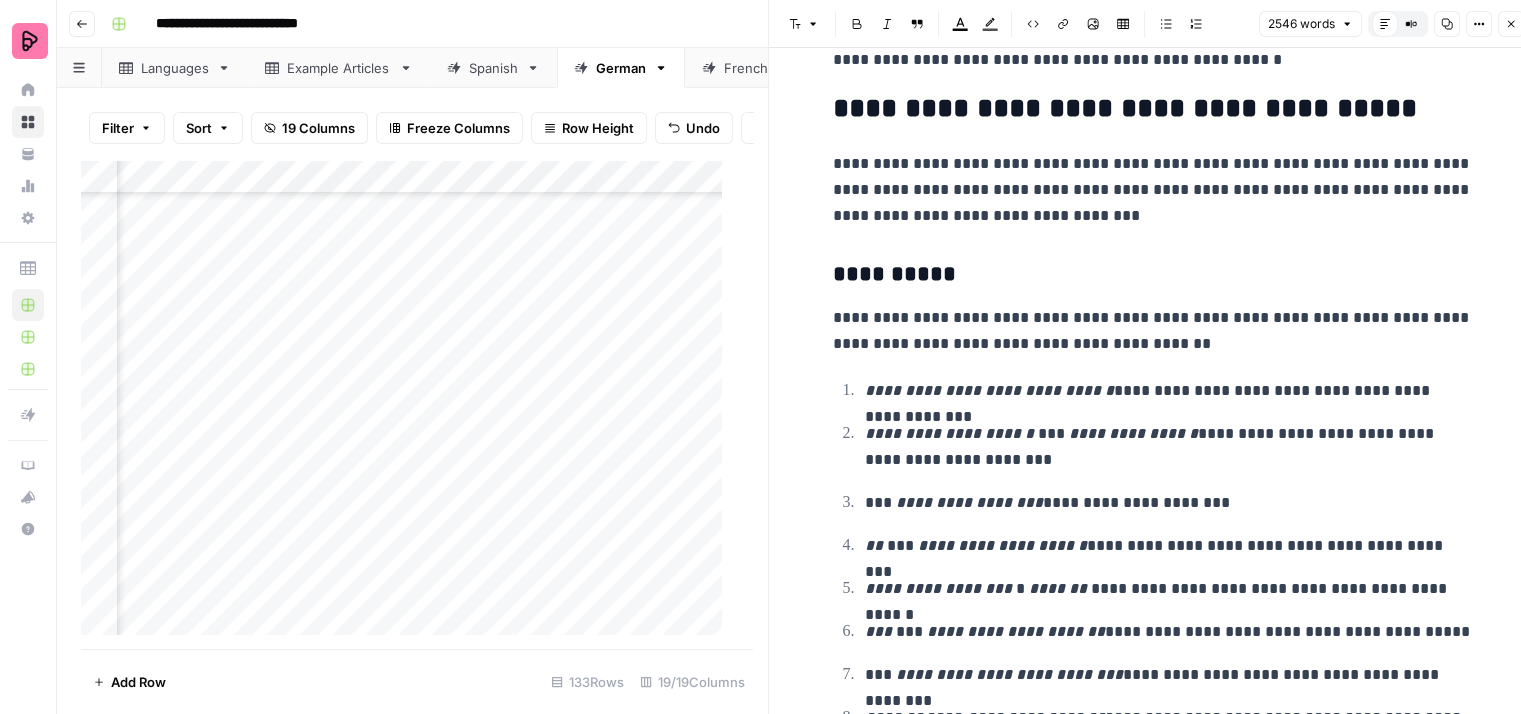 click on "**********" at bounding box center (1153, 190) 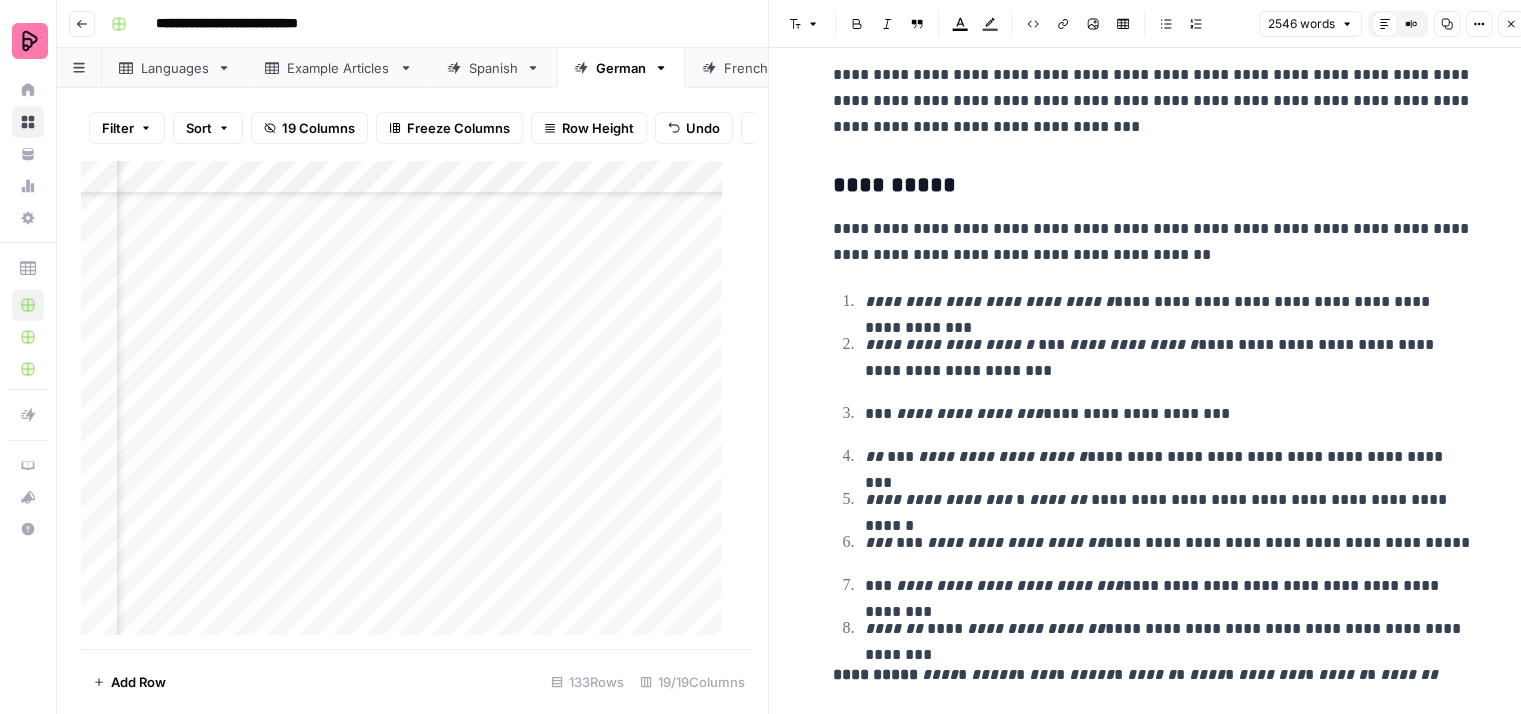 scroll, scrollTop: 15200, scrollLeft: 0, axis: vertical 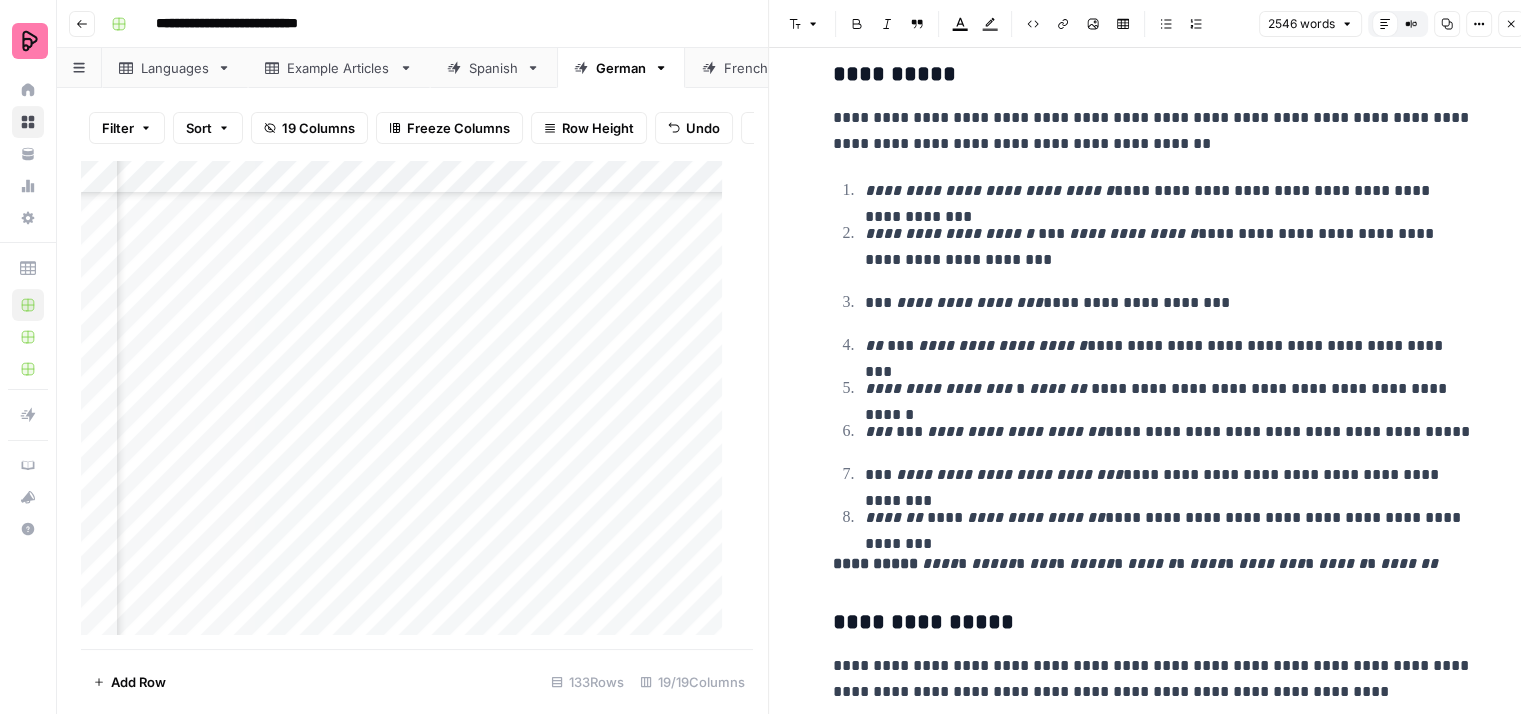 click on "**********" at bounding box center (1153, 131) 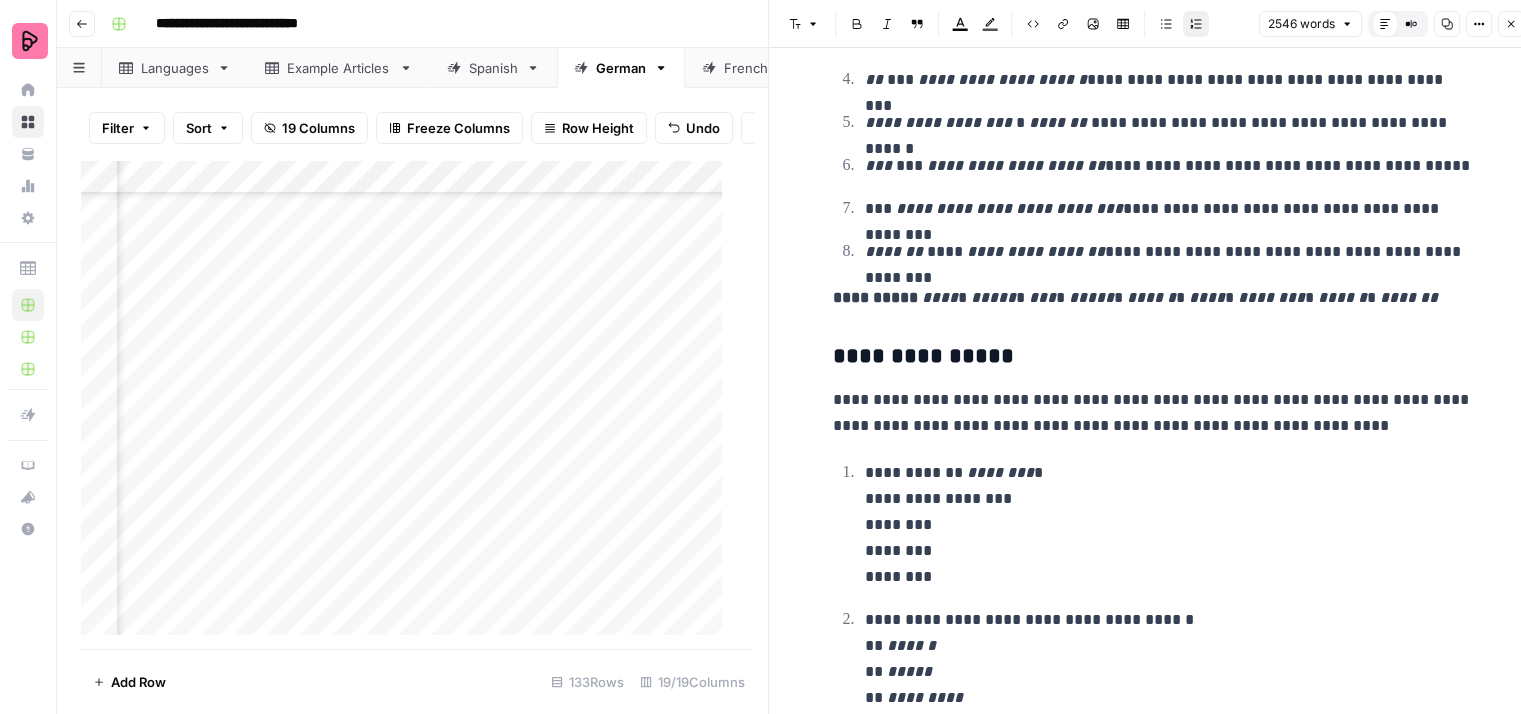 scroll, scrollTop: 15500, scrollLeft: 0, axis: vertical 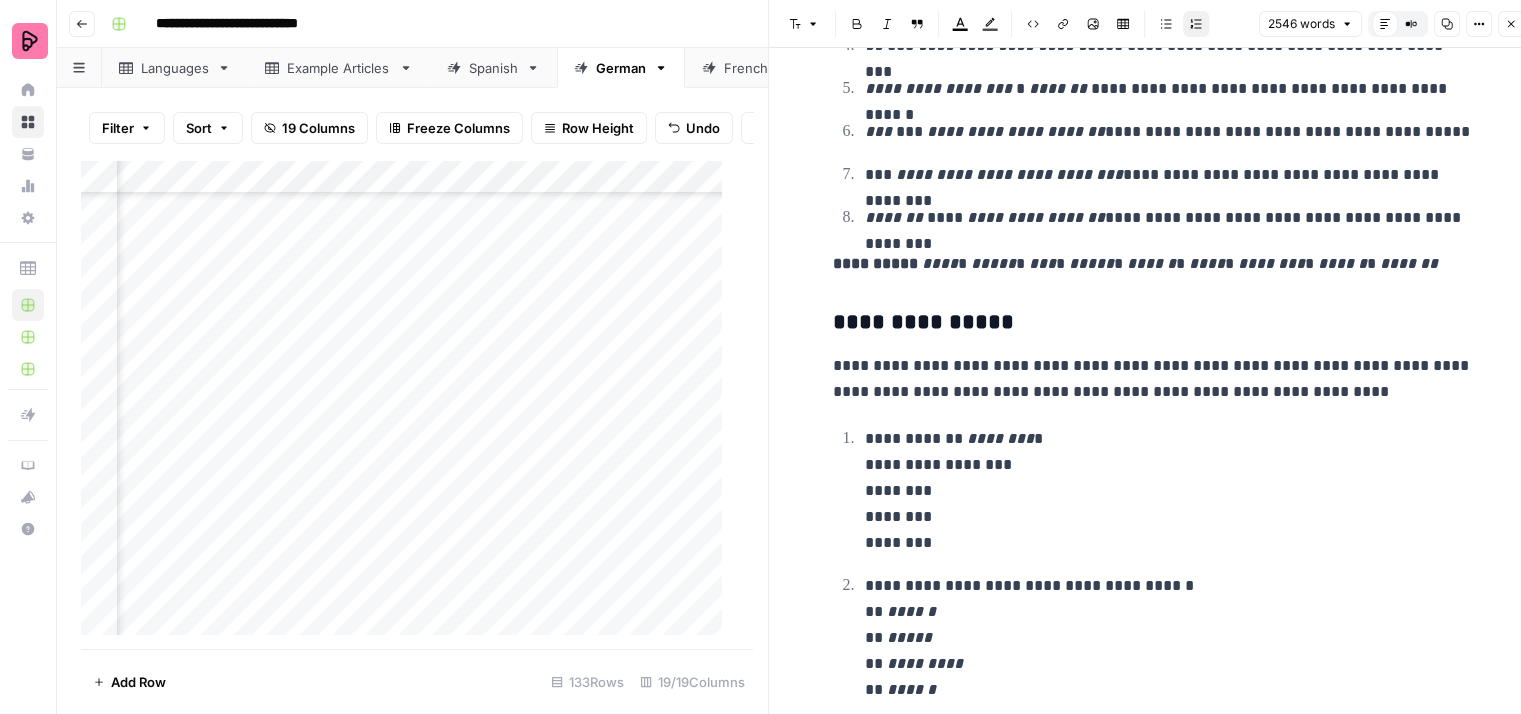 click on "**********" at bounding box center (1153, 379) 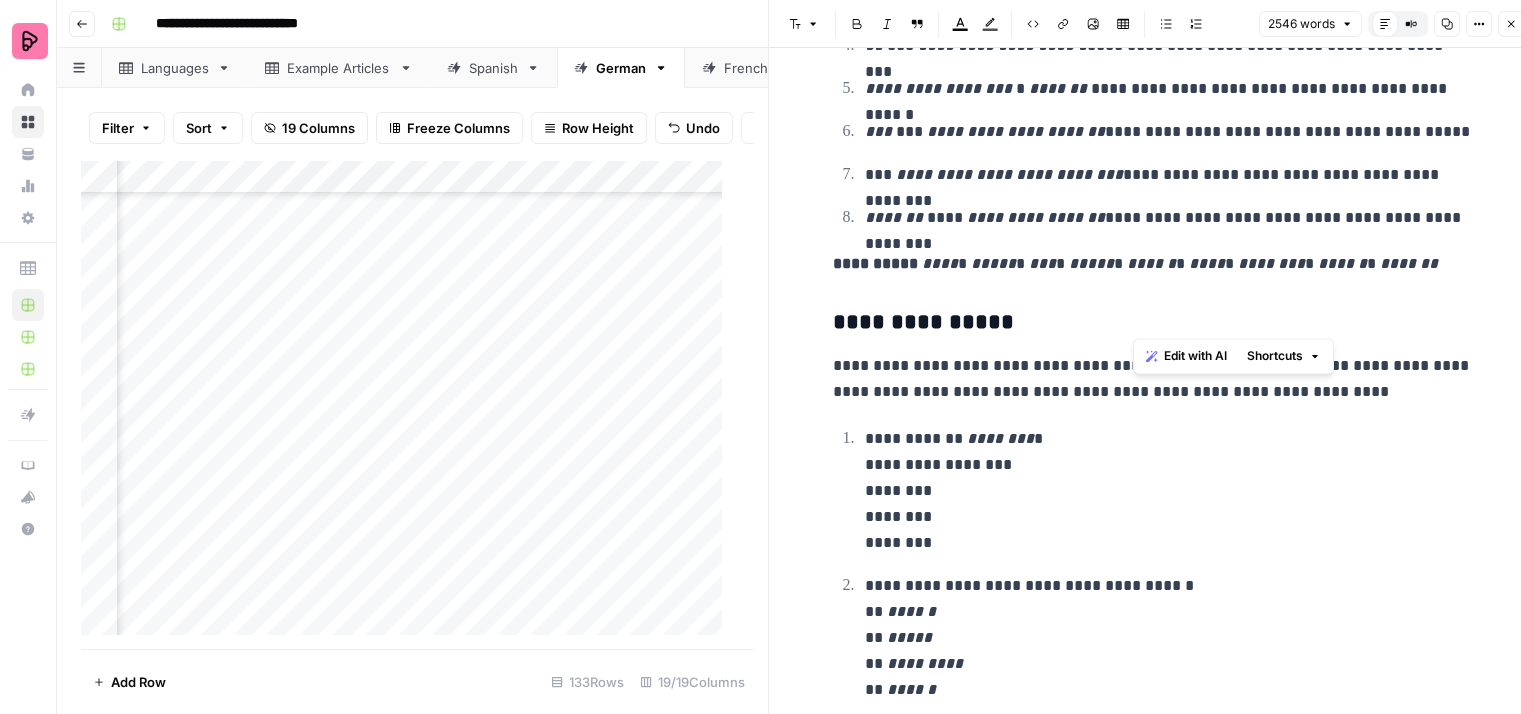 click on "**********" at bounding box center (1153, 379) 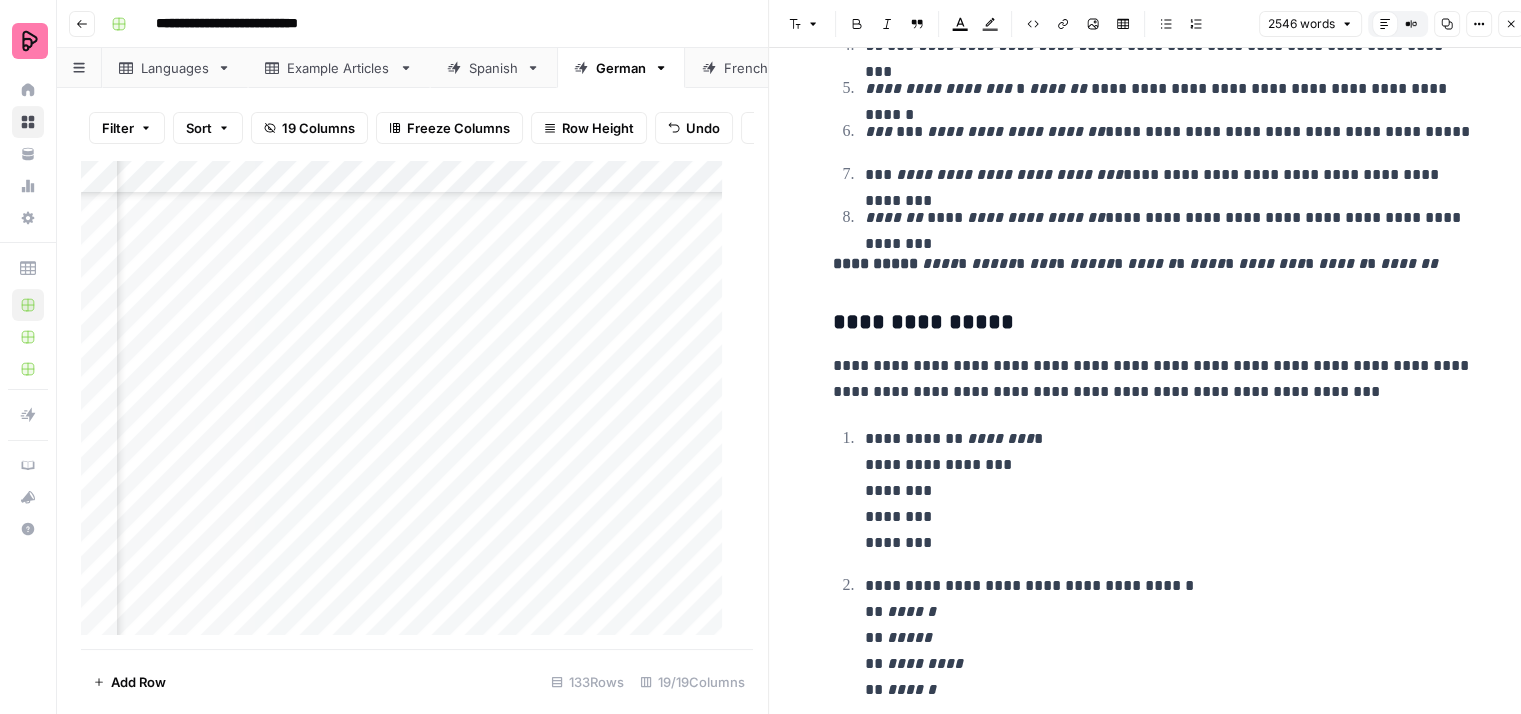 click on "**********" at bounding box center (1153, 379) 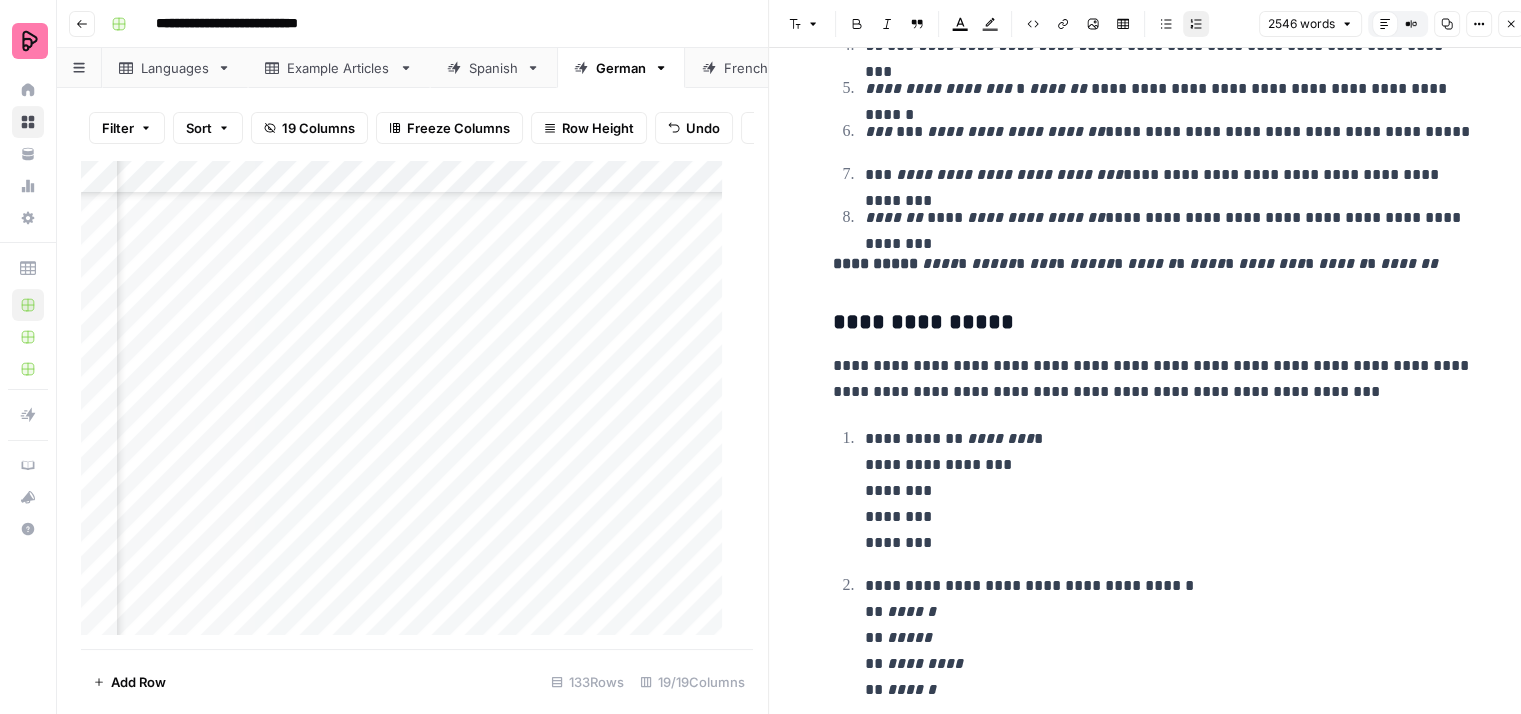 click on "**********" at bounding box center (1153, -6376) 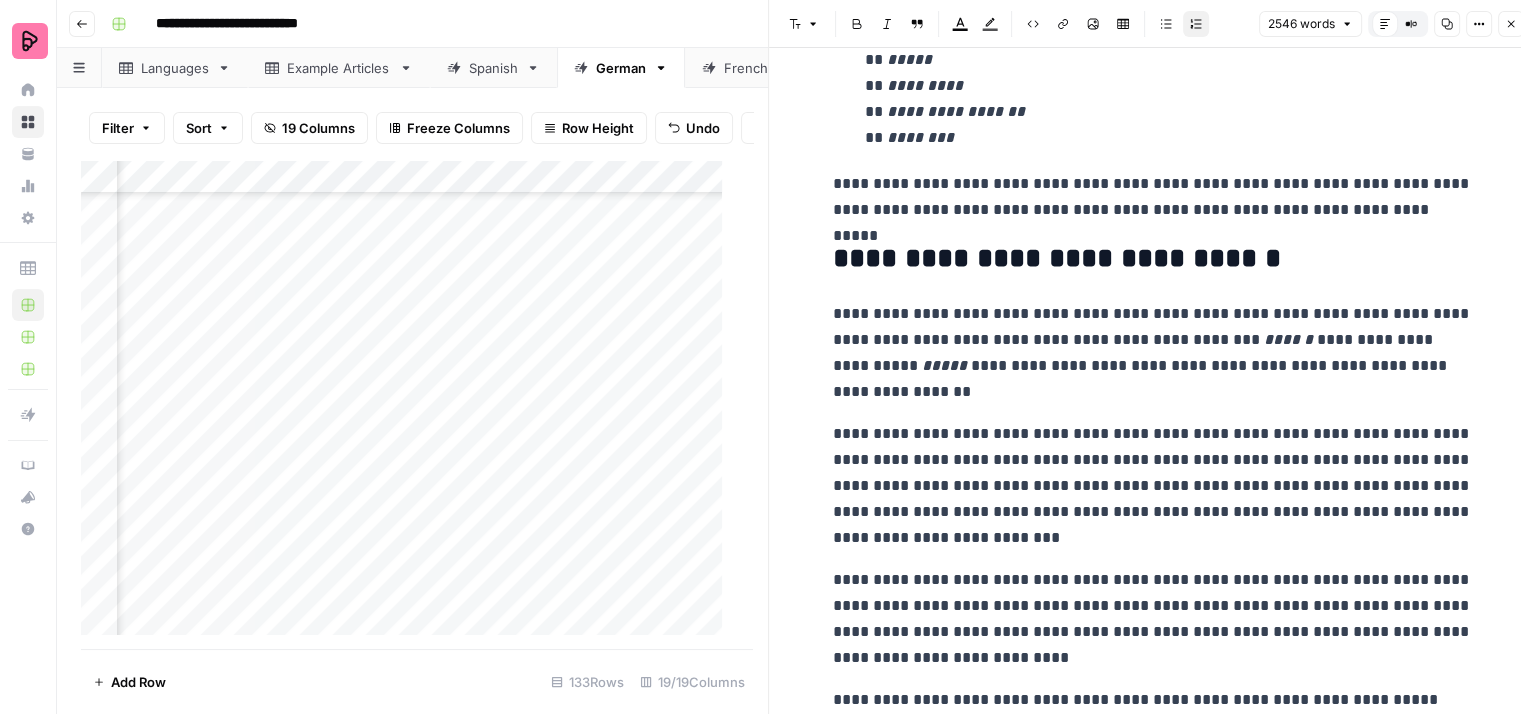 scroll, scrollTop: 16500, scrollLeft: 0, axis: vertical 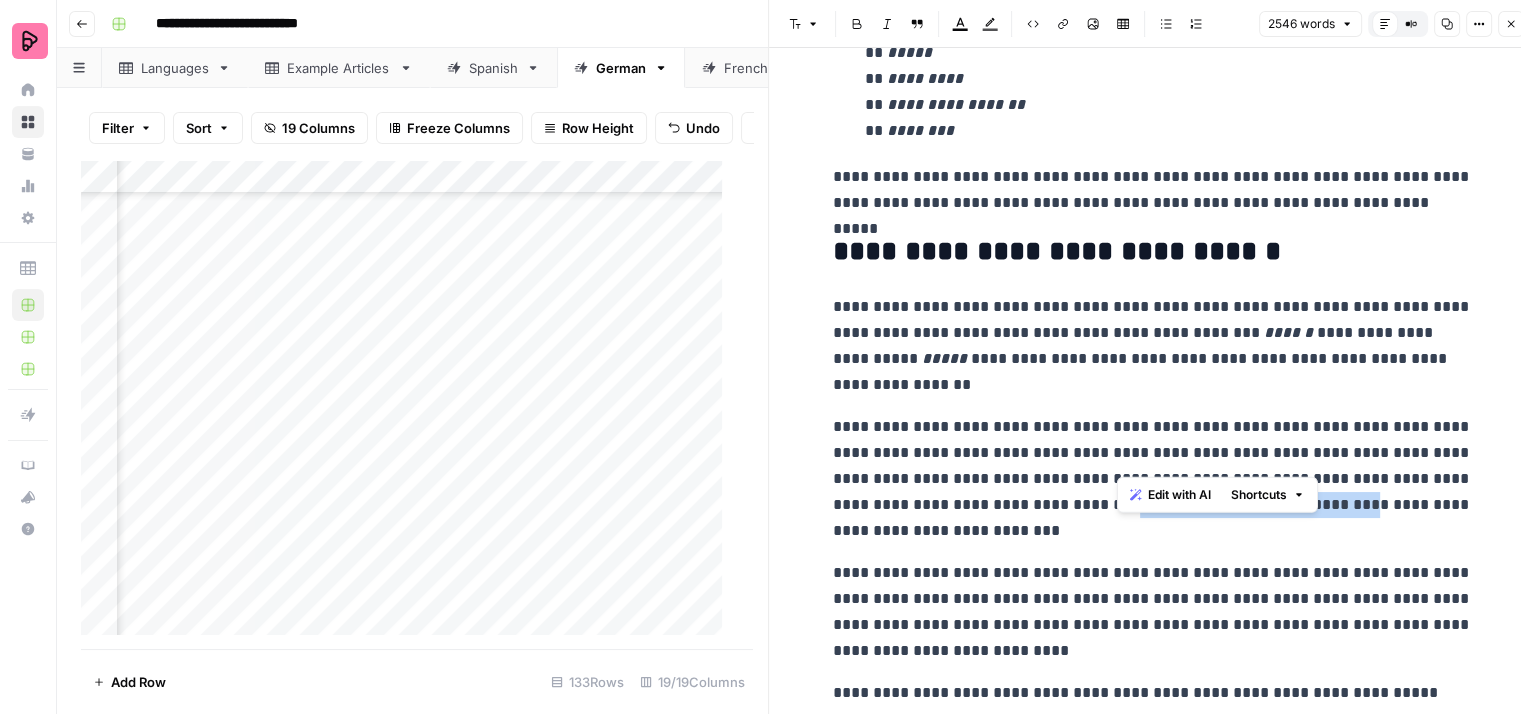 drag, startPoint x: 1348, startPoint y: 459, endPoint x: 1119, endPoint y: 457, distance: 229.00873 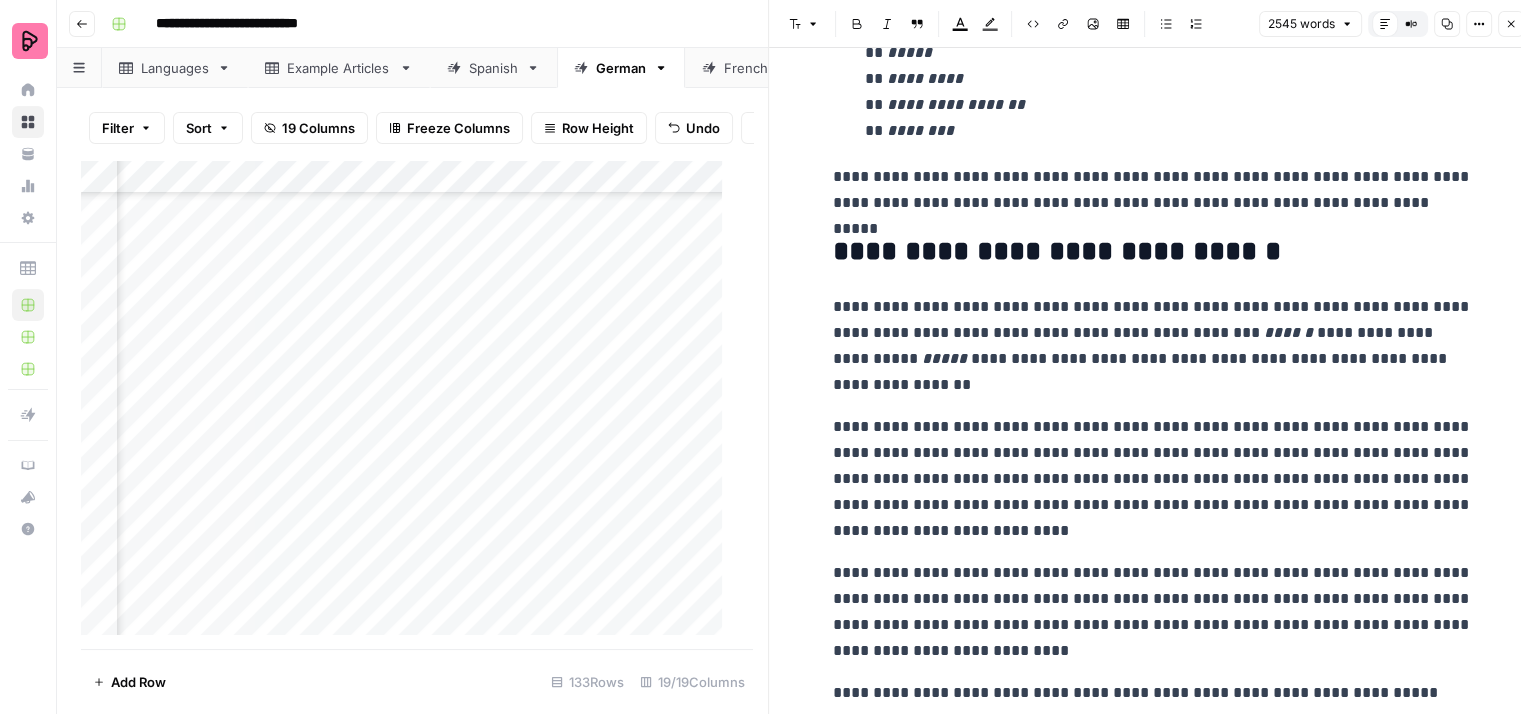 click on "**********" at bounding box center [1153, 479] 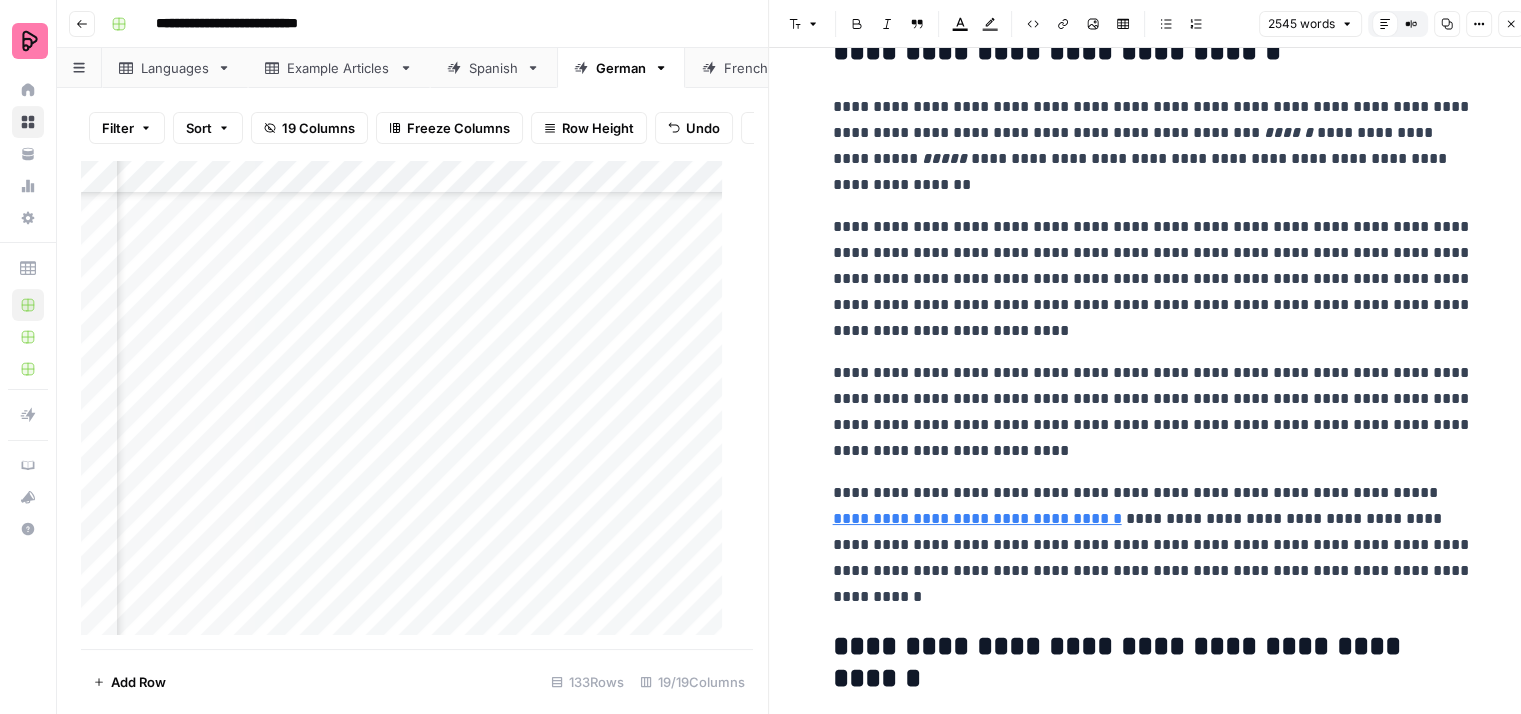 scroll, scrollTop: 16800, scrollLeft: 0, axis: vertical 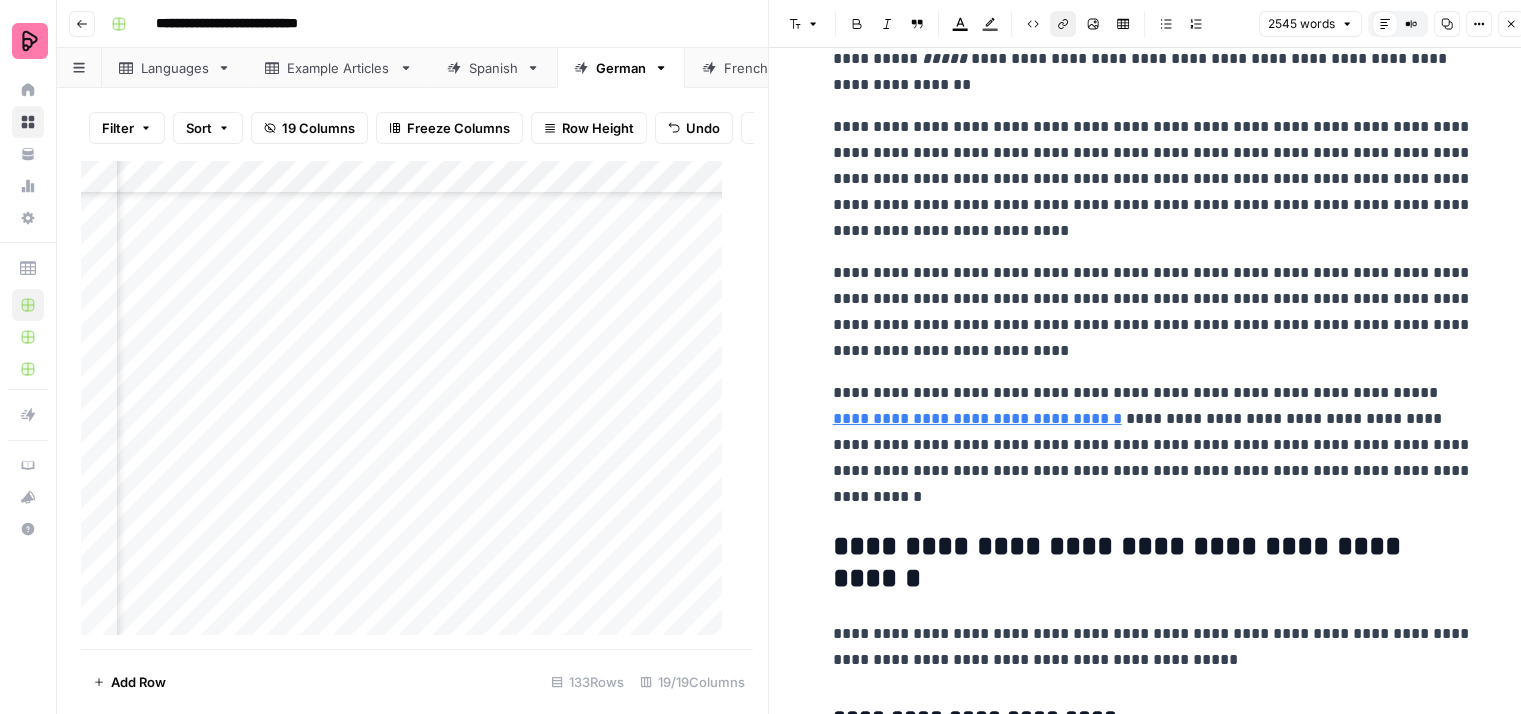 click on "**********" at bounding box center [977, 418] 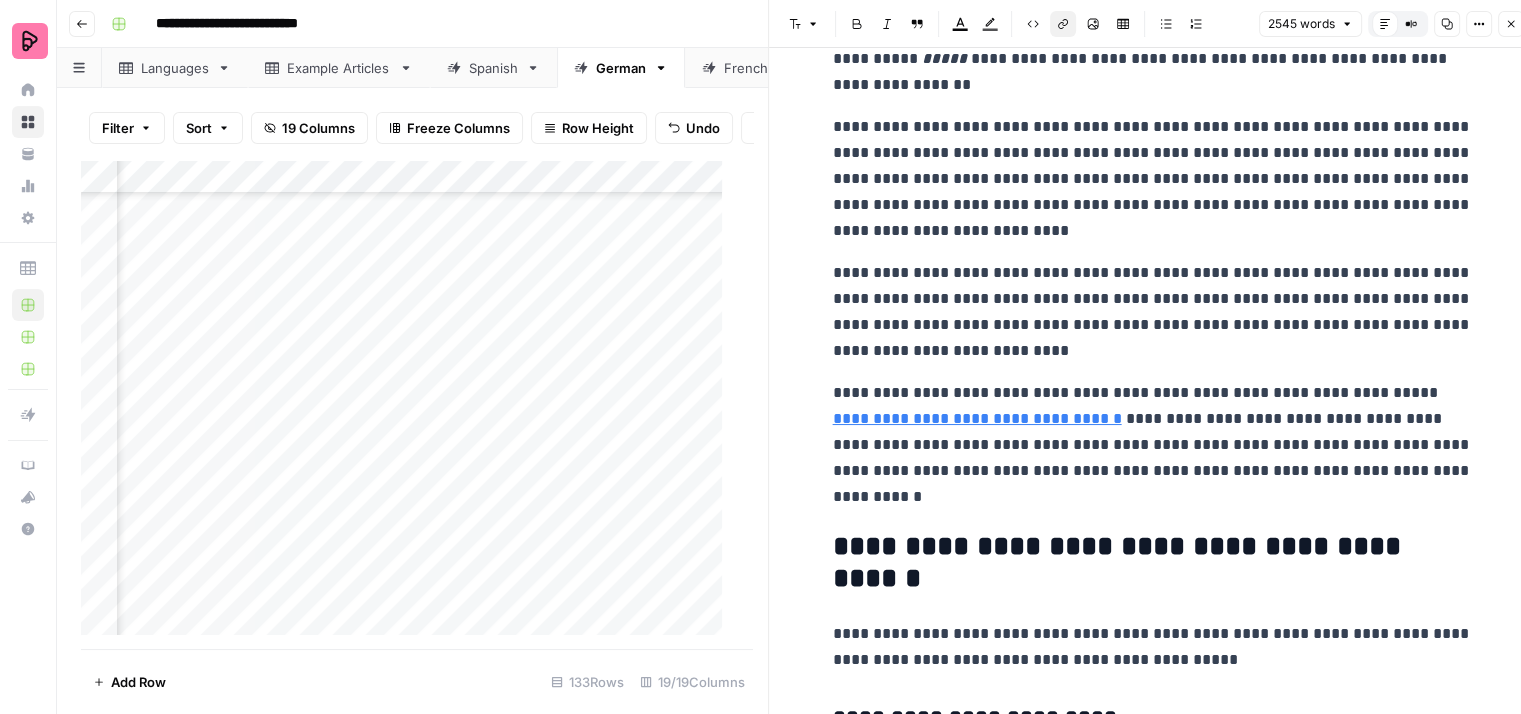 click on "**********" at bounding box center (1153, 445) 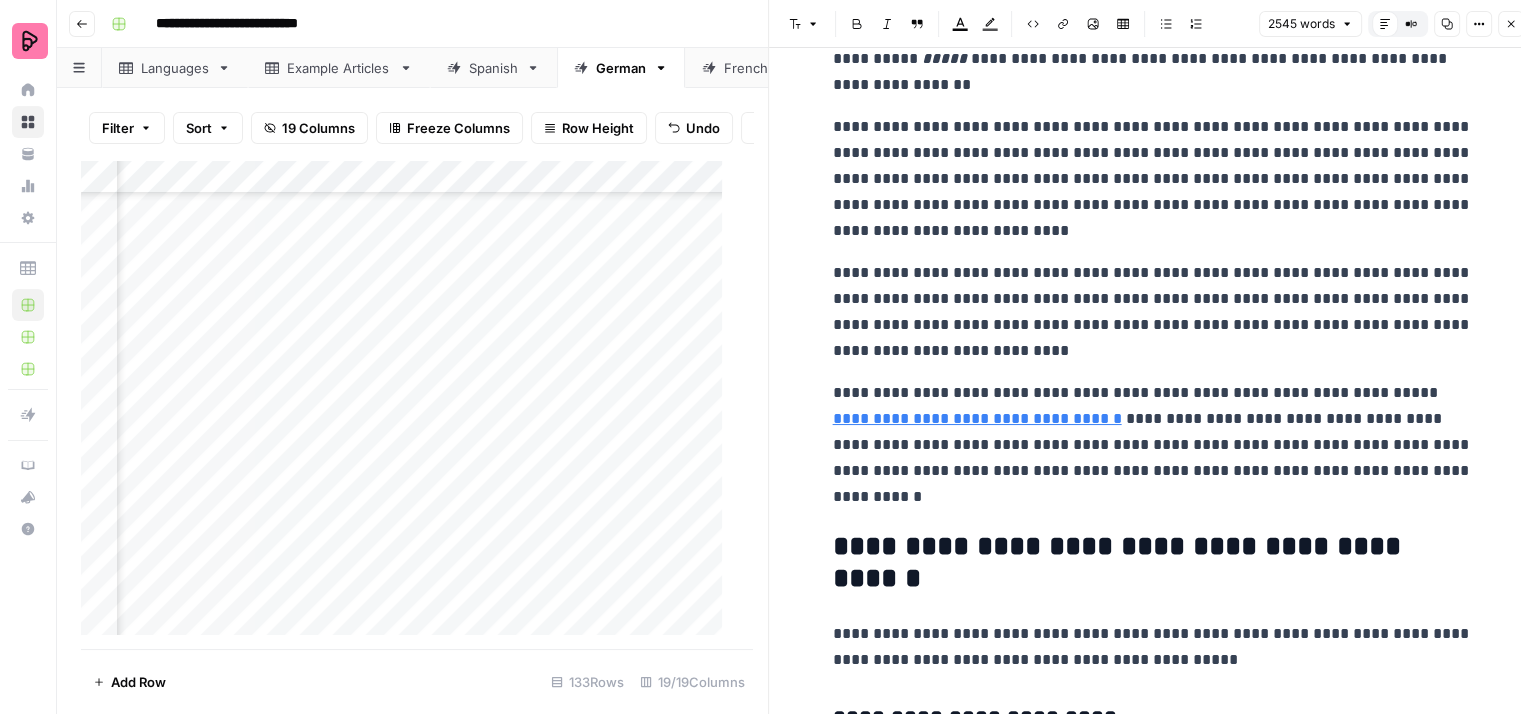 click on "**********" at bounding box center [1153, 445] 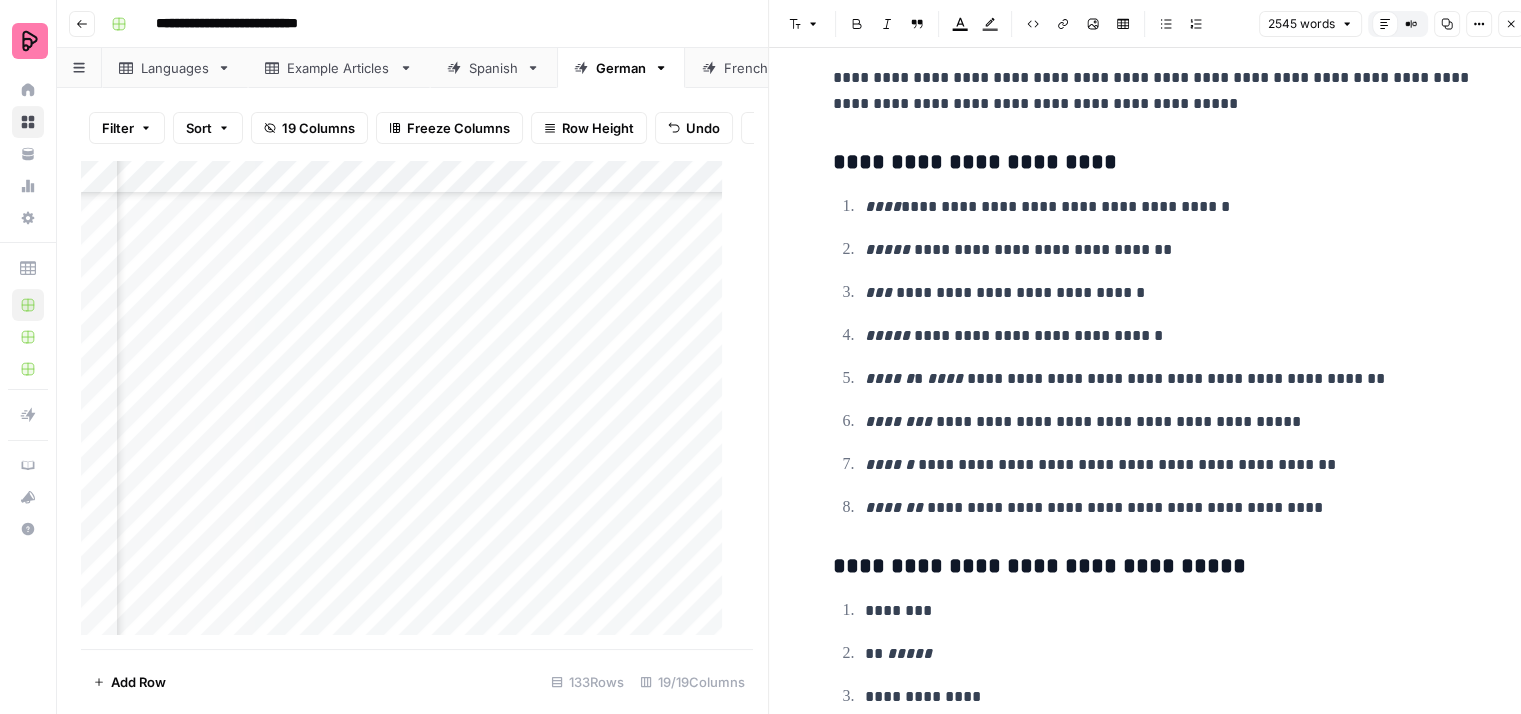 scroll, scrollTop: 17386, scrollLeft: 0, axis: vertical 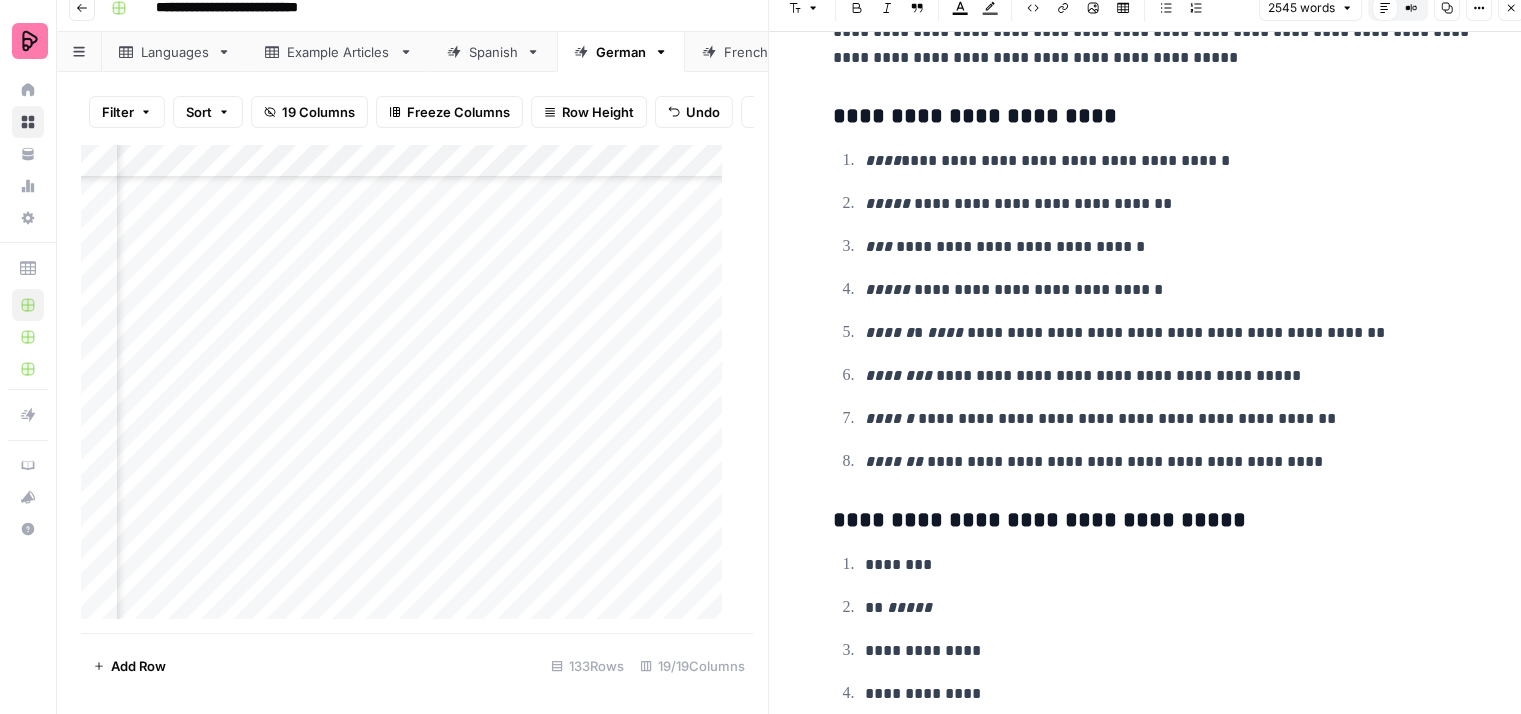 click 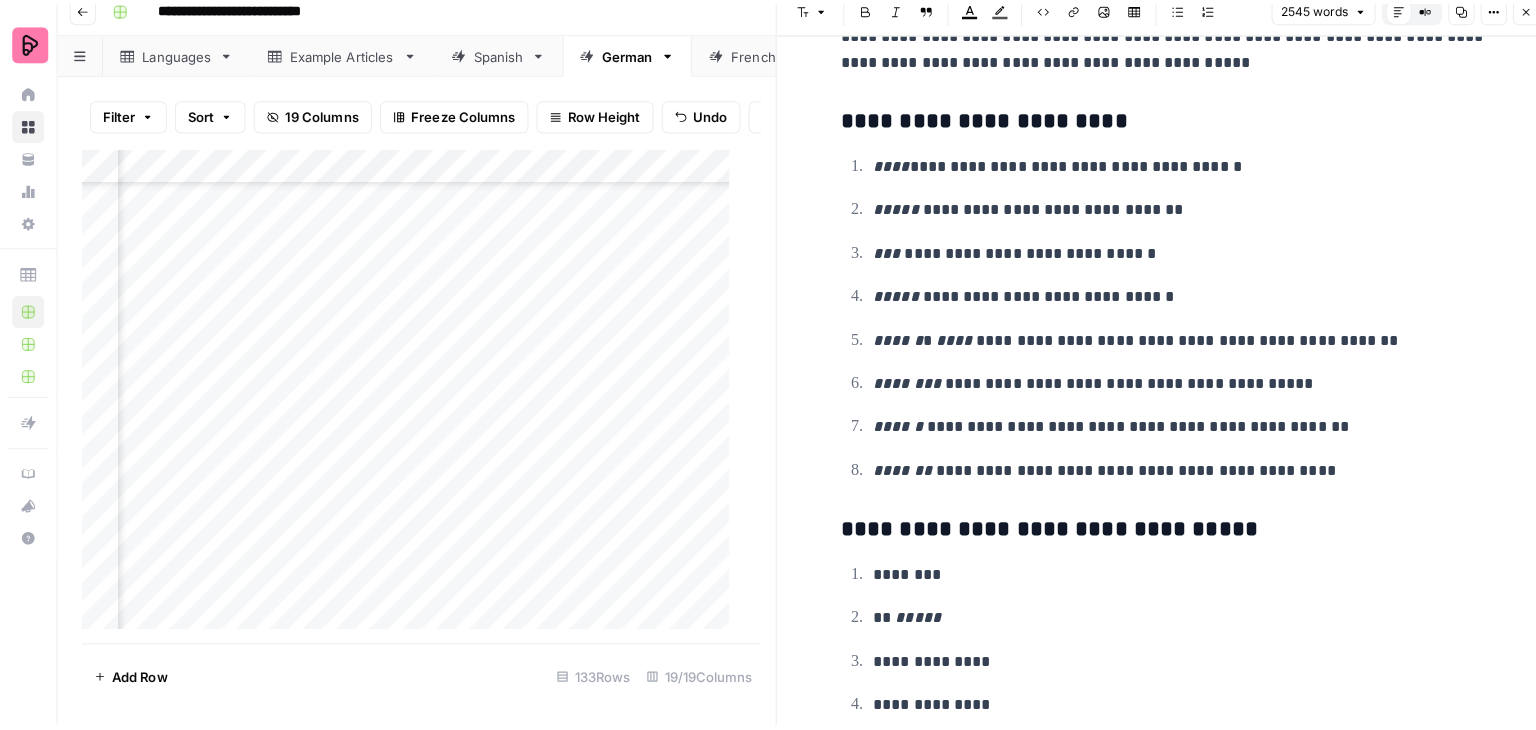 scroll, scrollTop: 0, scrollLeft: 0, axis: both 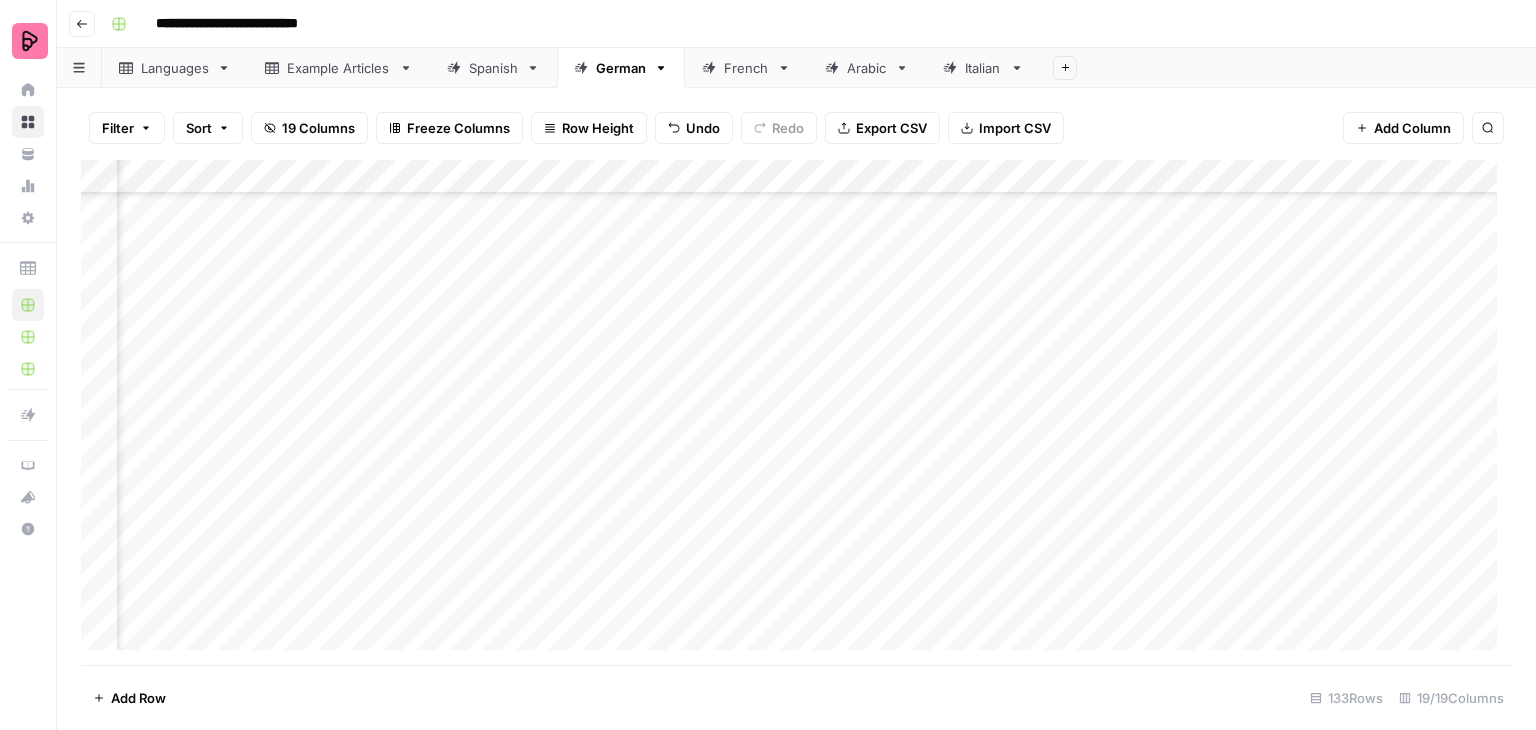 click on "Add Column" at bounding box center [796, 412] 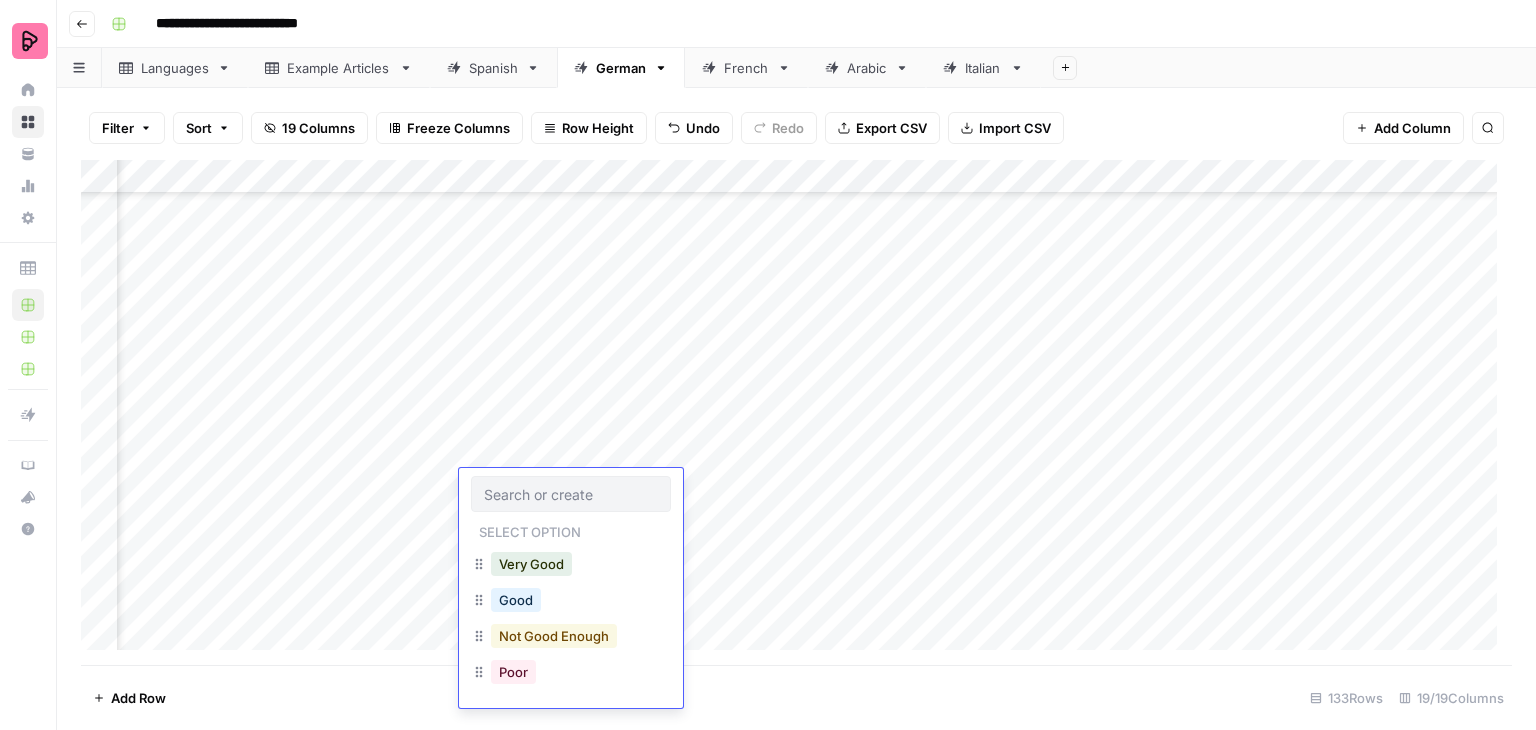 click on "Not Good Enough" at bounding box center [554, 636] 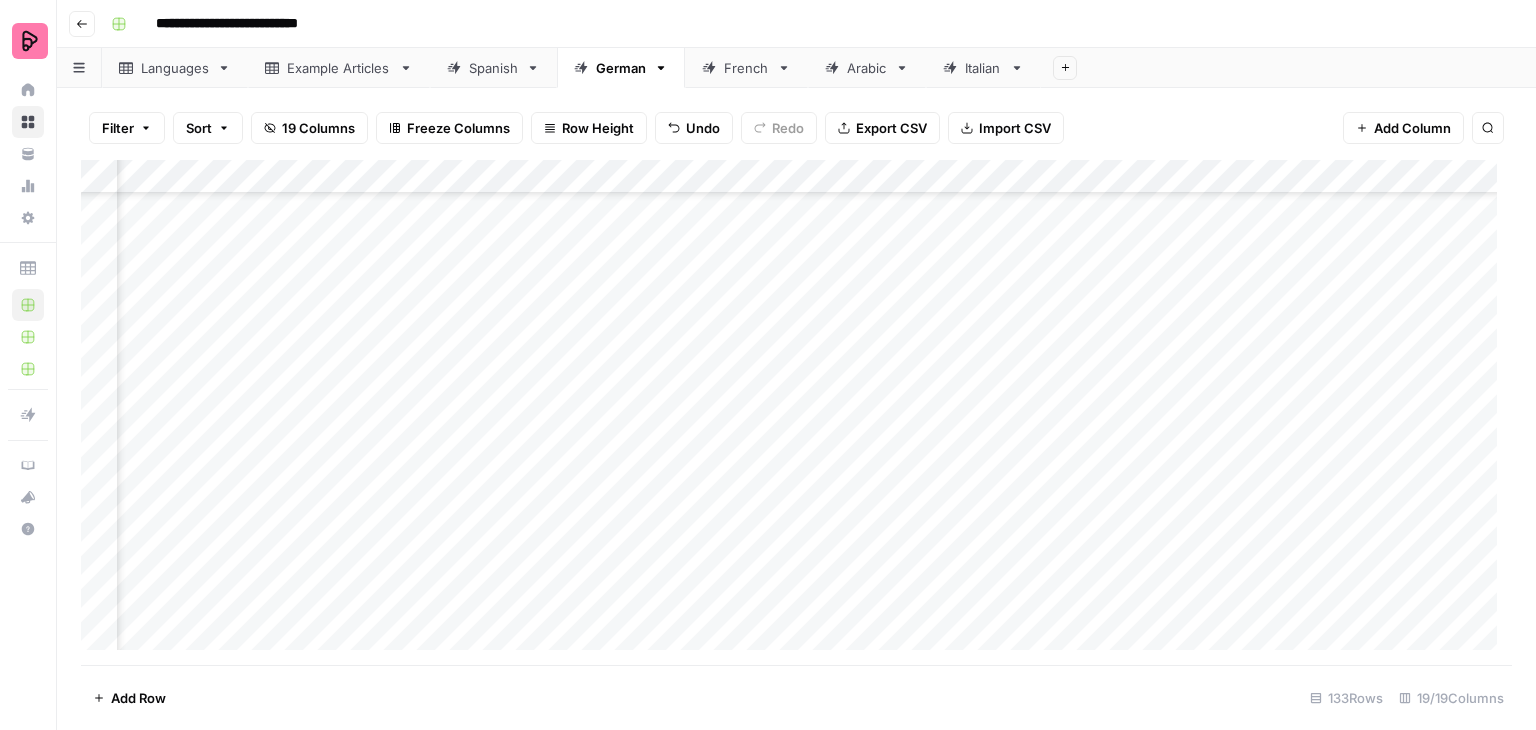 click on "Add Column" at bounding box center [796, 412] 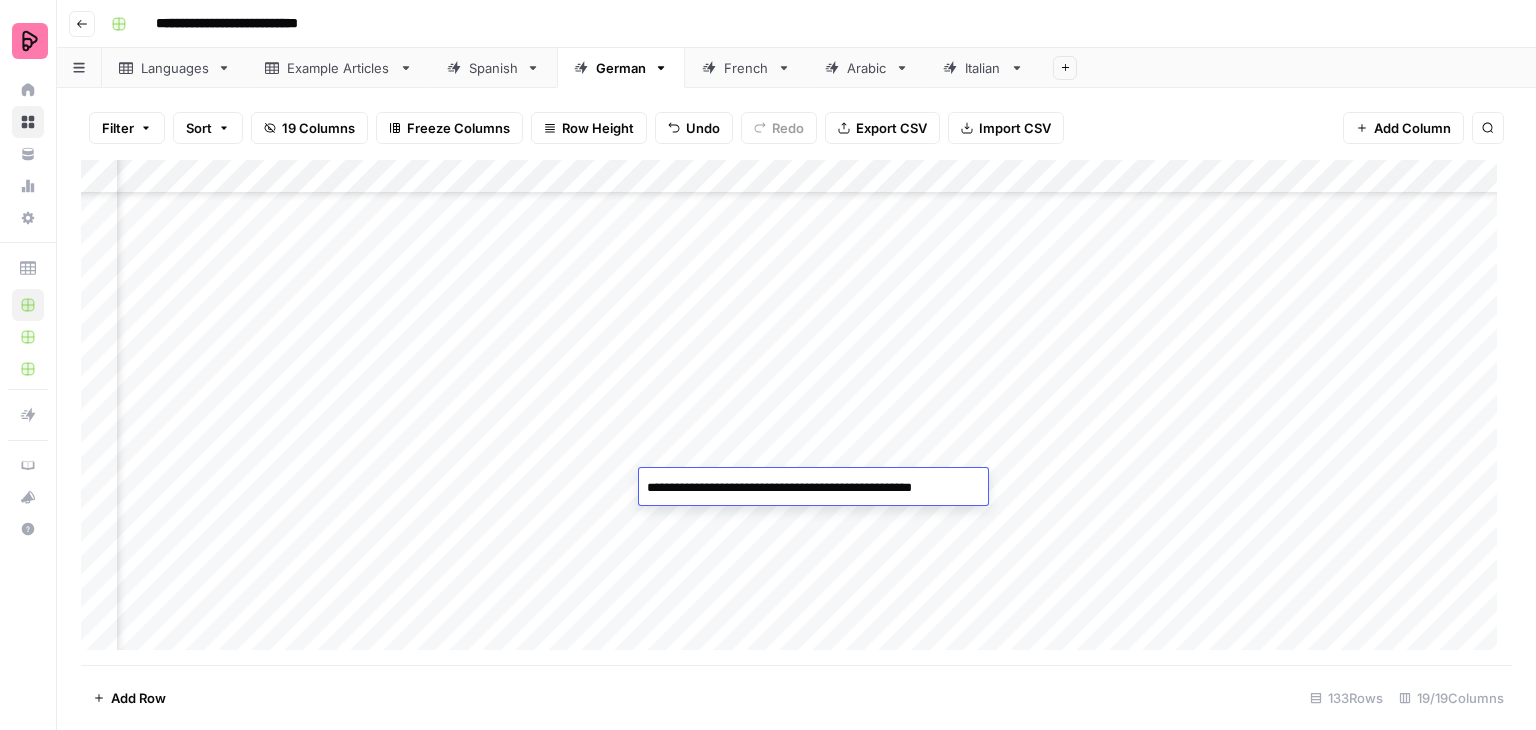 type on "**********" 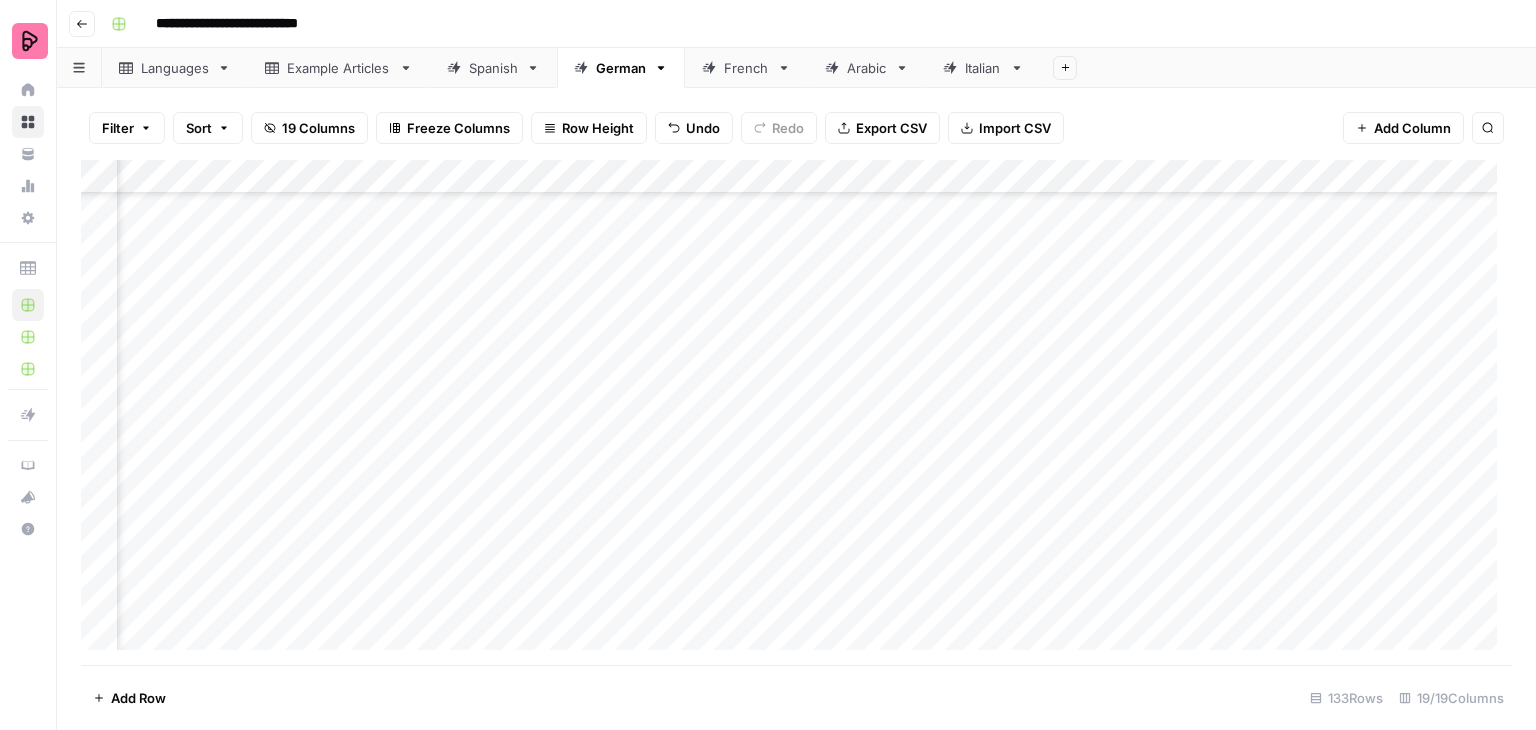click on "Add Column" at bounding box center (796, 412) 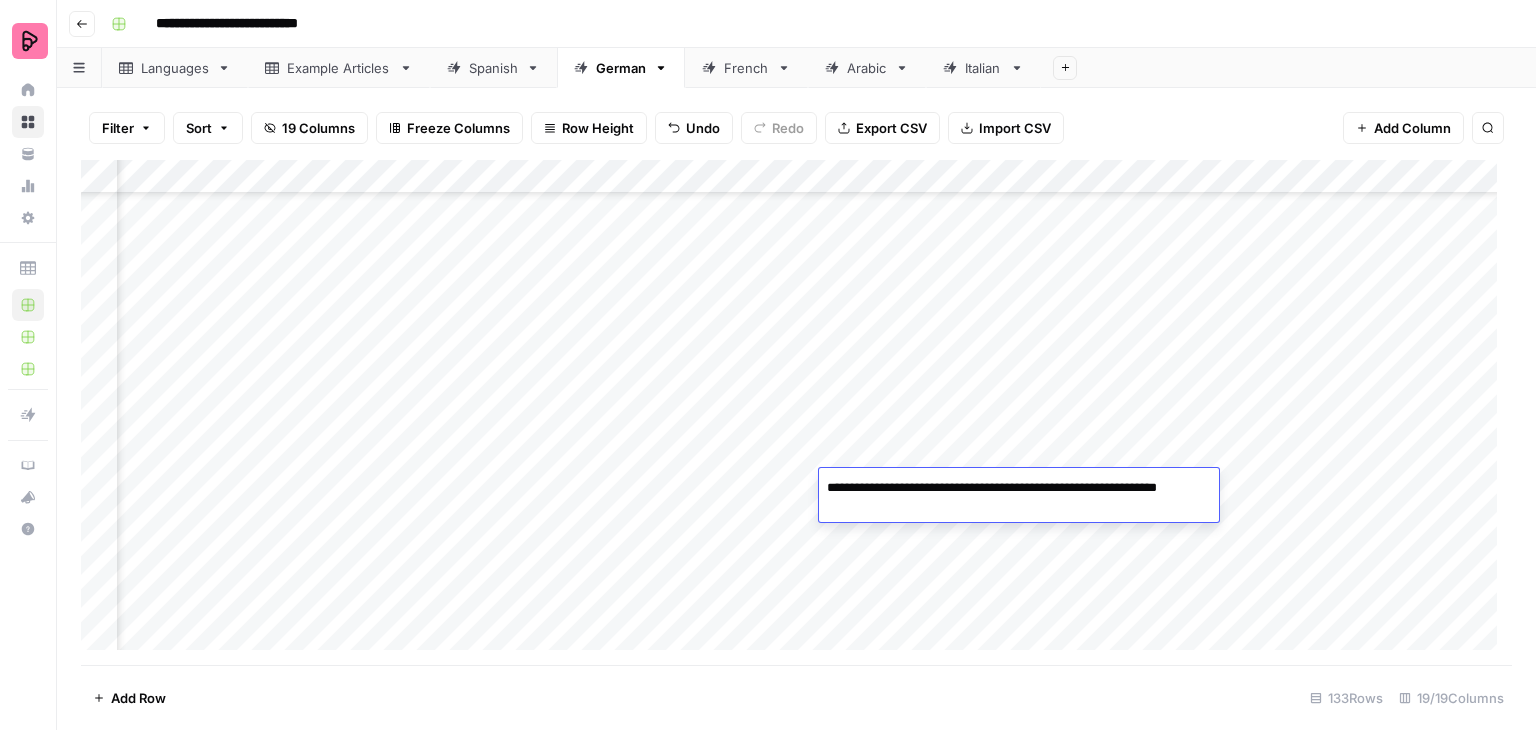 click on "**********" at bounding box center (1019, 498) 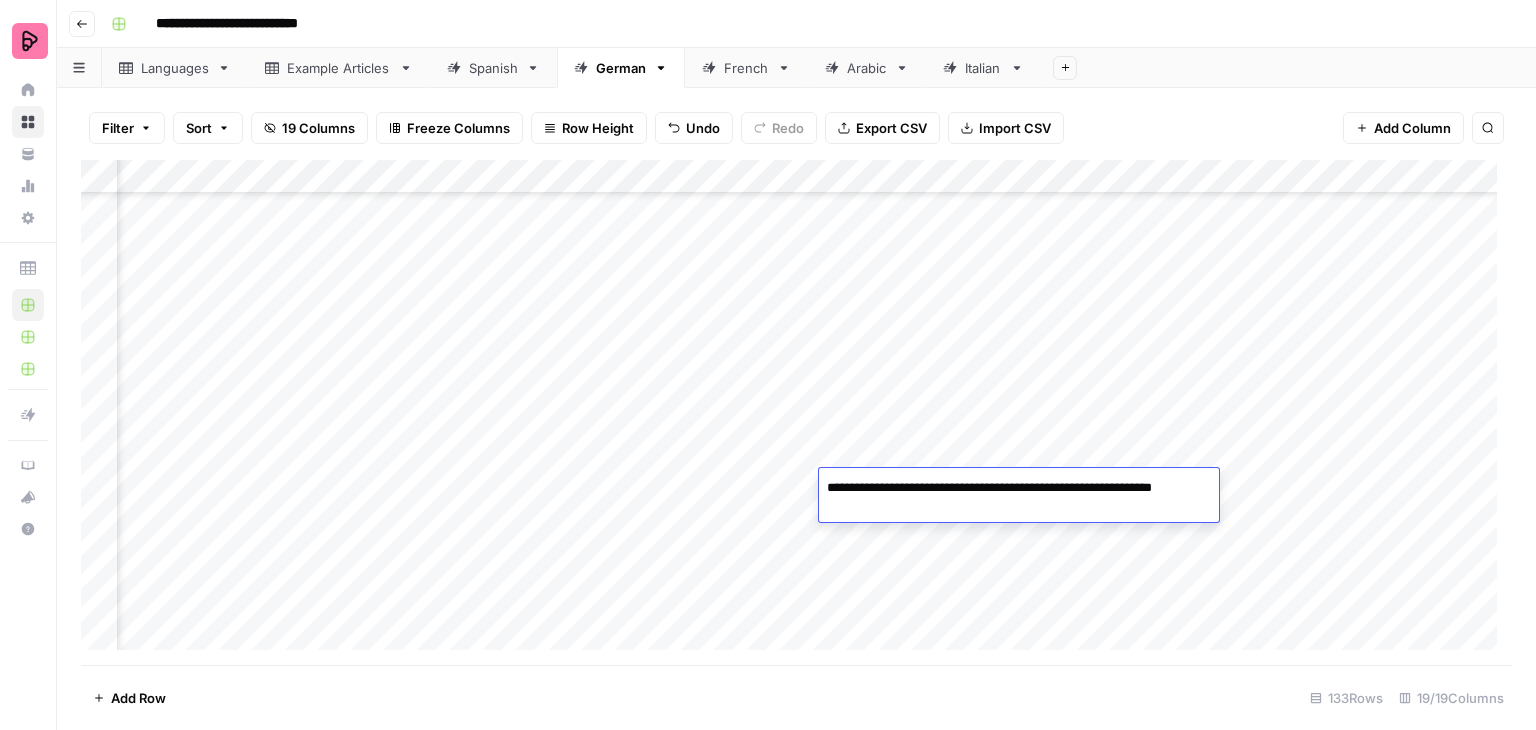 type on "**********" 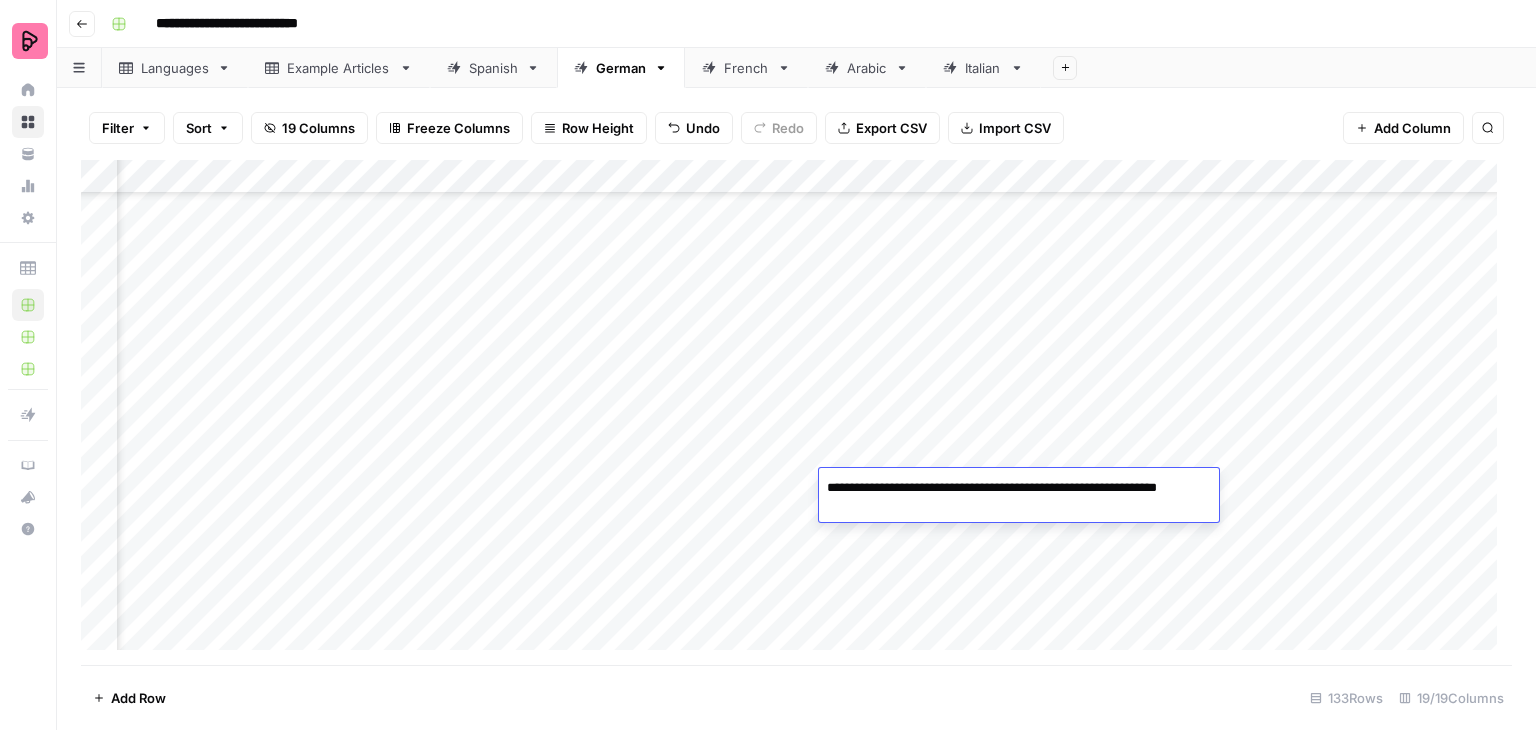 click on "**********" at bounding box center (1019, 498) 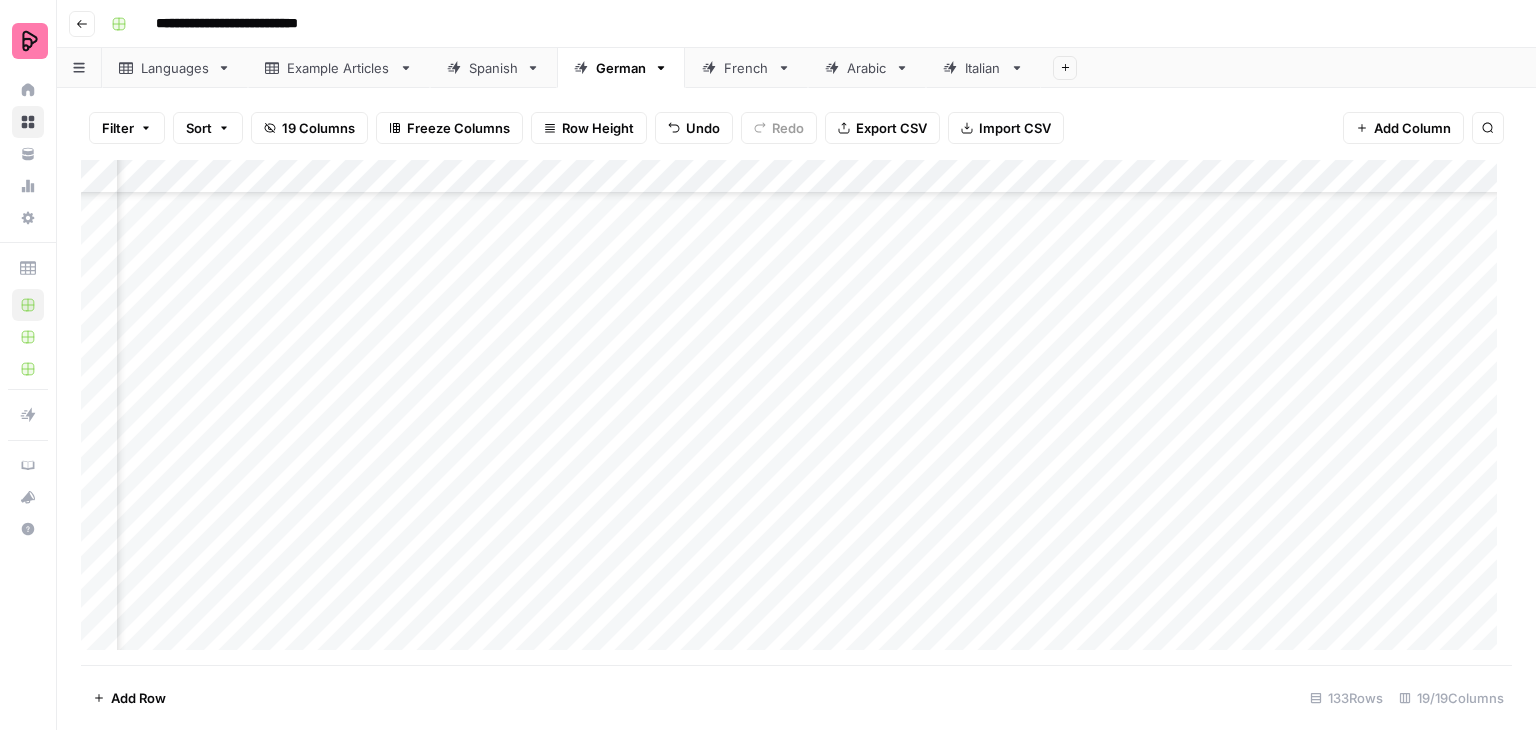 click on "Add Column" at bounding box center (796, 412) 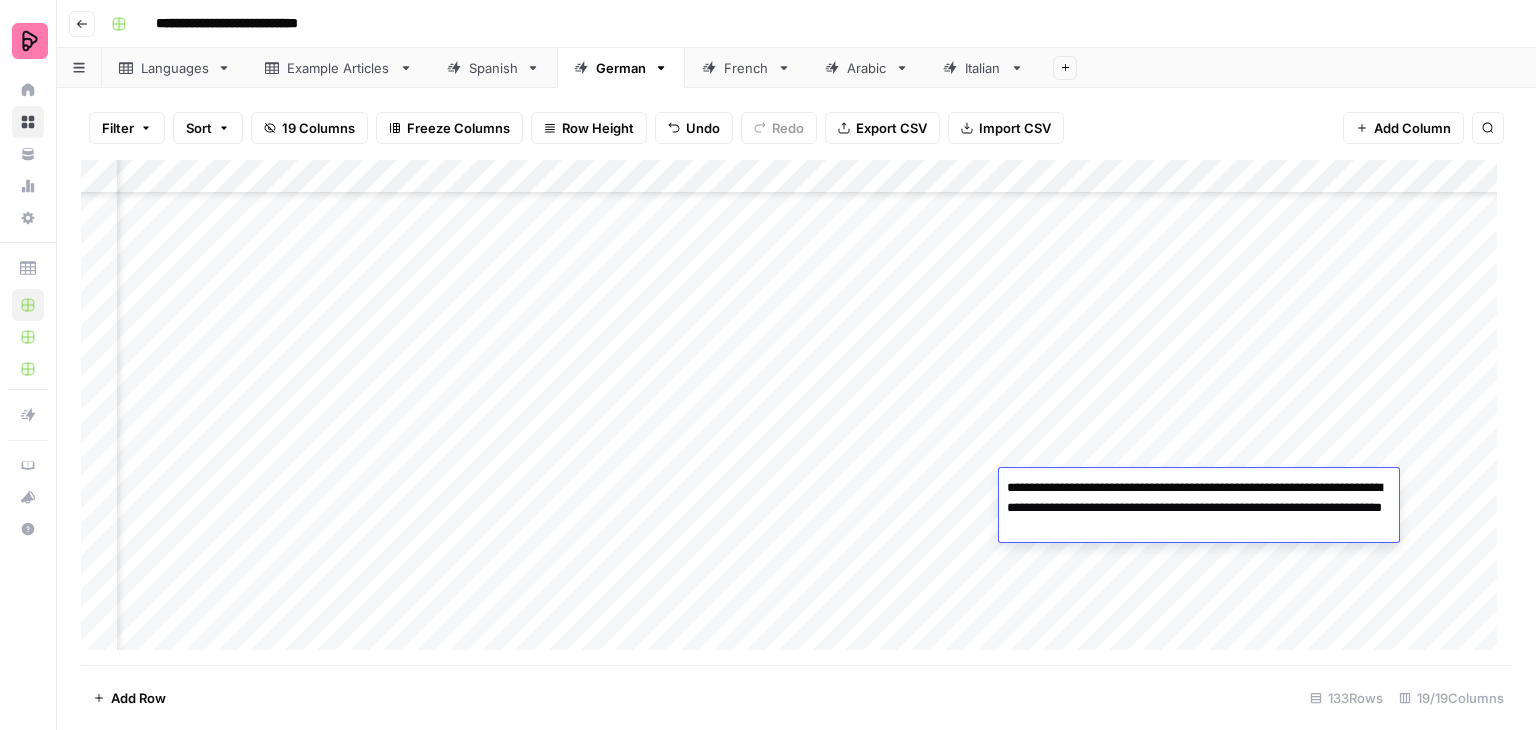 click on "**********" at bounding box center [1199, 508] 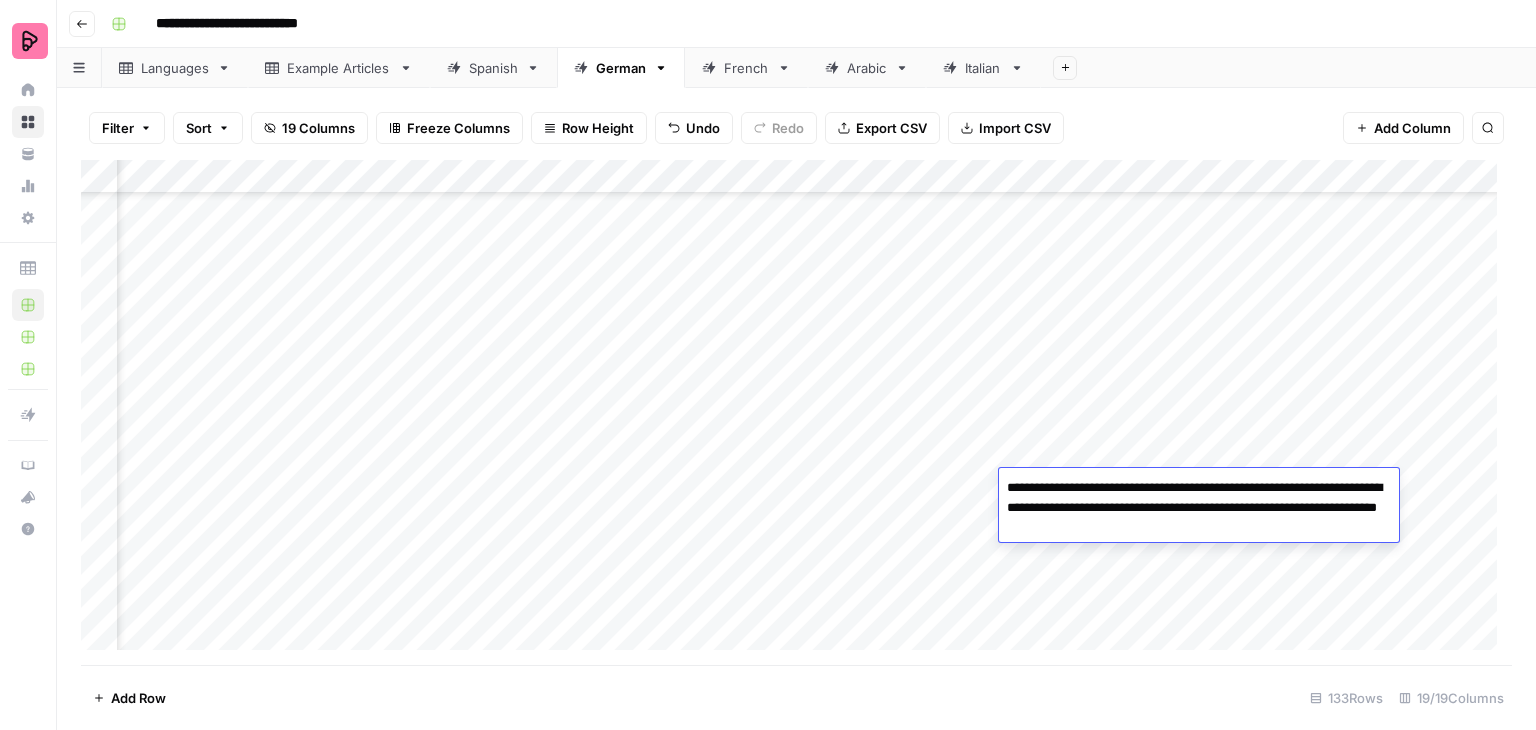 type on "**********" 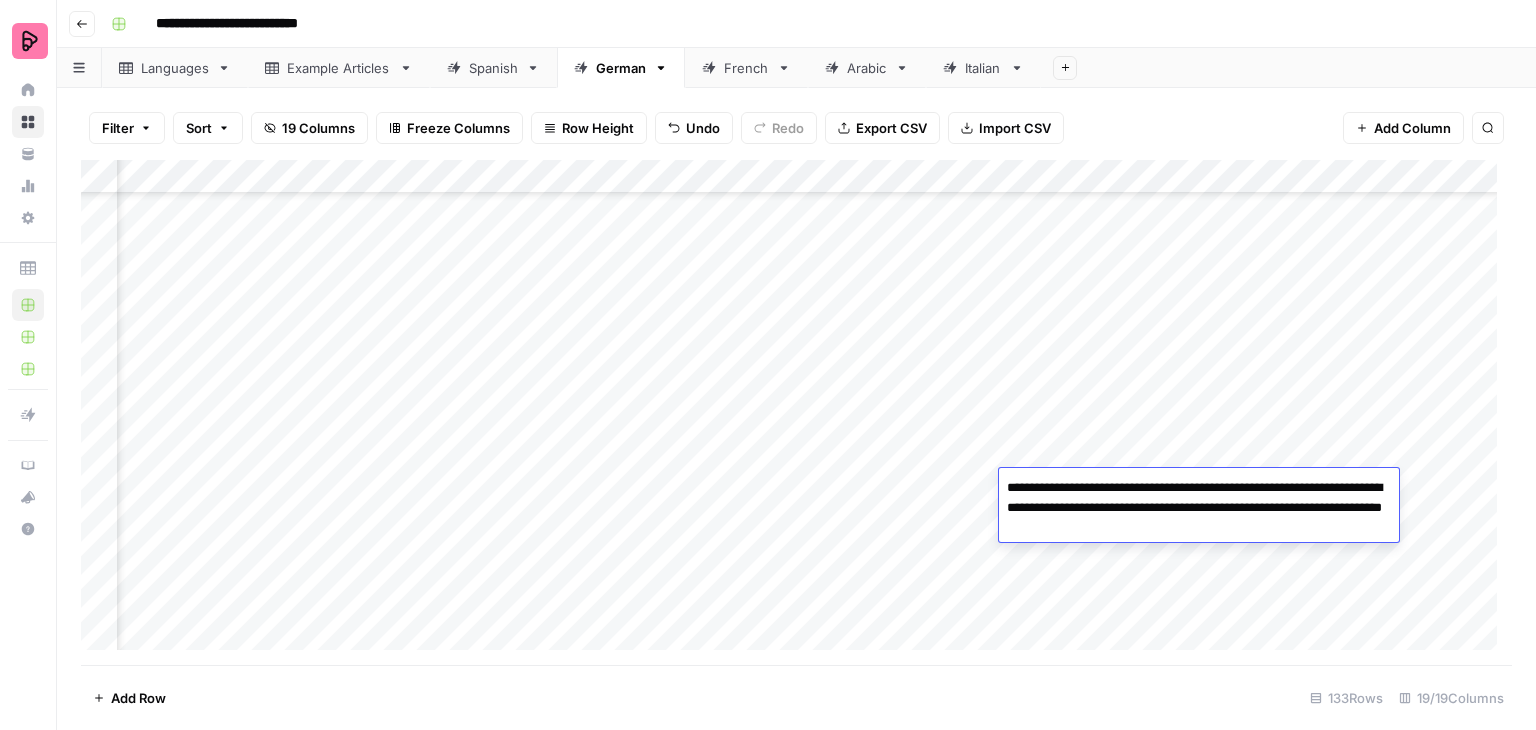 click on "**********" at bounding box center [1199, 508] 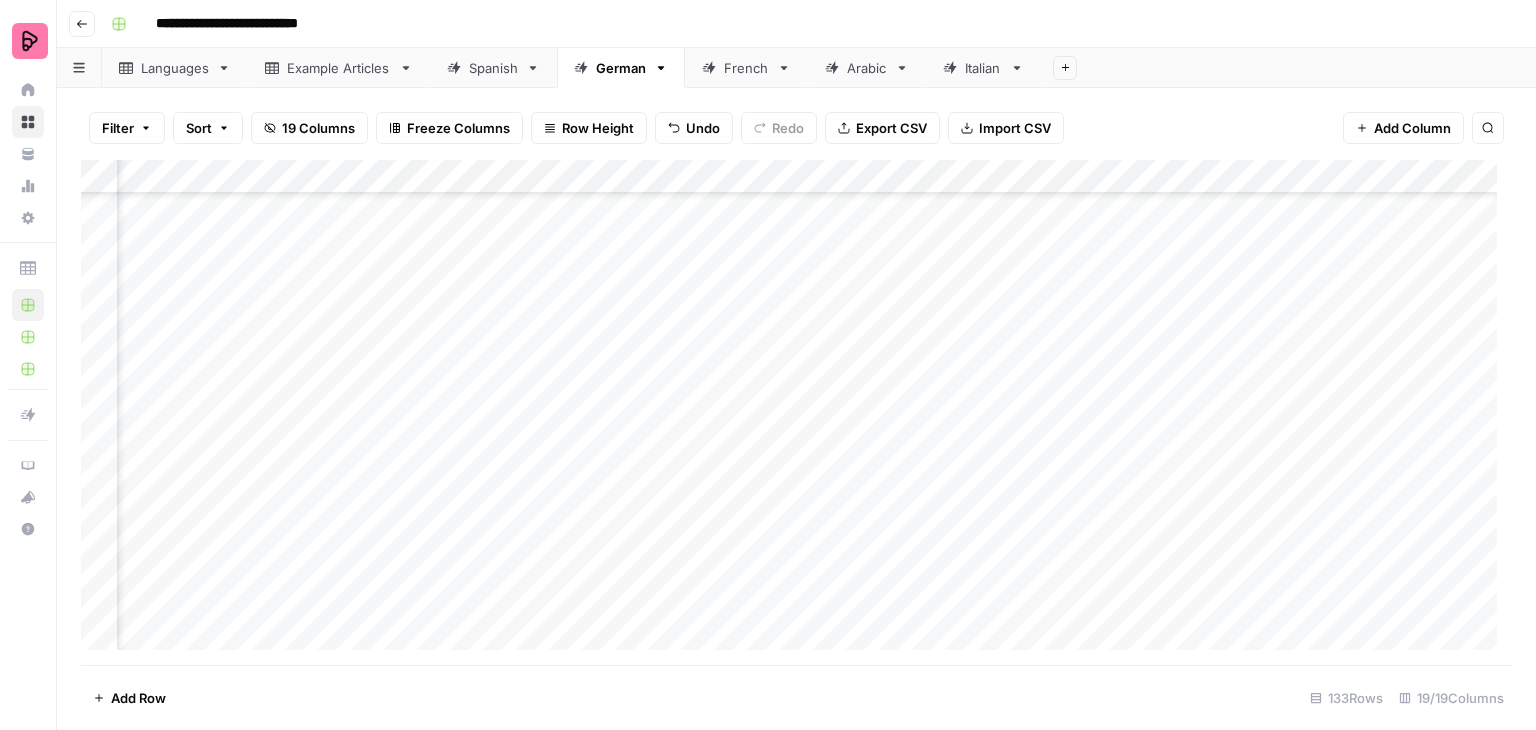 click on "Add Column" at bounding box center (796, 412) 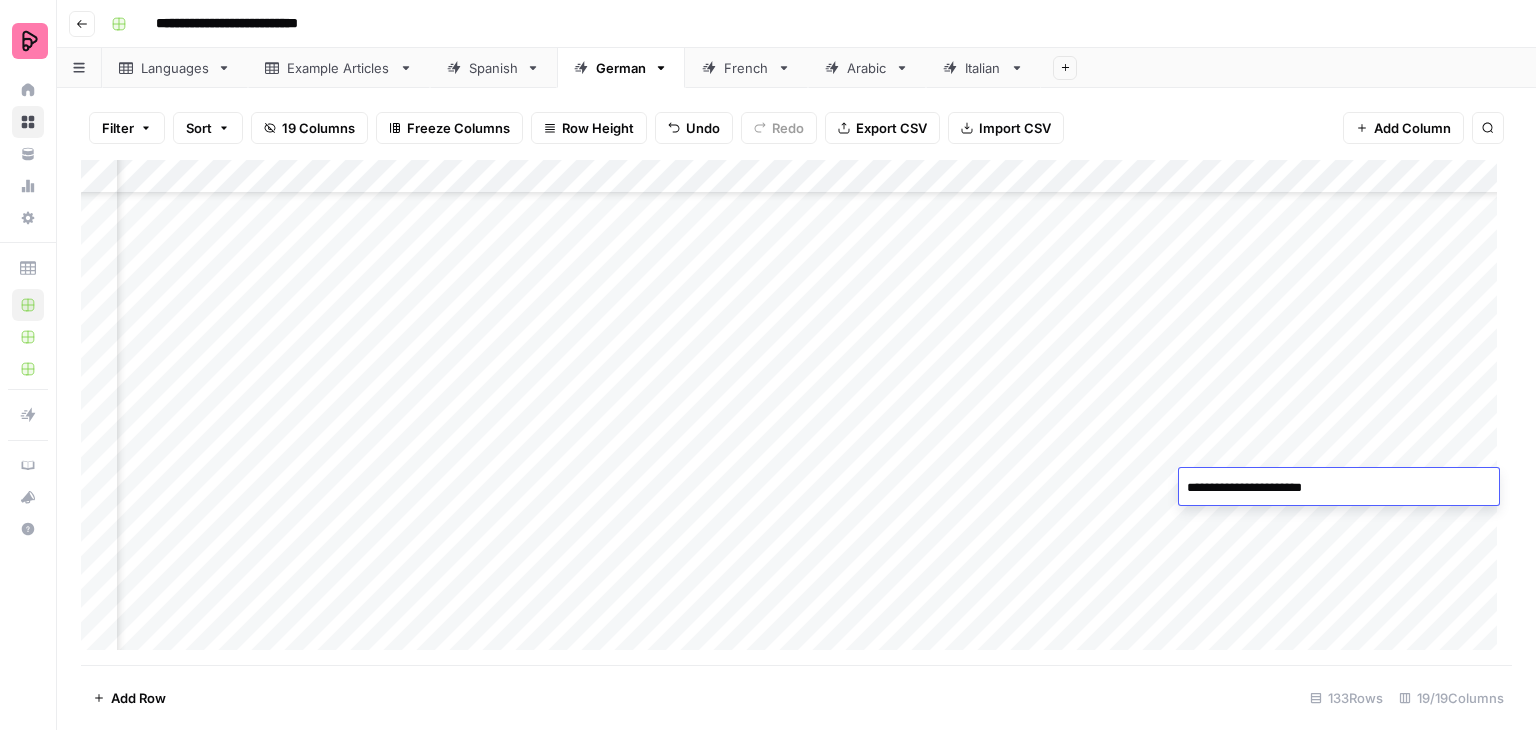 click on "Add Column" at bounding box center (796, 412) 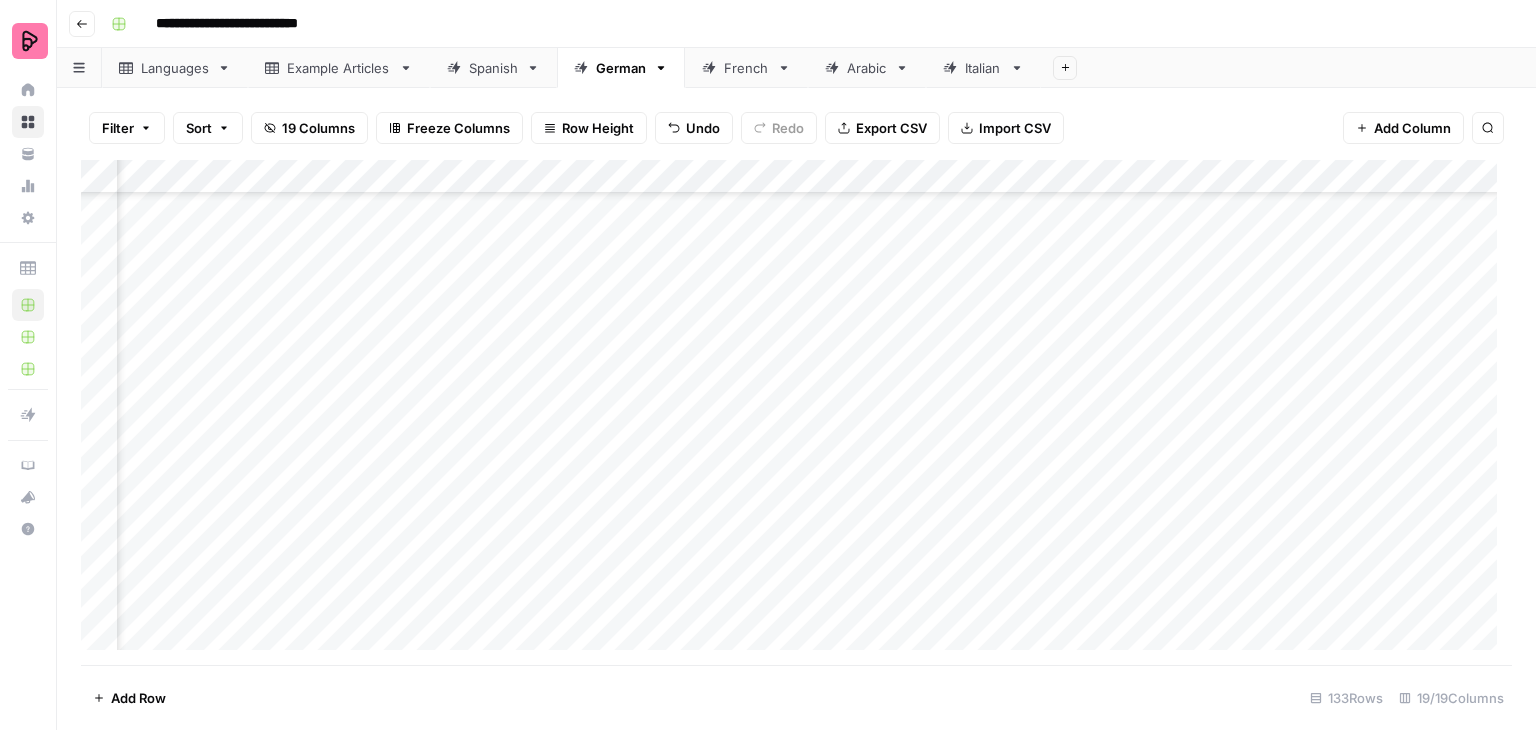 scroll, scrollTop: 3598, scrollLeft: 2132, axis: both 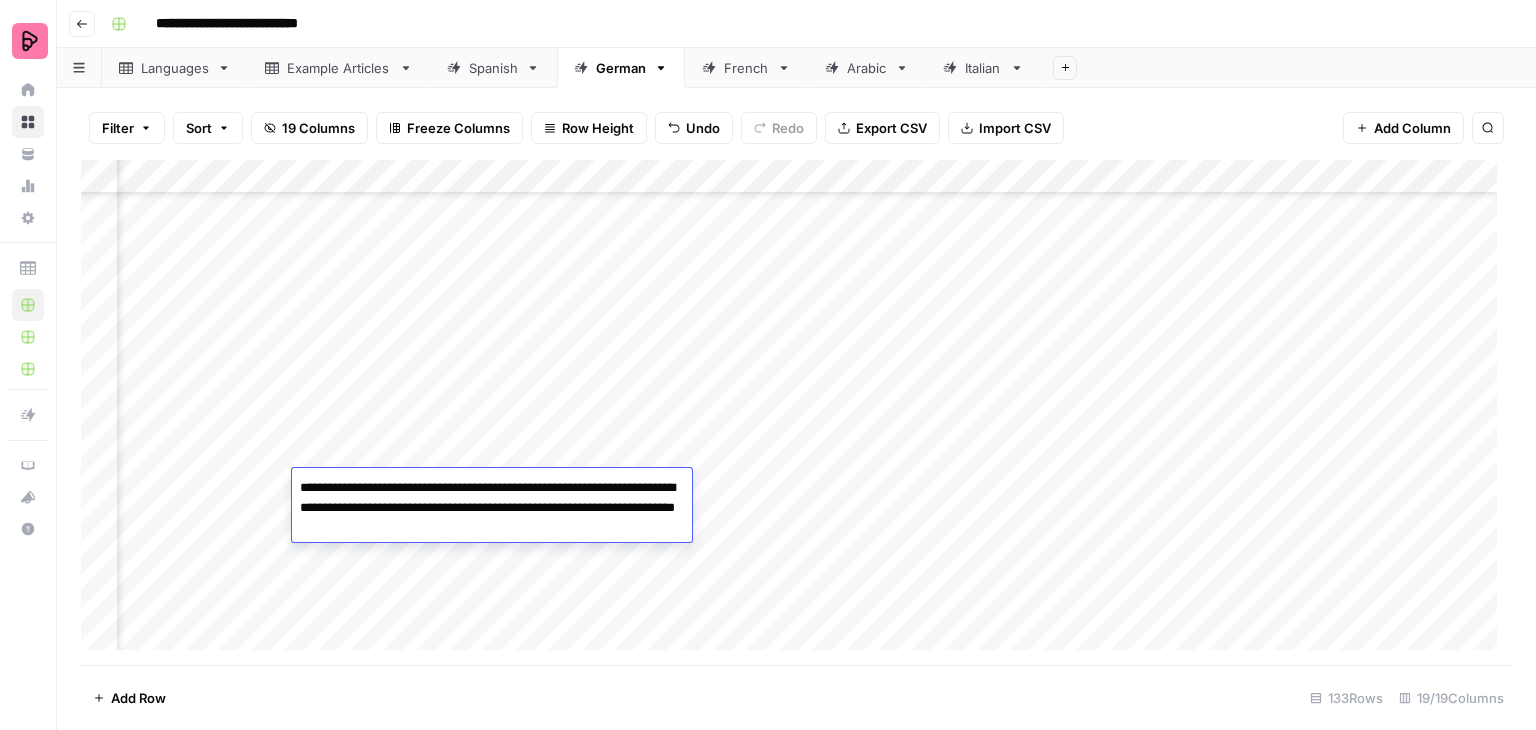 click on "**********" at bounding box center [492, 508] 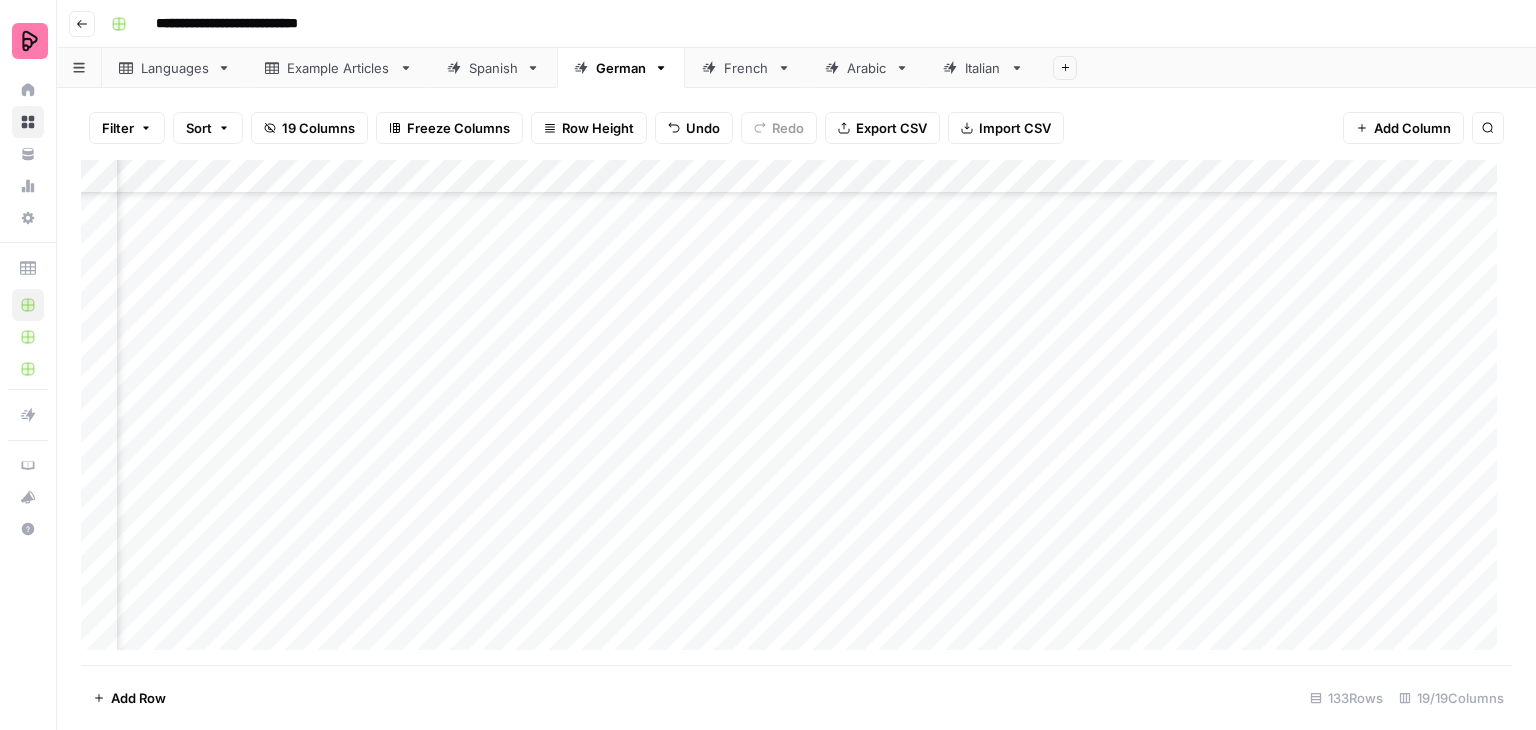 click on "Add Column" at bounding box center (796, 412) 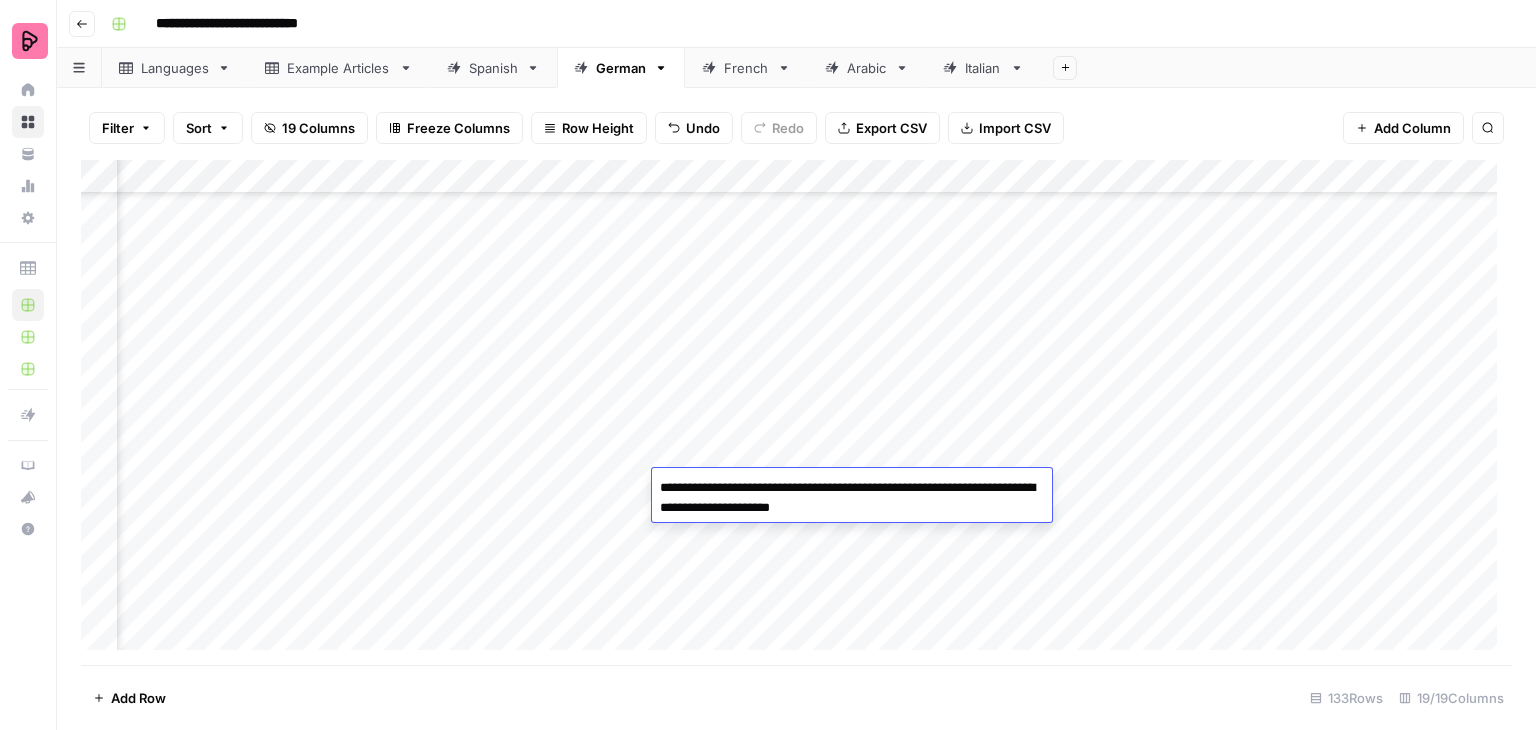 click on "**********" at bounding box center [852, 498] 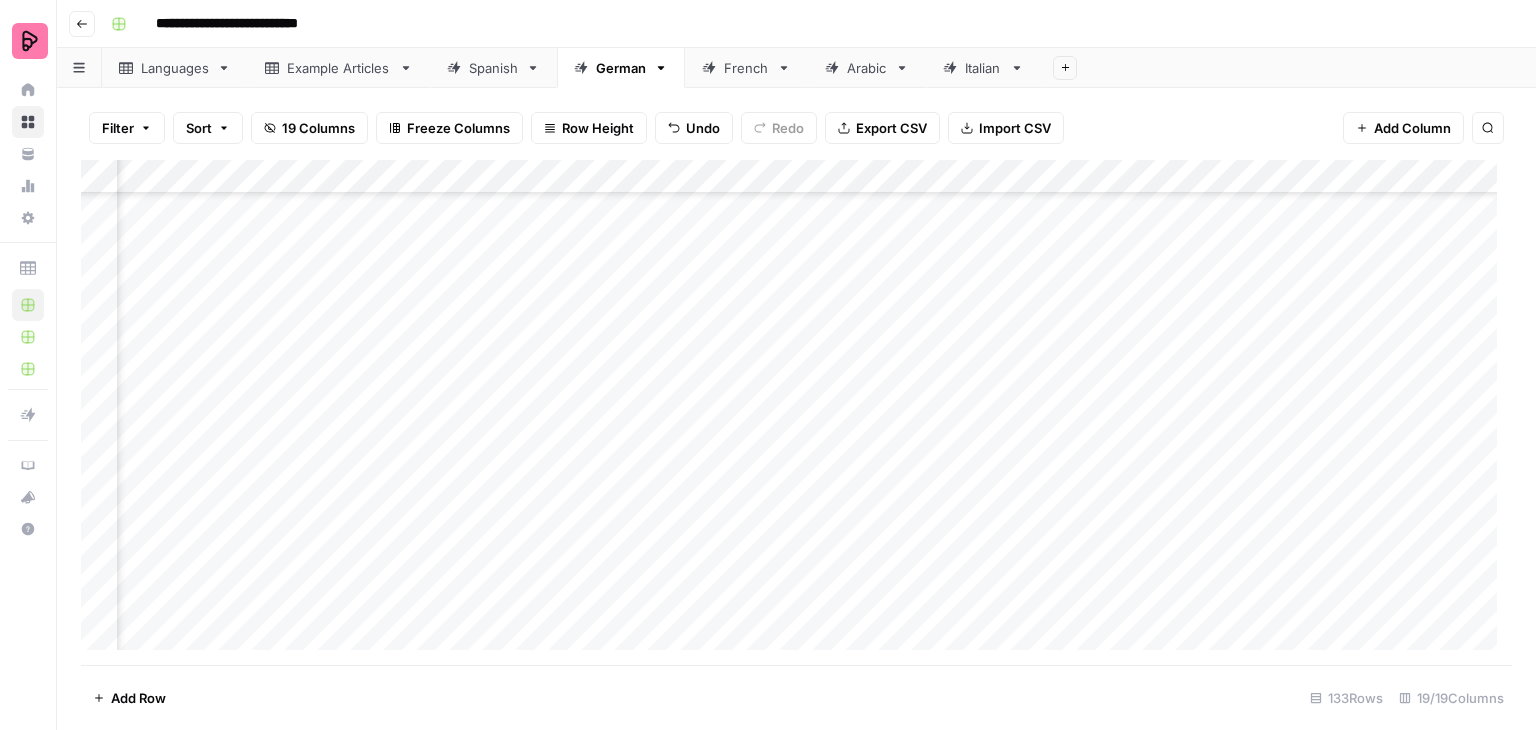 click on "Add Column" at bounding box center [796, 412] 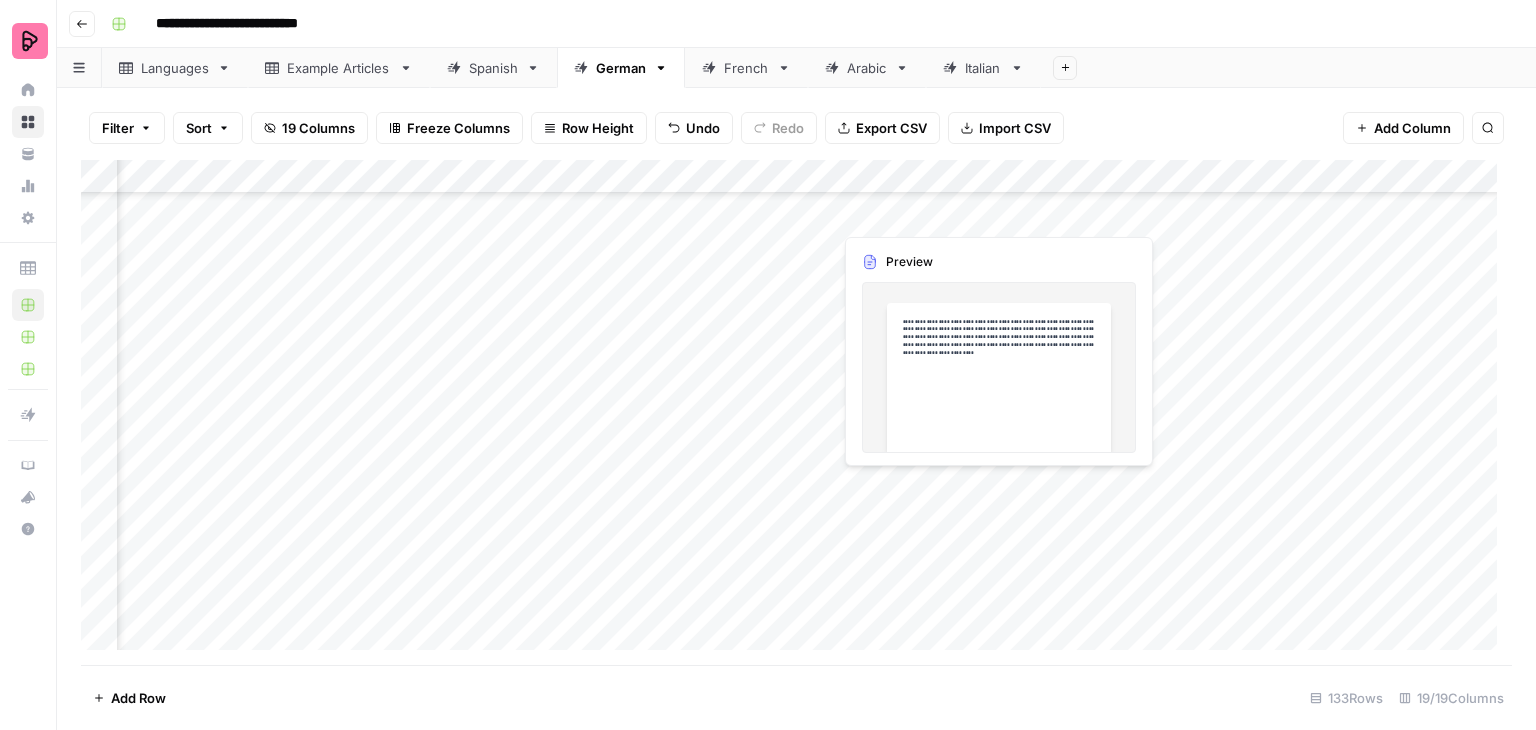 click on "Add Column" at bounding box center (796, 412) 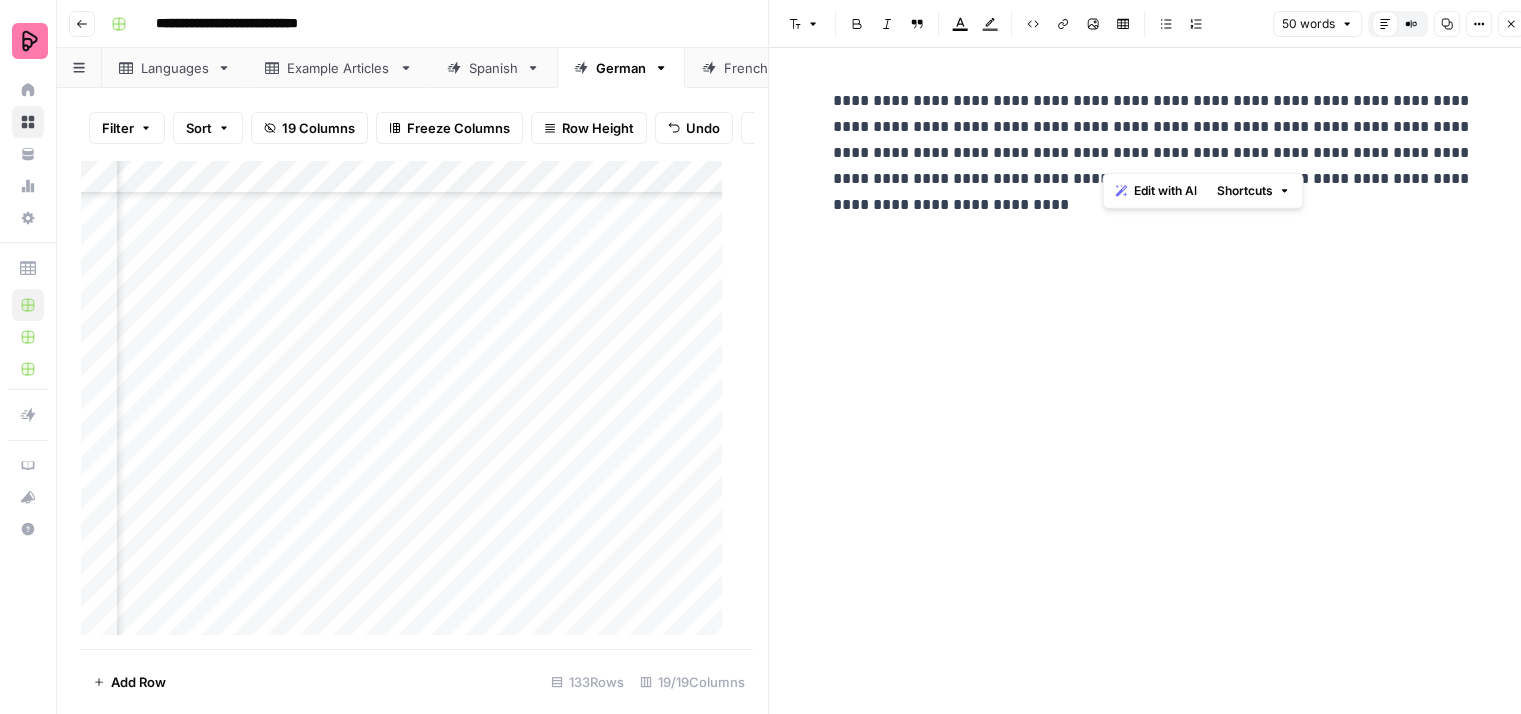 drag, startPoint x: 1155, startPoint y: 149, endPoint x: 1104, endPoint y: 165, distance: 53.450912 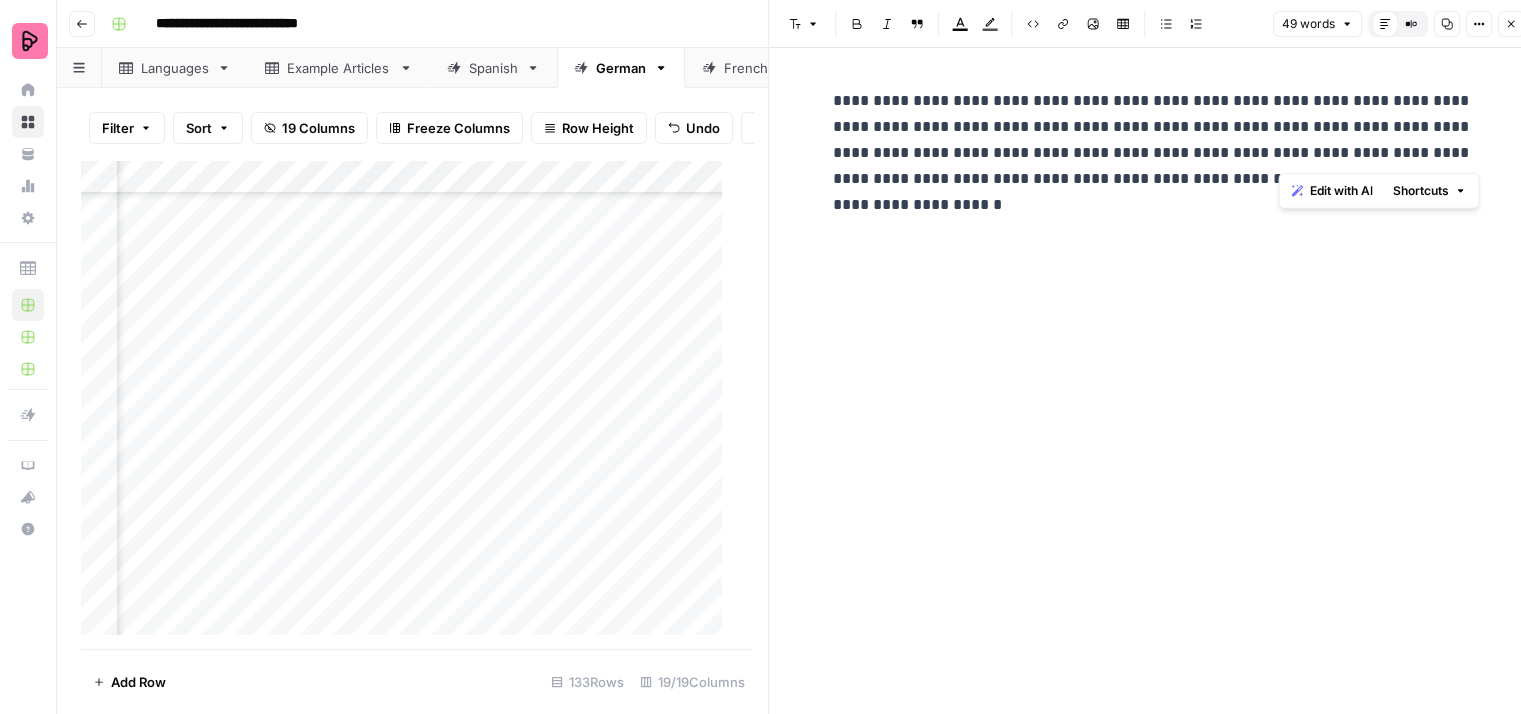 drag, startPoint x: 1332, startPoint y: 149, endPoint x: 1280, endPoint y: 159, distance: 52.95281 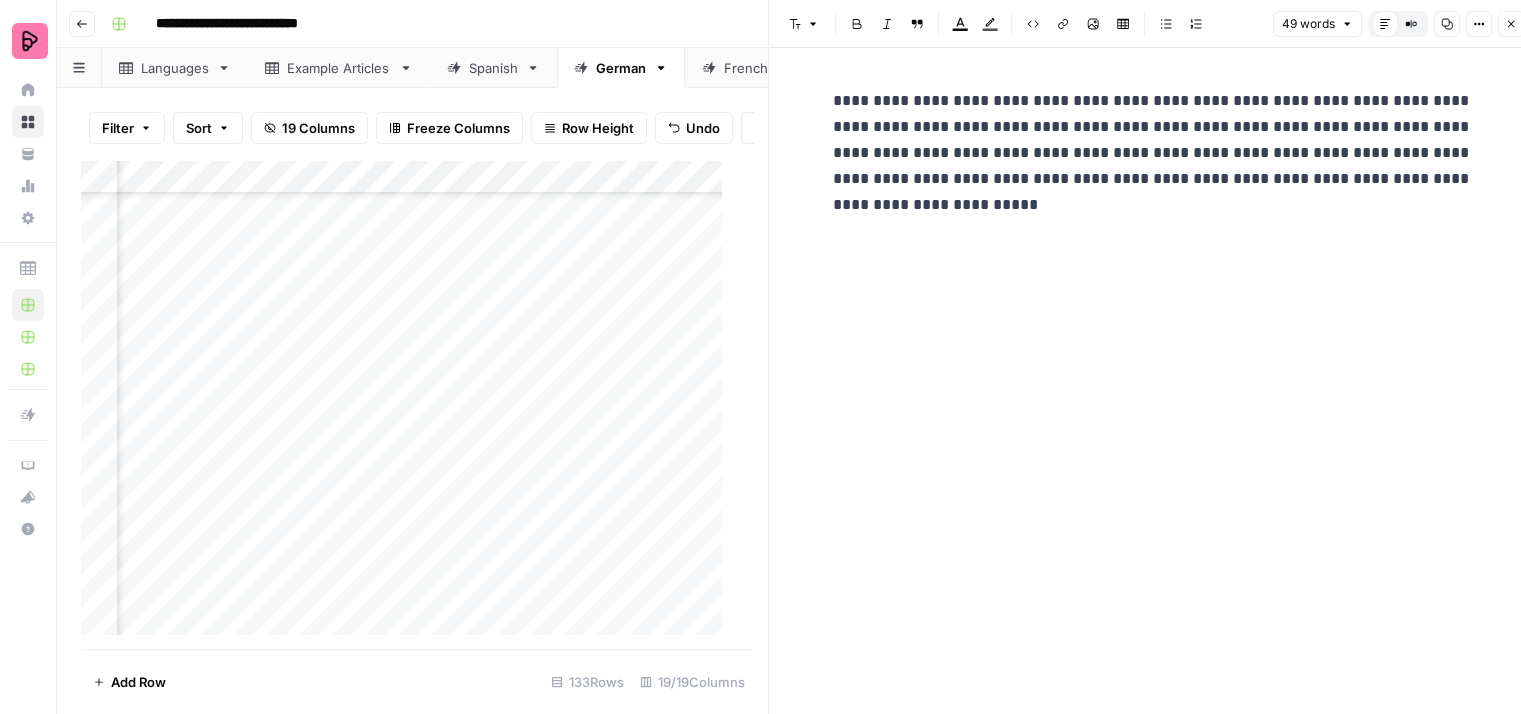 click on "**********" at bounding box center [1153, 153] 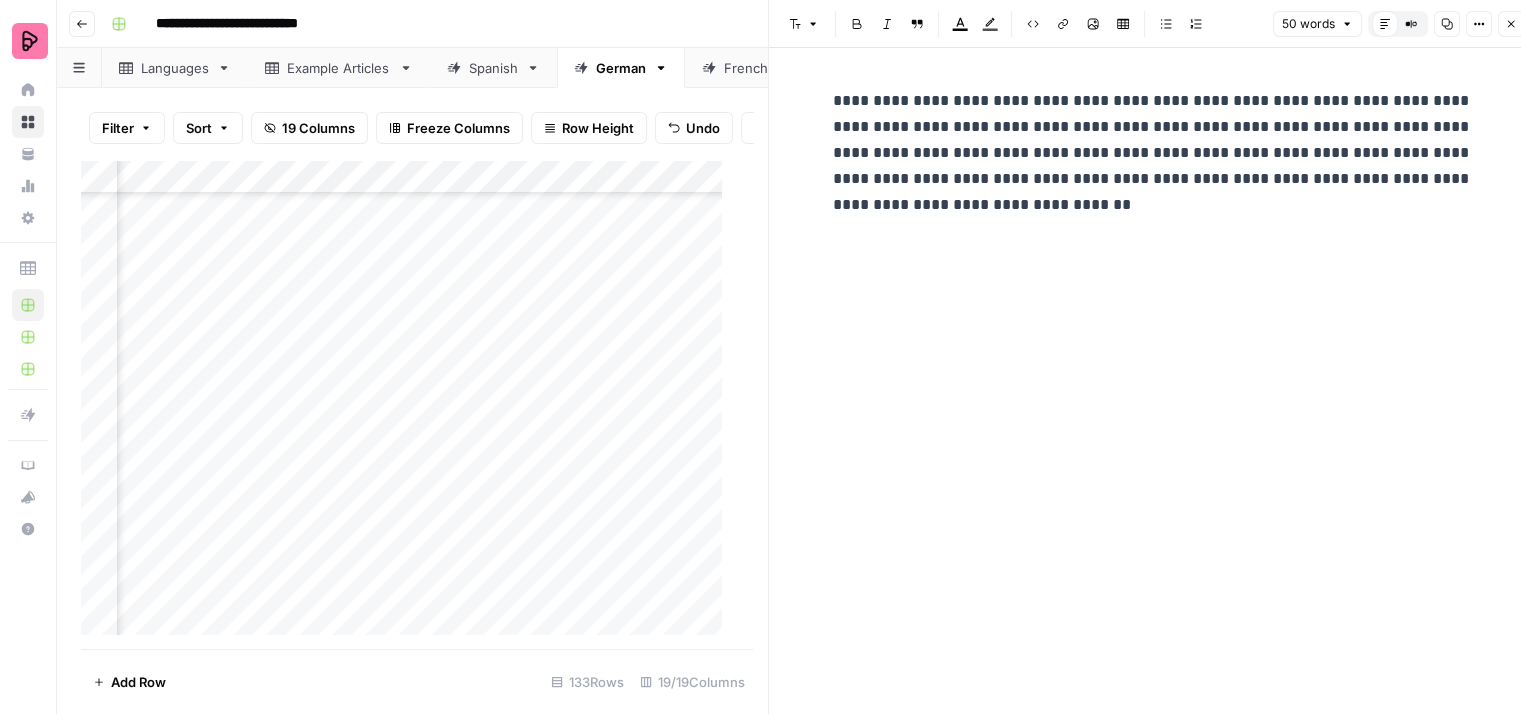 click on "**********" at bounding box center [1153, 153] 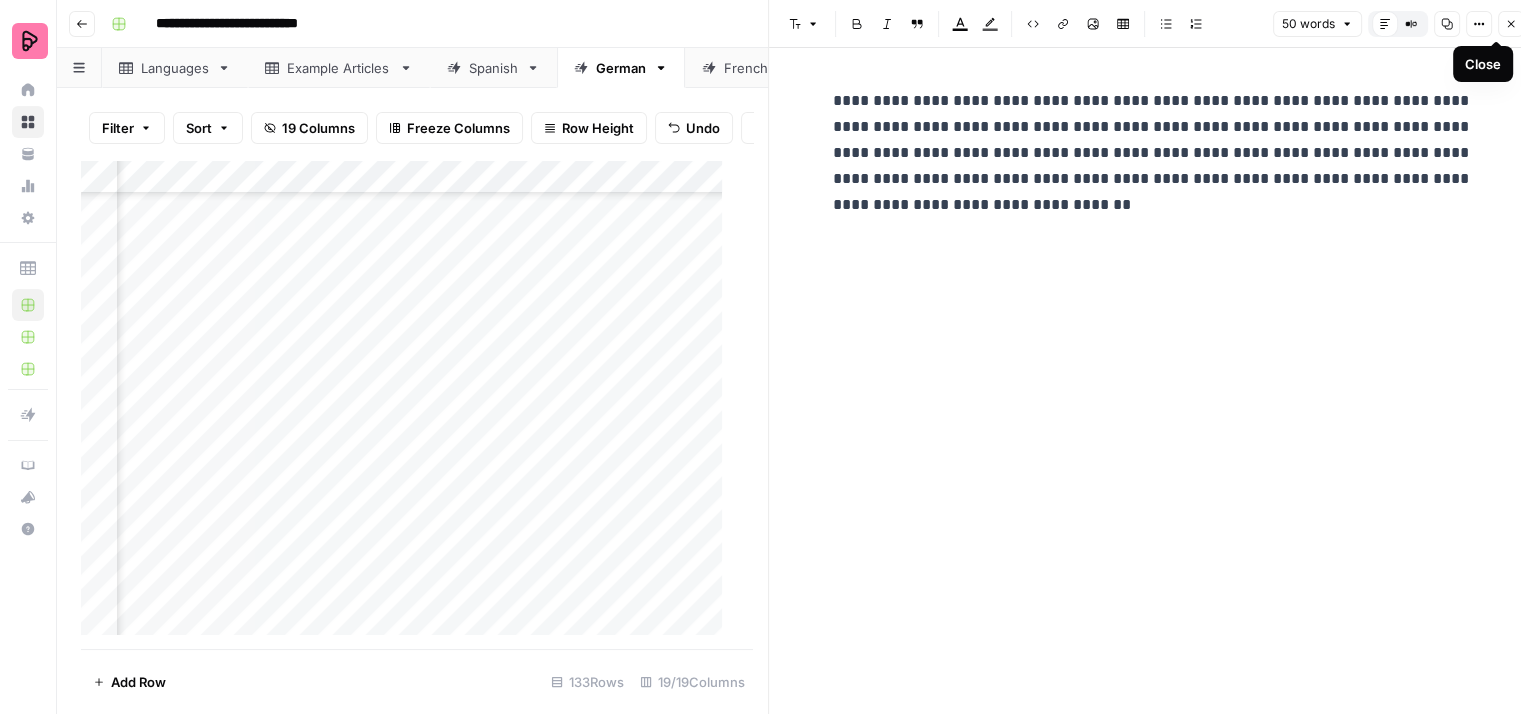 click on "Close" at bounding box center (1511, 24) 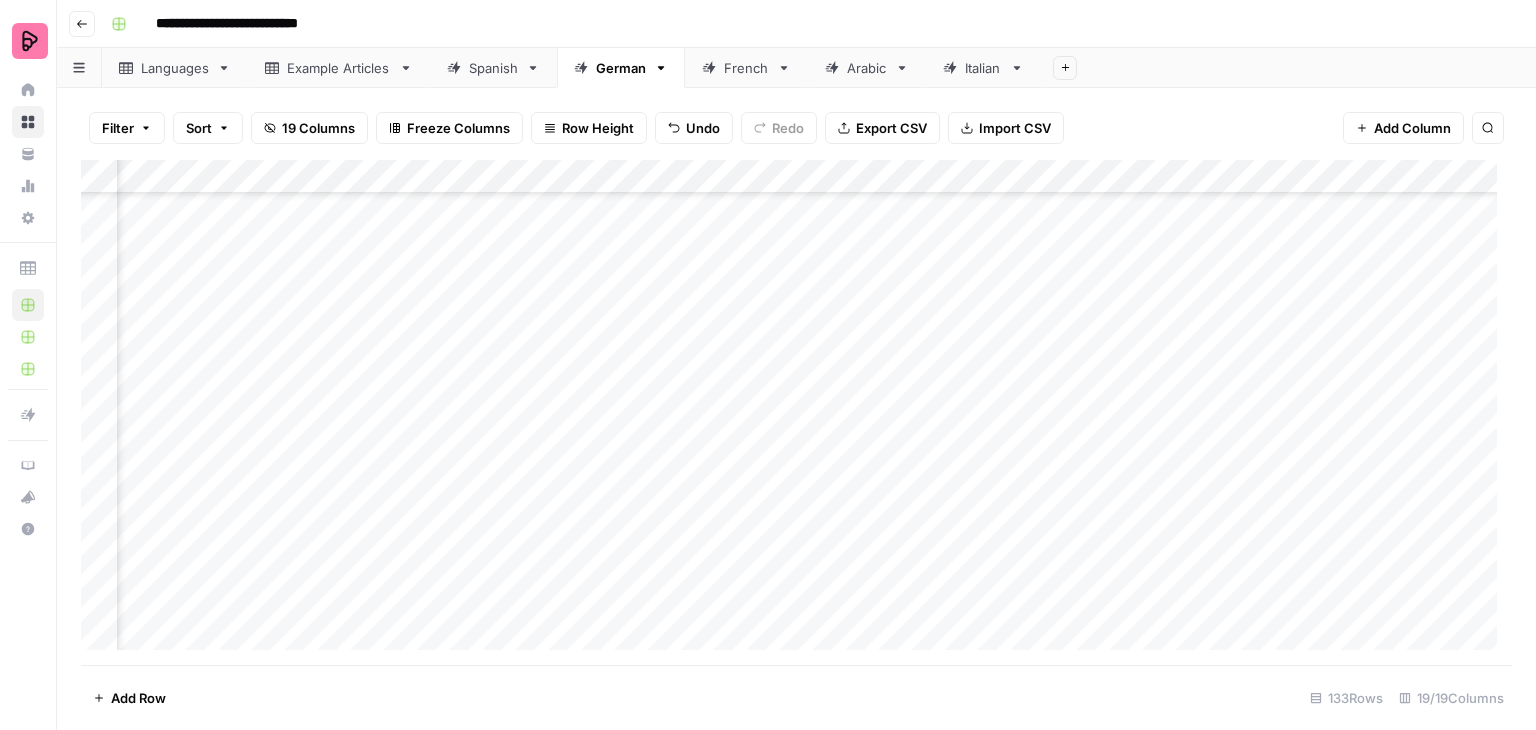 click on "Add Column" at bounding box center (796, 412) 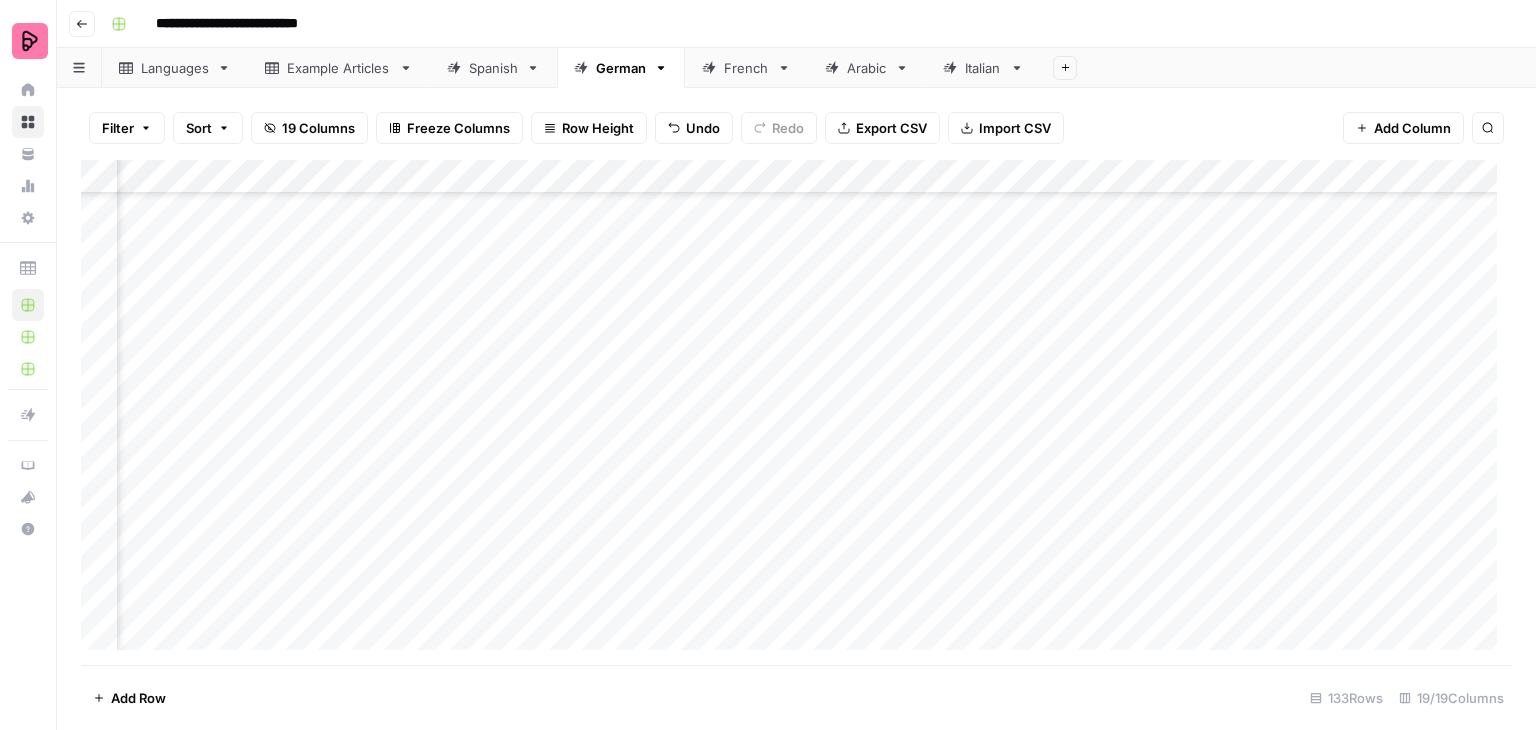click on "Add Column" at bounding box center [796, 412] 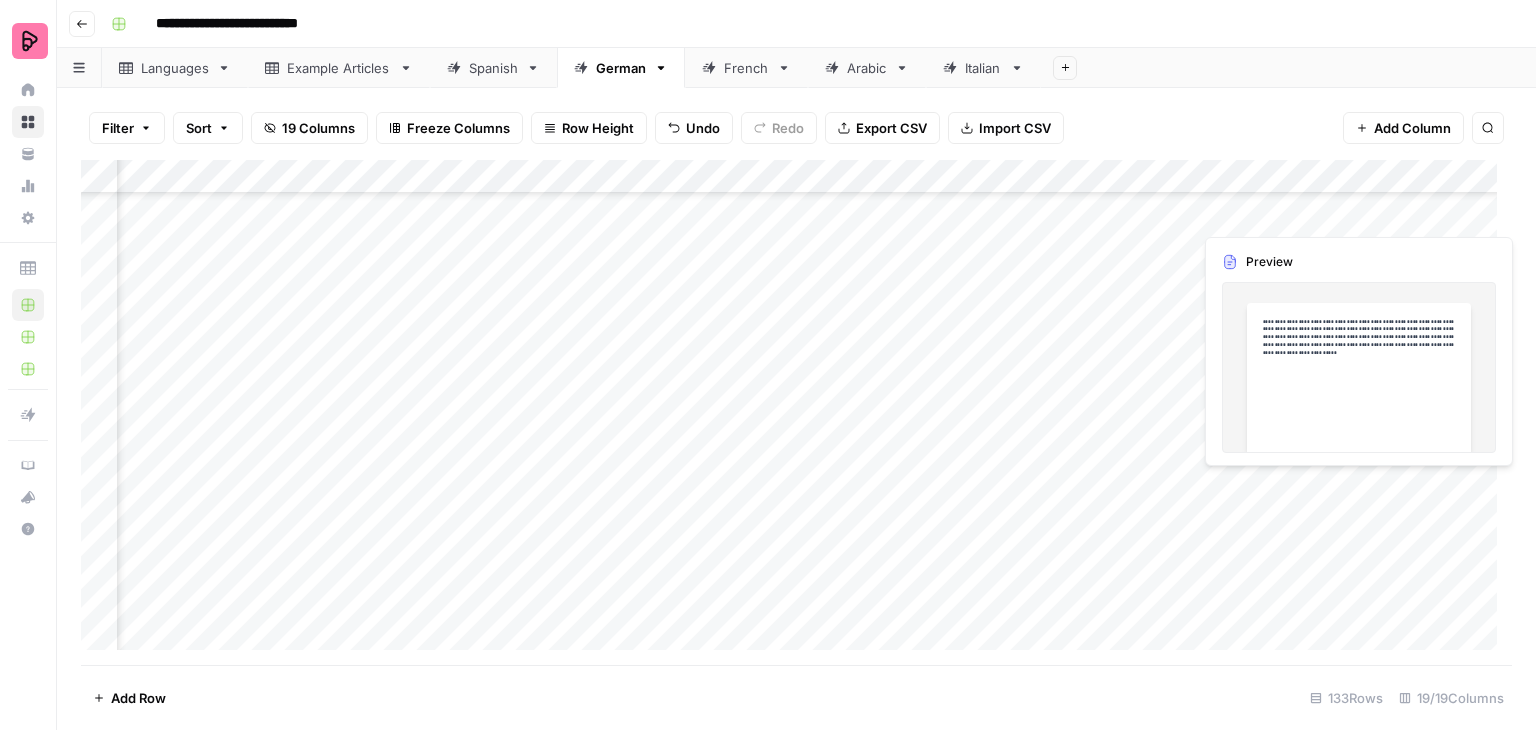 click on "Add Column" at bounding box center (796, 412) 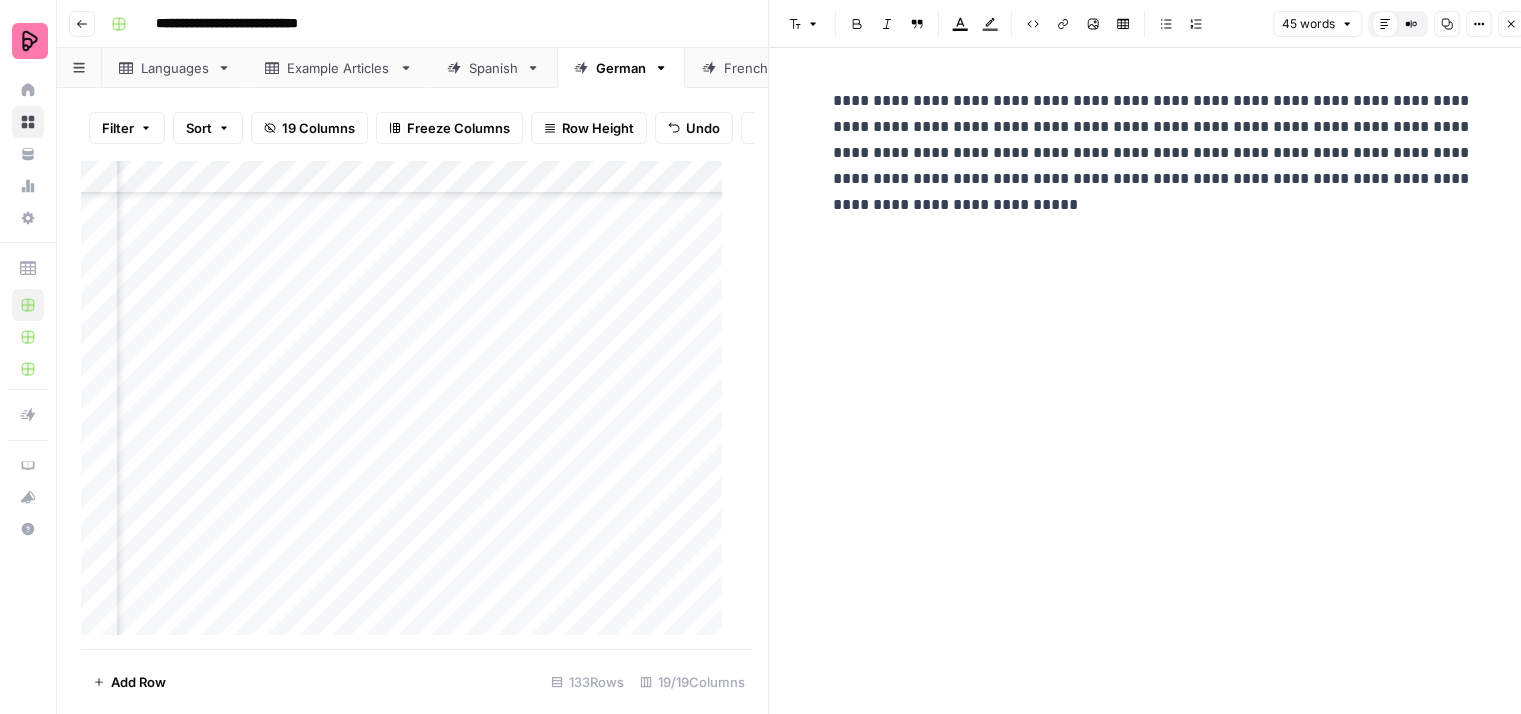 click 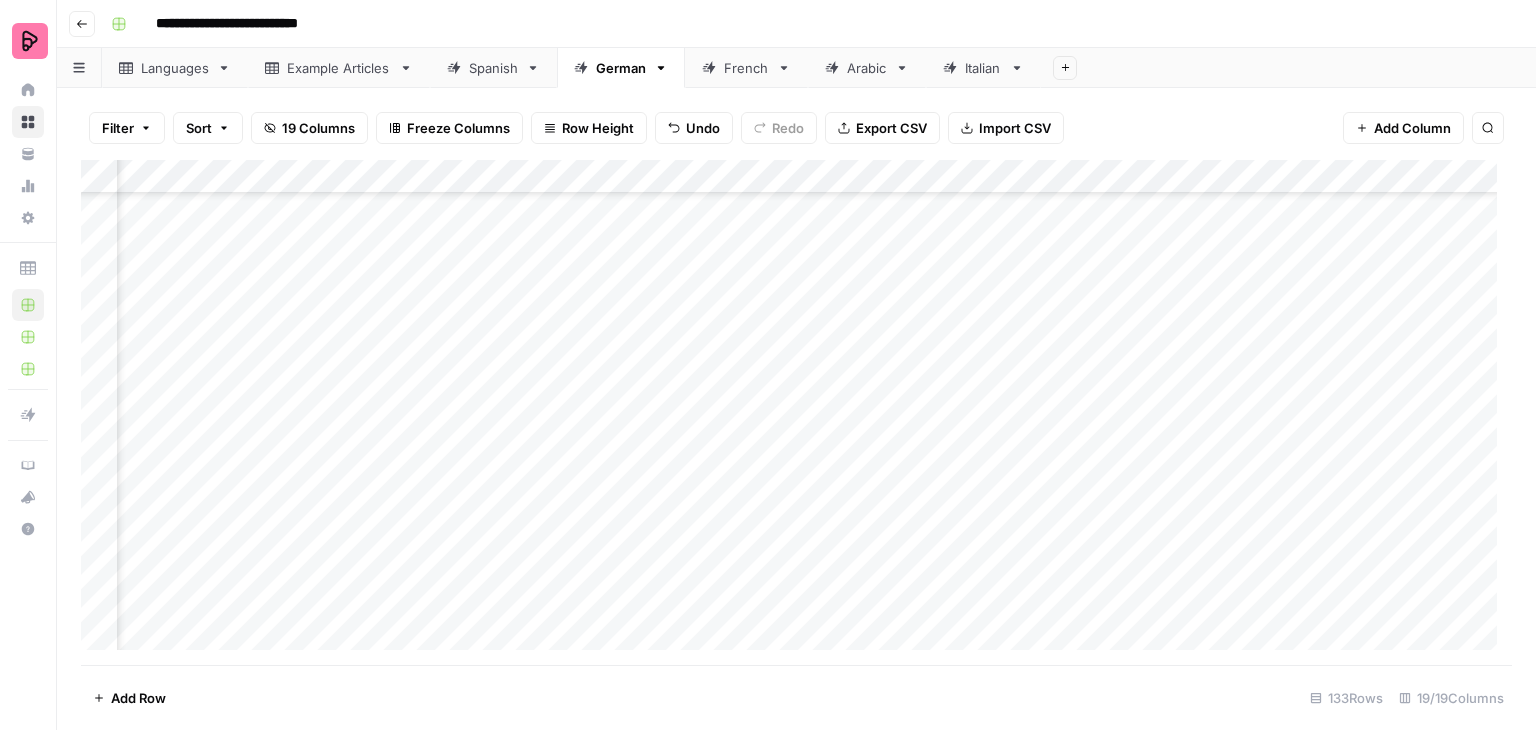 scroll, scrollTop: 3598, scrollLeft: 2481, axis: both 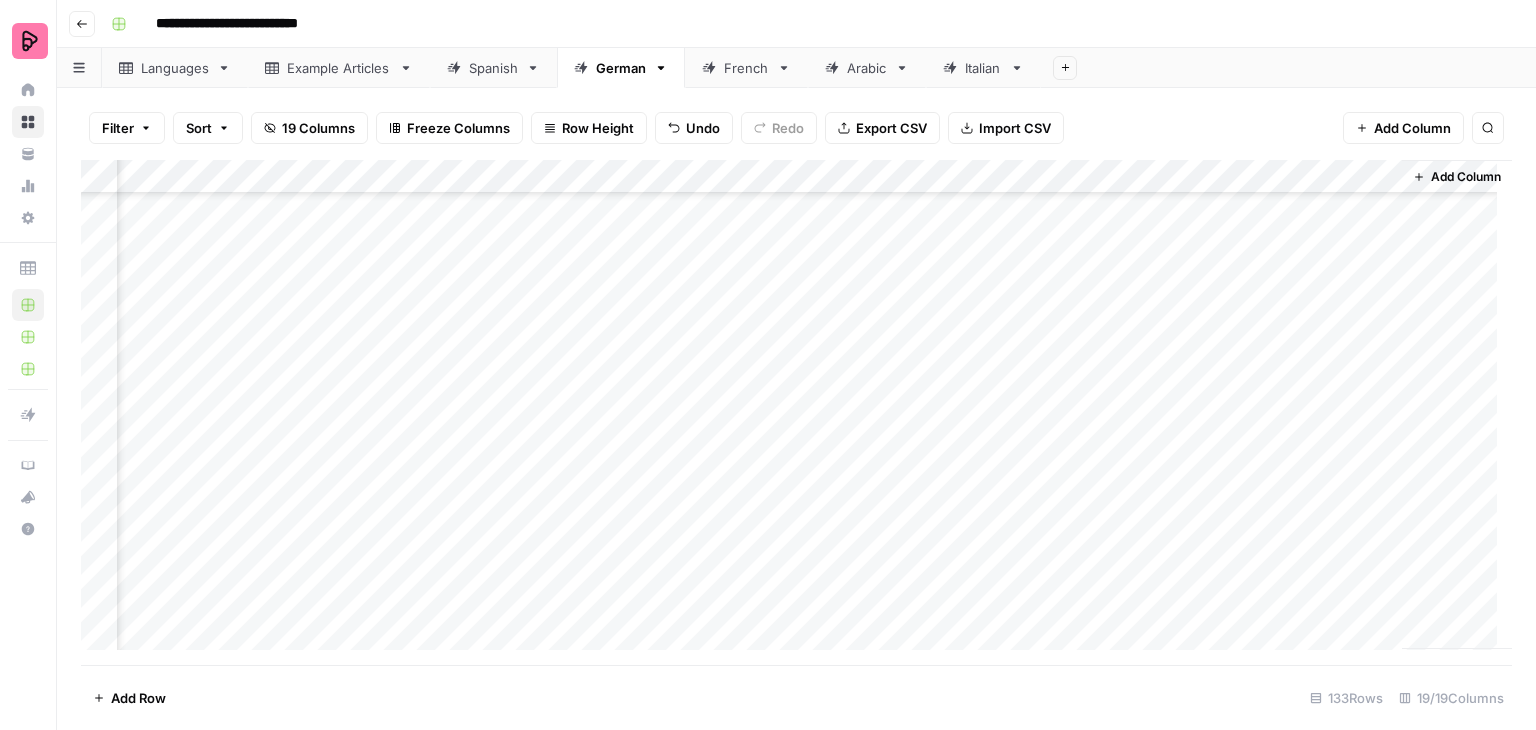 click on "Add Column" at bounding box center (796, 412) 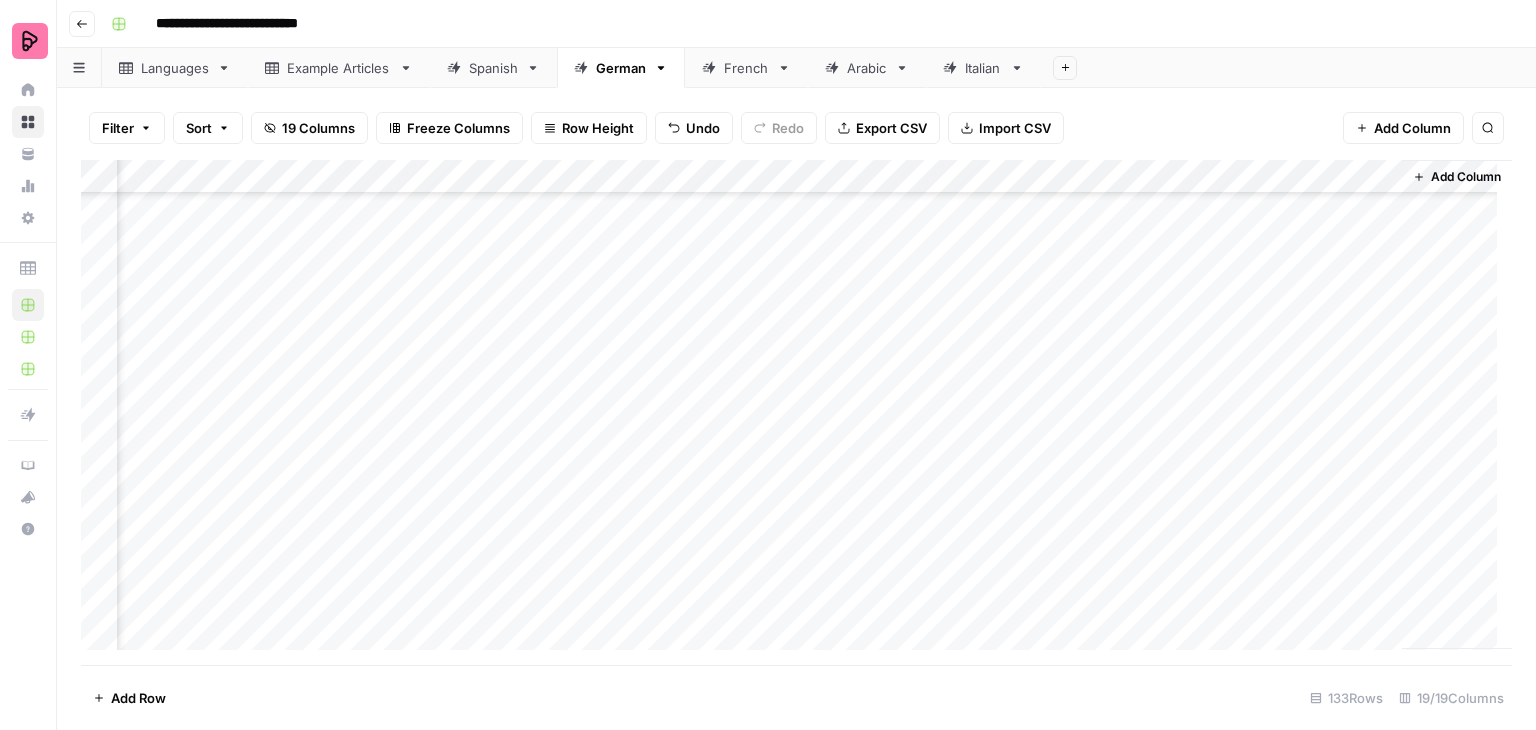 click on "Add Column" at bounding box center (796, 412) 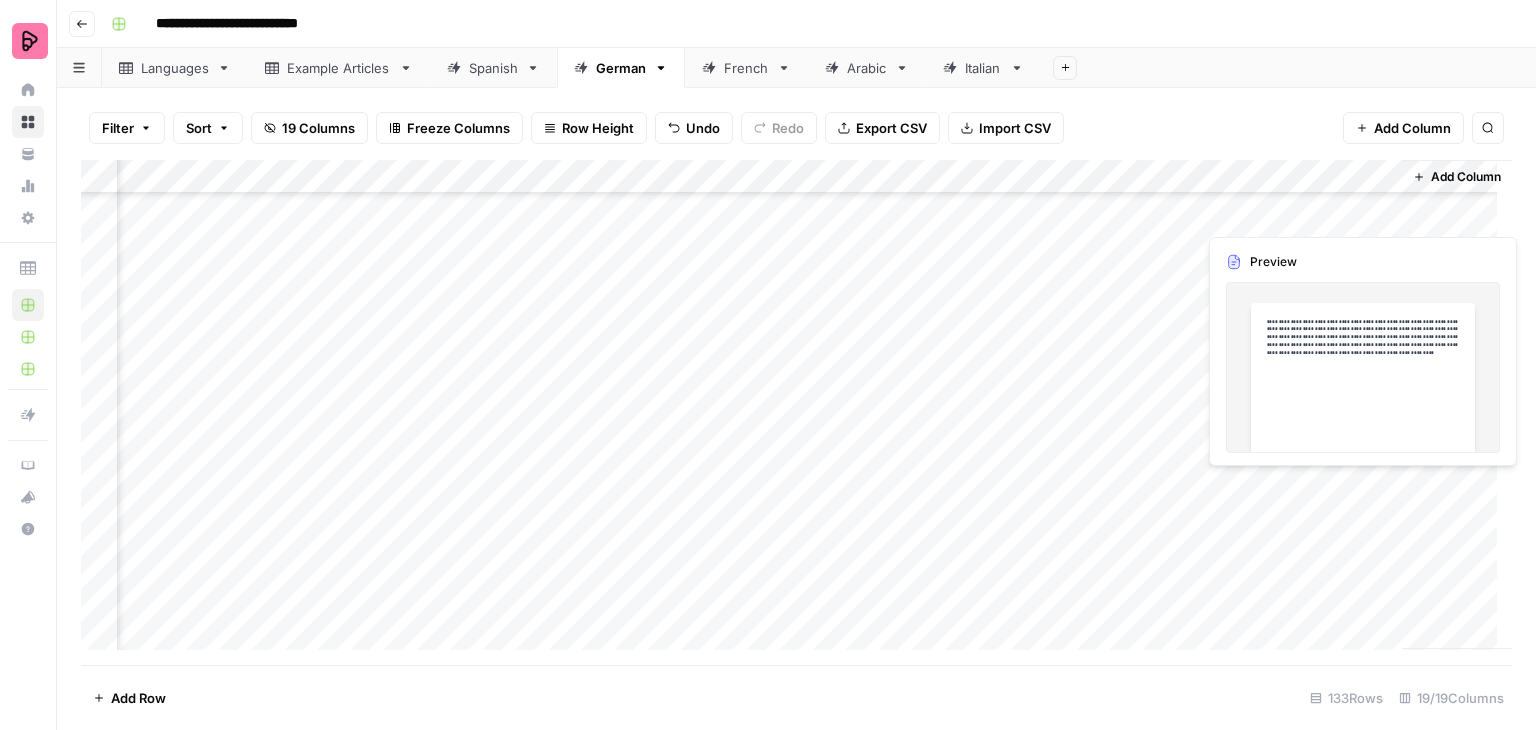 click on "Add Column" at bounding box center (796, 412) 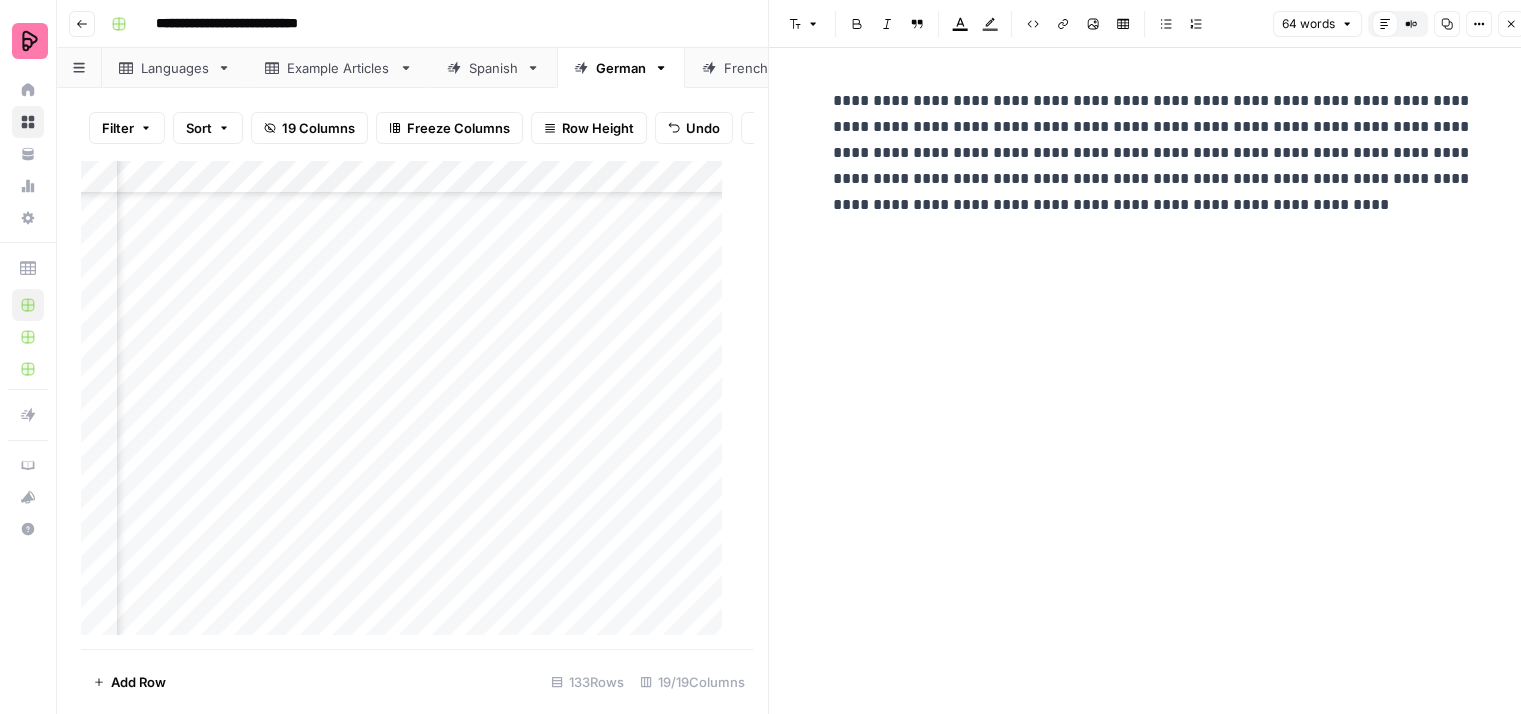 click 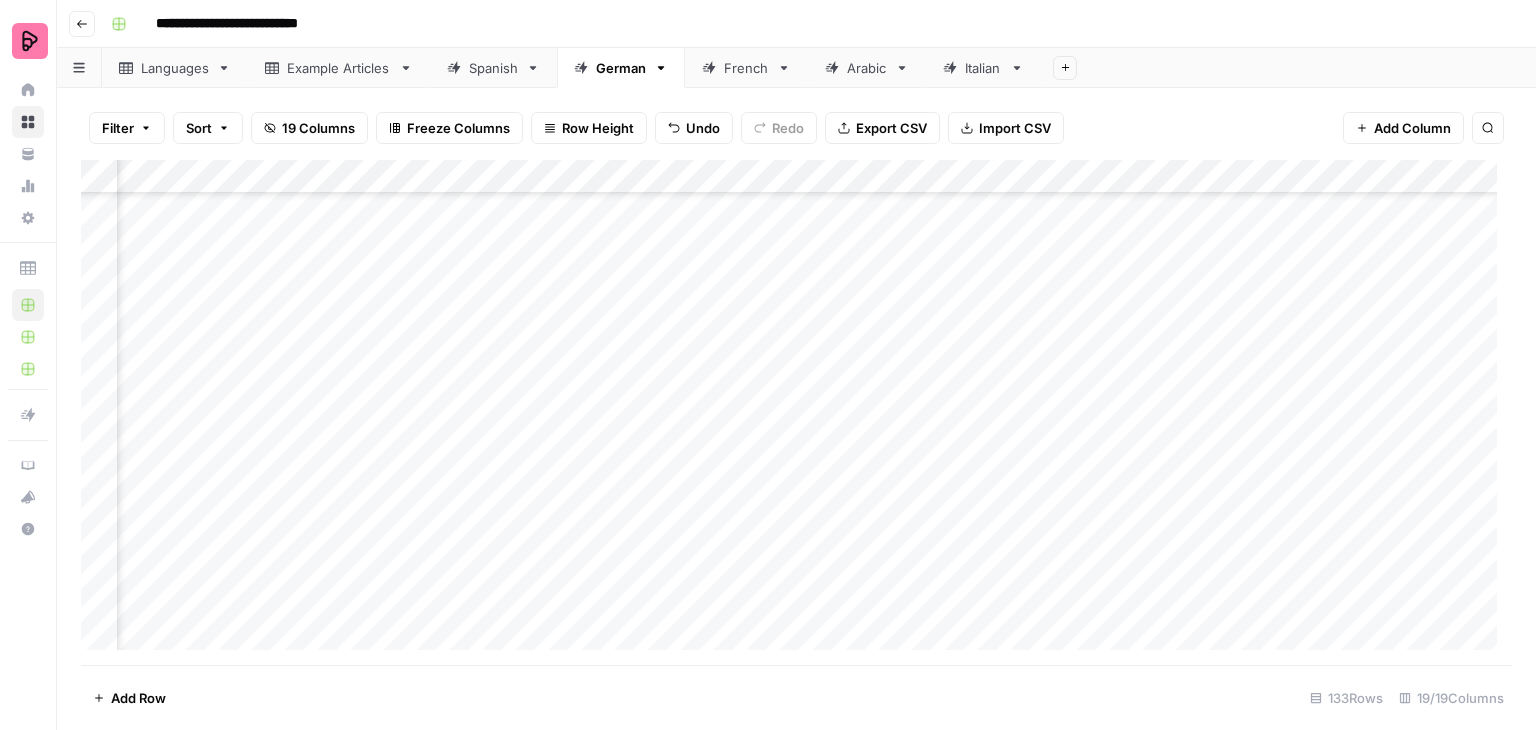 scroll, scrollTop: 3598, scrollLeft: 632, axis: both 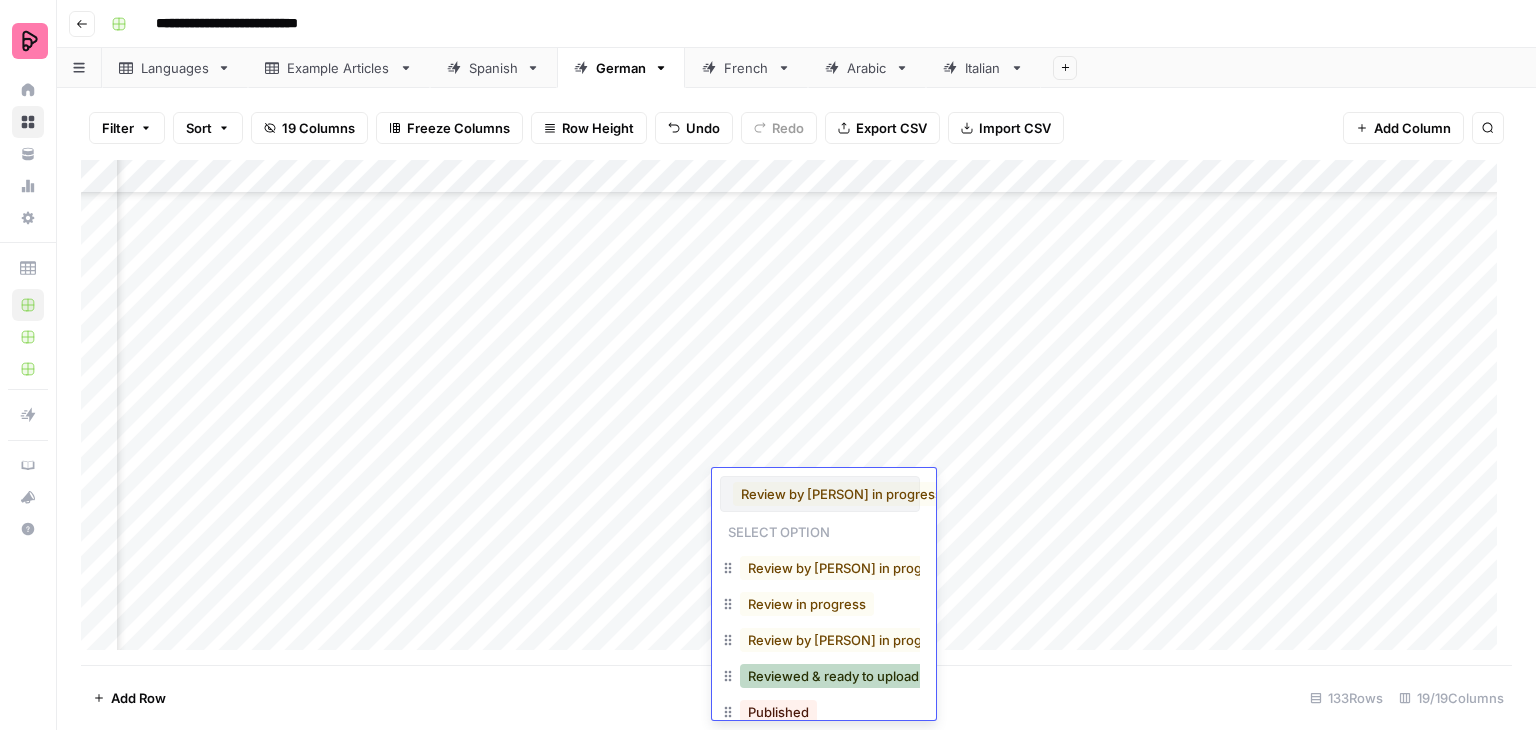 click on "Reviewed & ready to upload" at bounding box center [833, 676] 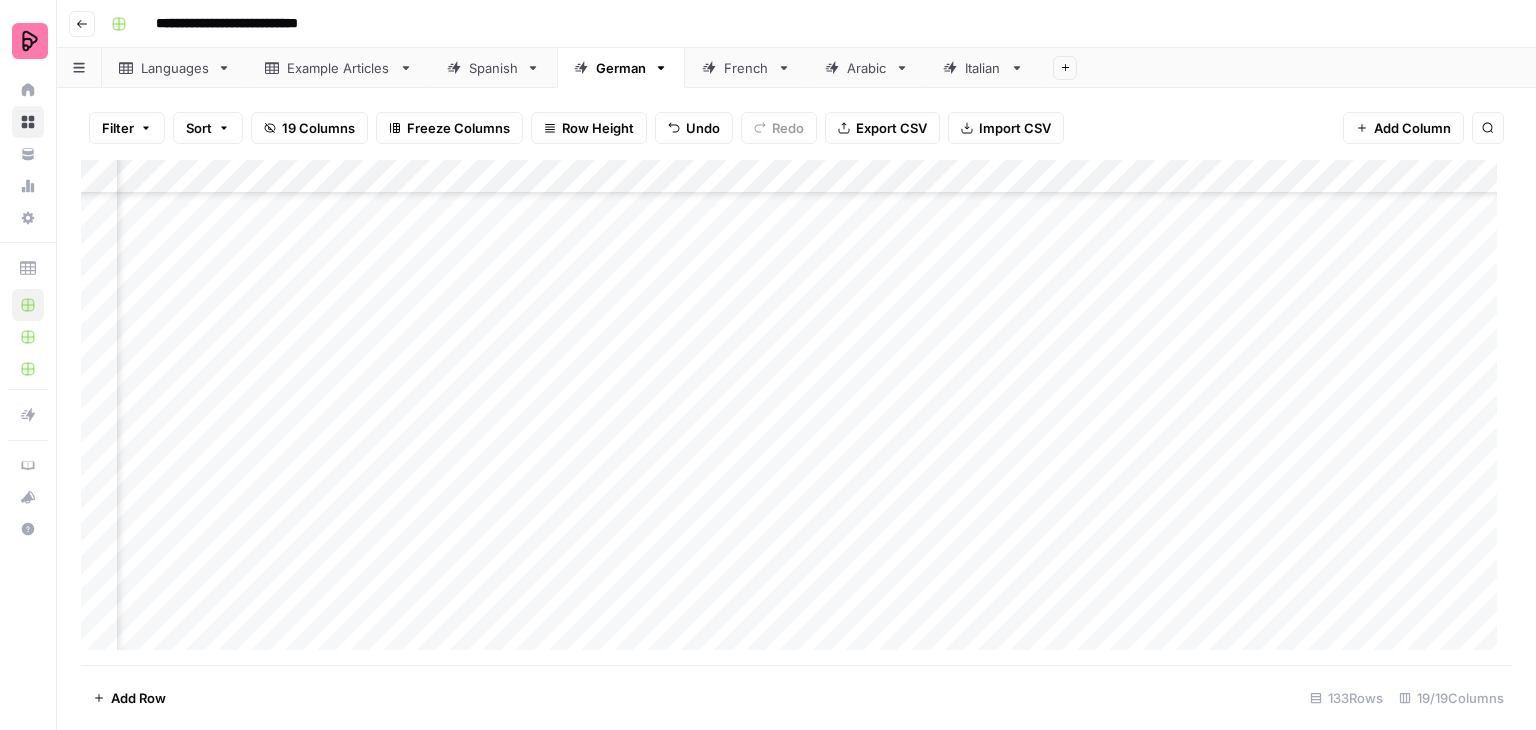 scroll, scrollTop: 3798, scrollLeft: 632, axis: both 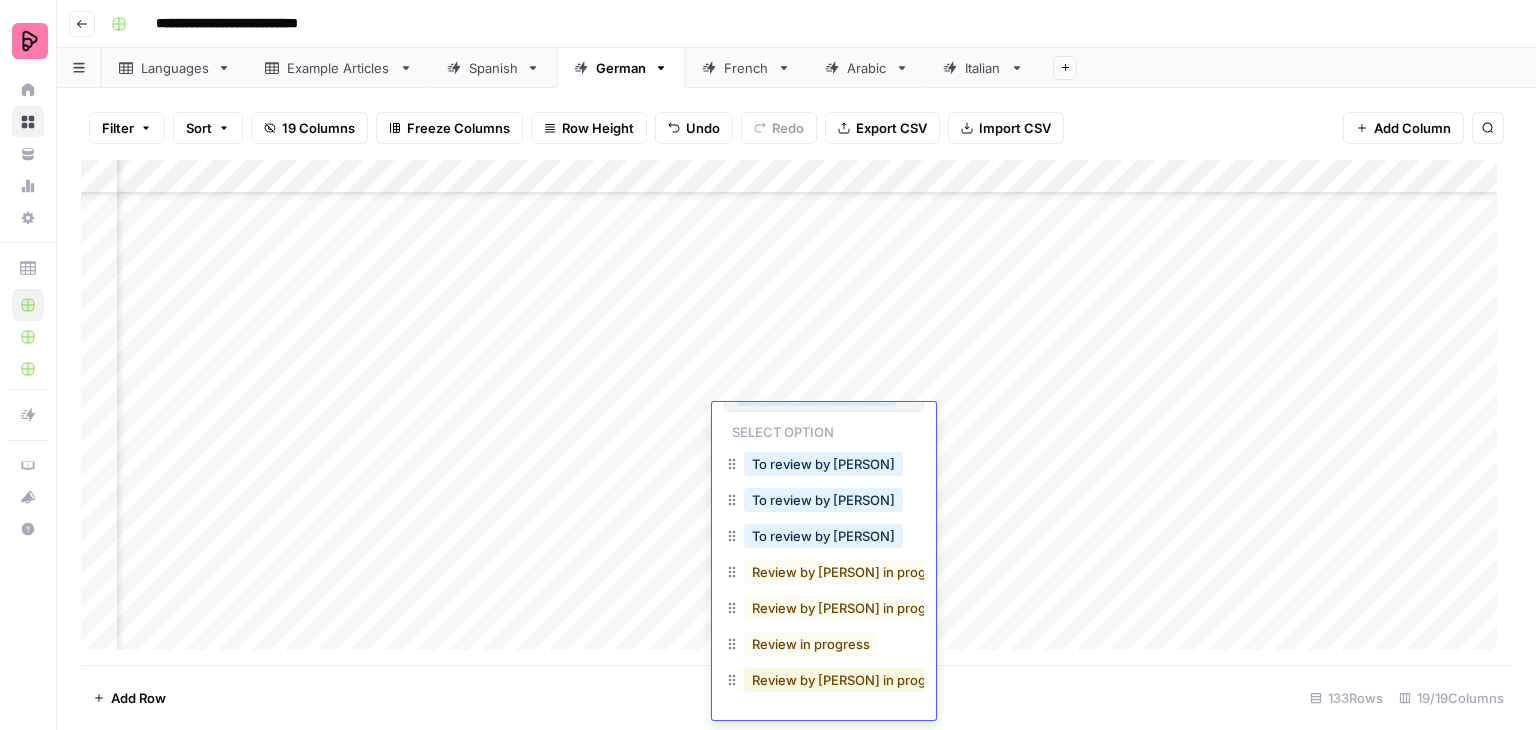 click on "Review by [PERSON] in progress" at bounding box center [852, 680] 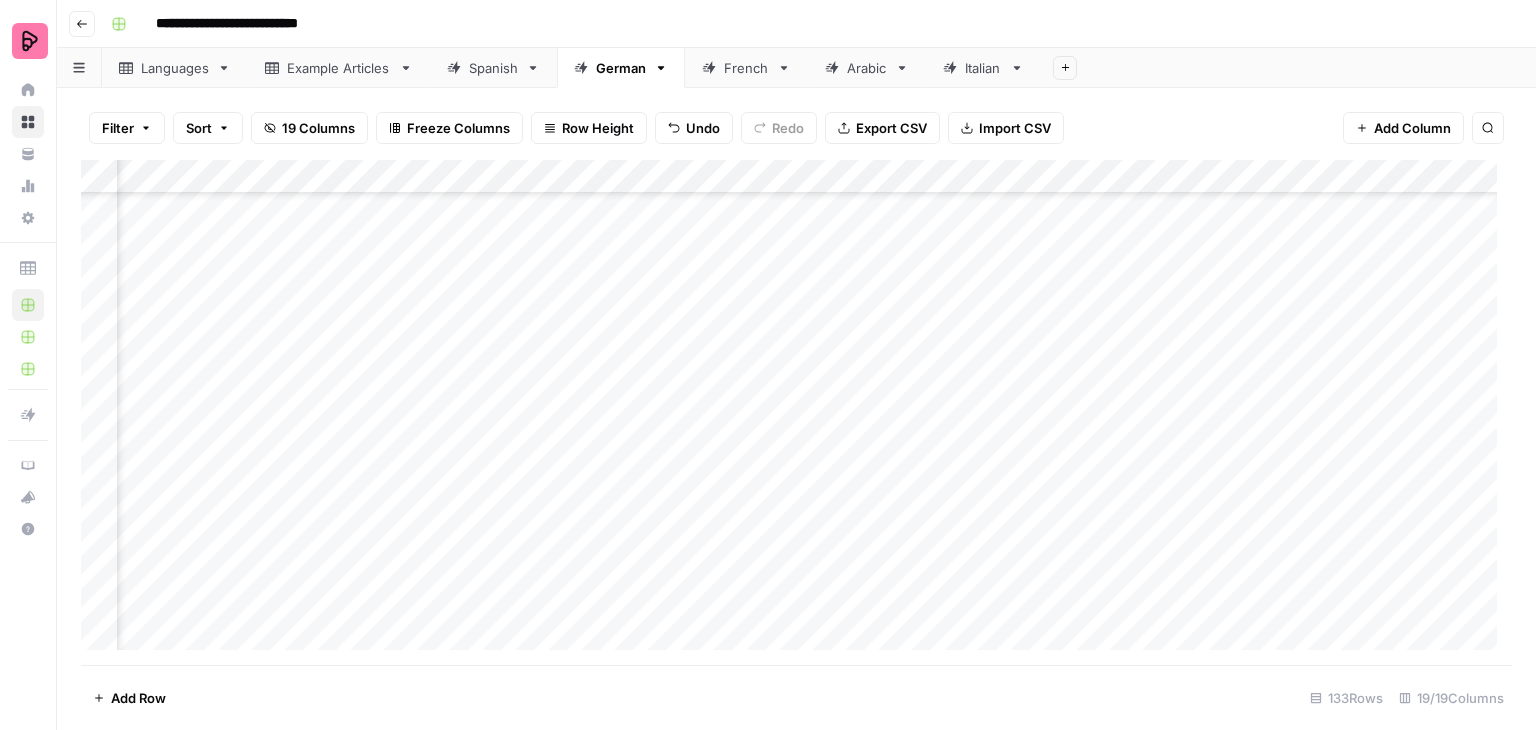click on "Add Column" at bounding box center [796, 412] 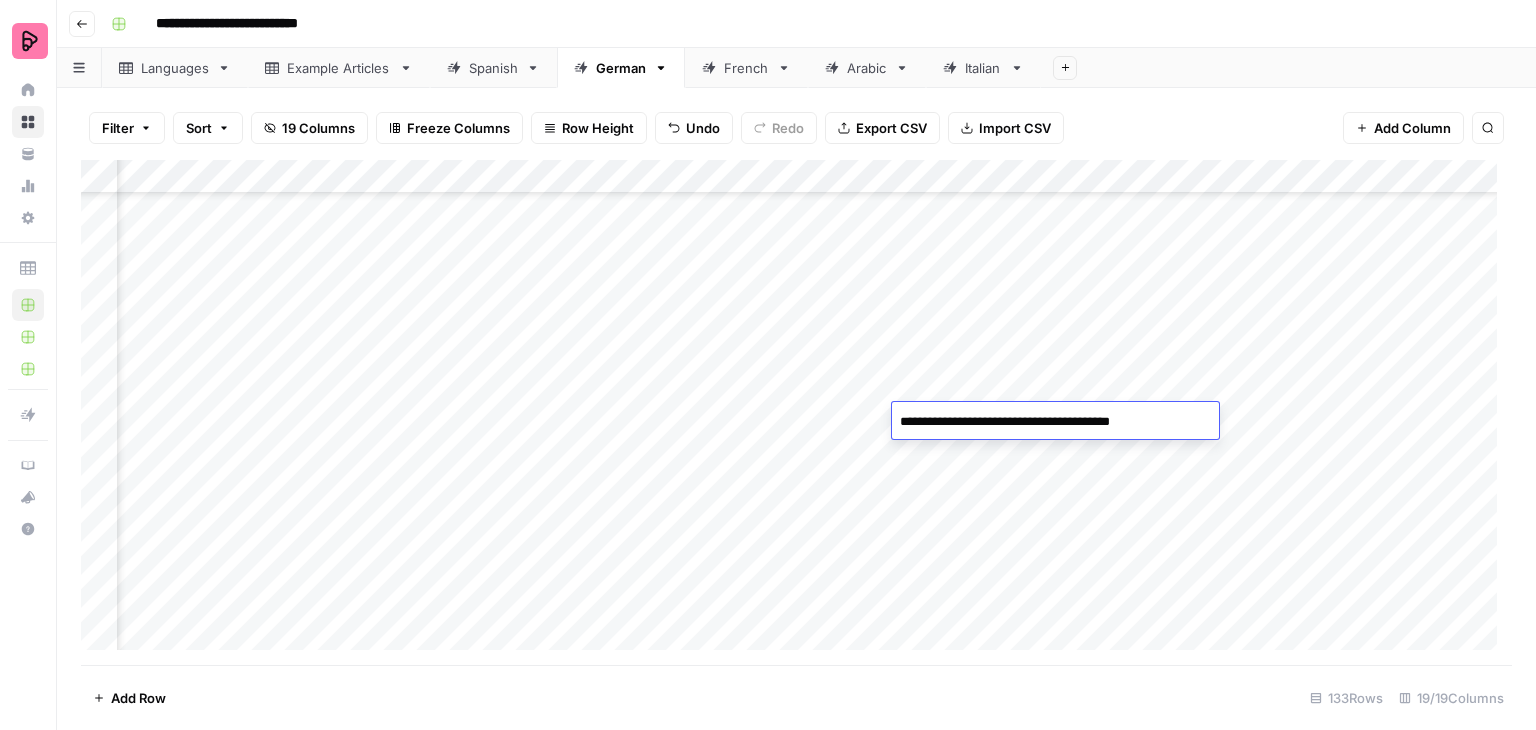 click on "**********" at bounding box center [1052, 422] 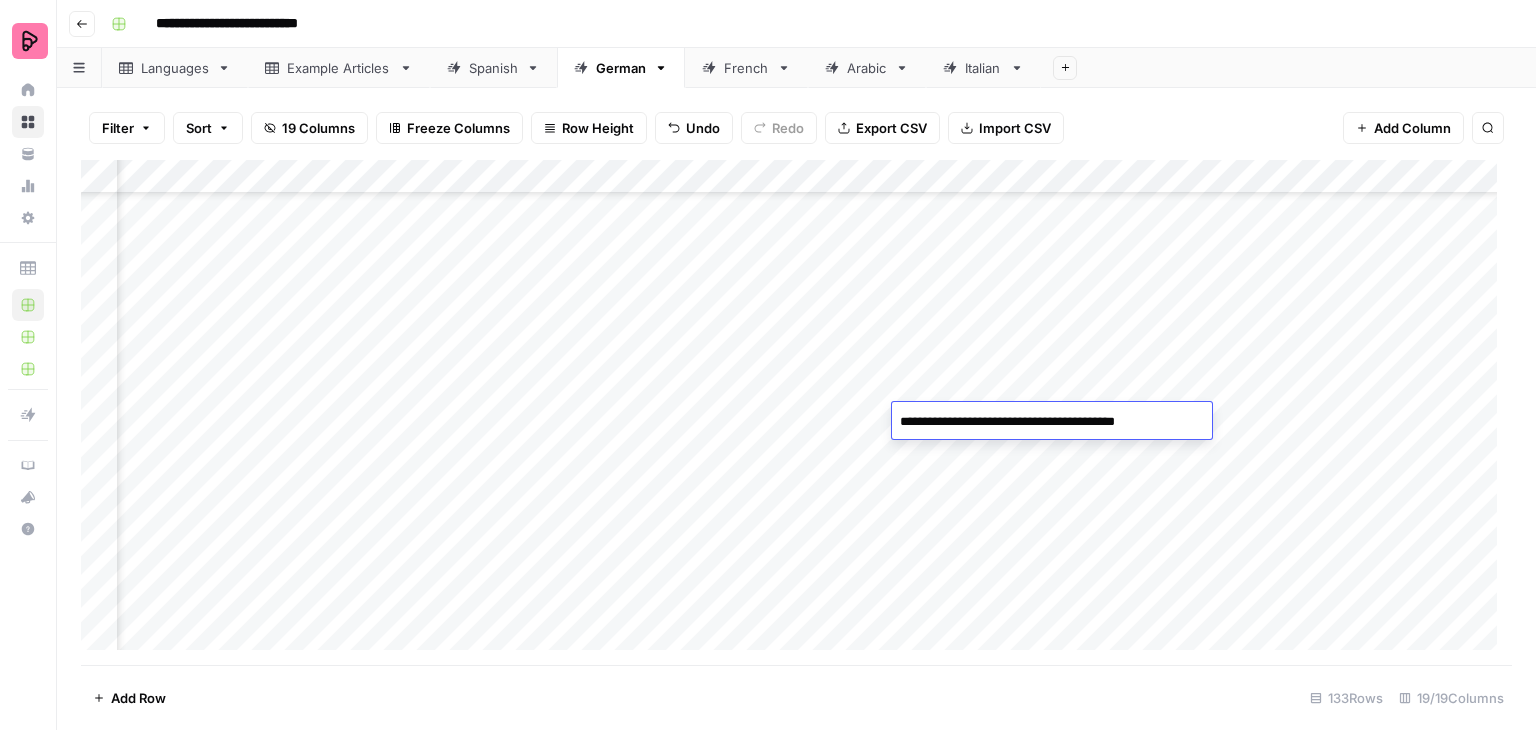 type on "**********" 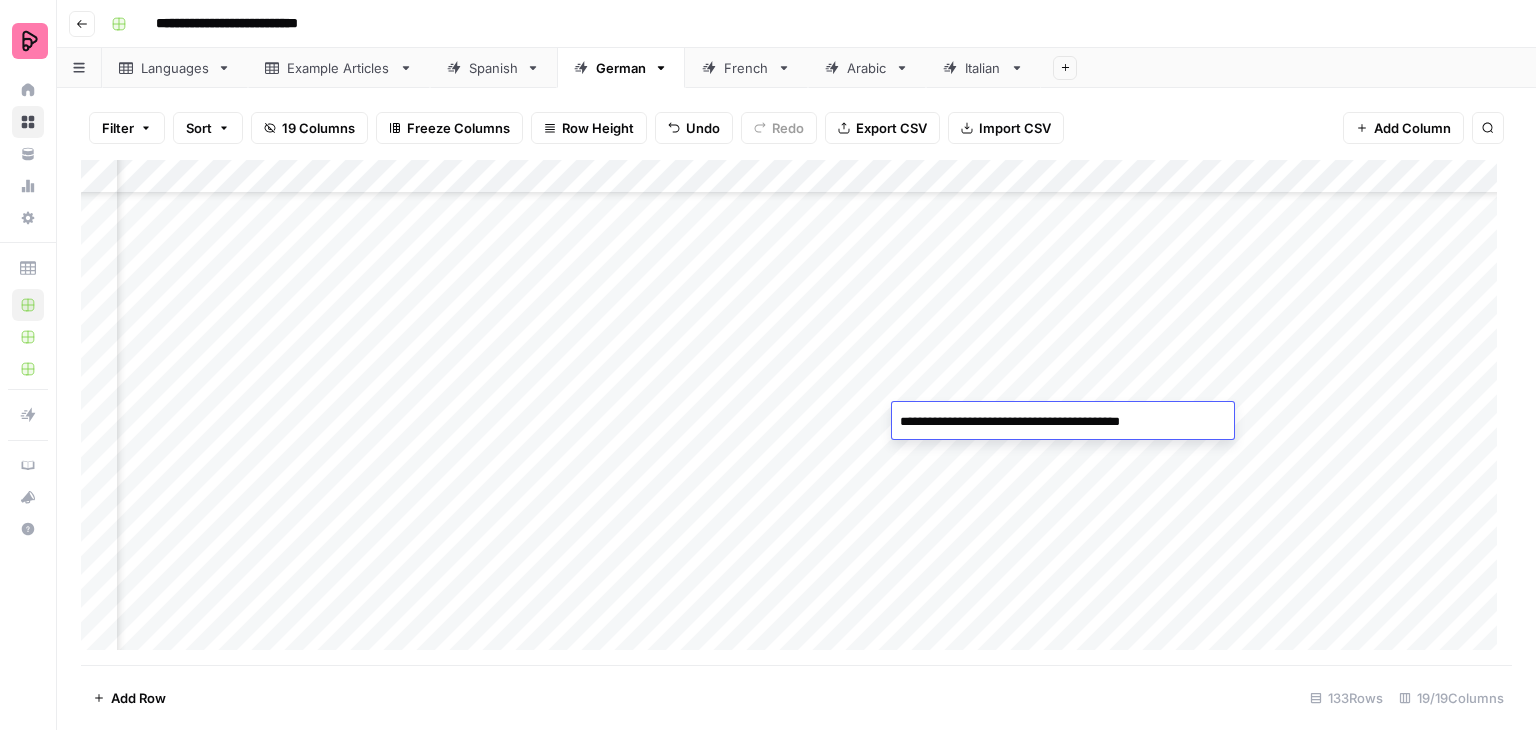 click on "Add Column" at bounding box center [796, 412] 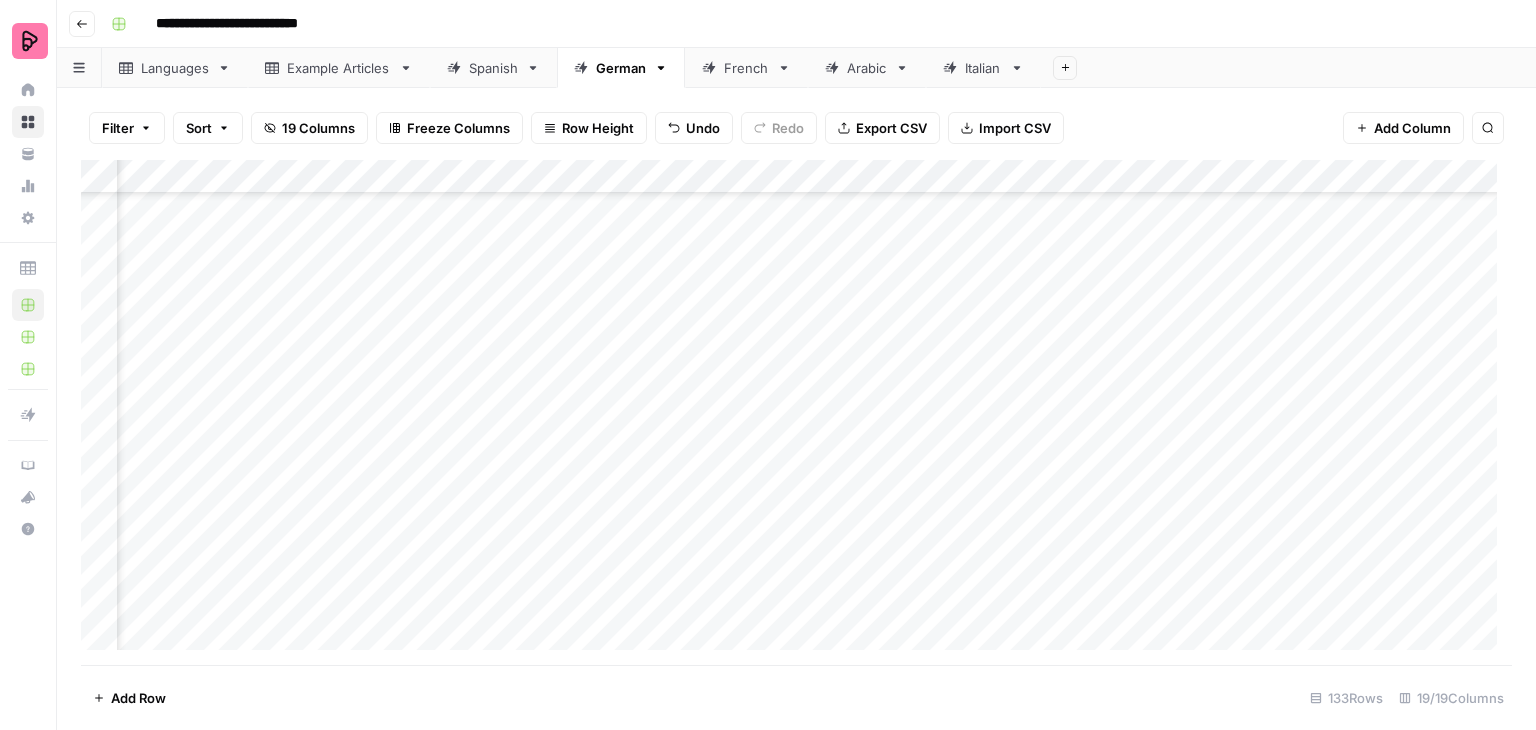 click on "Add Column" at bounding box center (796, 412) 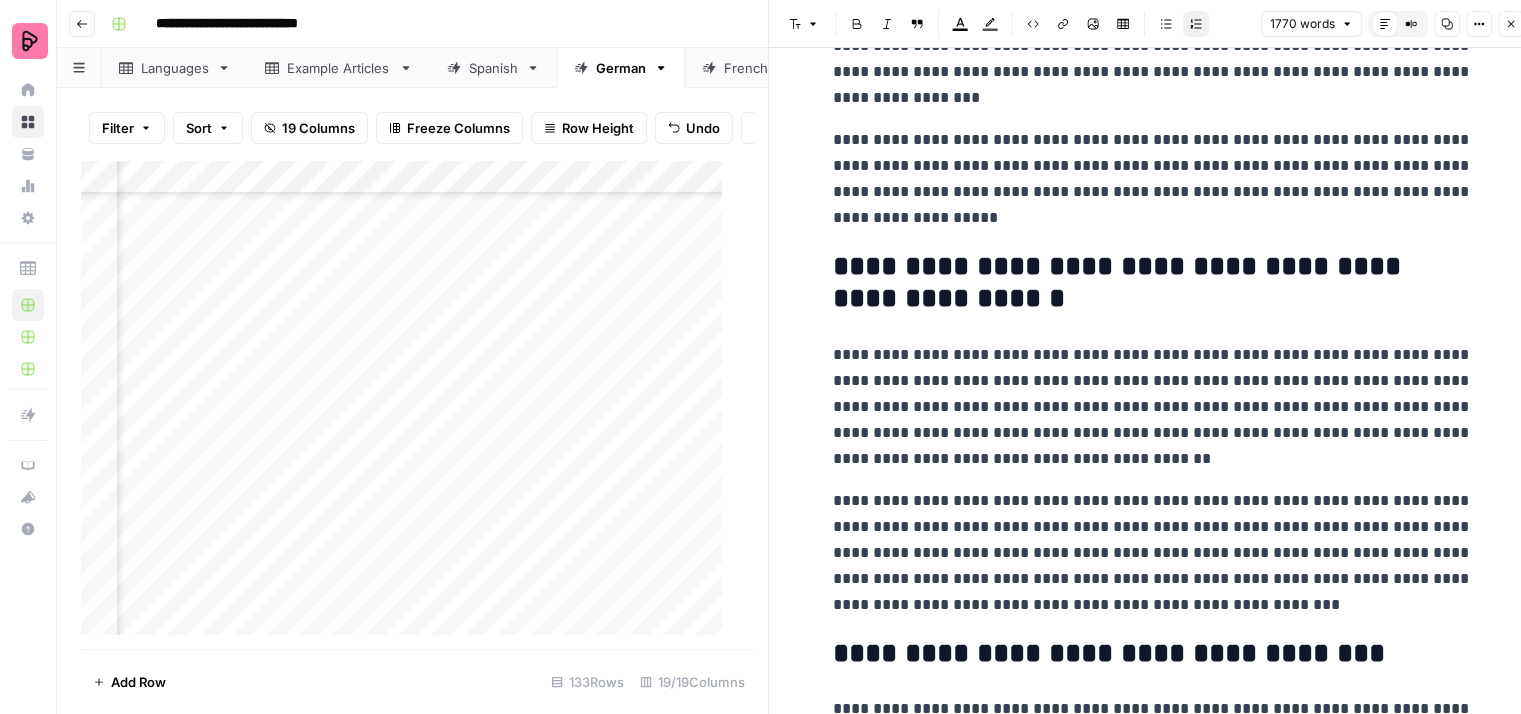 scroll, scrollTop: 0, scrollLeft: 0, axis: both 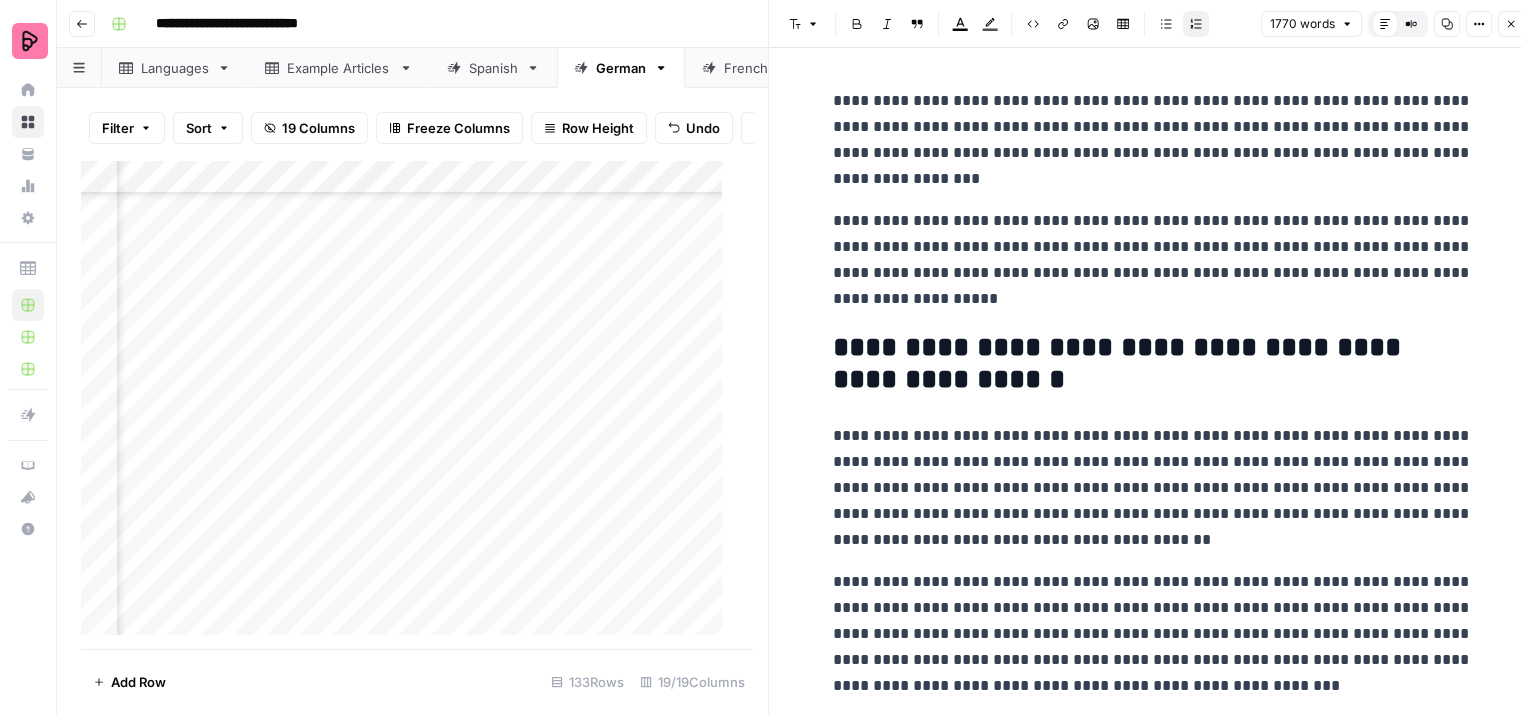 click on "**********" at bounding box center [1153, 140] 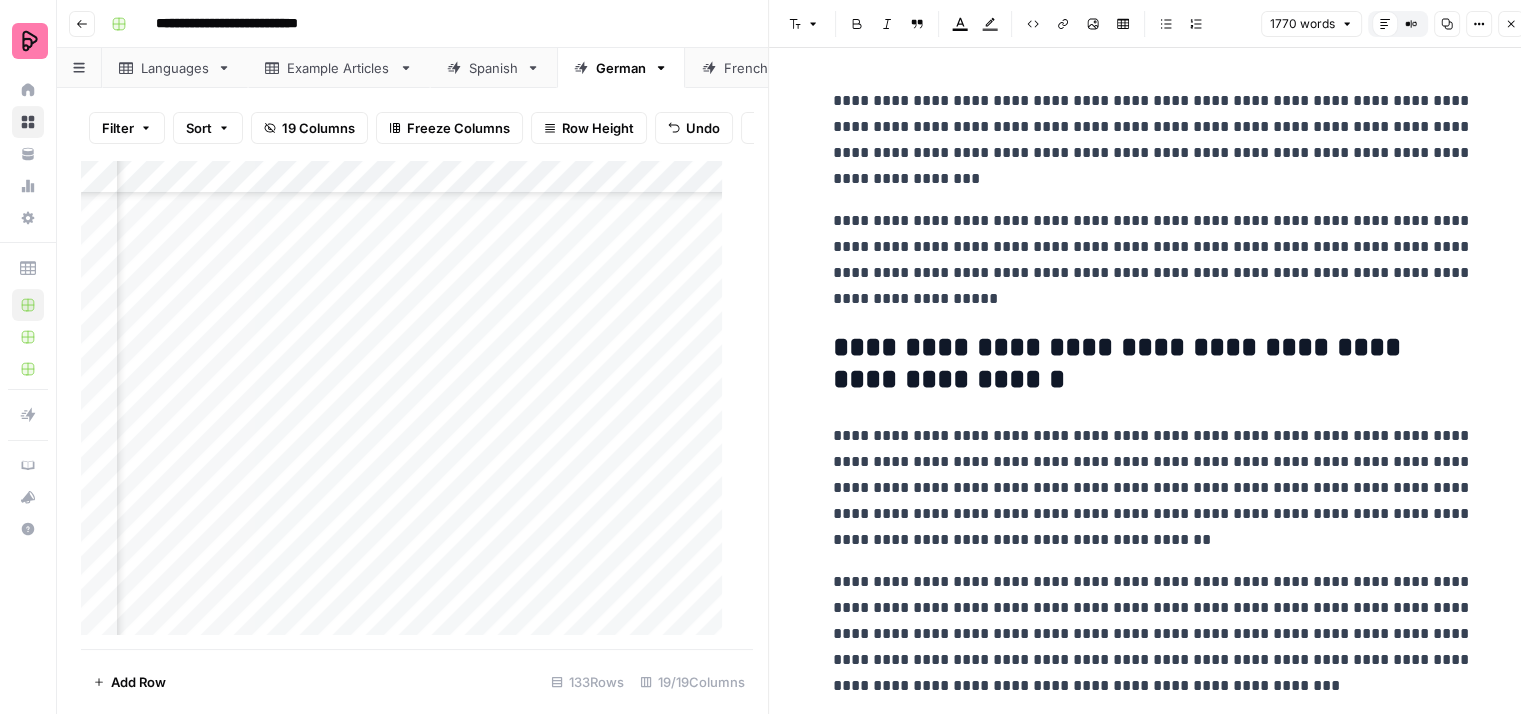 click on "**********" at bounding box center (1153, 140) 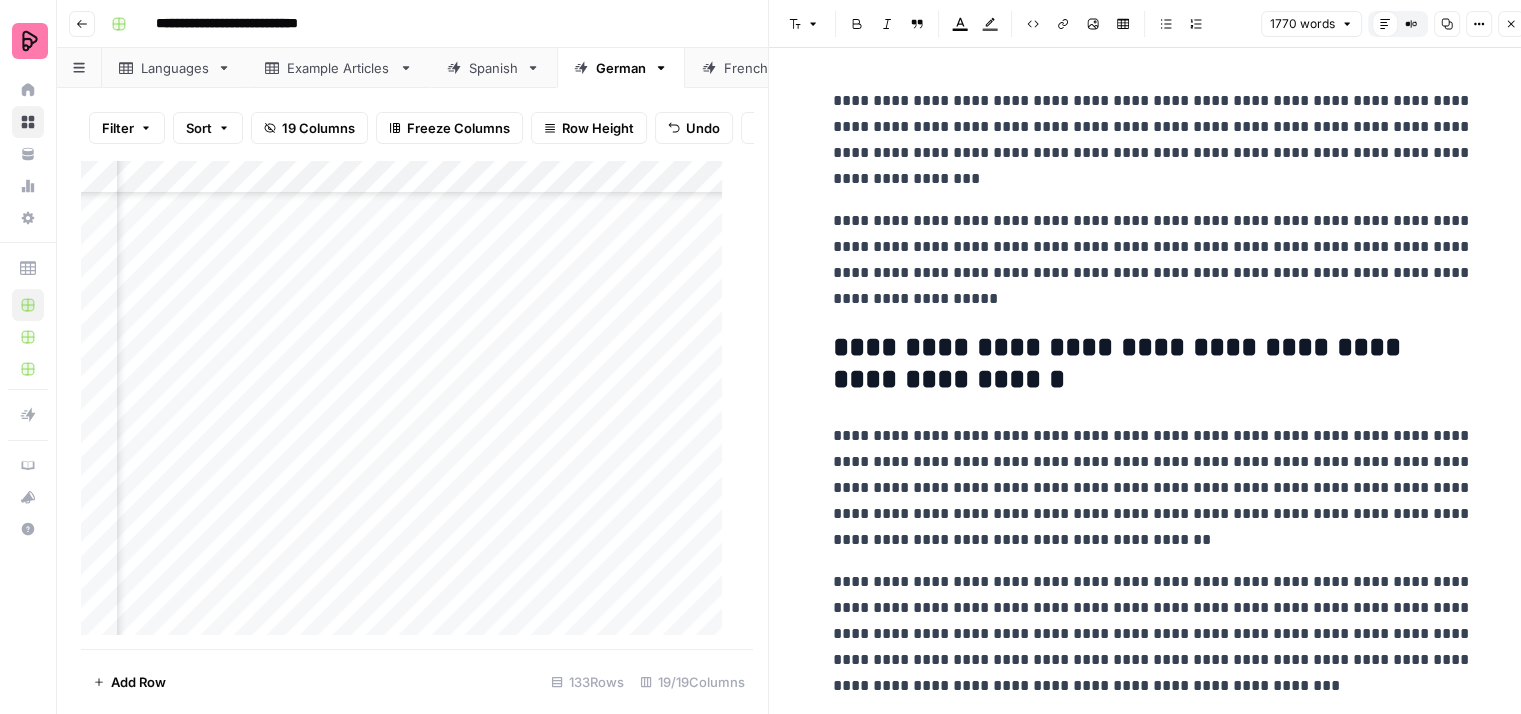 click on "**********" at bounding box center (1153, 140) 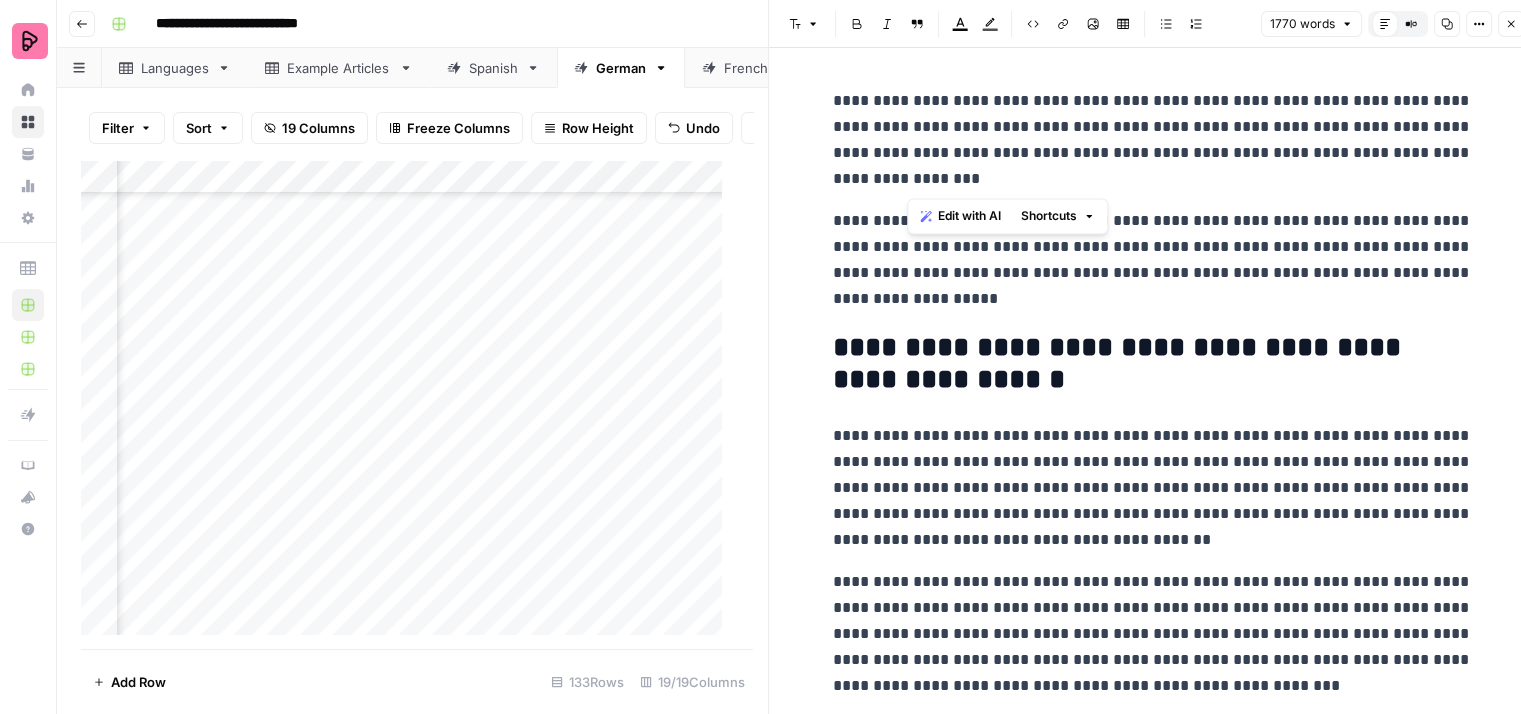 drag, startPoint x: 1049, startPoint y: 171, endPoint x: 911, endPoint y: 132, distance: 143.40501 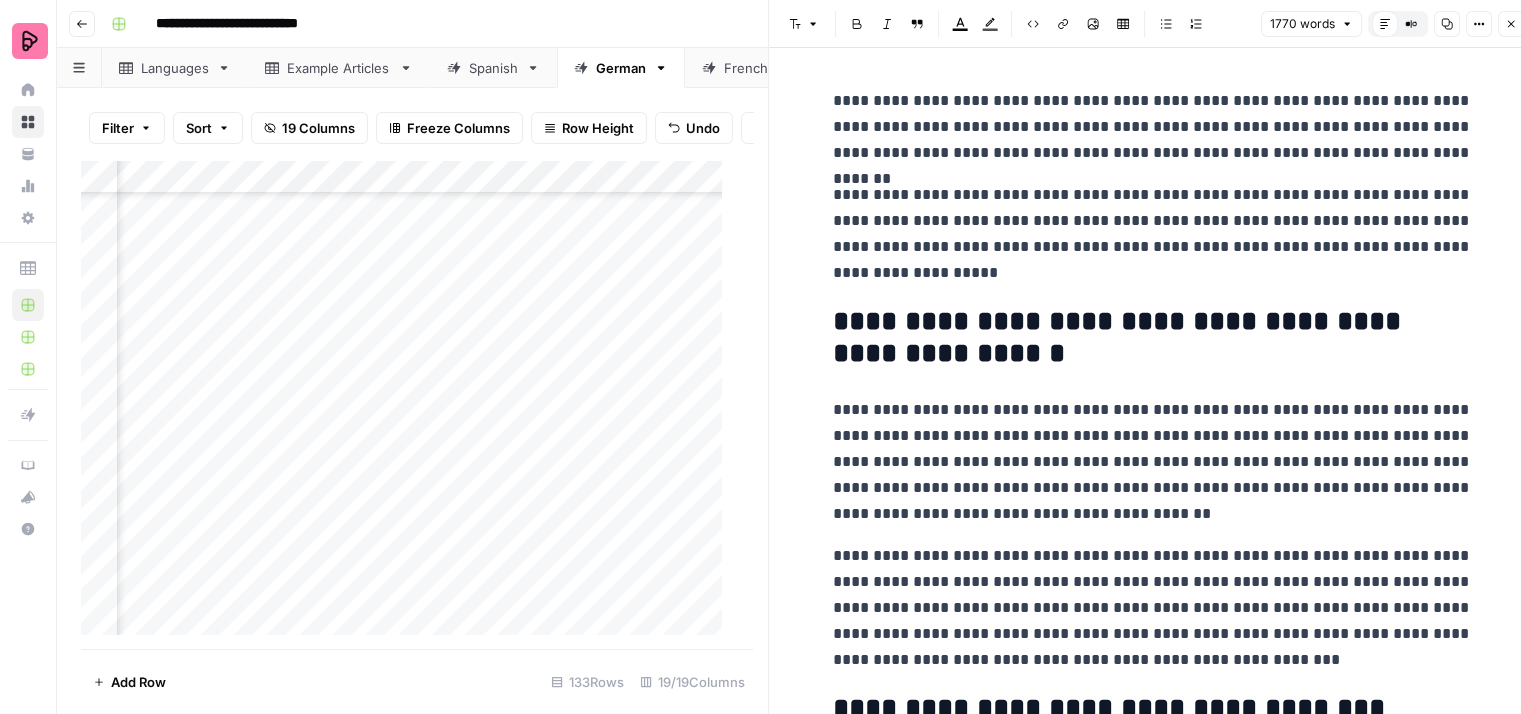 type 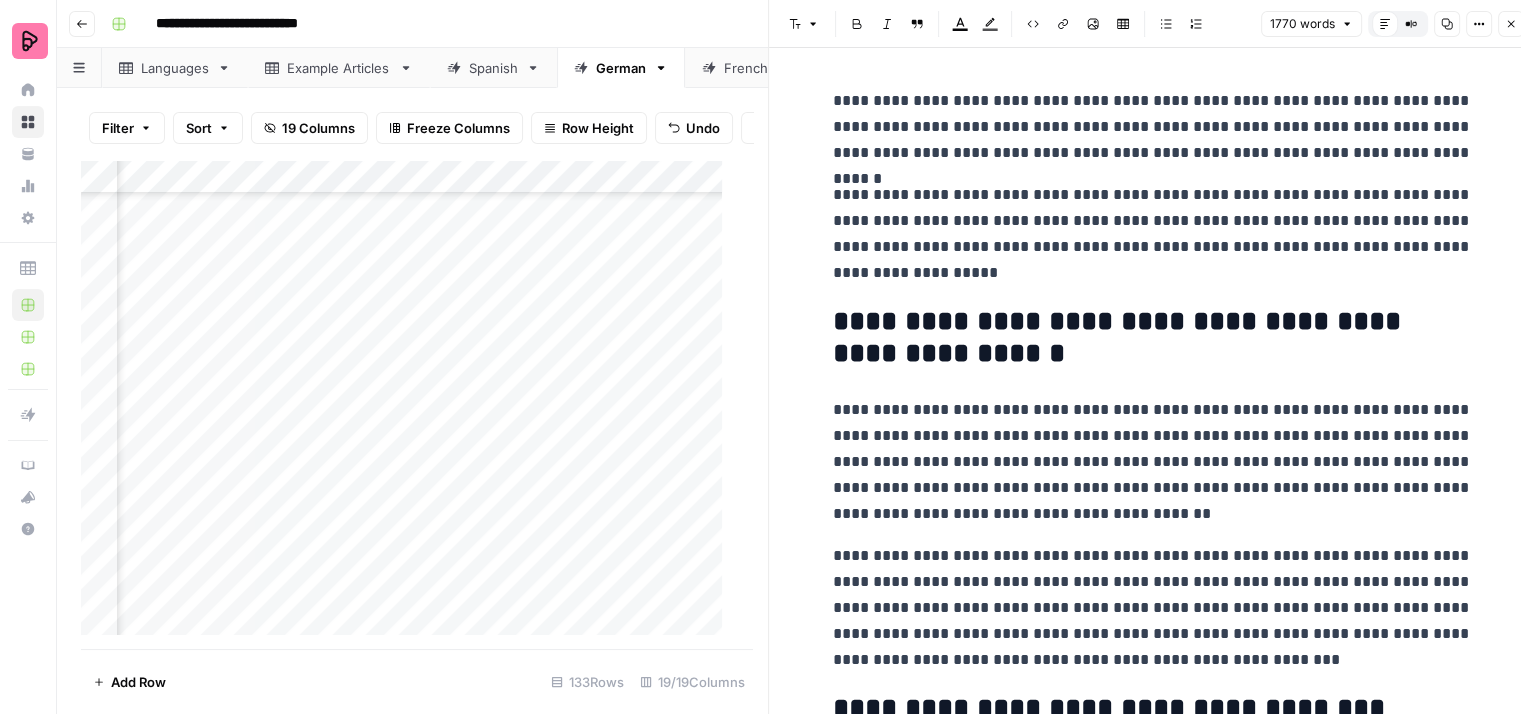 click on "**********" at bounding box center [1153, 4317] 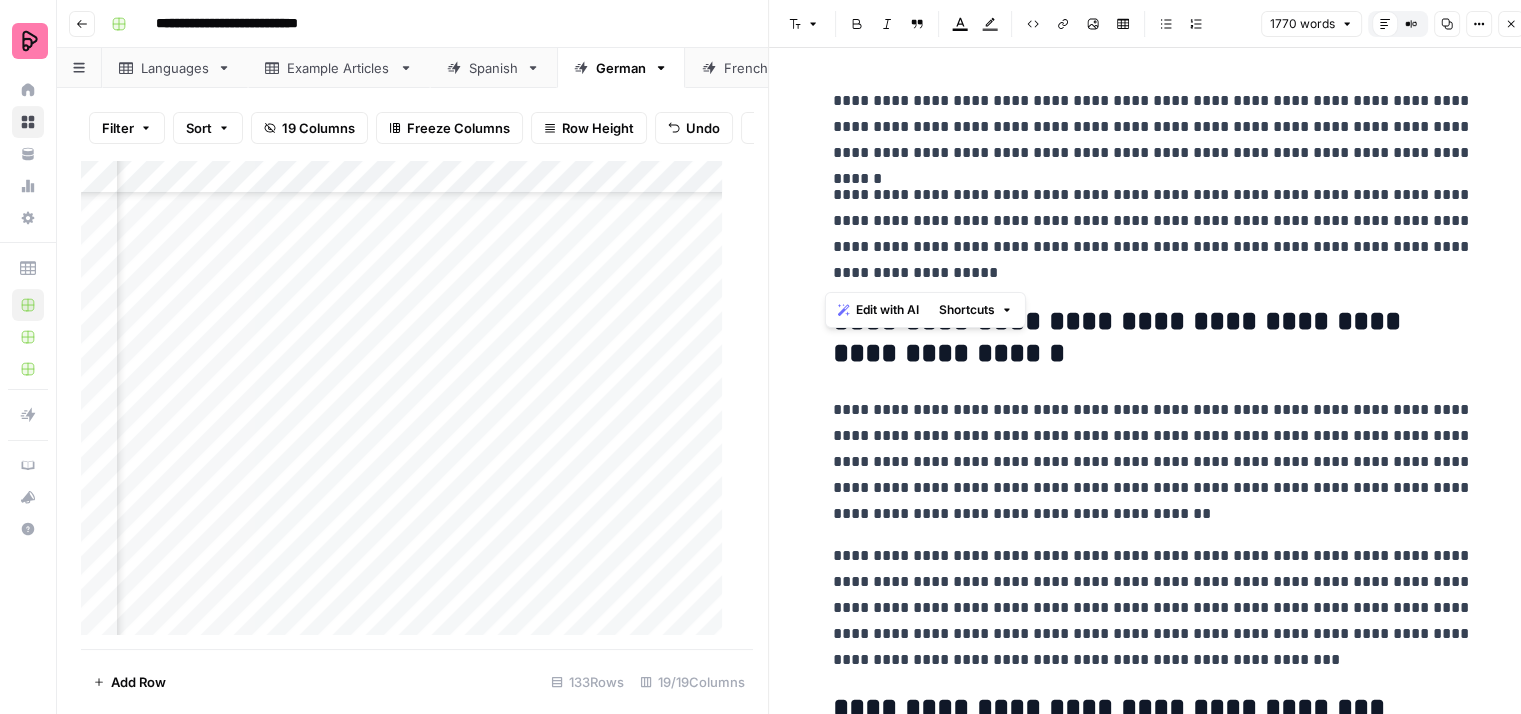 drag, startPoint x: 995, startPoint y: 267, endPoint x: 810, endPoint y: 183, distance: 203.17726 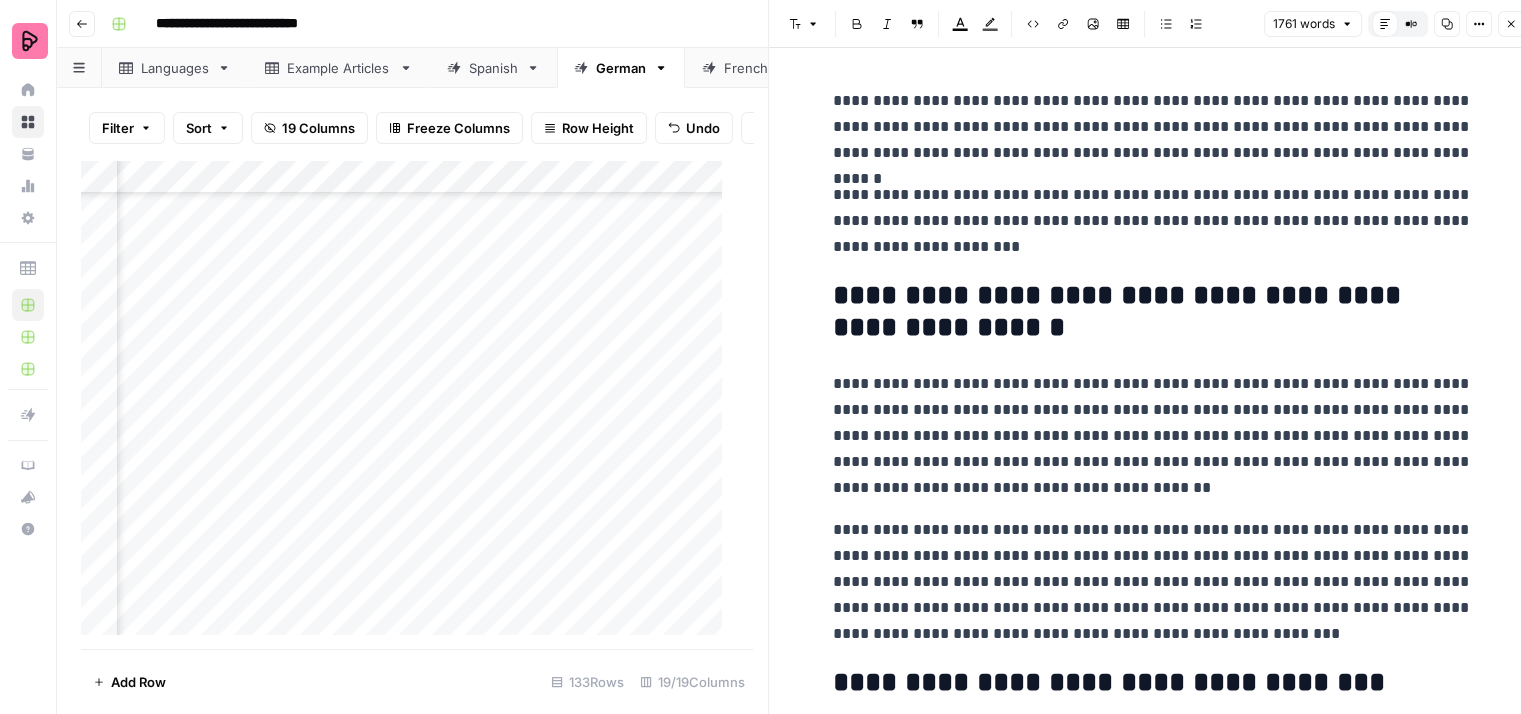 click on "**********" at bounding box center [1153, 221] 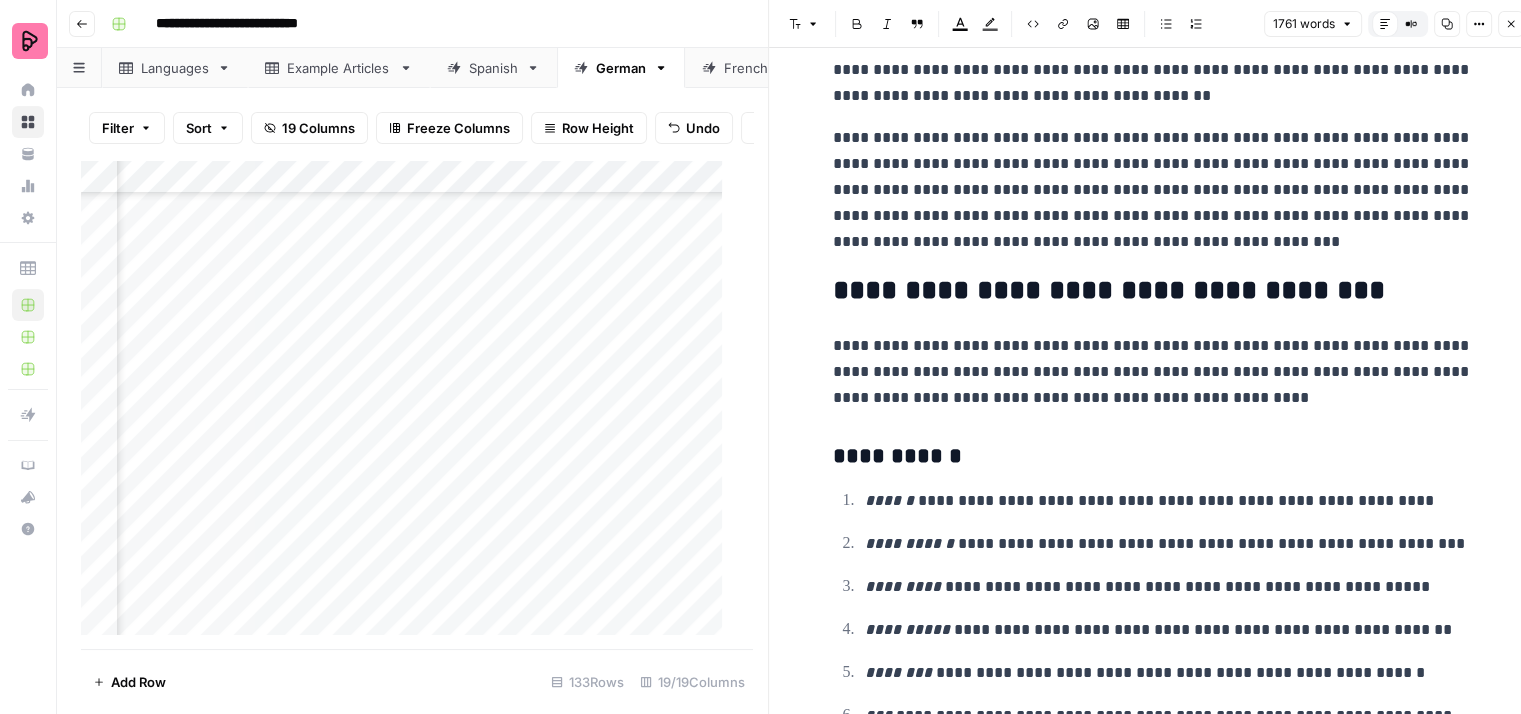 scroll, scrollTop: 400, scrollLeft: 0, axis: vertical 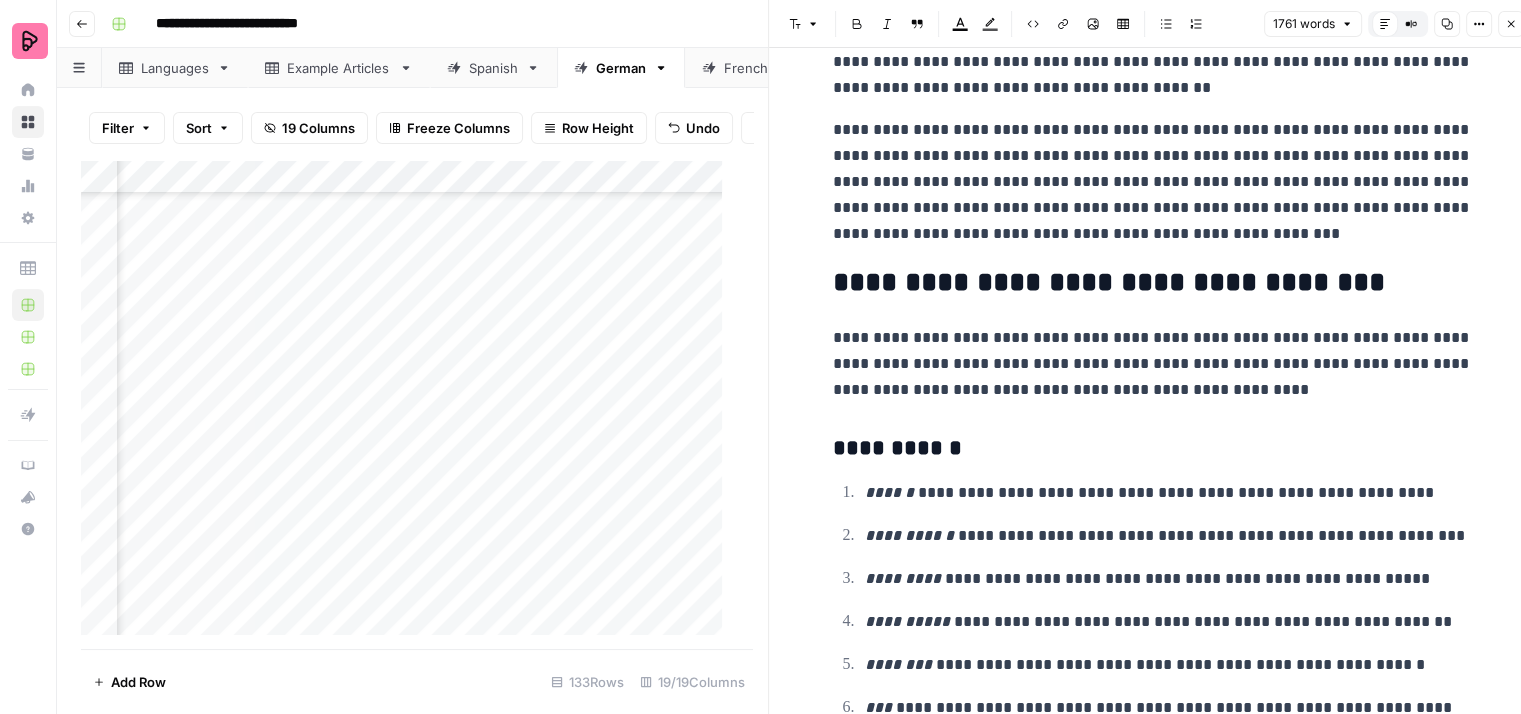 click on "**********" at bounding box center (1153, 36) 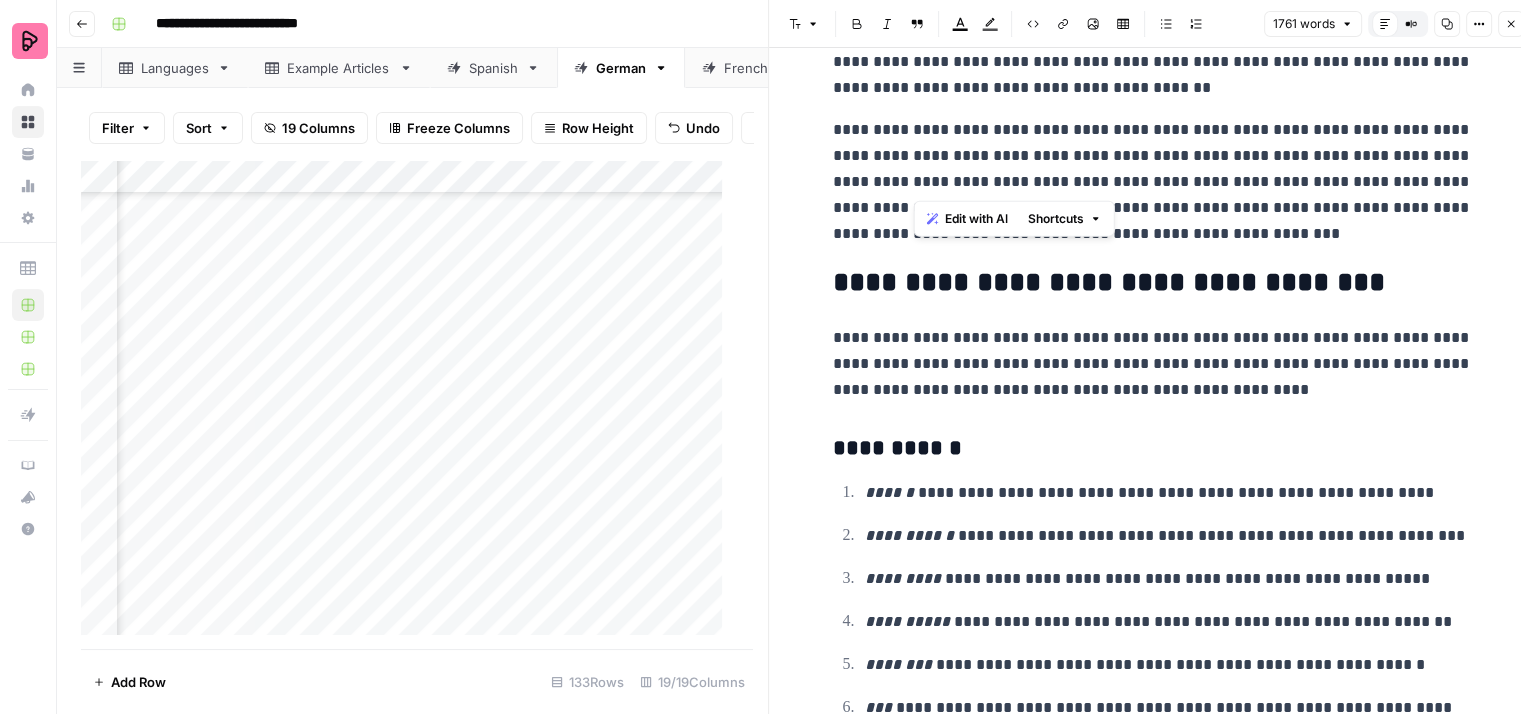 drag, startPoint x: 916, startPoint y: 151, endPoint x: 1316, endPoint y: 173, distance: 400.60455 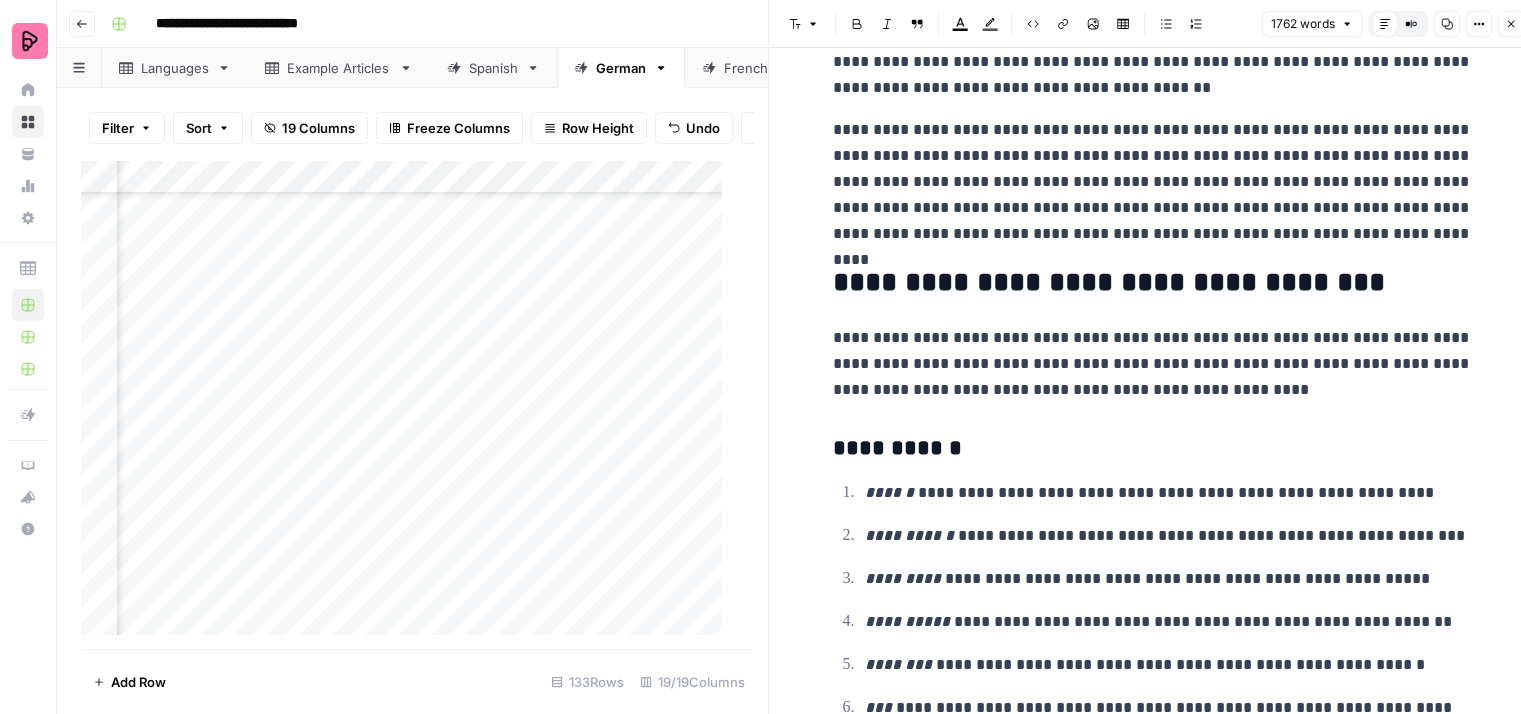 click on "**********" at bounding box center (1153, 182) 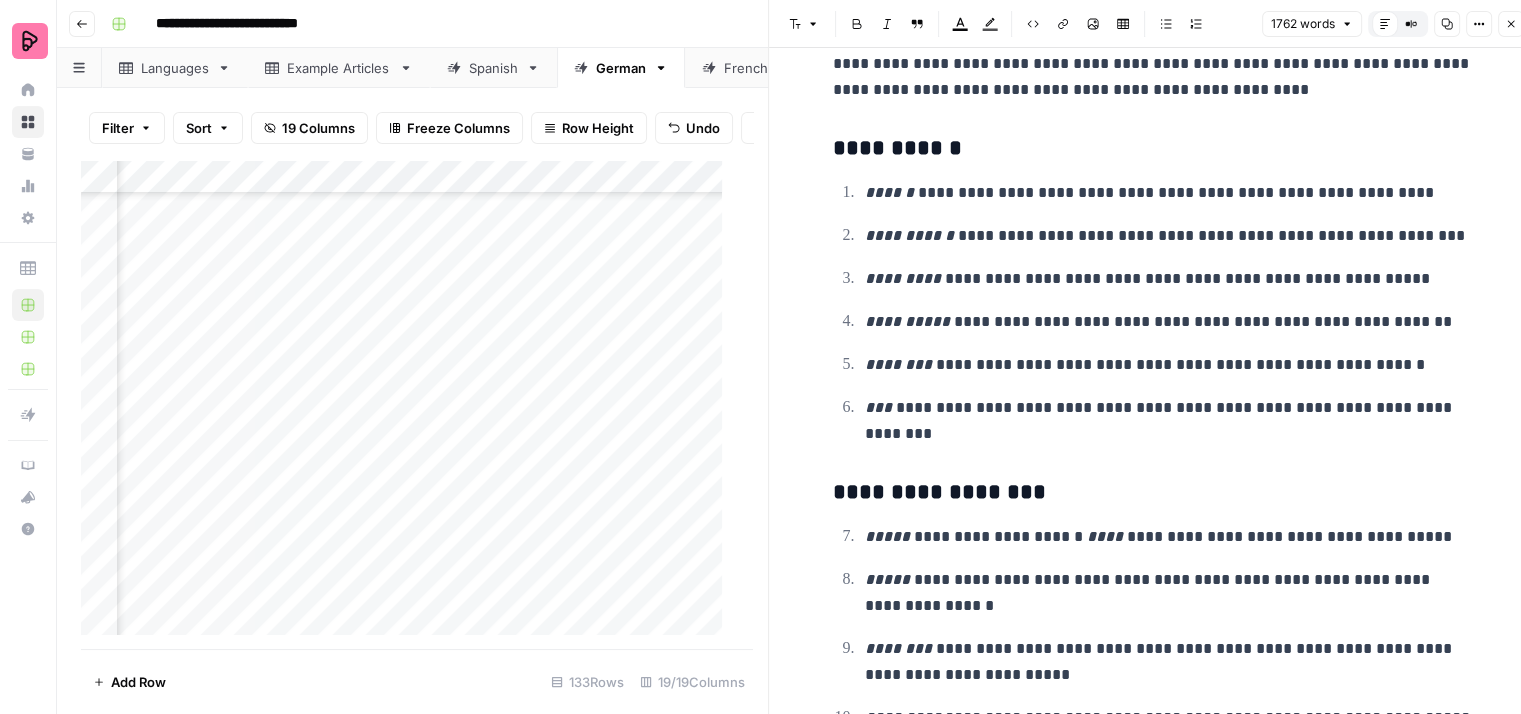 scroll, scrollTop: 600, scrollLeft: 0, axis: vertical 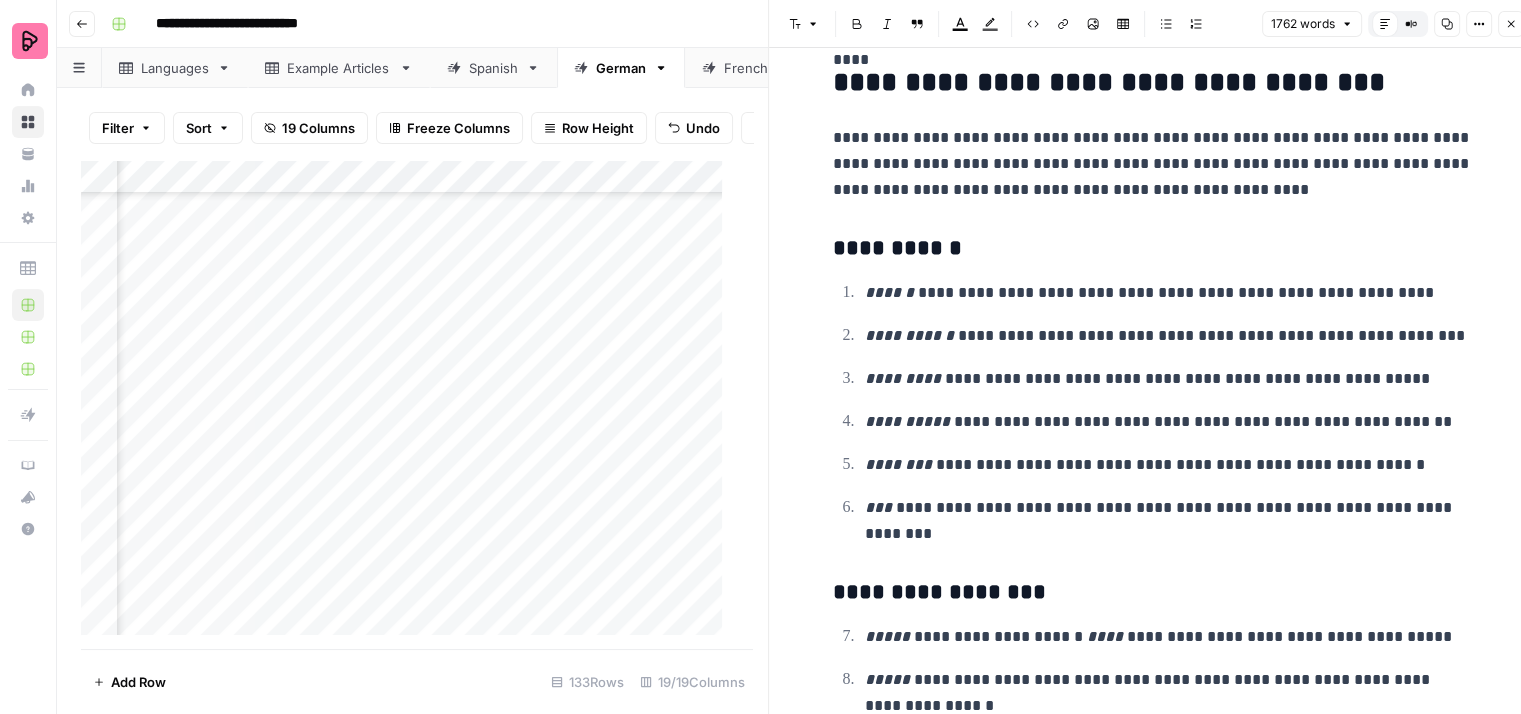 click on "**********" at bounding box center [1169, 293] 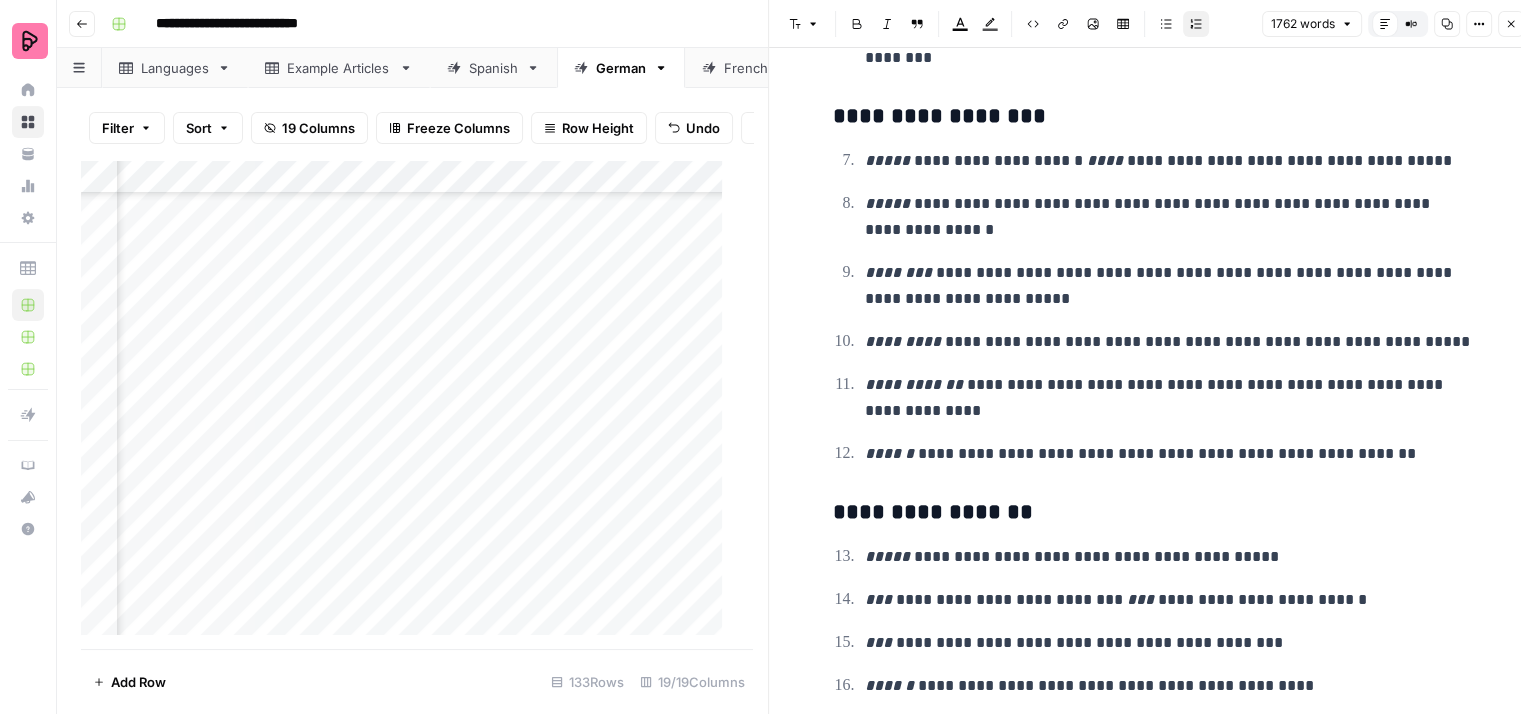 scroll, scrollTop: 1100, scrollLeft: 0, axis: vertical 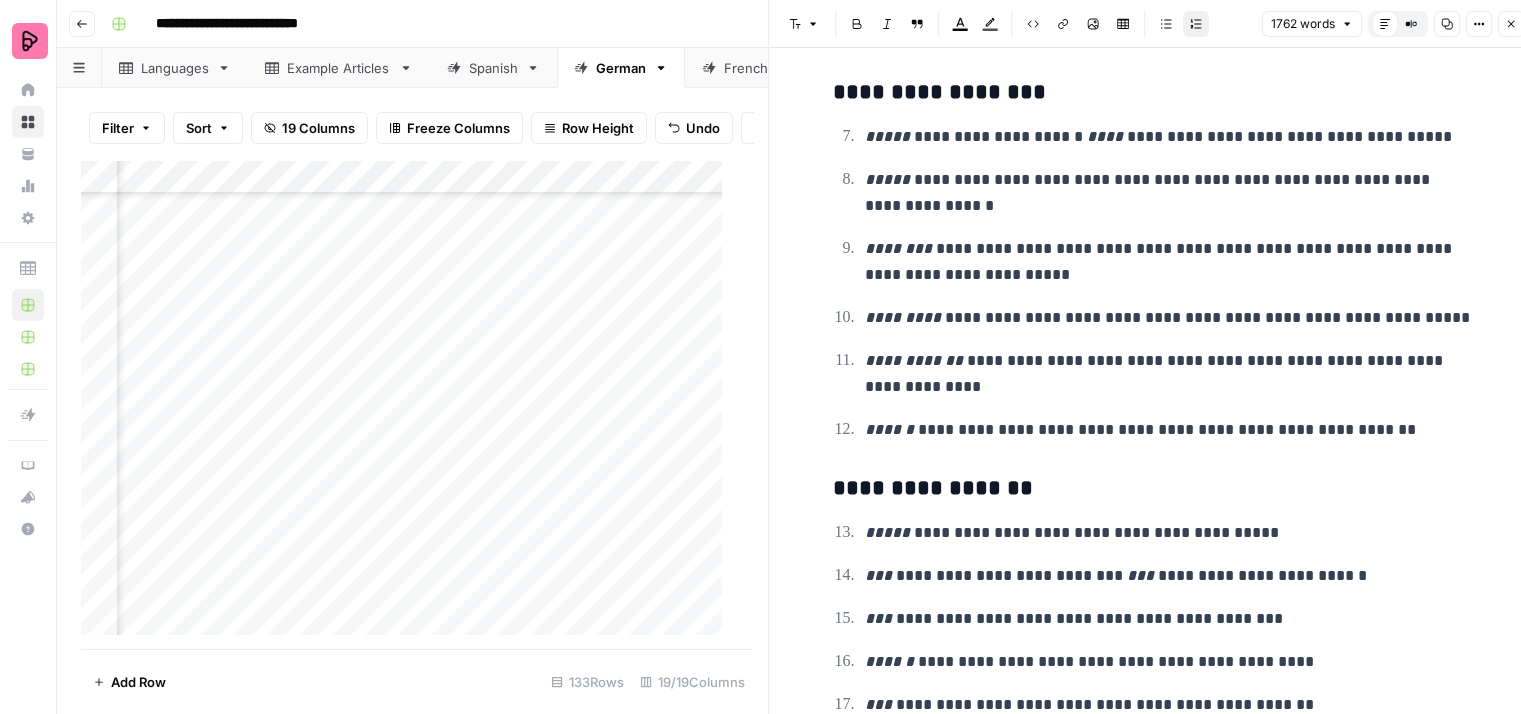 click on "**********" at bounding box center (1169, 262) 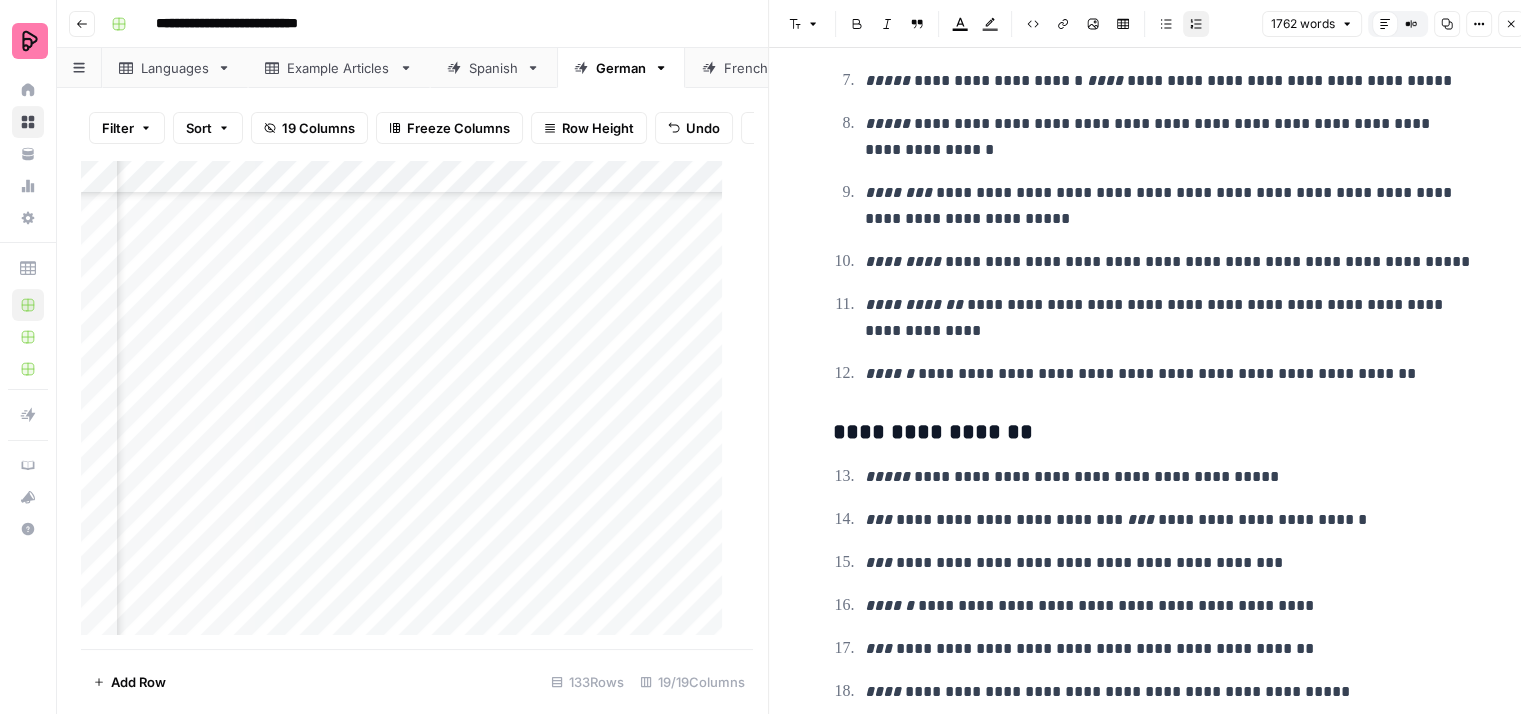 scroll, scrollTop: 1200, scrollLeft: 0, axis: vertical 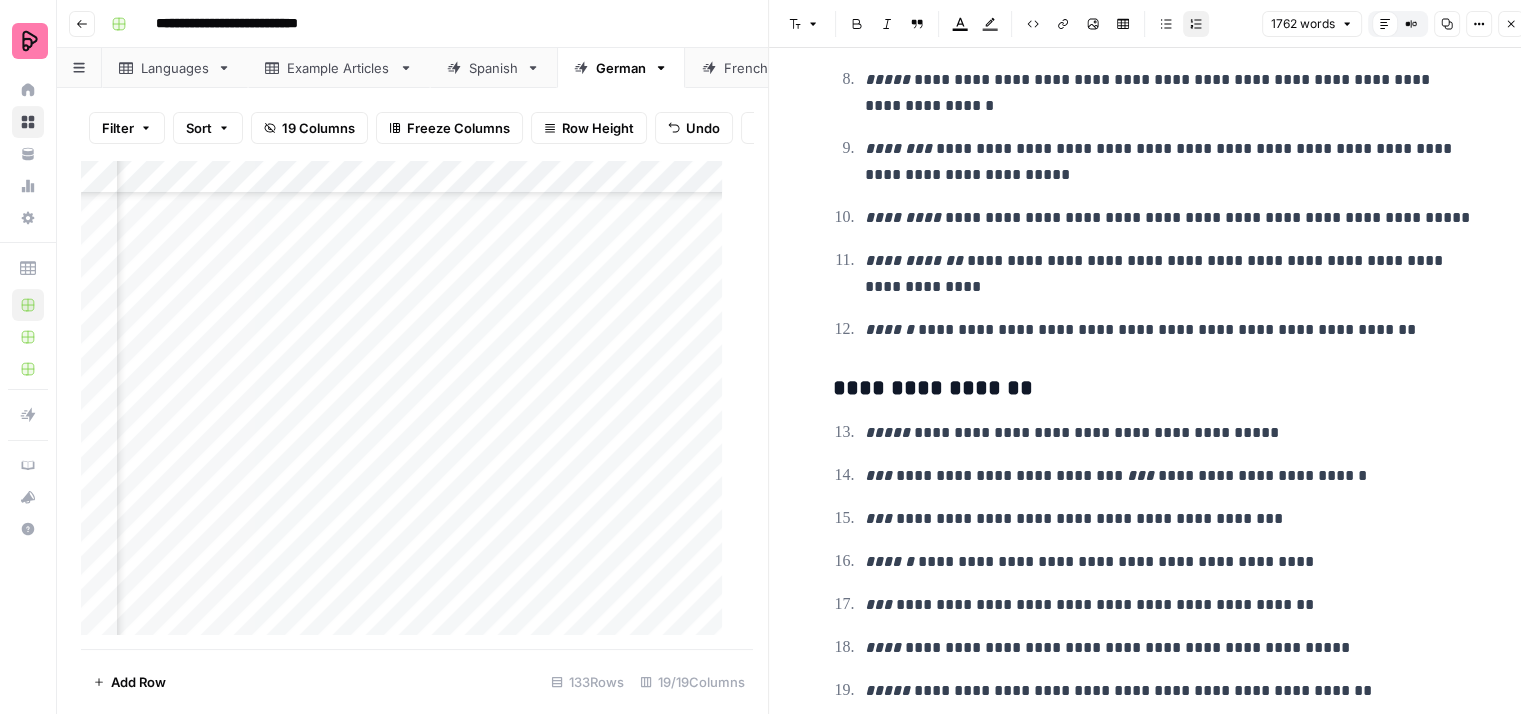 click on "**********" at bounding box center [1169, 218] 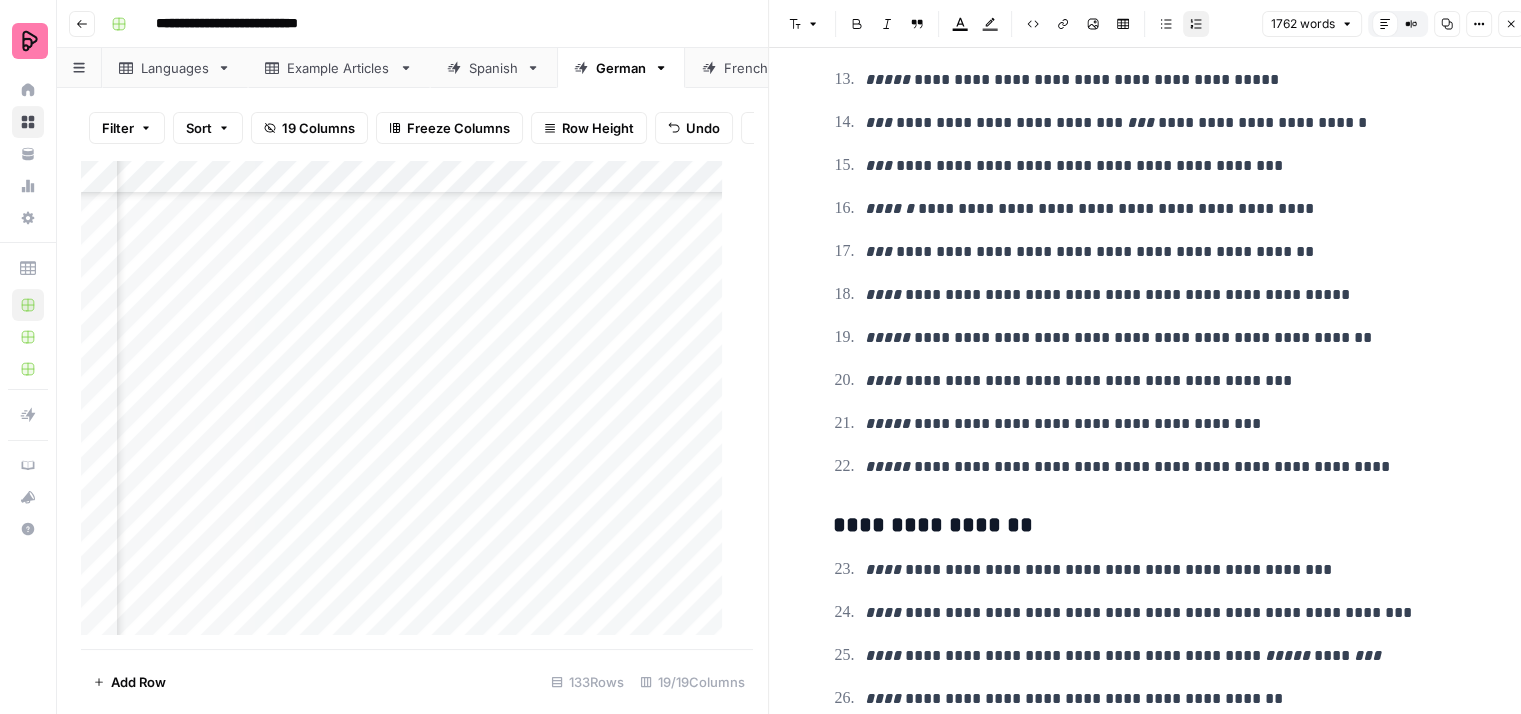 scroll, scrollTop: 1800, scrollLeft: 0, axis: vertical 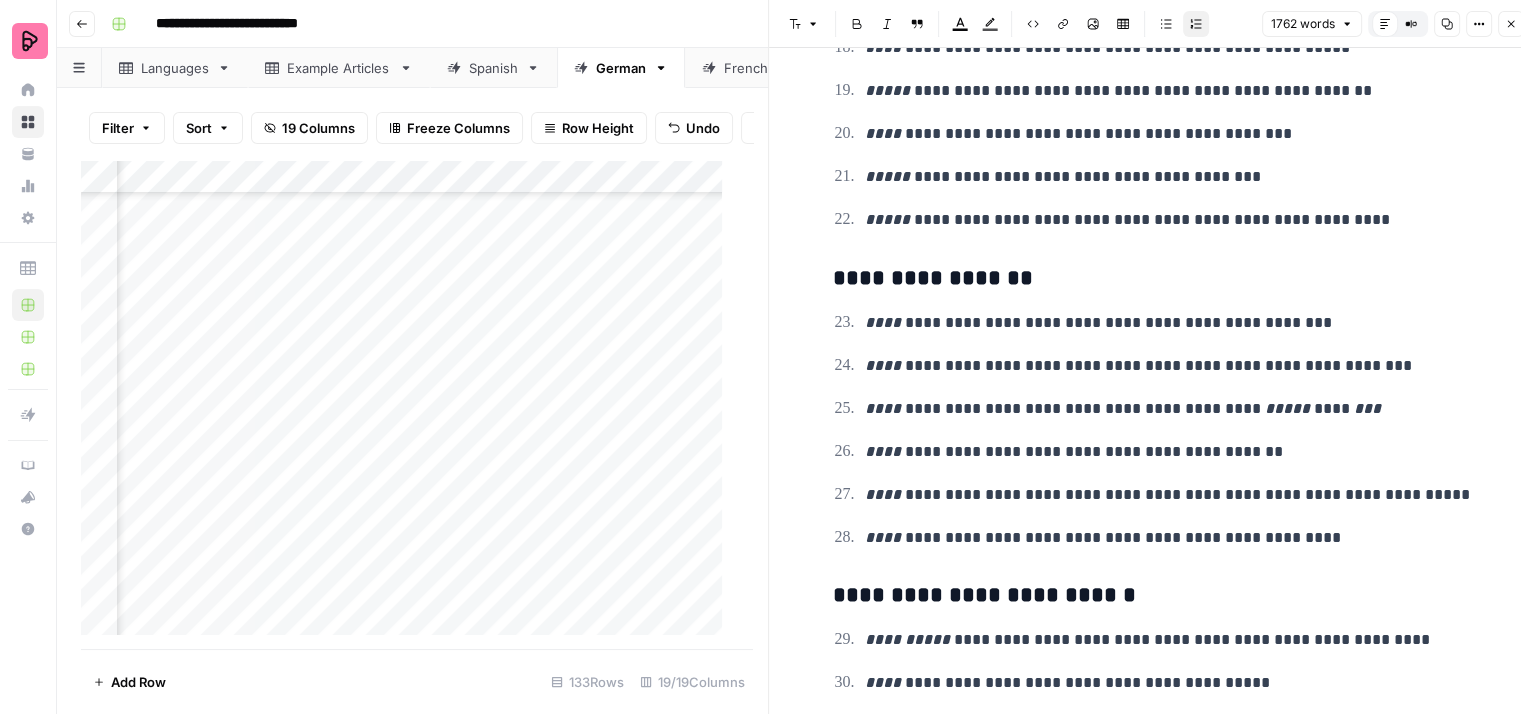 click on "**********" at bounding box center [1169, 452] 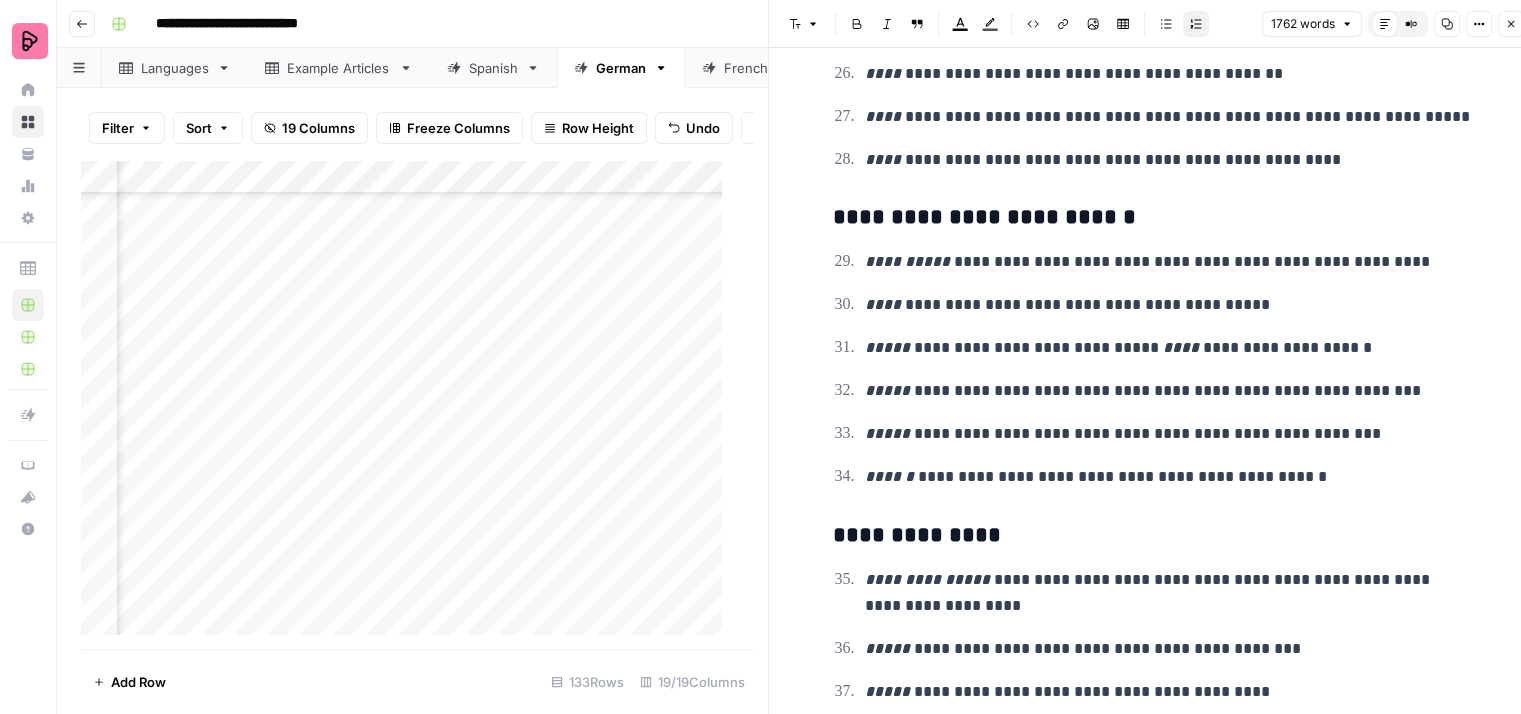 scroll, scrollTop: 2200, scrollLeft: 0, axis: vertical 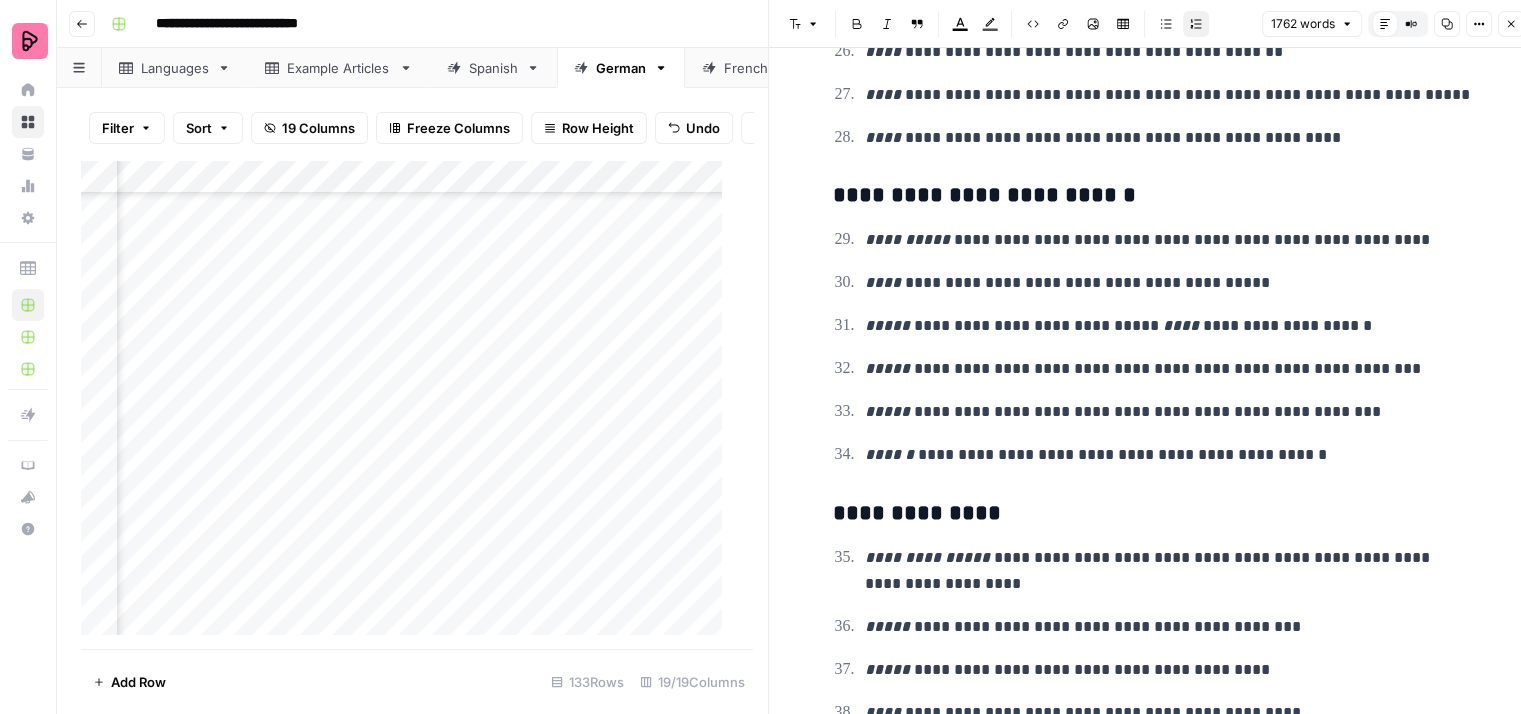 click on "**********" at bounding box center (1169, 369) 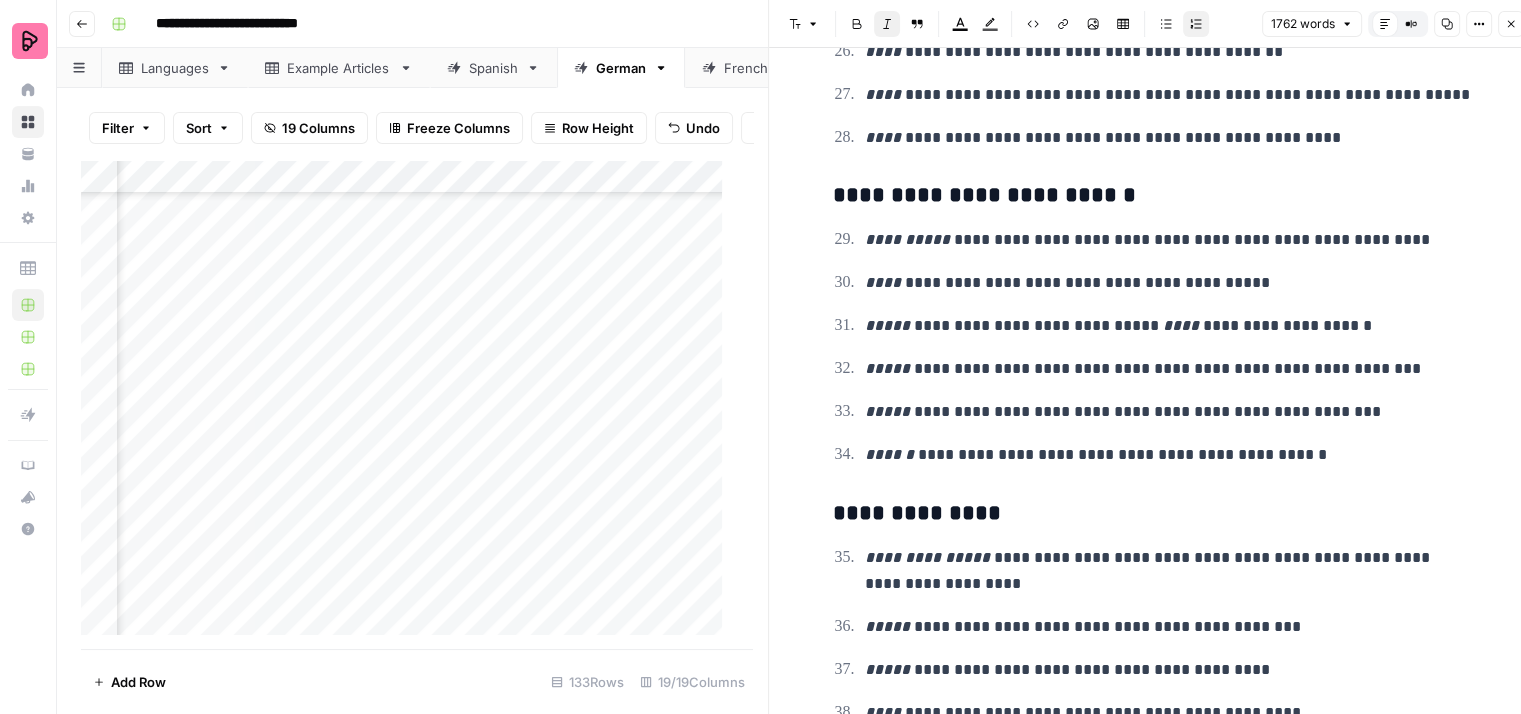 click on "**********" at bounding box center [1166, 411] 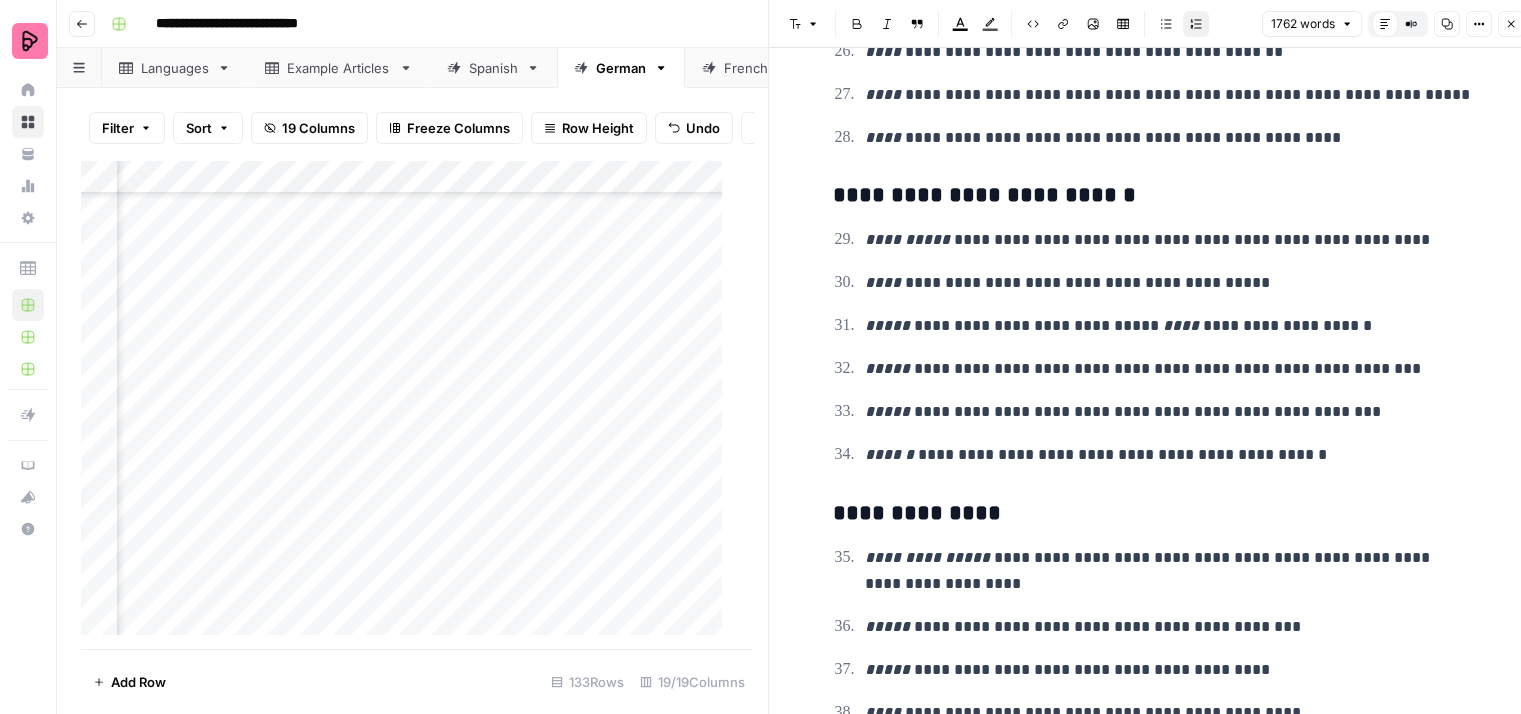 drag, startPoint x: 976, startPoint y: 363, endPoint x: 989, endPoint y: 358, distance: 13.928389 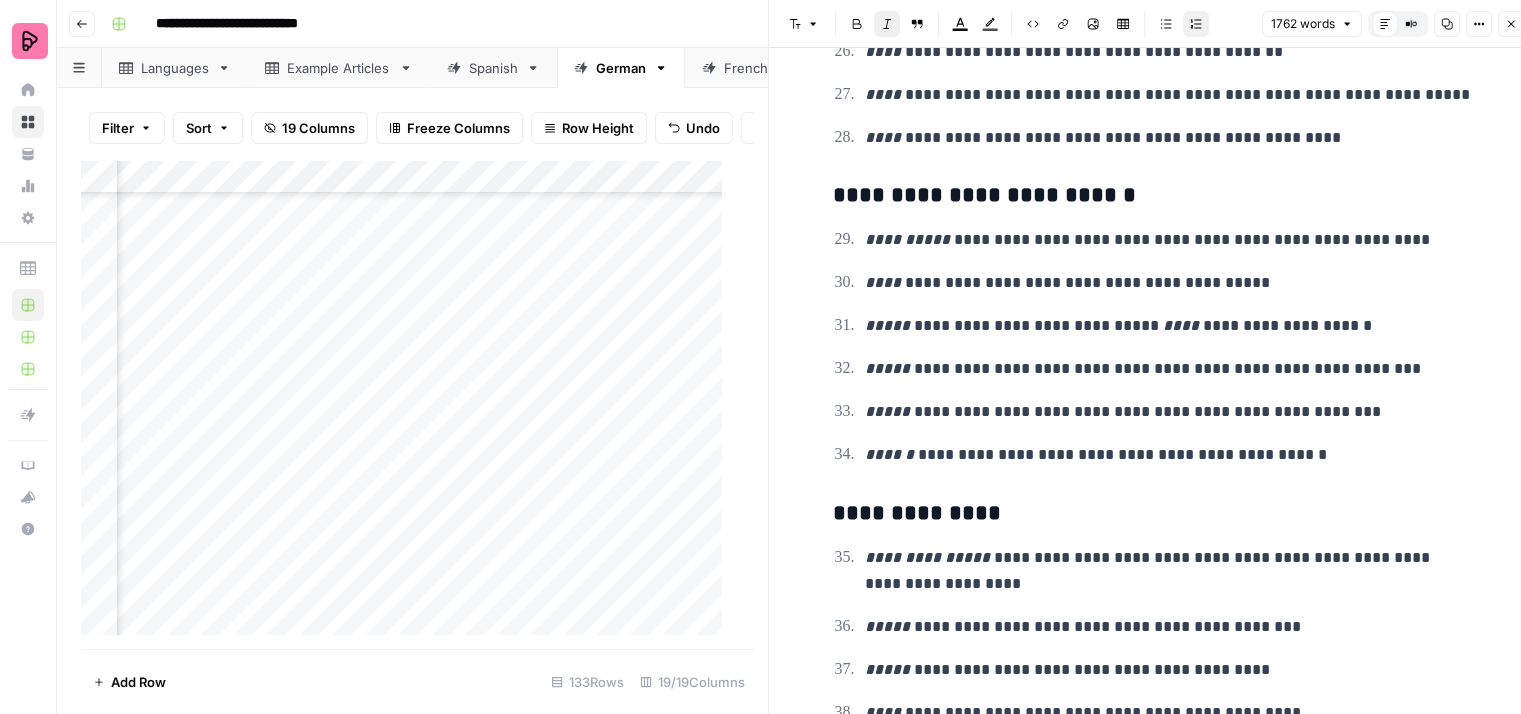 click on "**********" at bounding box center (1153, 347) 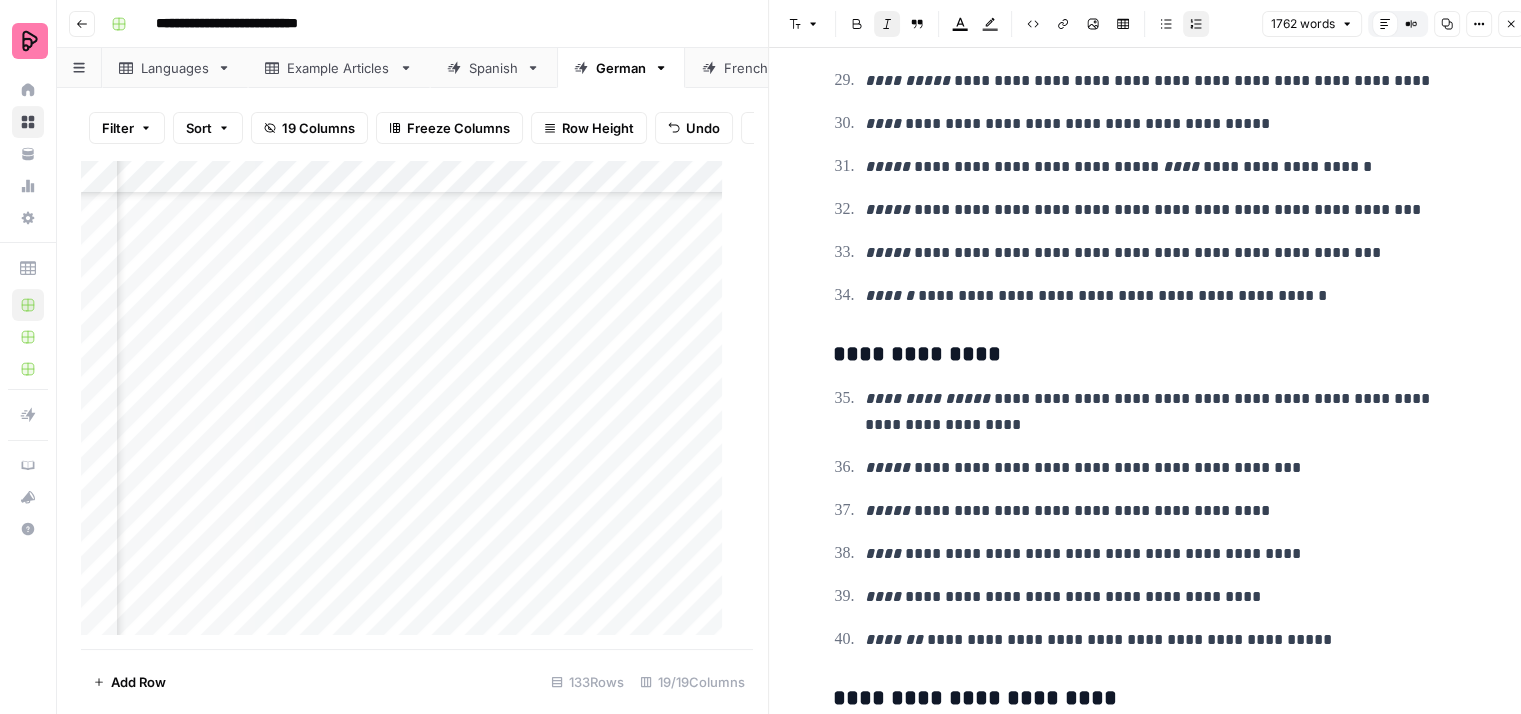 scroll, scrollTop: 2300, scrollLeft: 0, axis: vertical 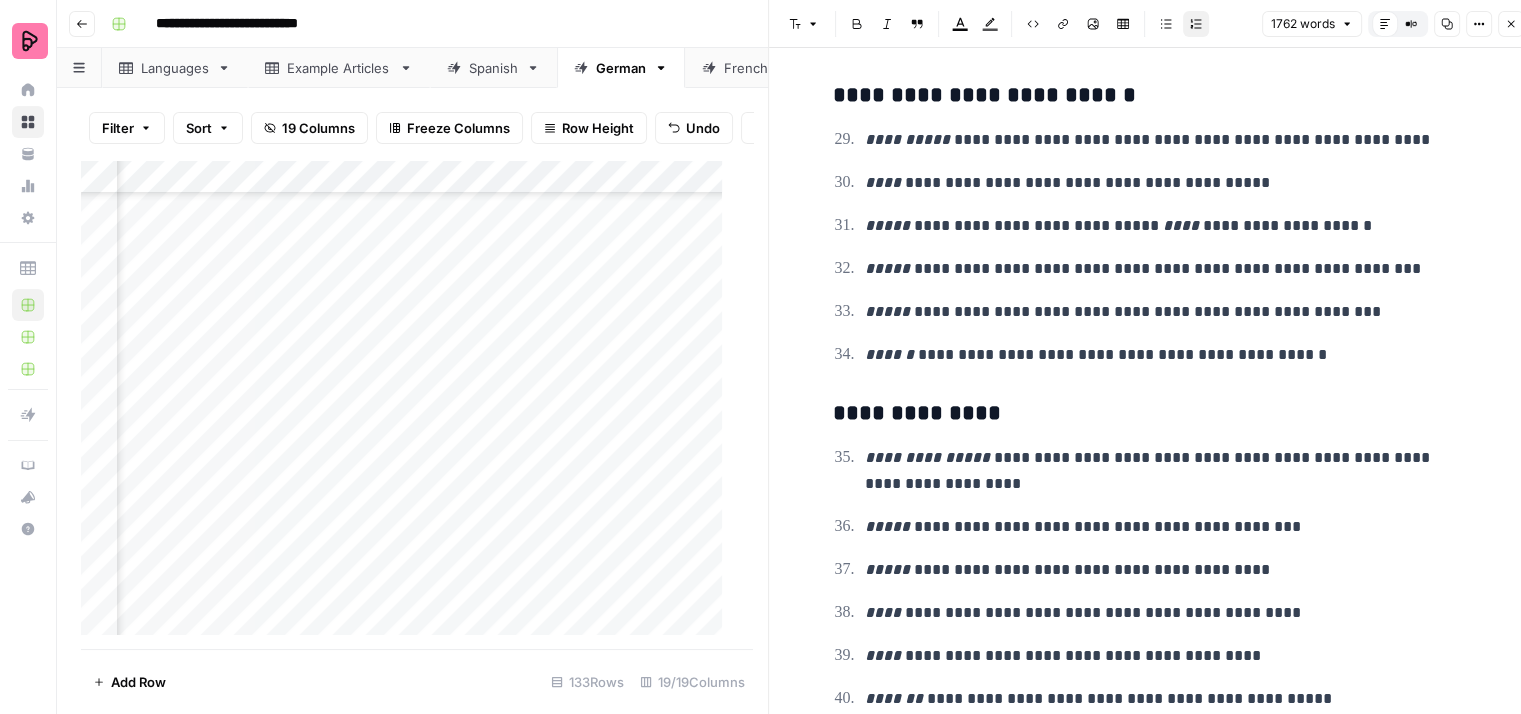 click on "**********" at bounding box center (1169, 183) 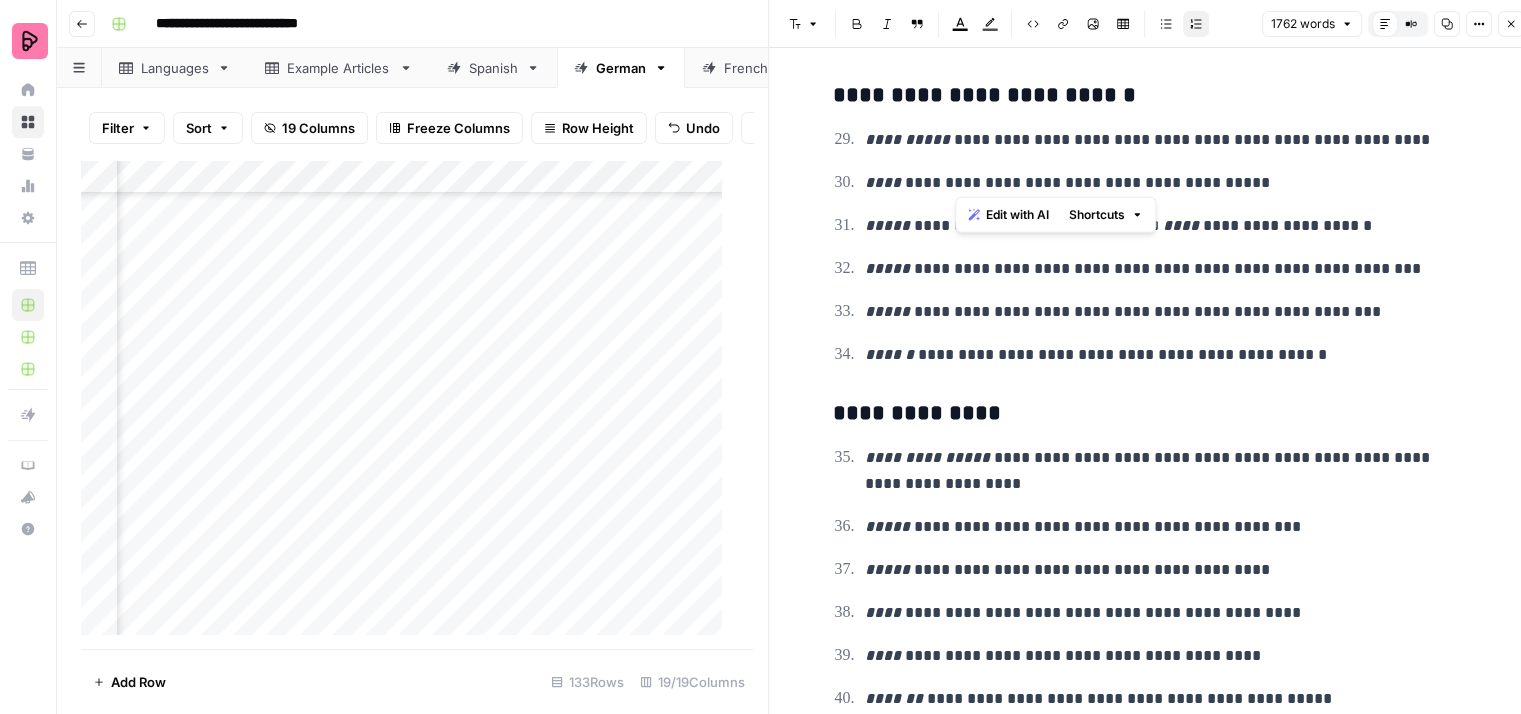 click on "**********" at bounding box center [1169, 183] 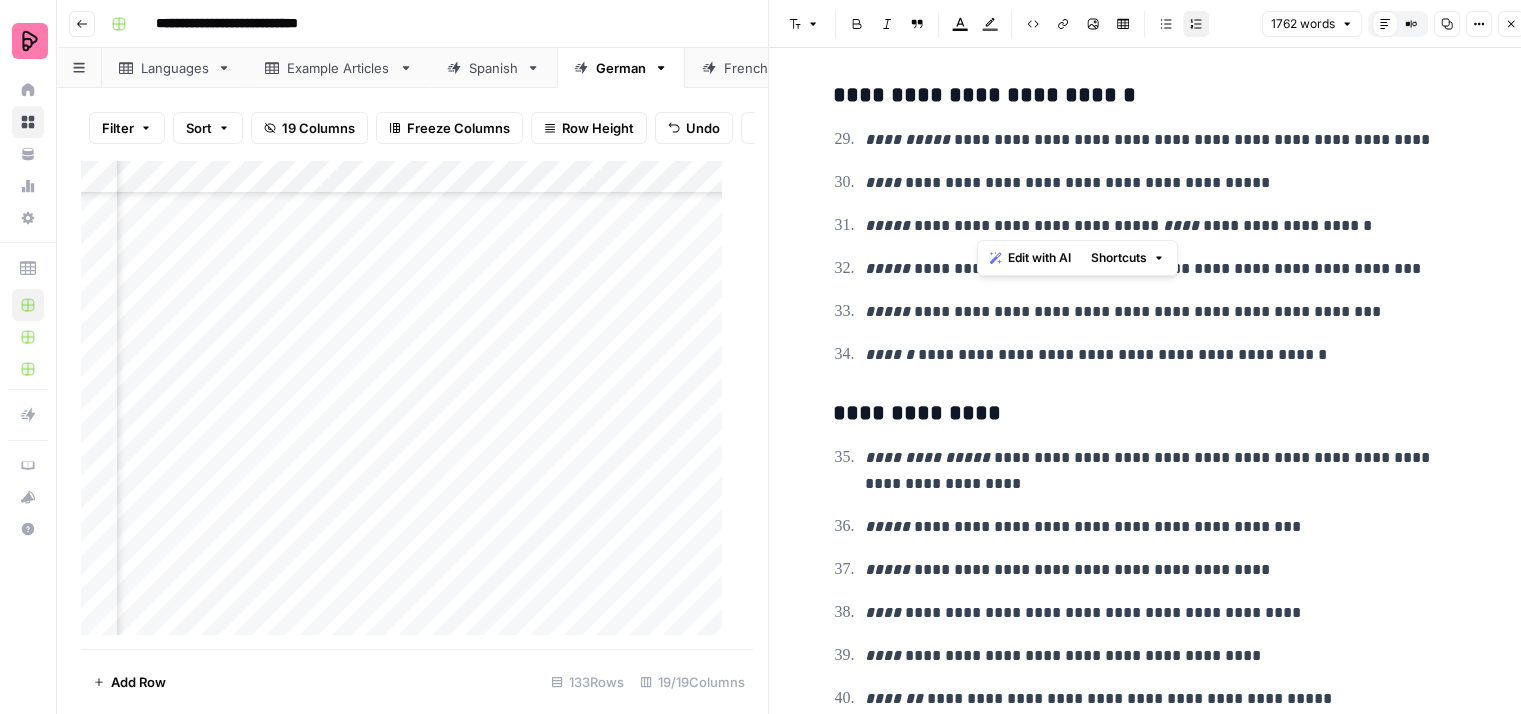 click on "**********" at bounding box center [1169, 226] 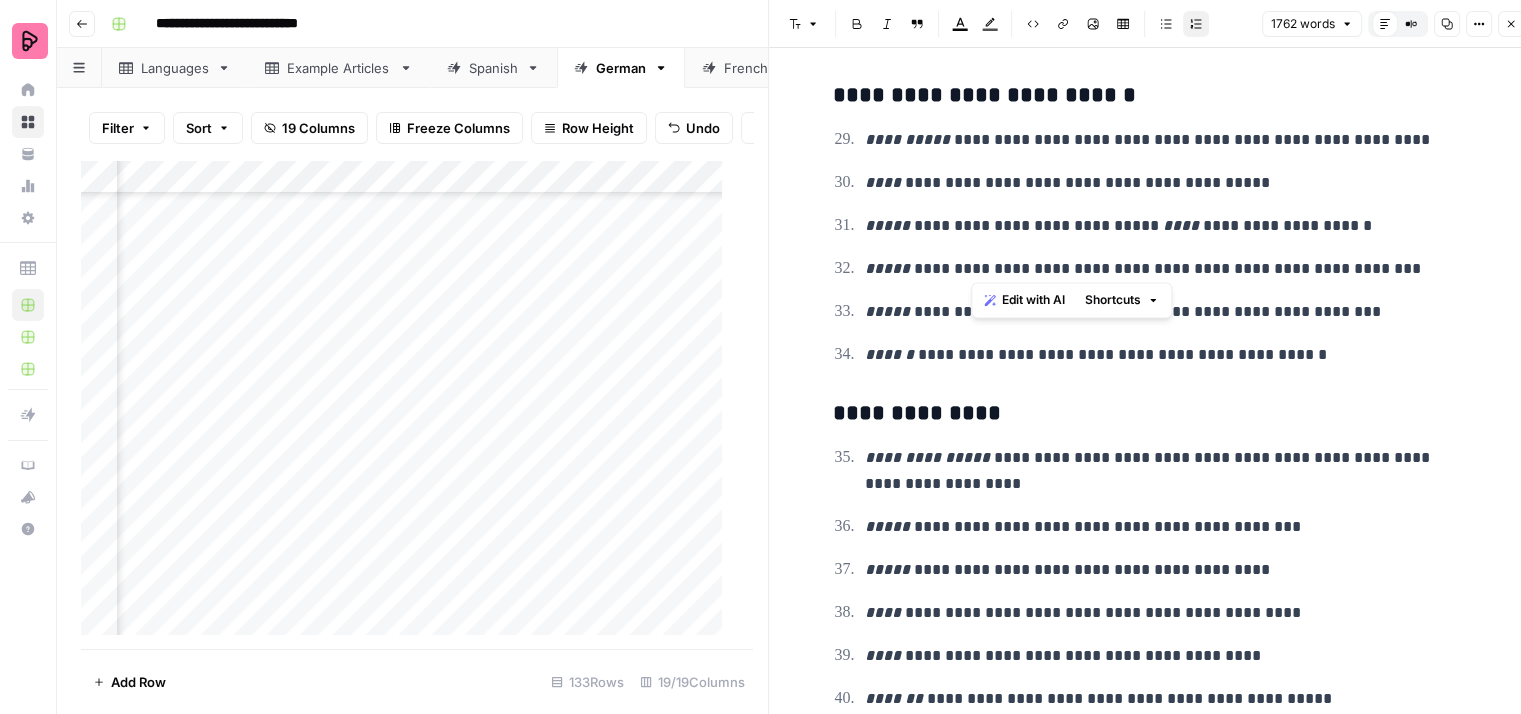 click on "**********" at bounding box center (1169, 269) 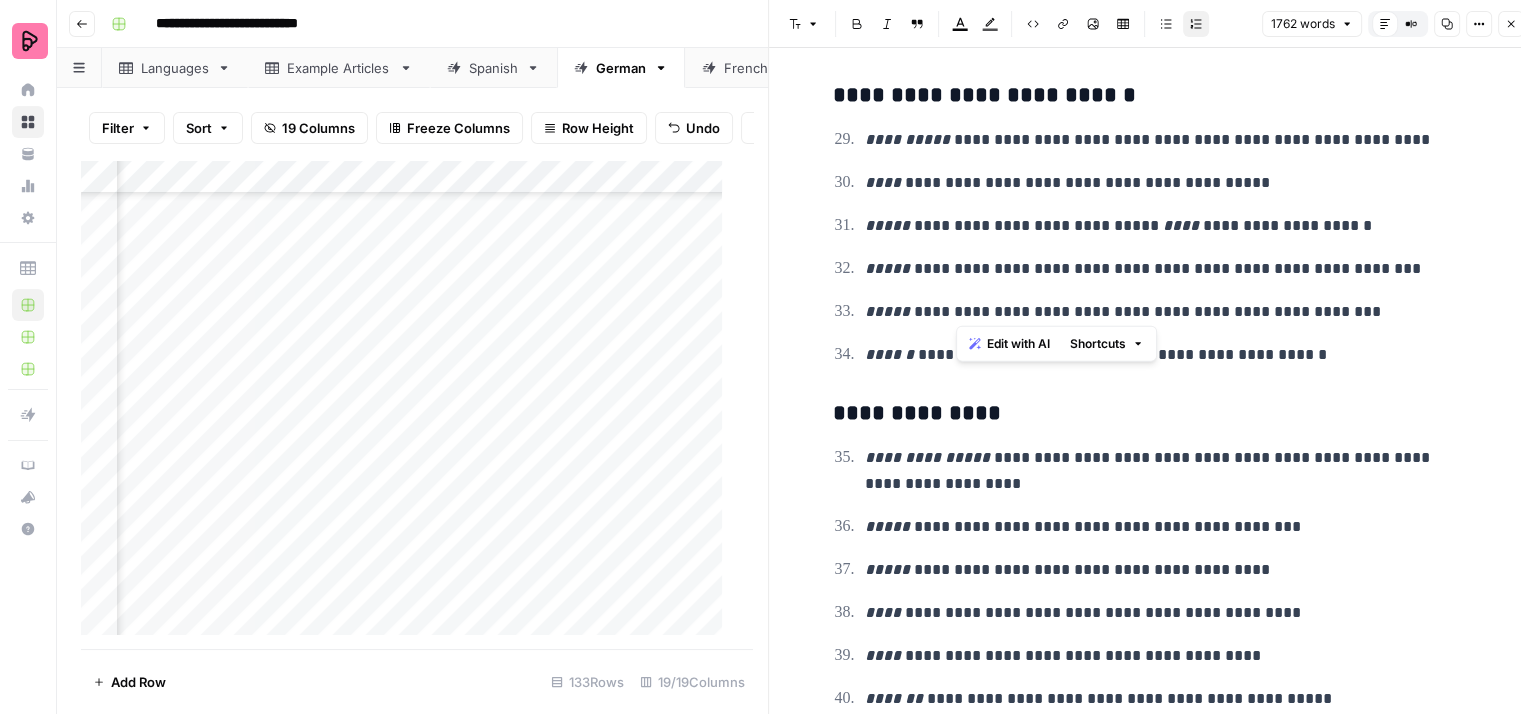 drag, startPoint x: 967, startPoint y: 305, endPoint x: 957, endPoint y: 309, distance: 10.770329 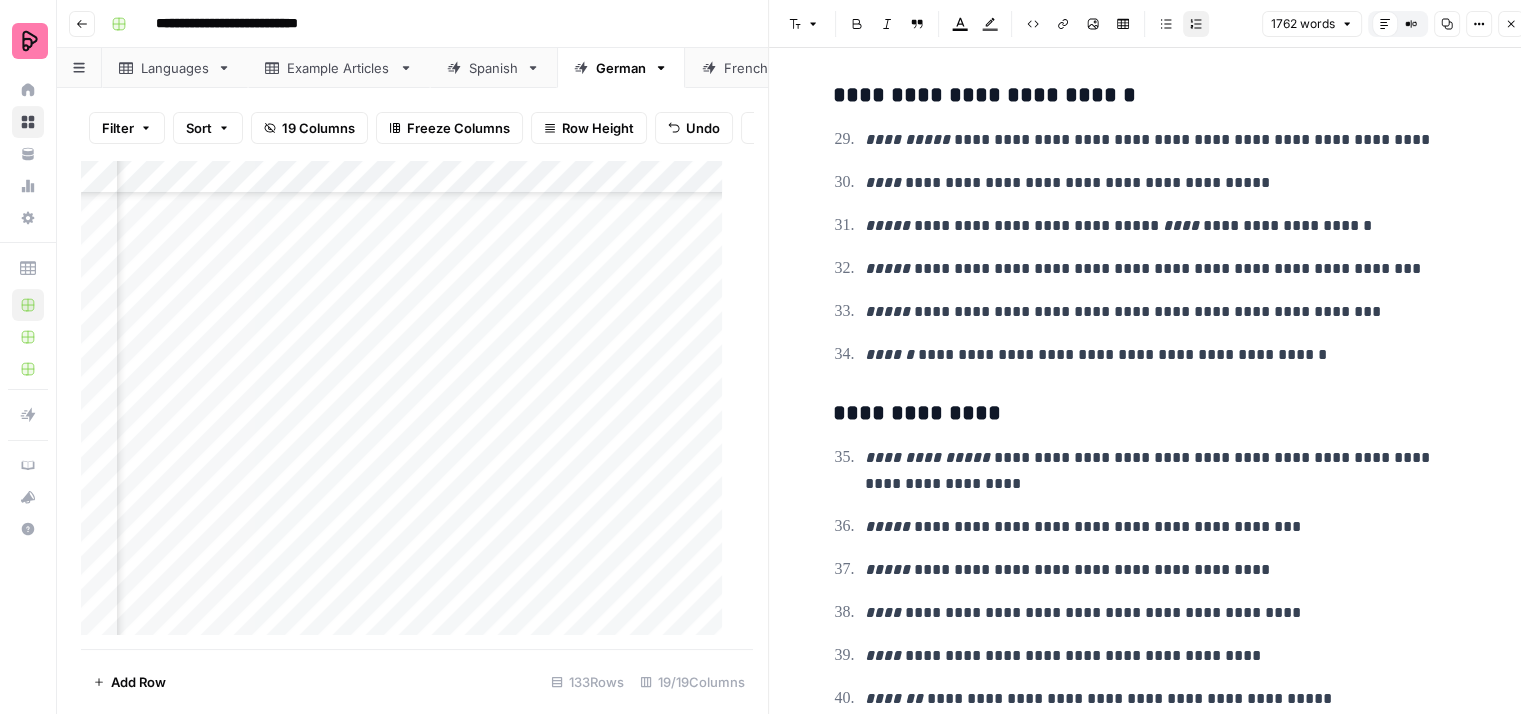 click on "**********" at bounding box center (1169, 355) 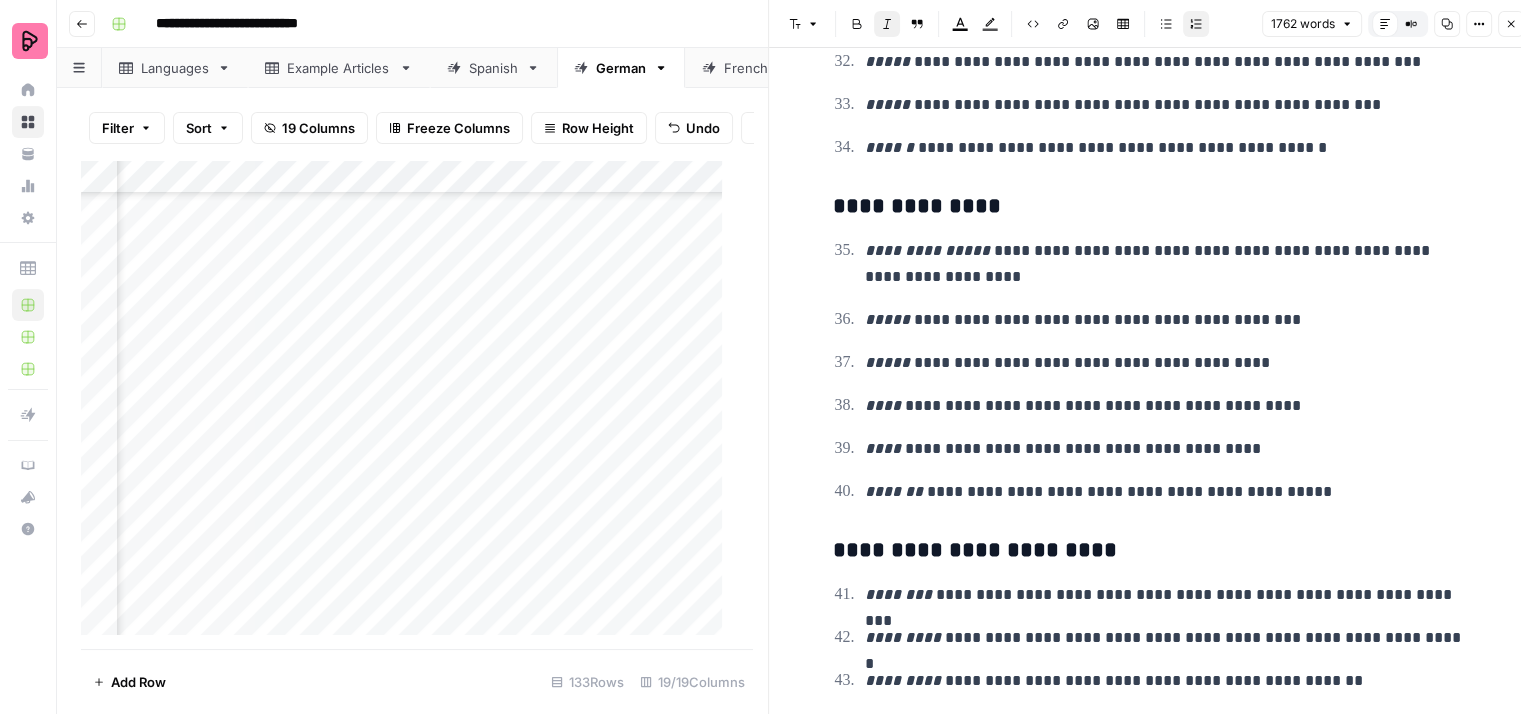 scroll, scrollTop: 2600, scrollLeft: 0, axis: vertical 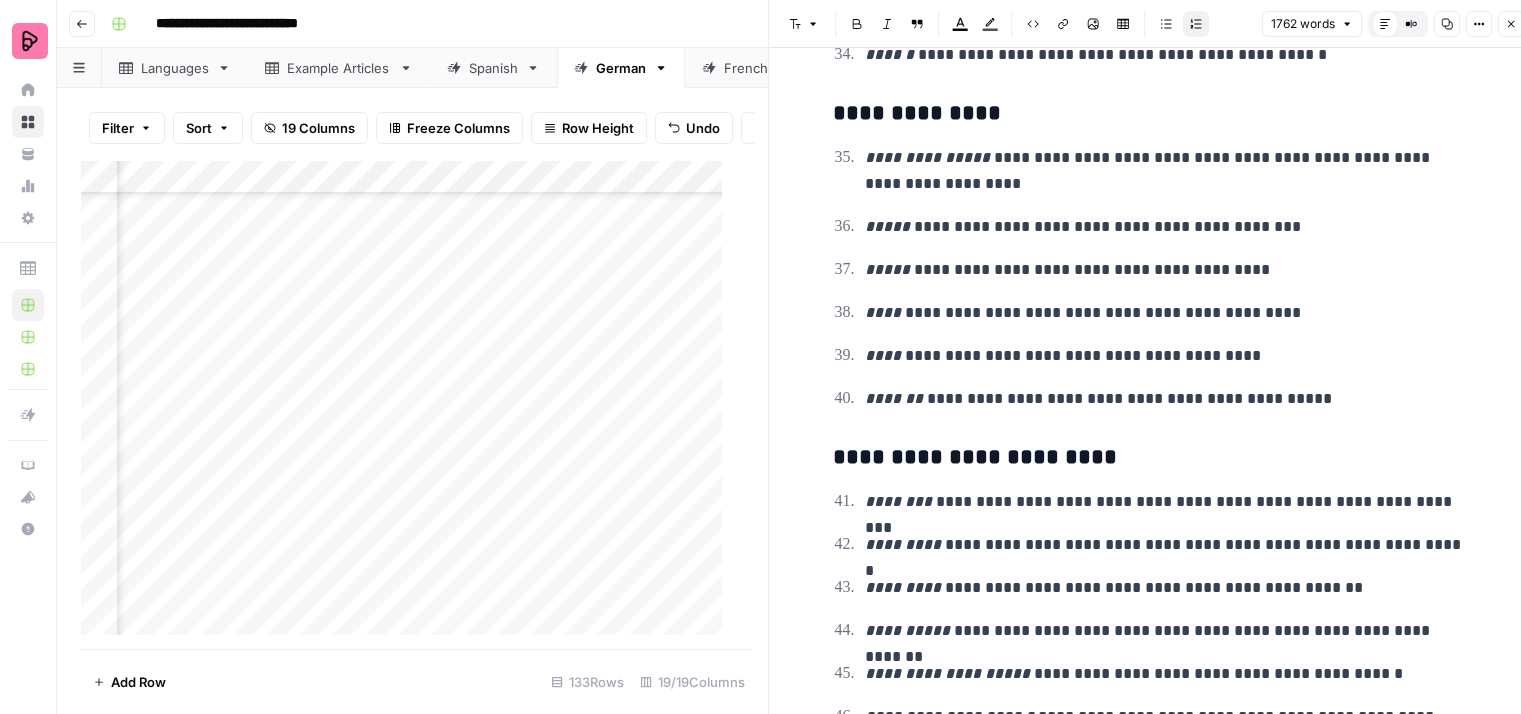 click on "**********" at bounding box center (1169, 356) 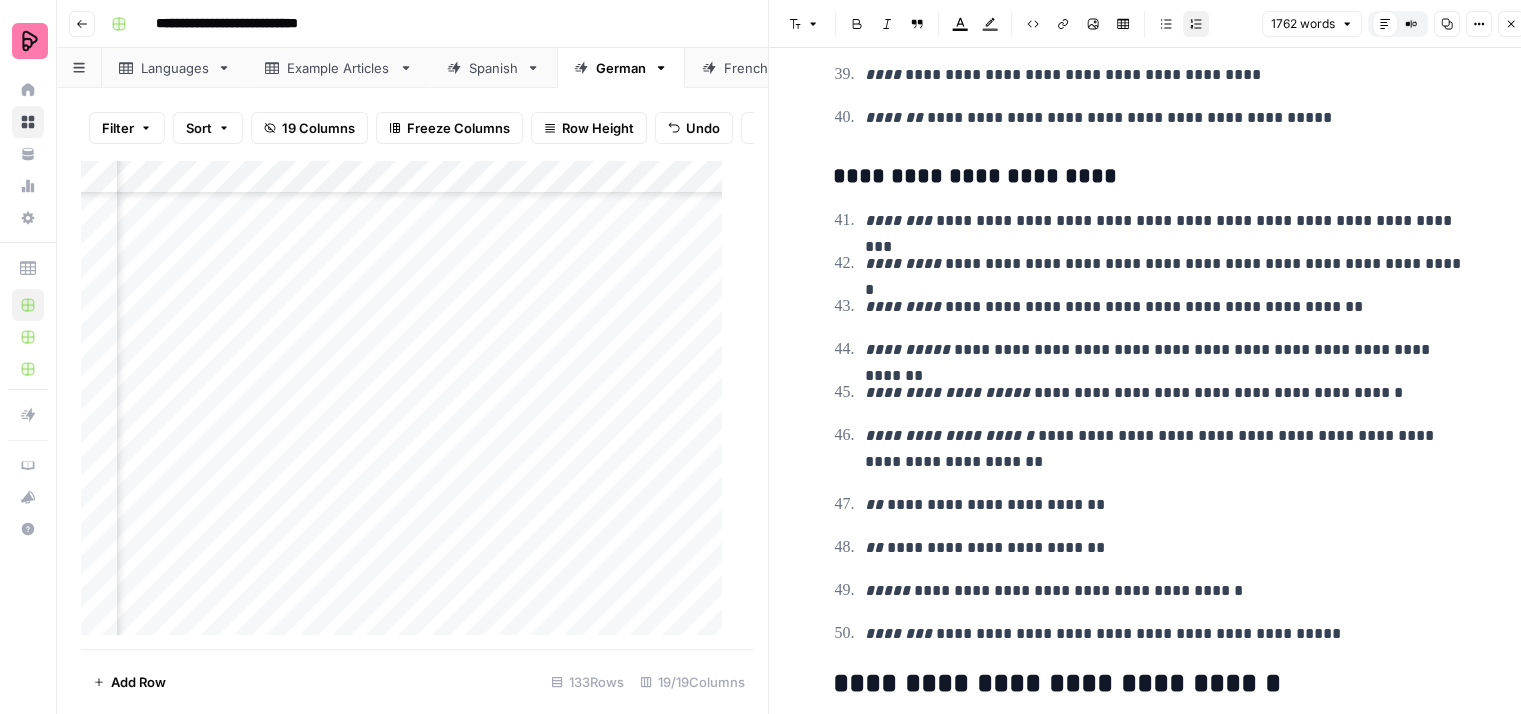 scroll, scrollTop: 2900, scrollLeft: 0, axis: vertical 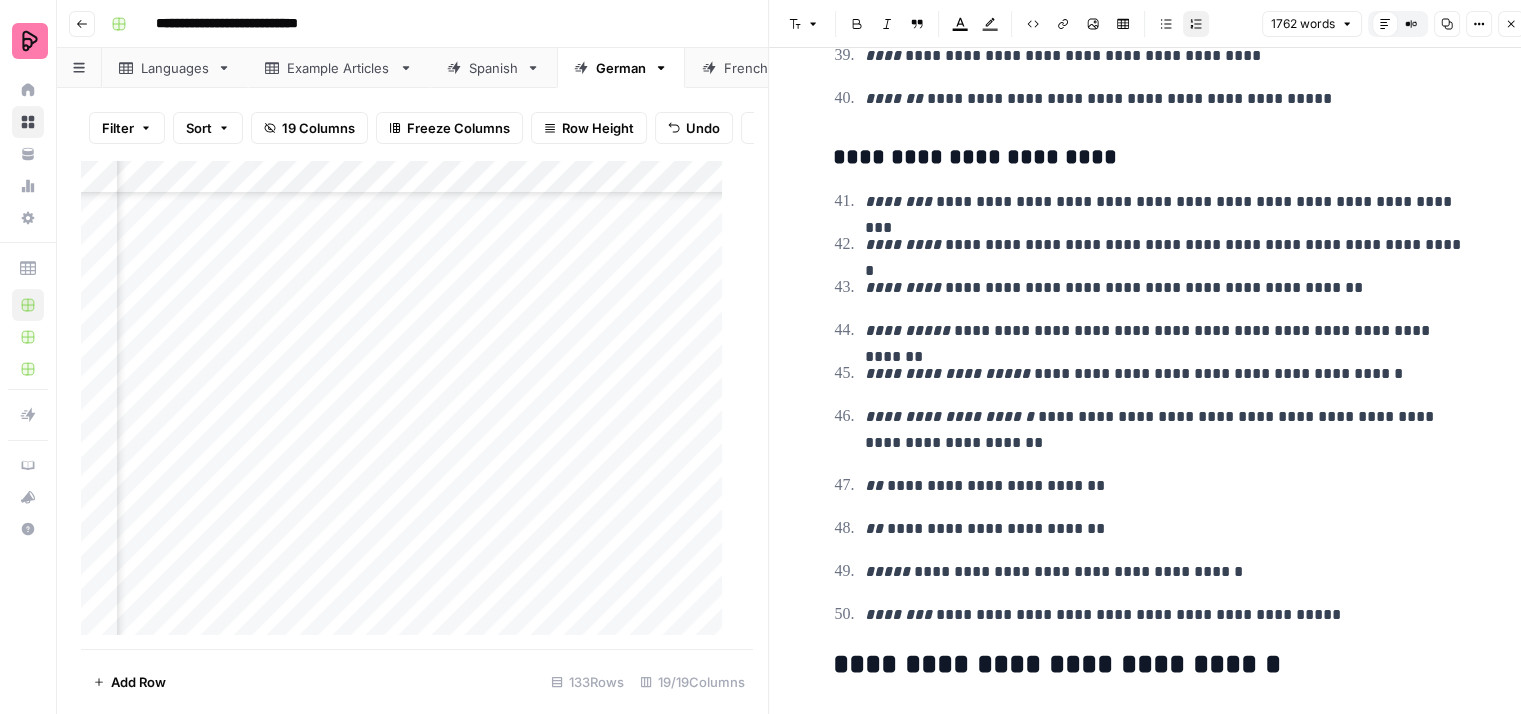 click on "**********" at bounding box center [1169, 374] 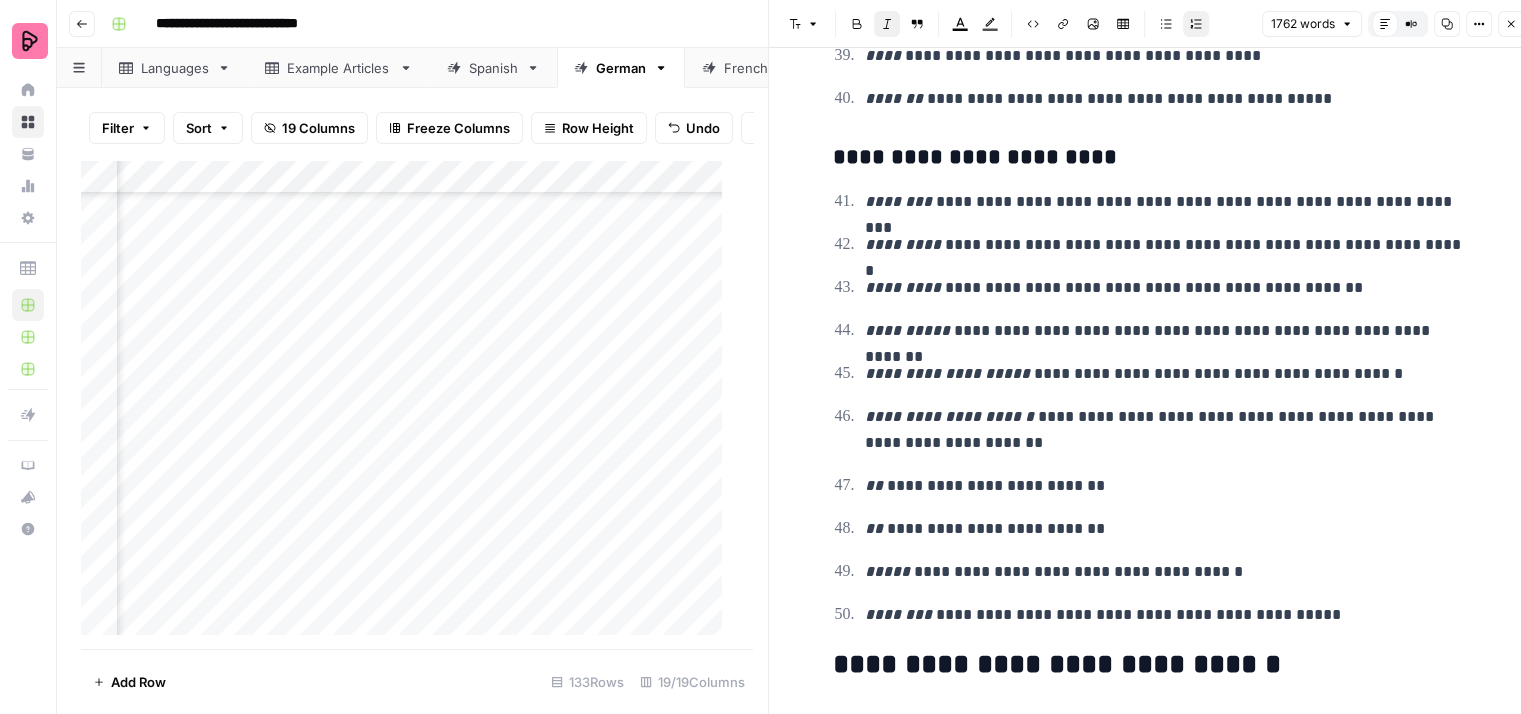 click on "**********" at bounding box center [1169, 529] 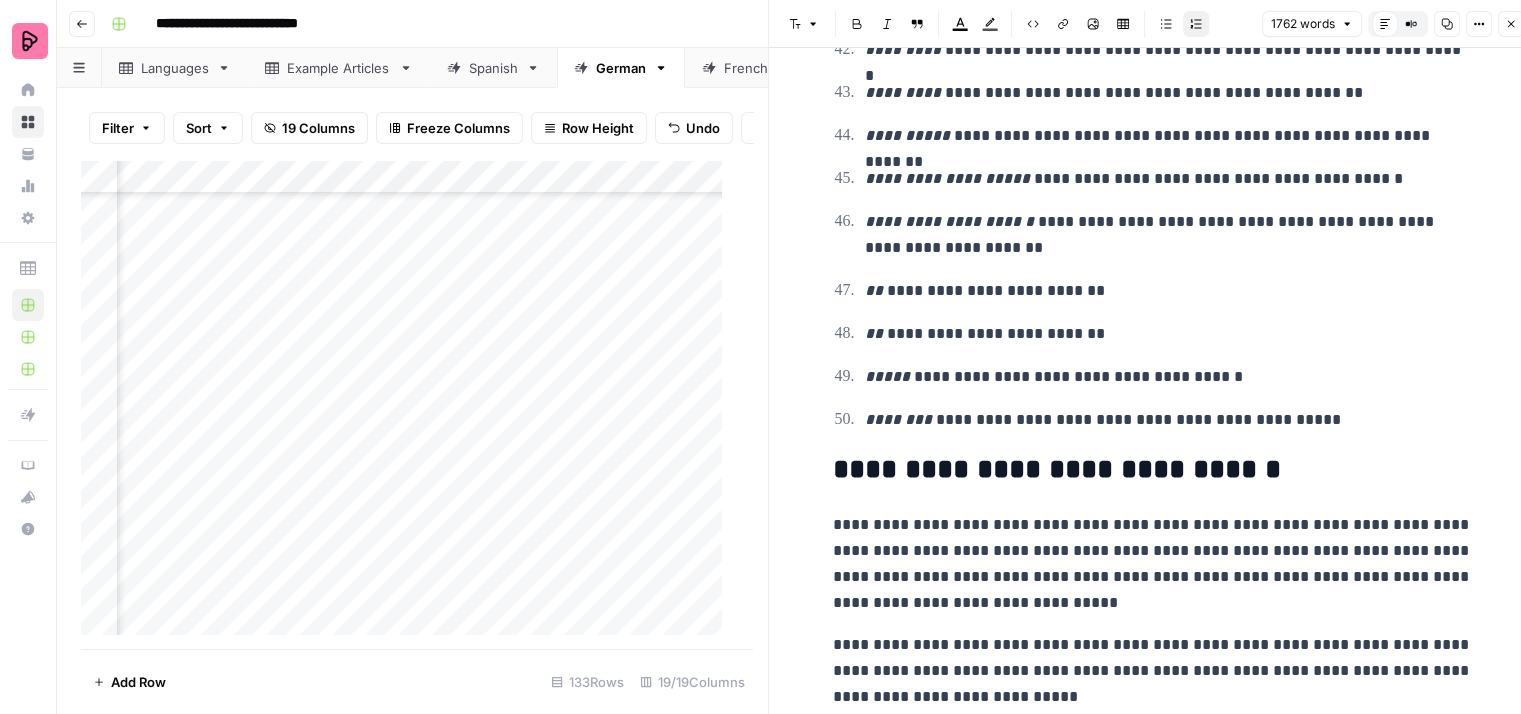 scroll, scrollTop: 3100, scrollLeft: 0, axis: vertical 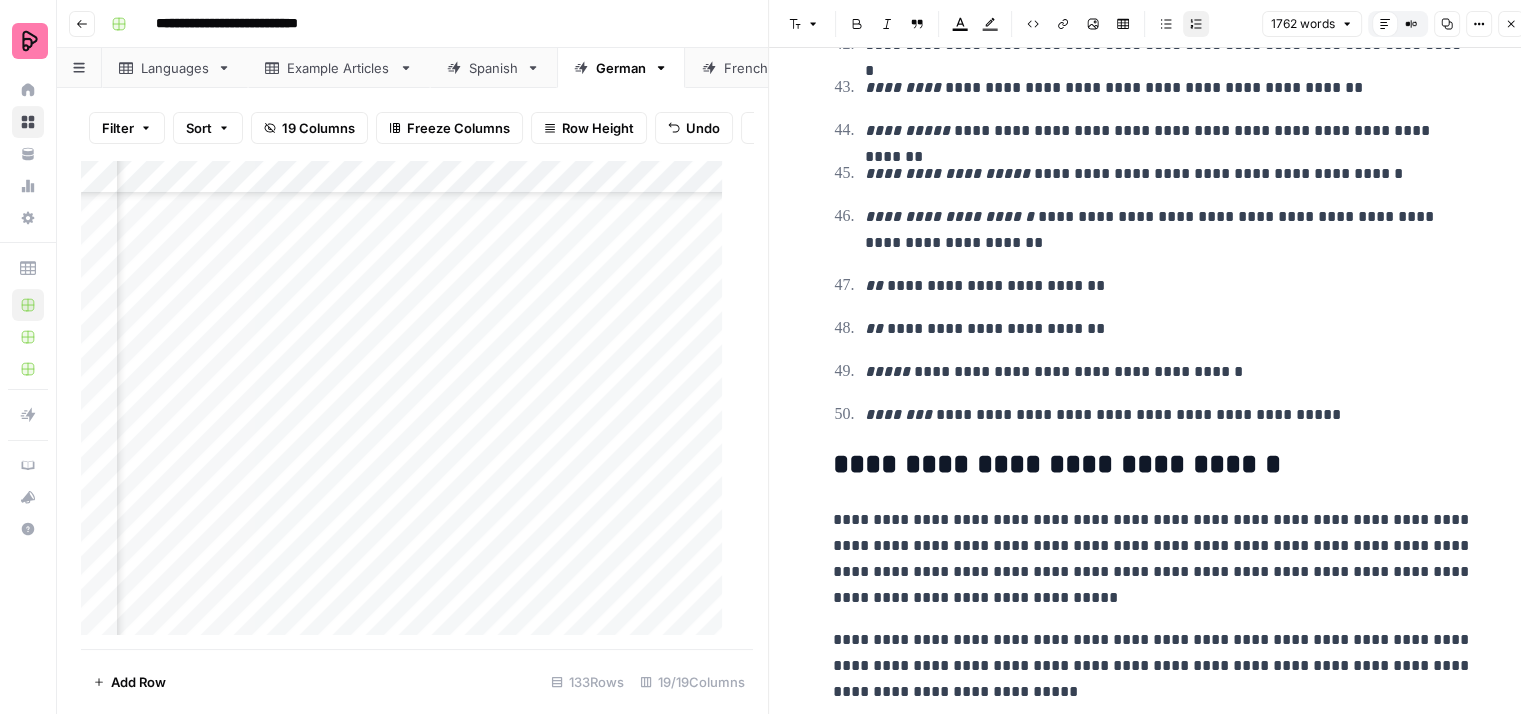 click on "**********" at bounding box center [1153, 1204] 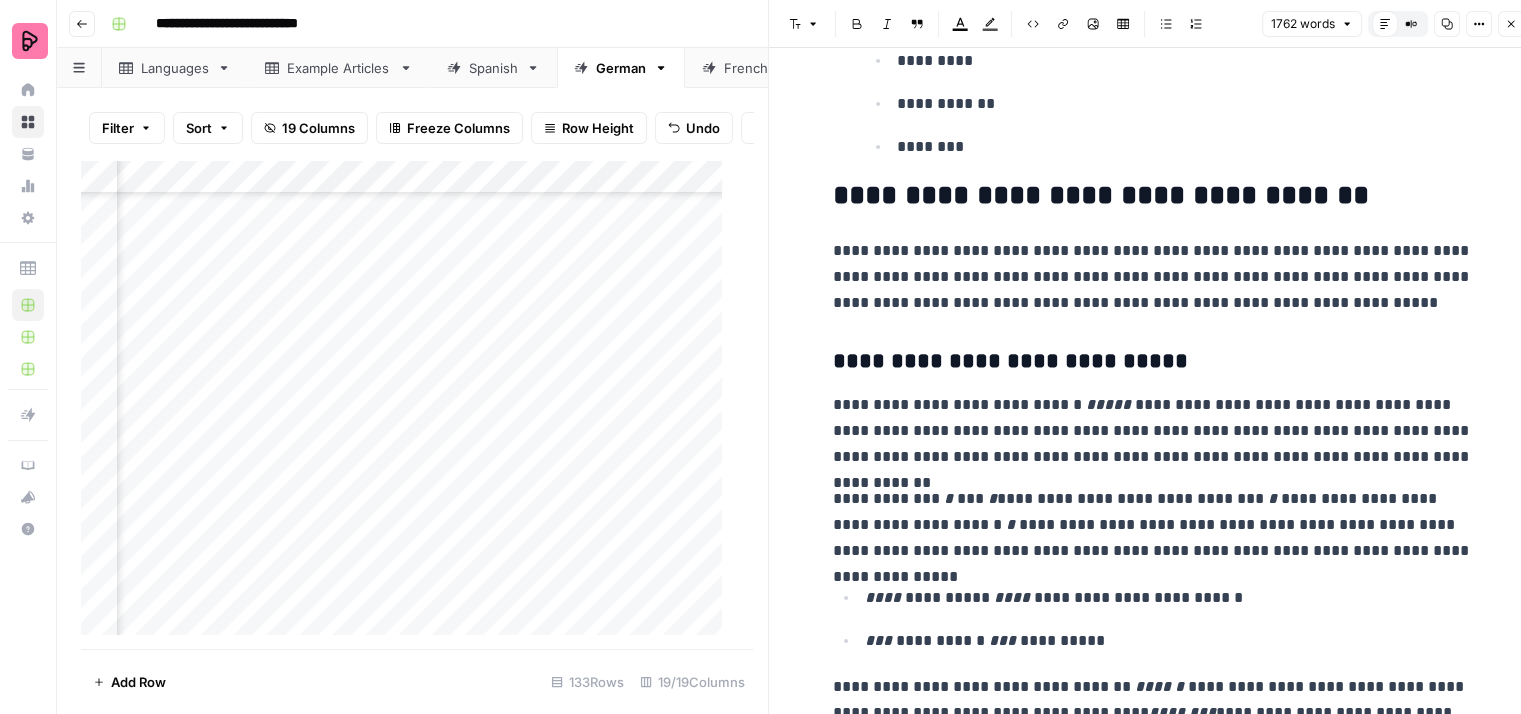 scroll, scrollTop: 5600, scrollLeft: 0, axis: vertical 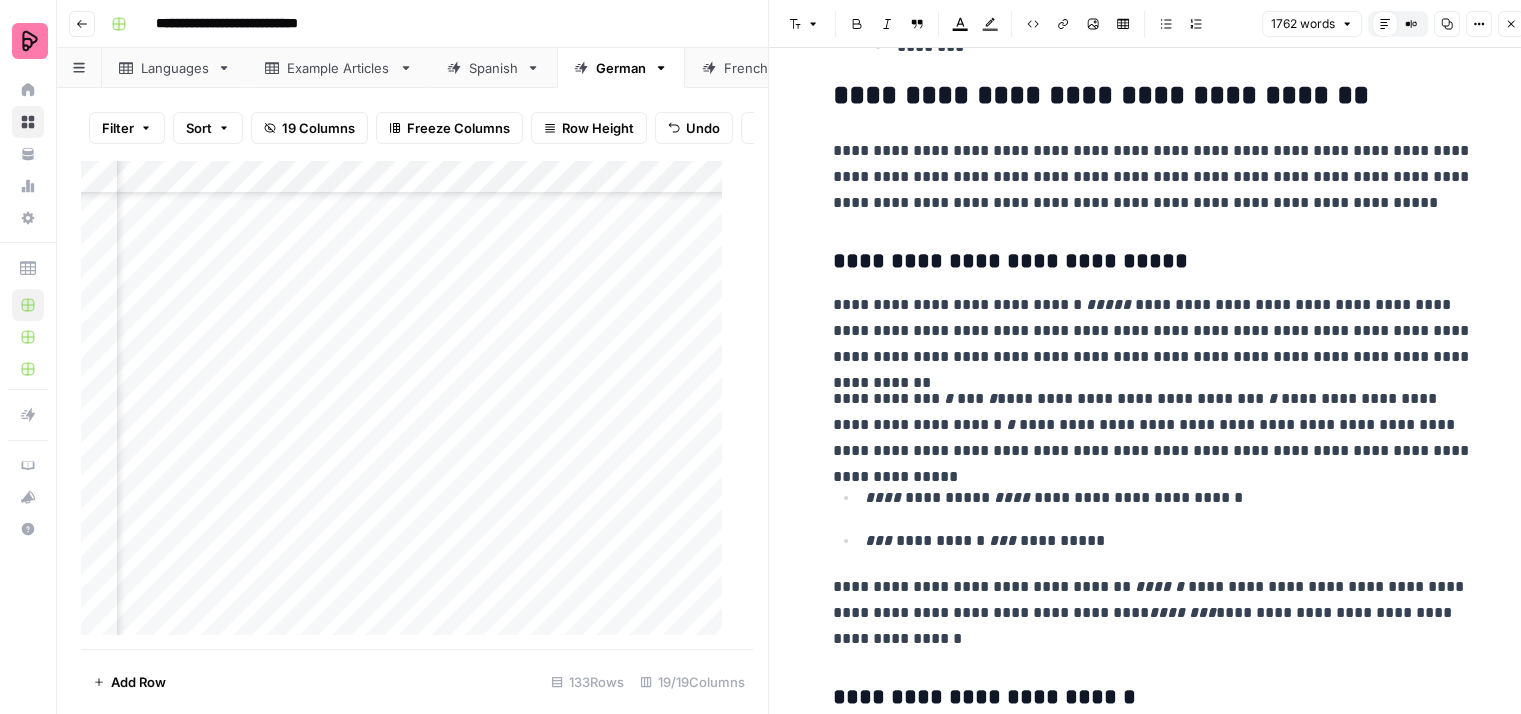 click on "**********" at bounding box center (1169, 541) 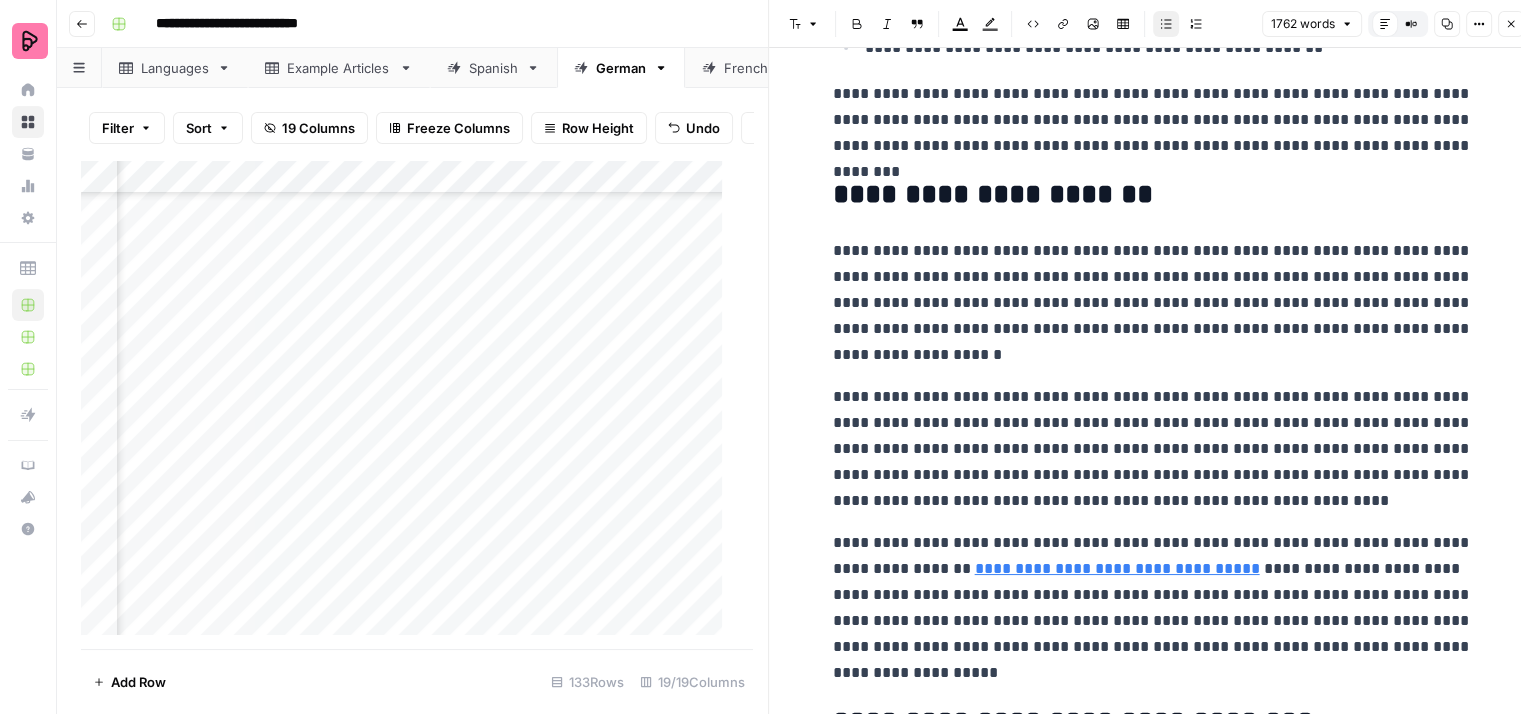 scroll, scrollTop: 6700, scrollLeft: 0, axis: vertical 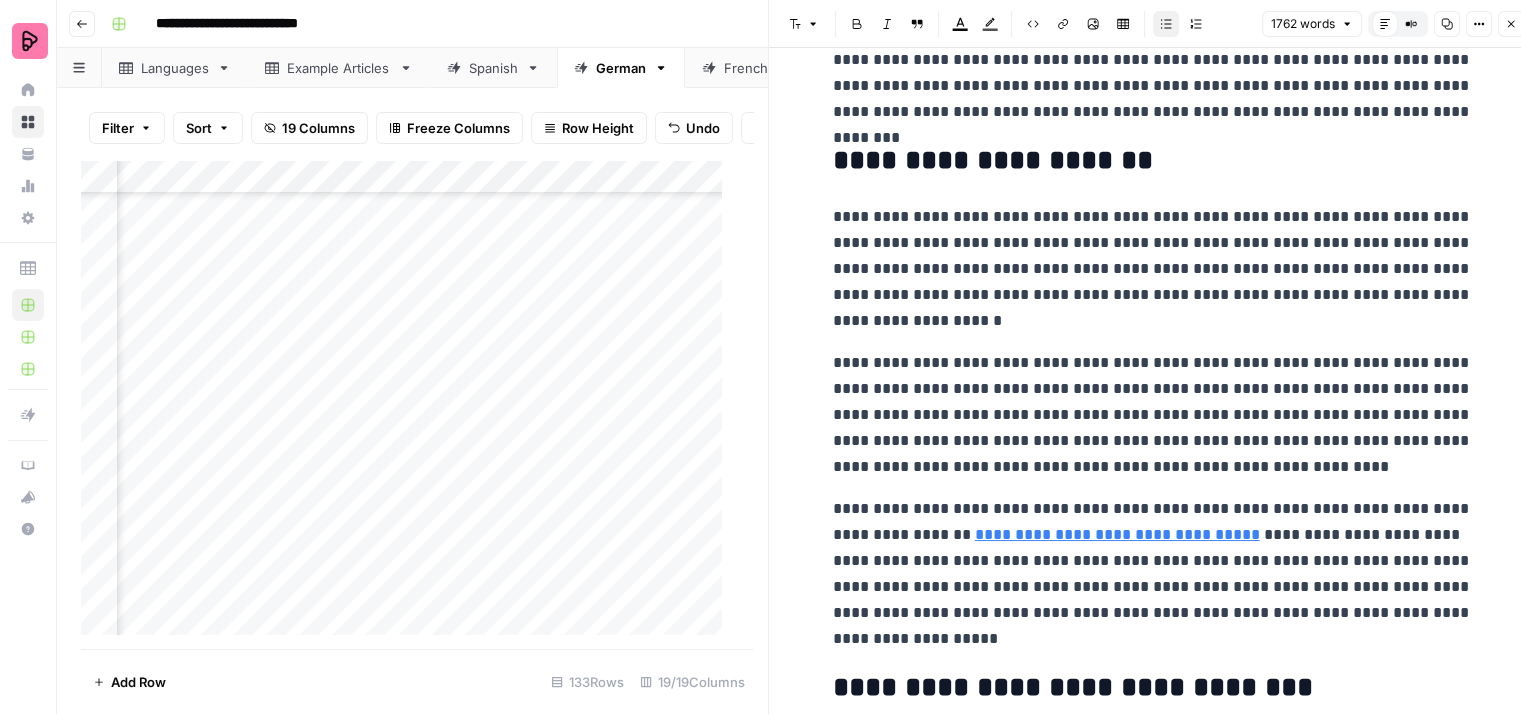 click on "**********" at bounding box center (1153, 269) 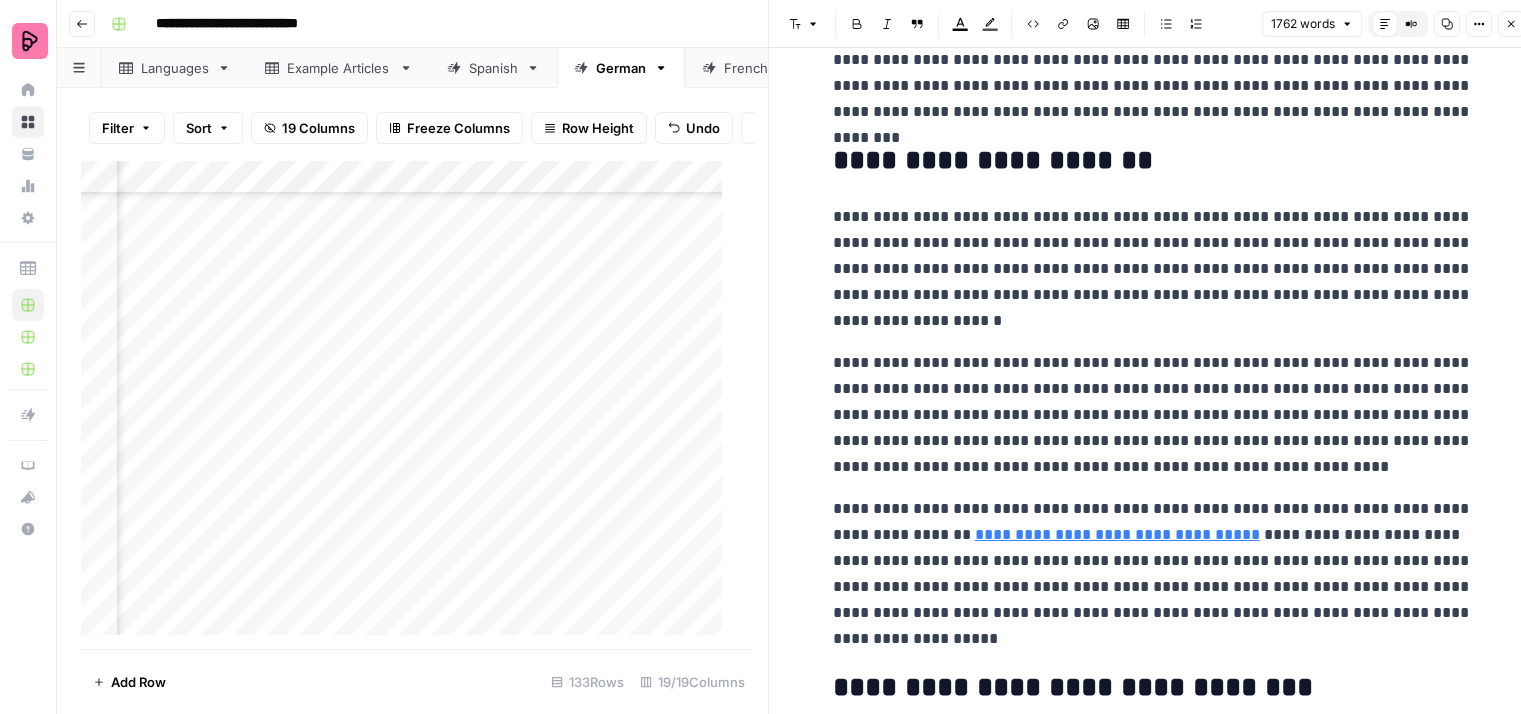 click on "**********" at bounding box center (1153, 269) 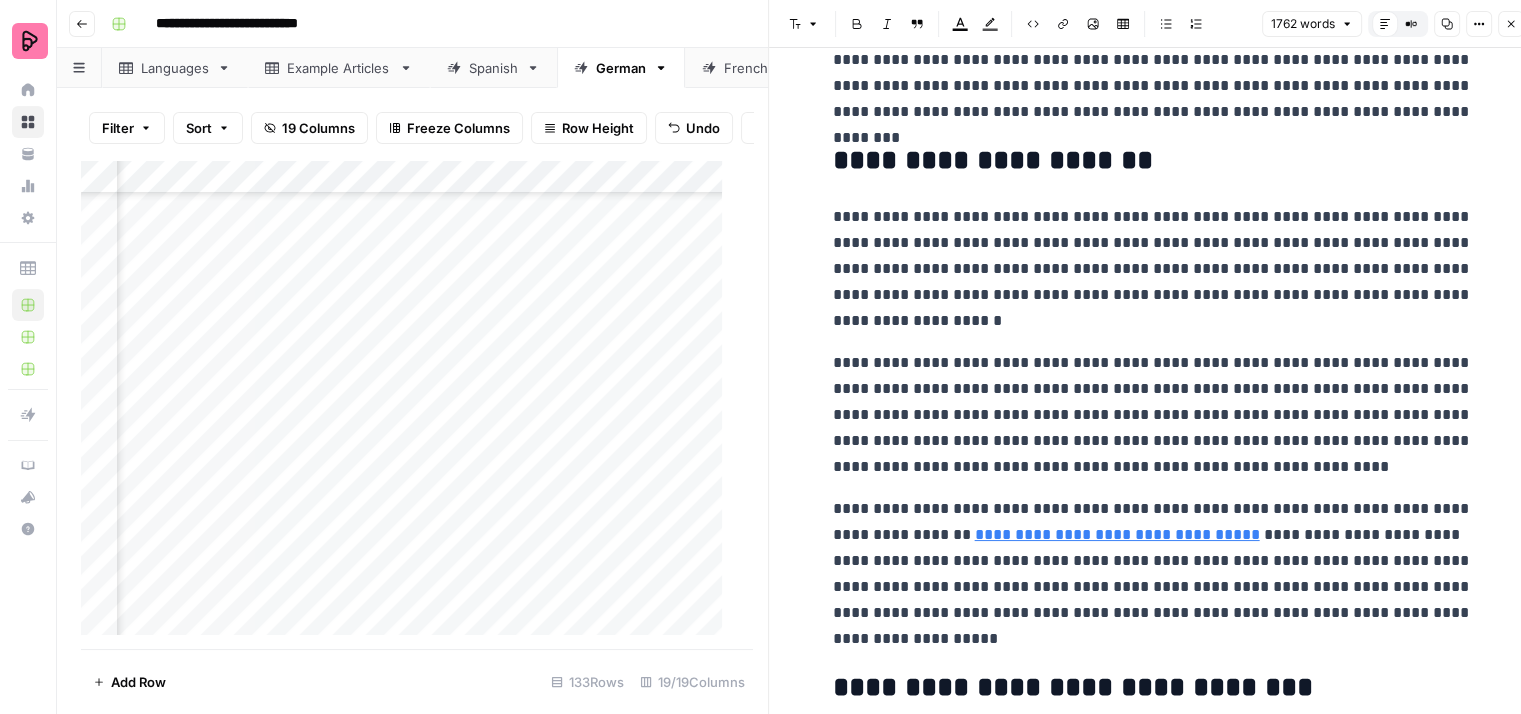 click on "**********" at bounding box center [1153, 269] 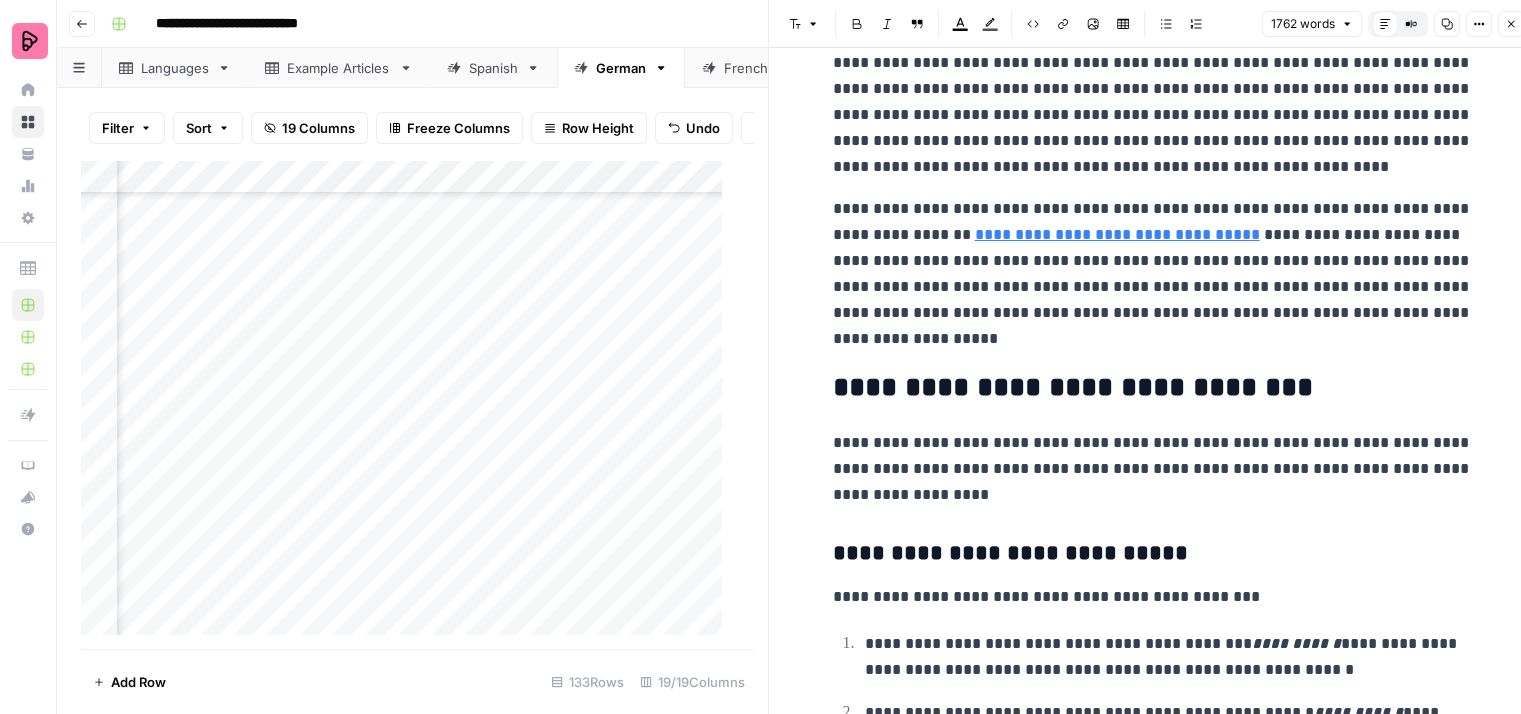 scroll, scrollTop: 6900, scrollLeft: 0, axis: vertical 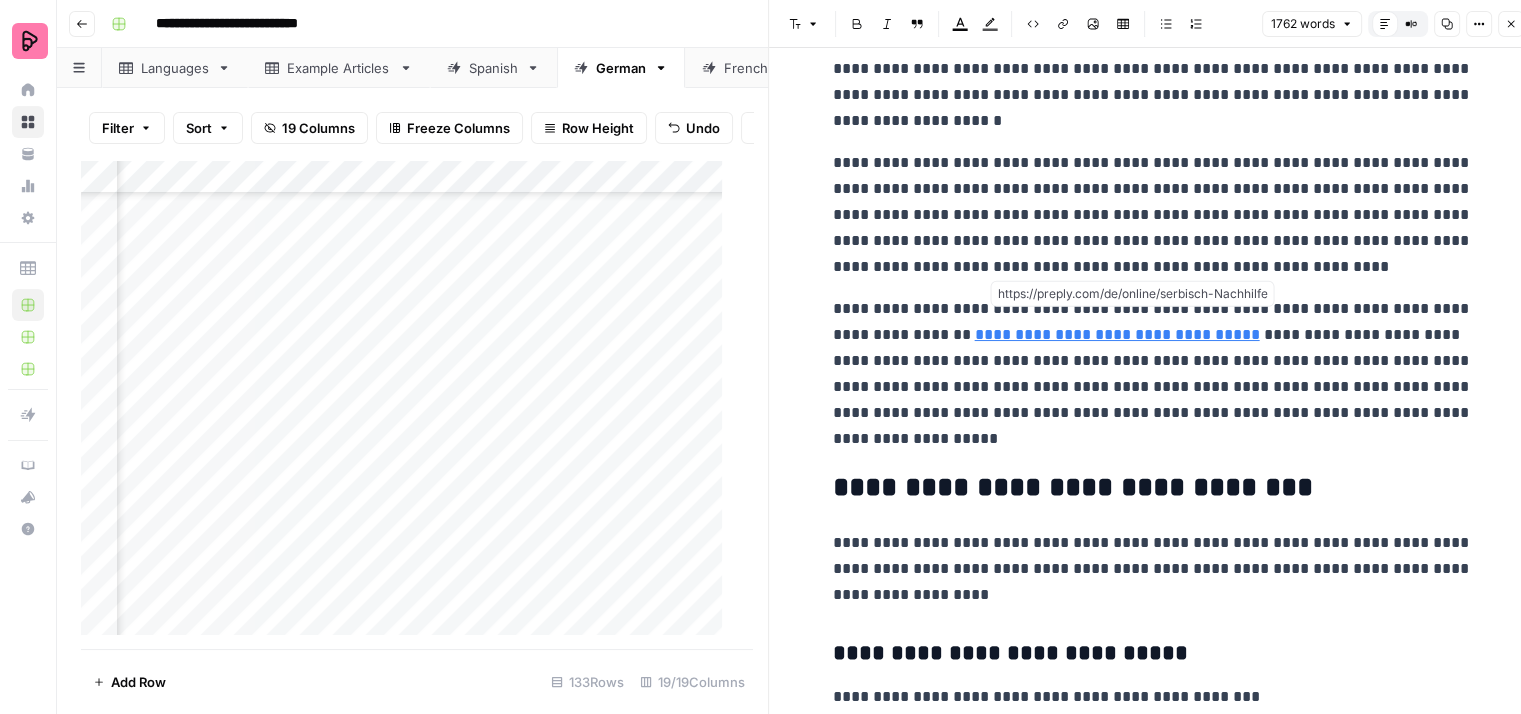 click on "**********" at bounding box center [1117, 334] 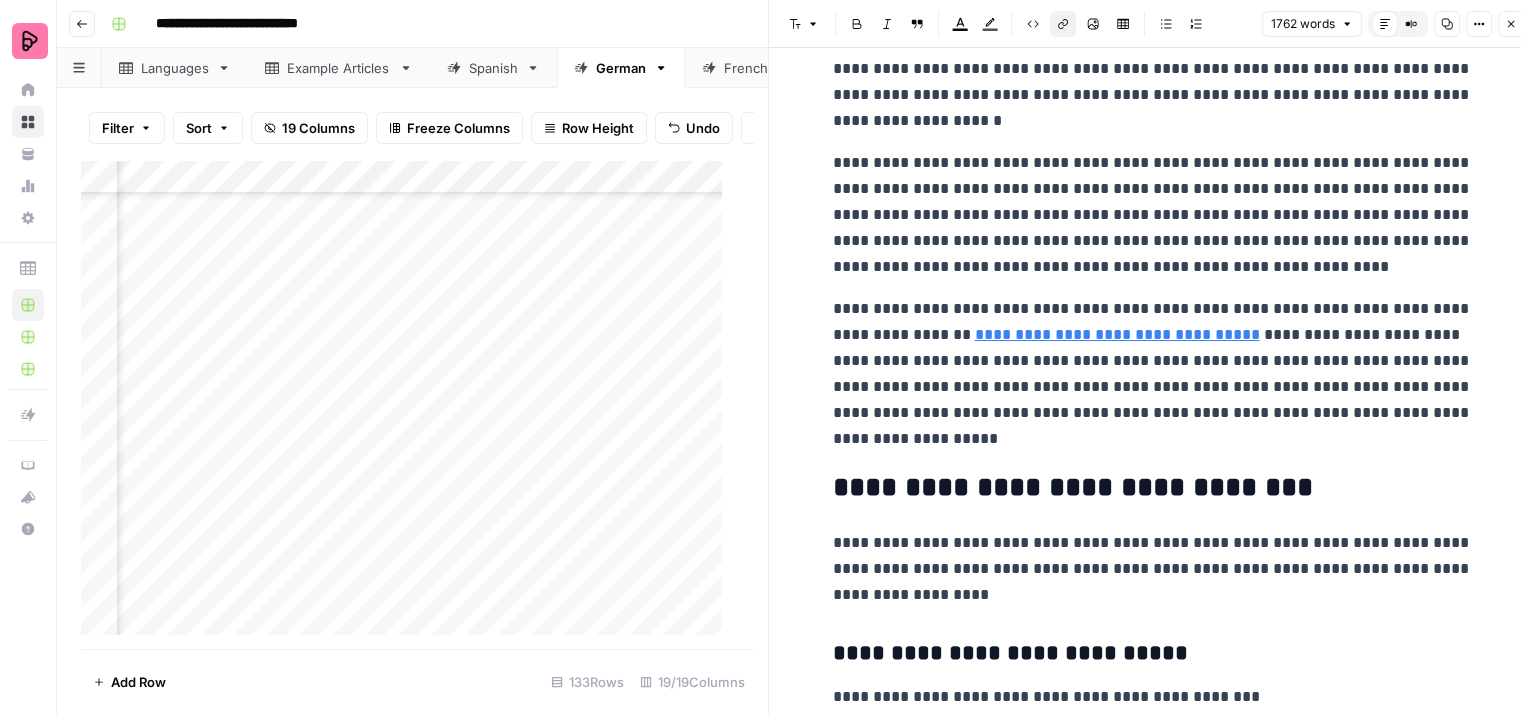 click on "**********" at bounding box center [1153, 374] 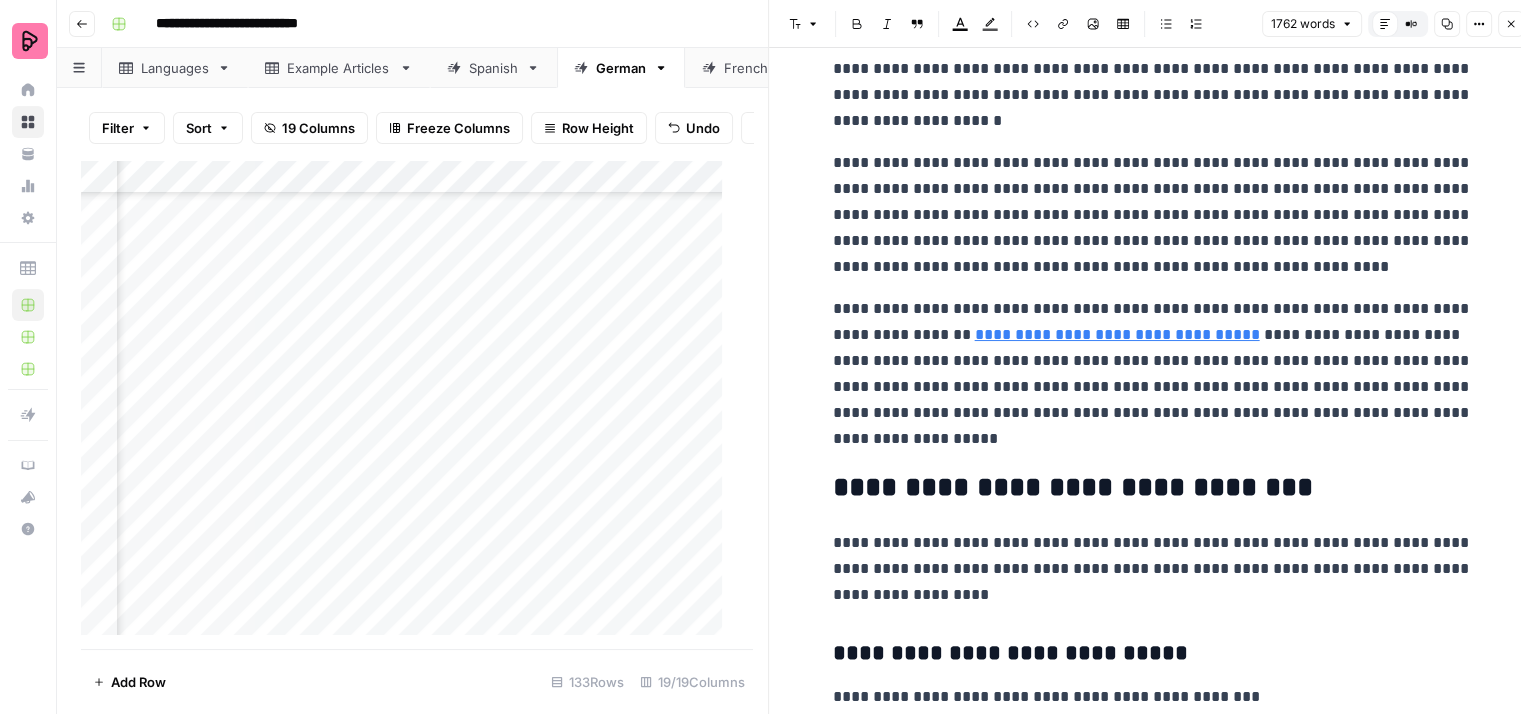 click on "**********" at bounding box center (1153, 374) 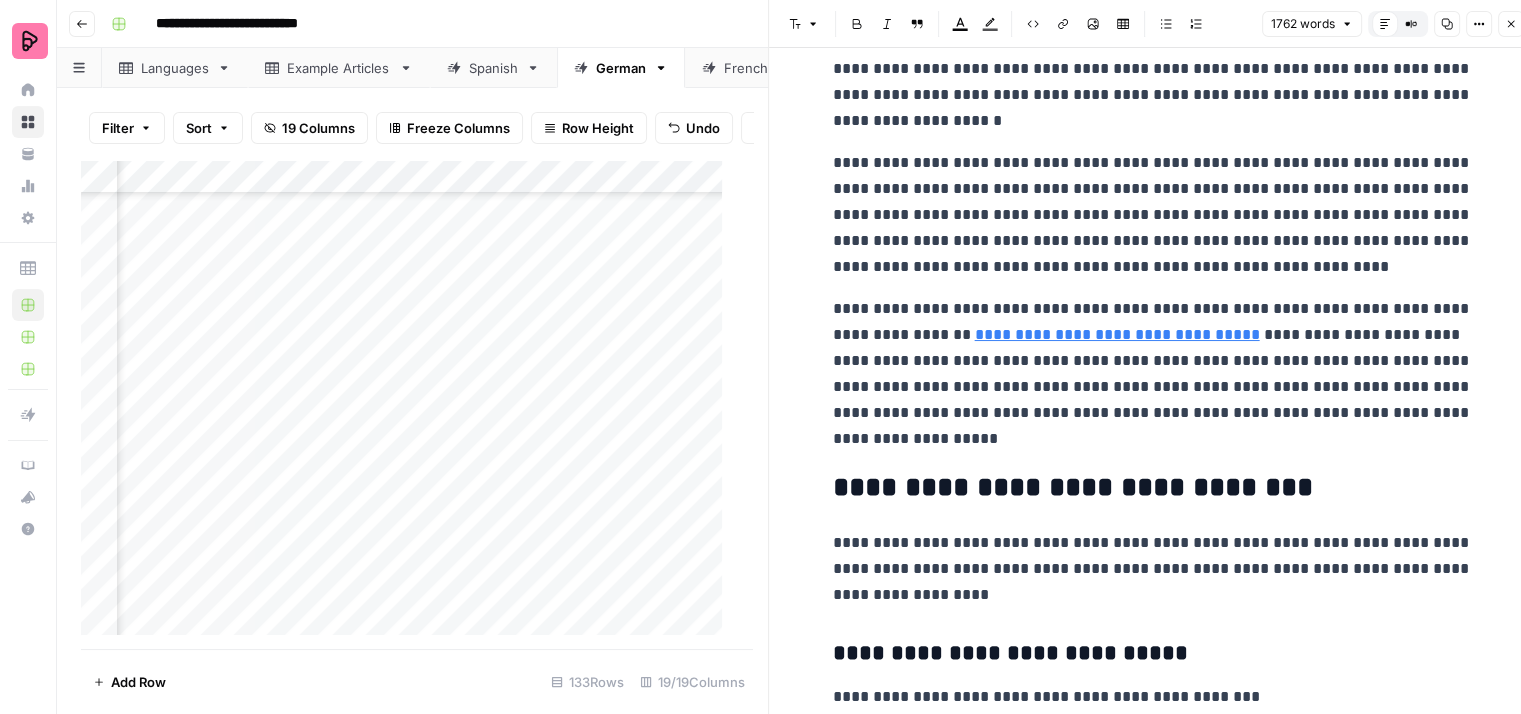 click on "**********" at bounding box center (1153, 374) 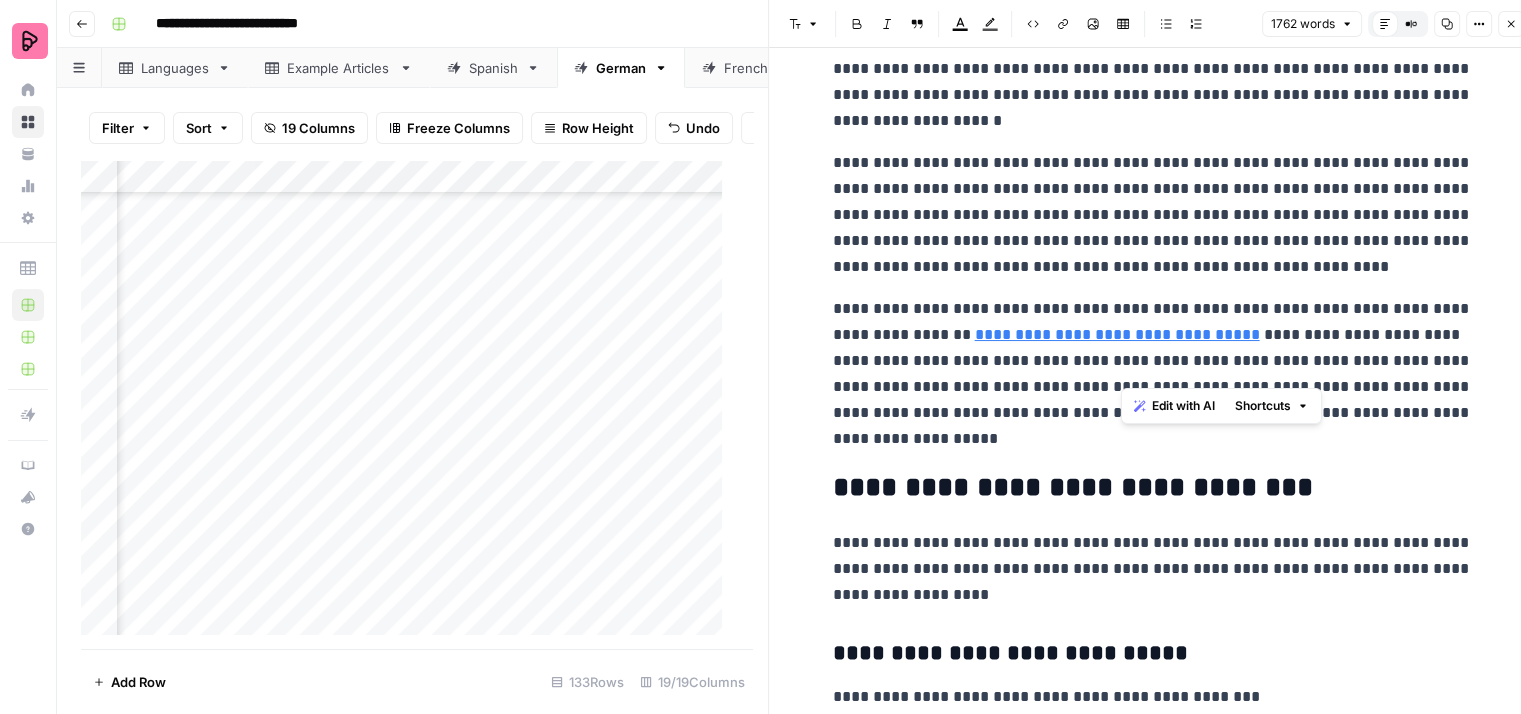 drag, startPoint x: 1120, startPoint y: 341, endPoint x: 1450, endPoint y: 370, distance: 331.2718 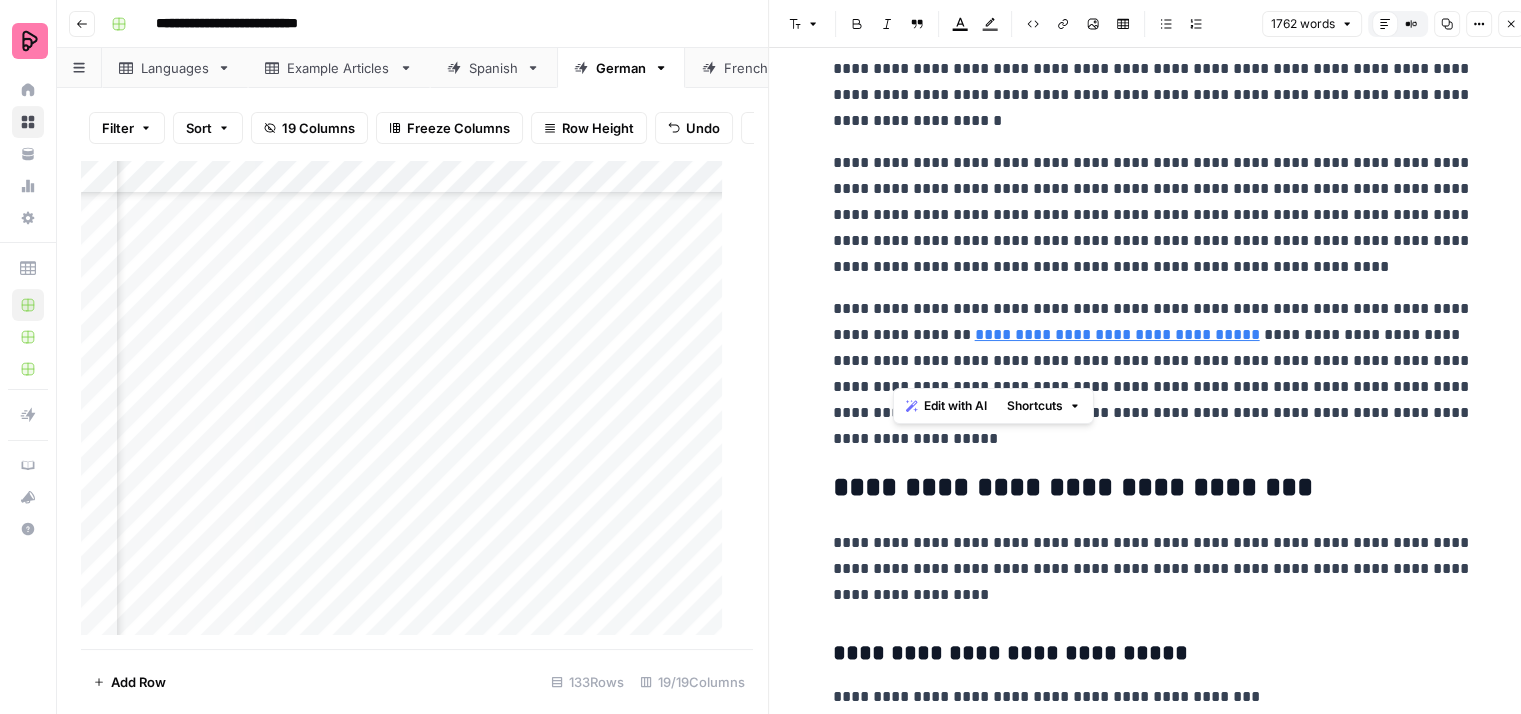 drag, startPoint x: 894, startPoint y: 368, endPoint x: 1448, endPoint y: 369, distance: 554.0009 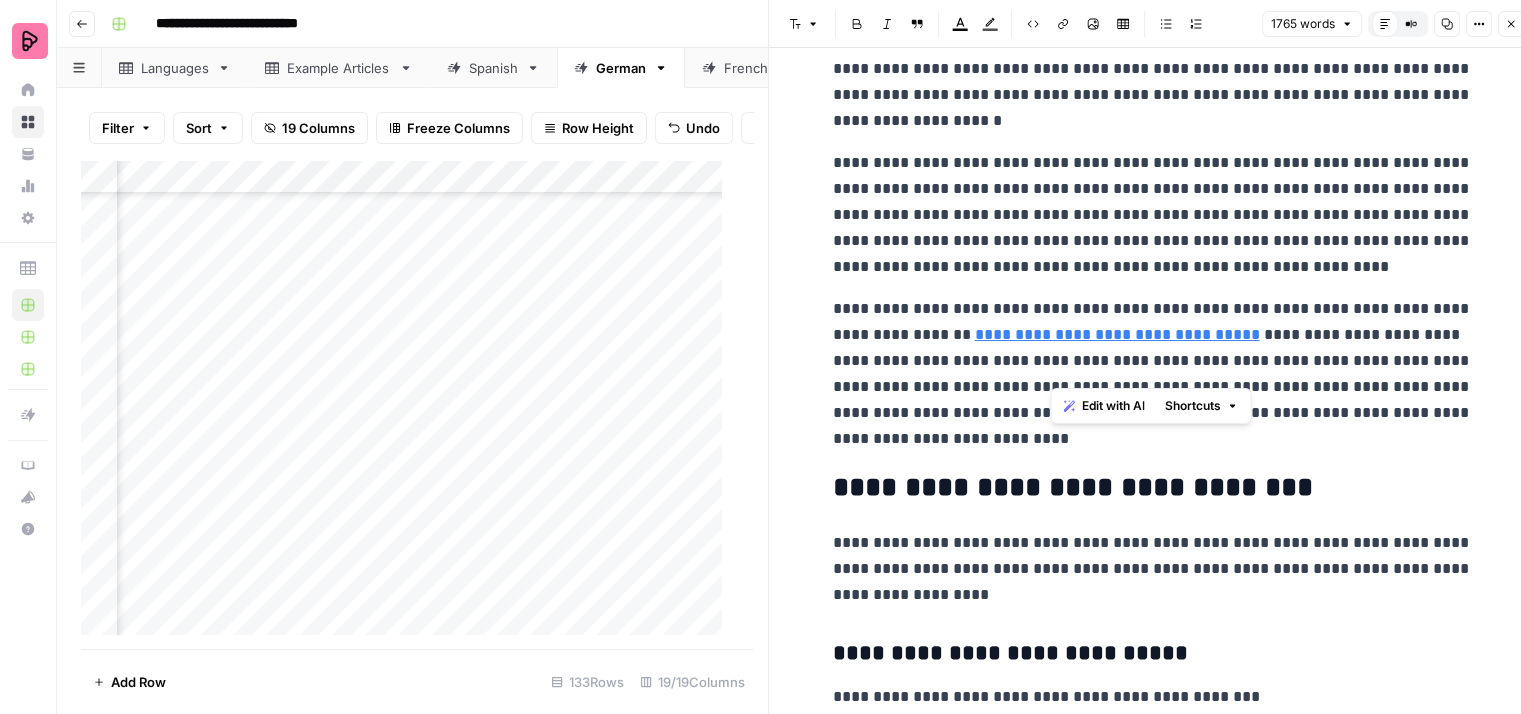 drag, startPoint x: 1209, startPoint y: 362, endPoint x: 1050, endPoint y: 369, distance: 159.154 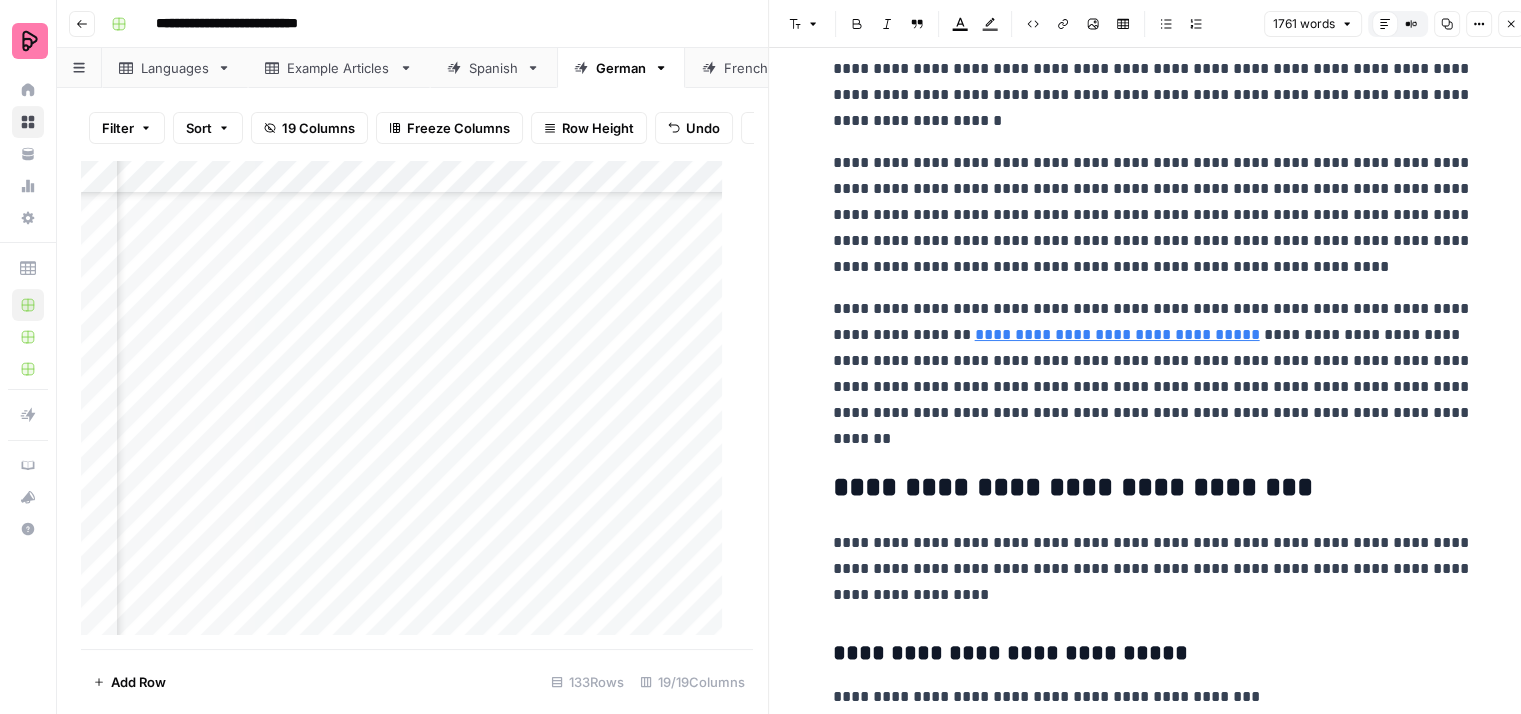 click on "**********" at bounding box center [1153, 374] 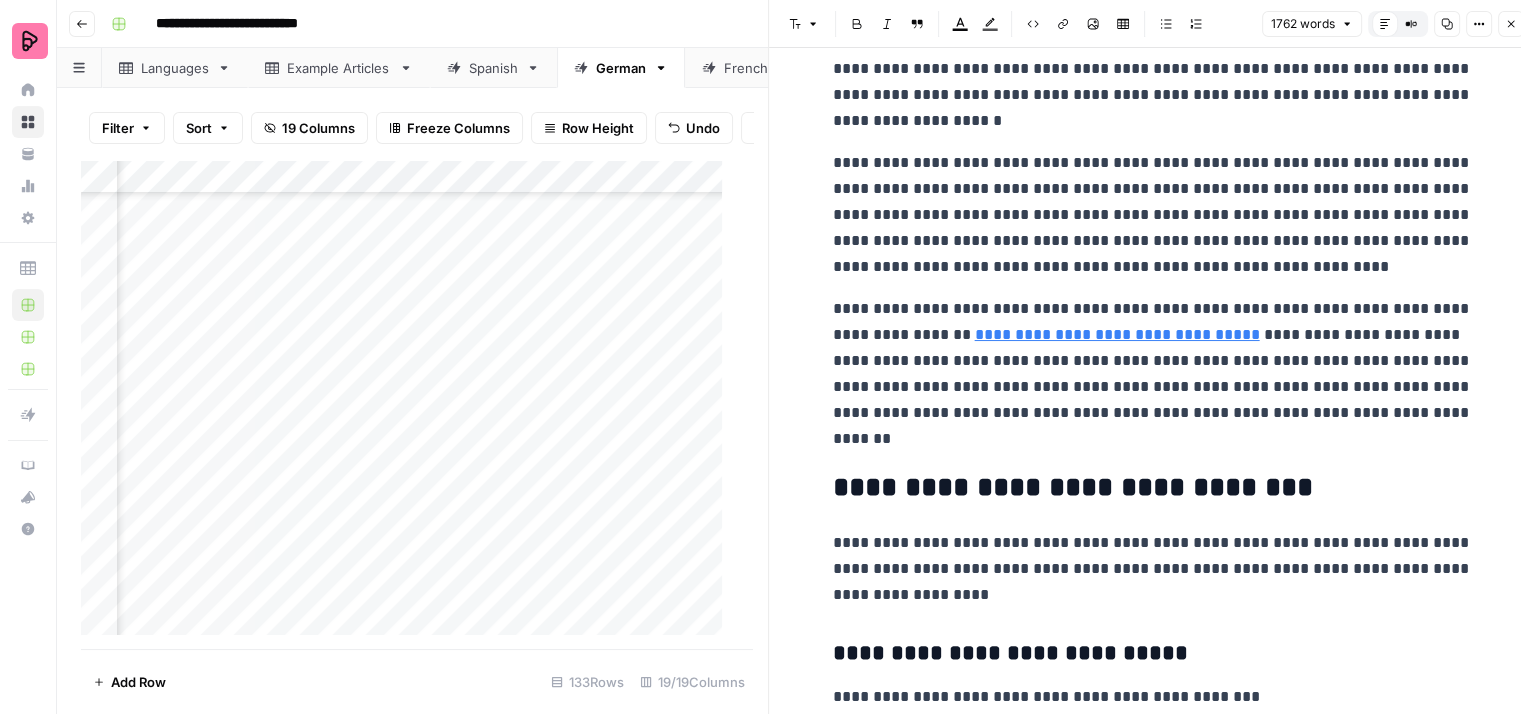 click on "**********" at bounding box center (1153, 374) 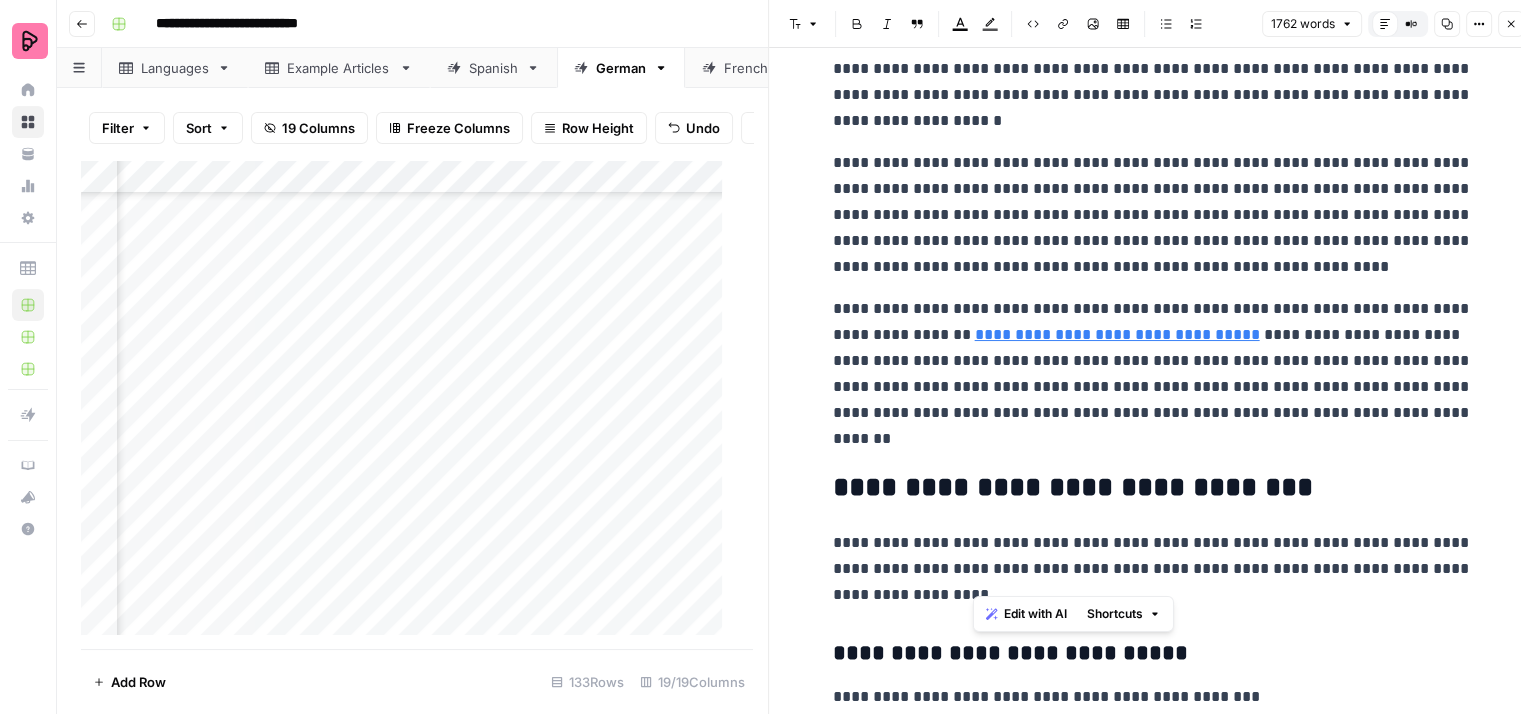 drag, startPoint x: 985, startPoint y: 574, endPoint x: 1002, endPoint y: 550, distance: 29.410883 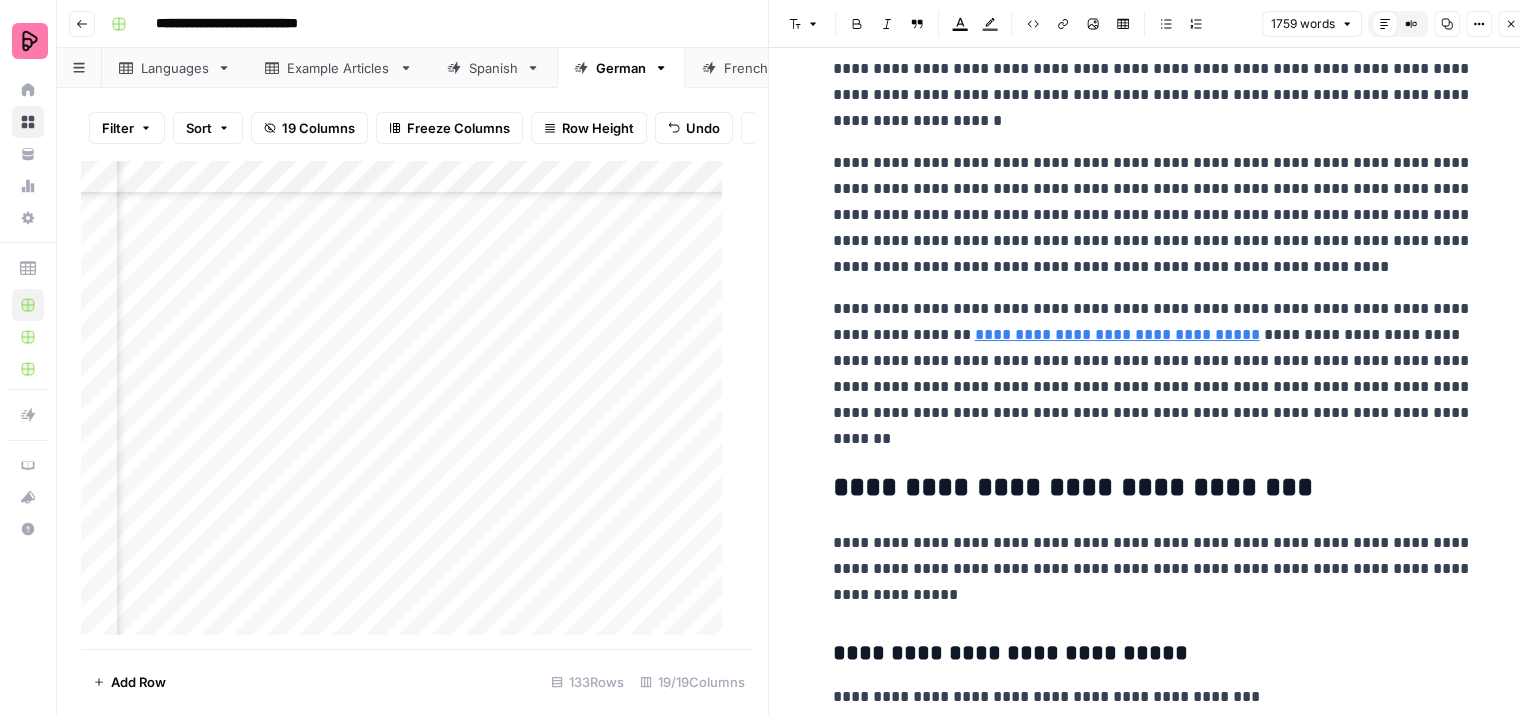 click on "**********" at bounding box center (1153, 569) 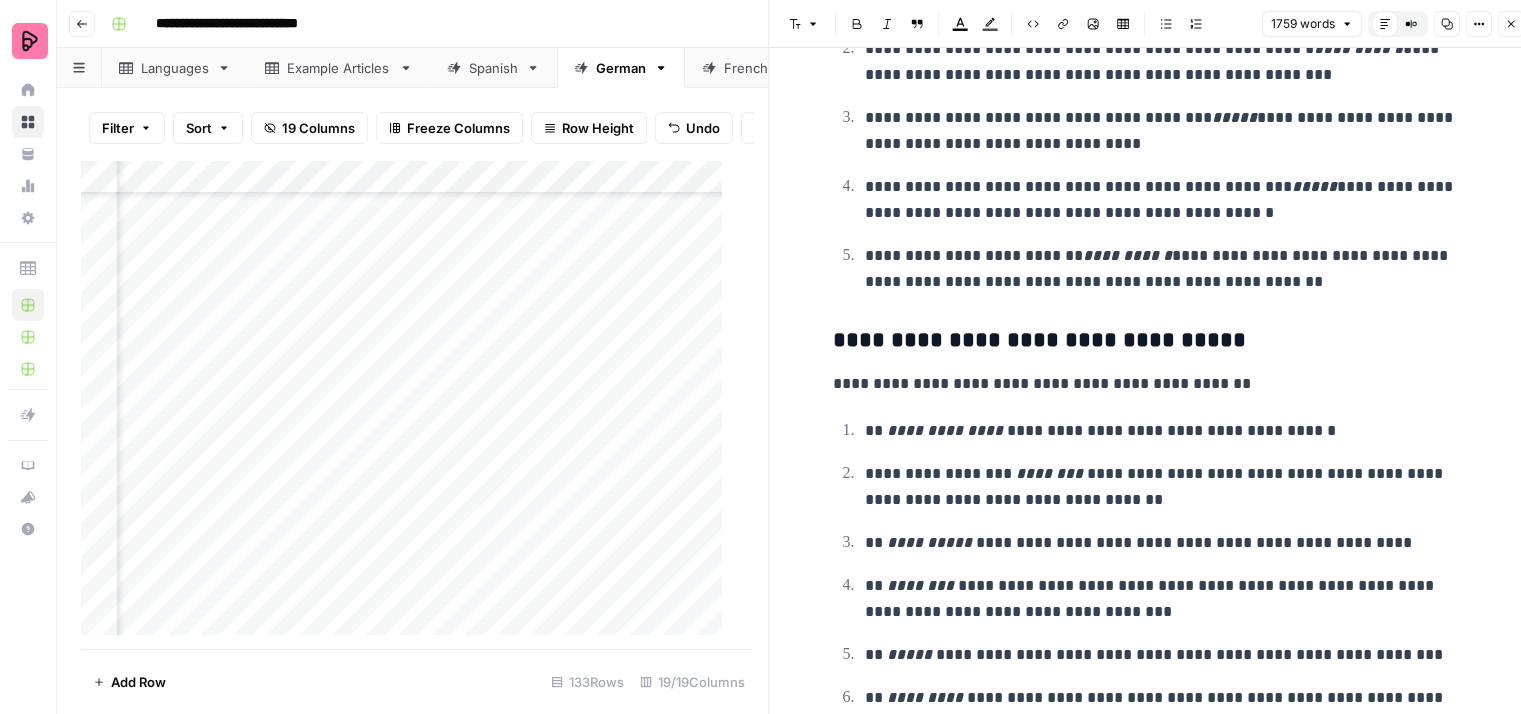 scroll, scrollTop: 7700, scrollLeft: 0, axis: vertical 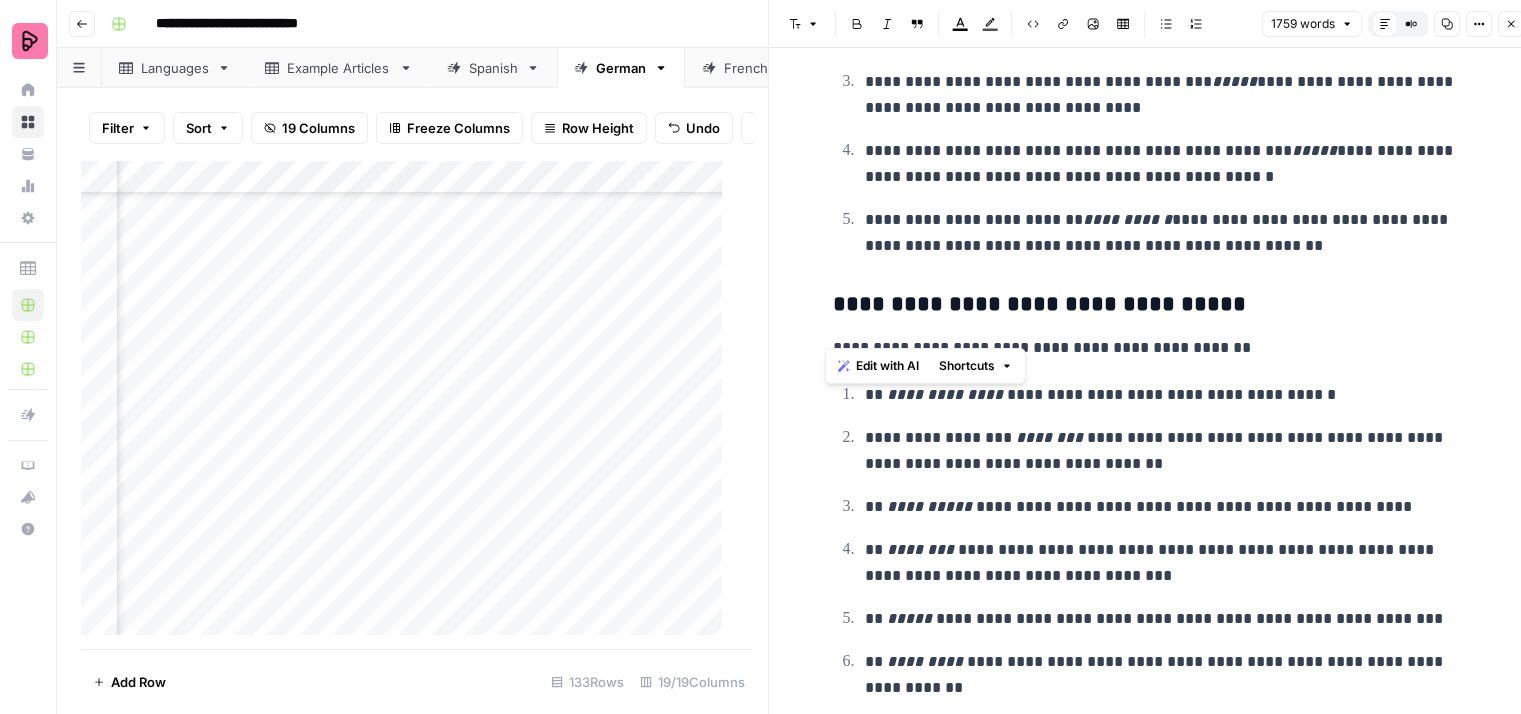 drag, startPoint x: 1167, startPoint y: 331, endPoint x: 826, endPoint y: 319, distance: 341.2111 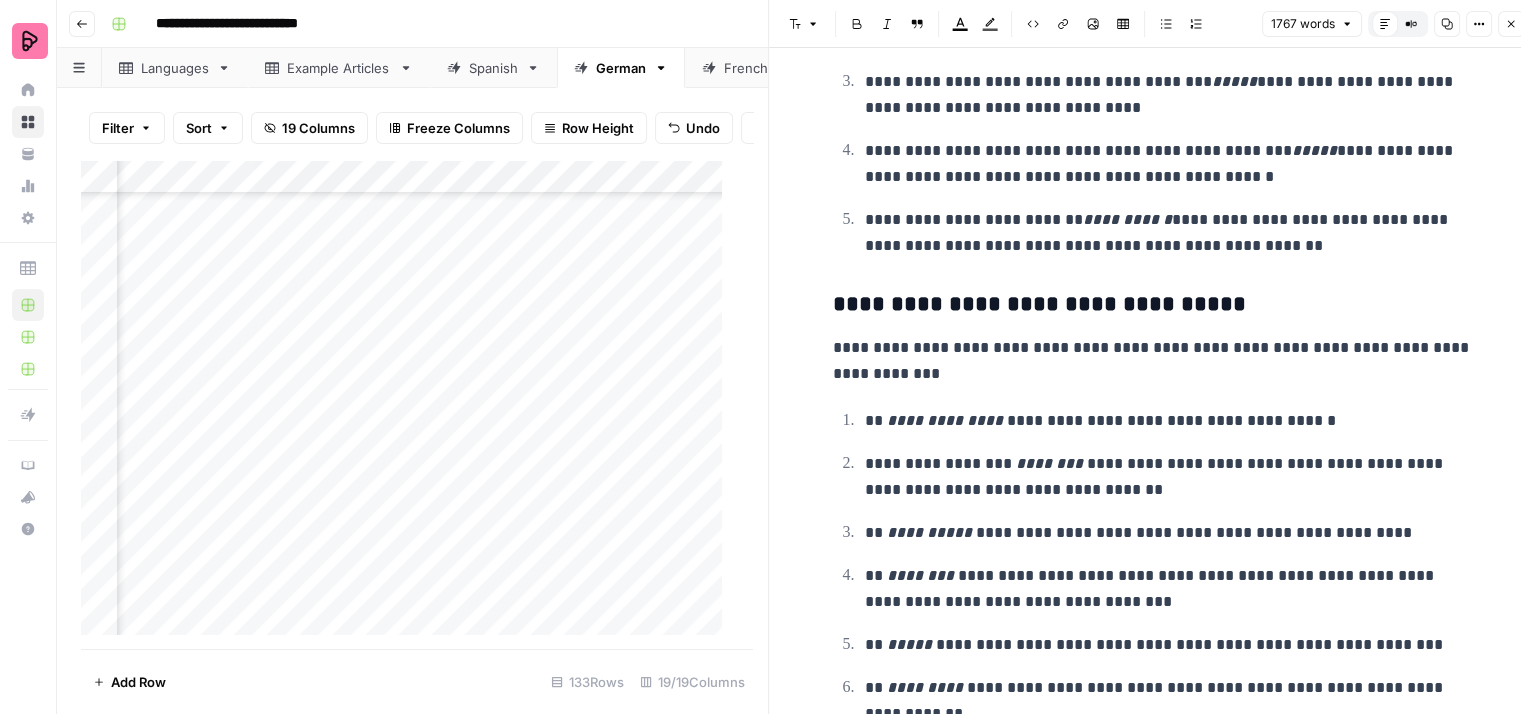 click on "**********" at bounding box center (1153, -3383) 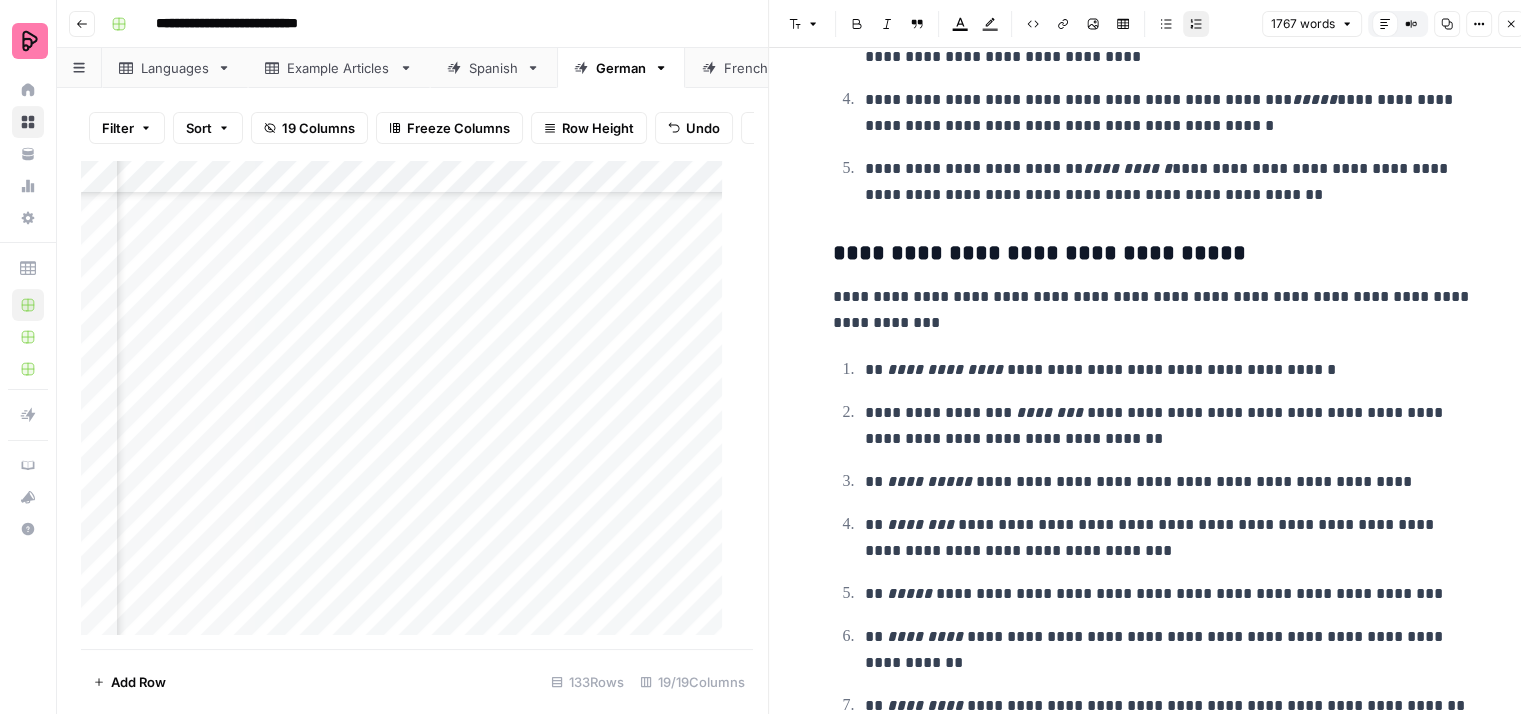 scroll, scrollTop: 7804, scrollLeft: 0, axis: vertical 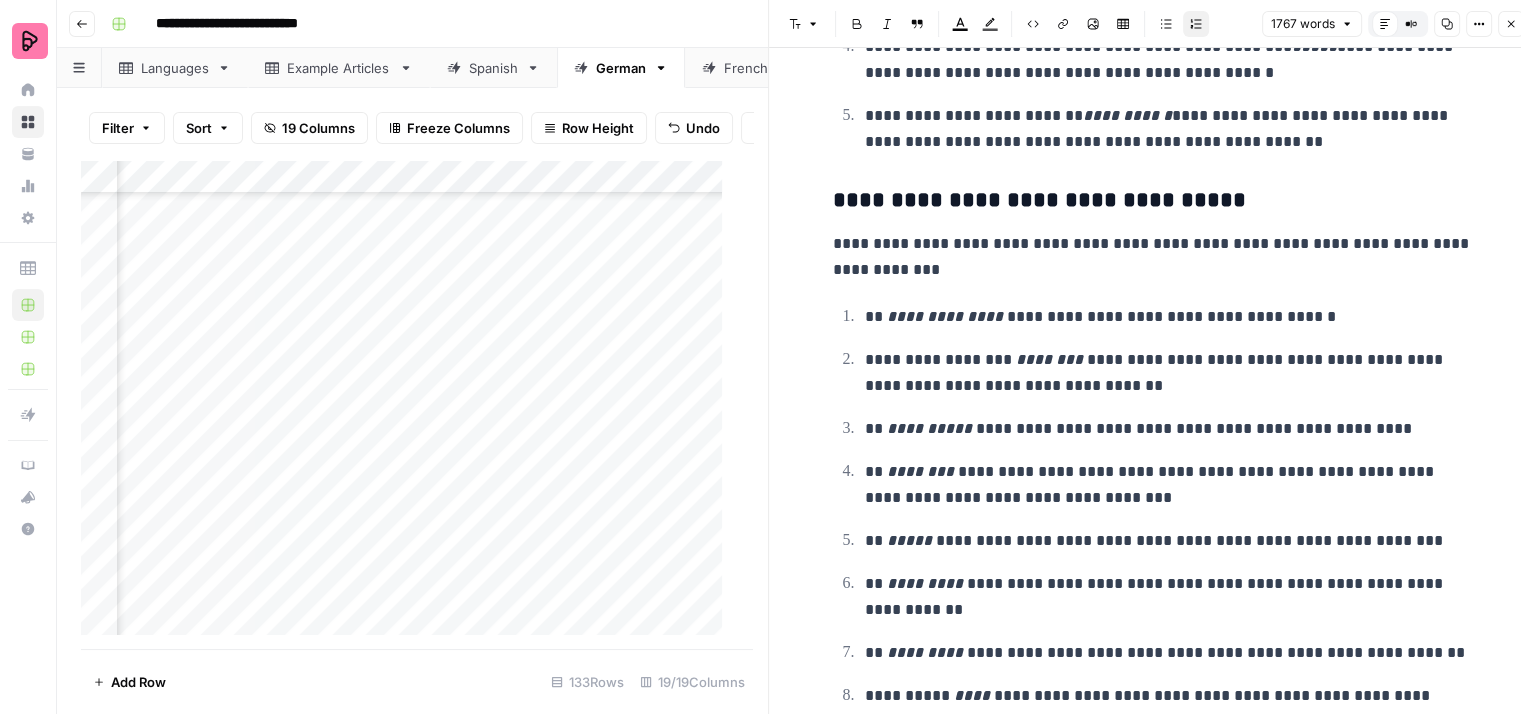 click on "**********" at bounding box center (1169, 373) 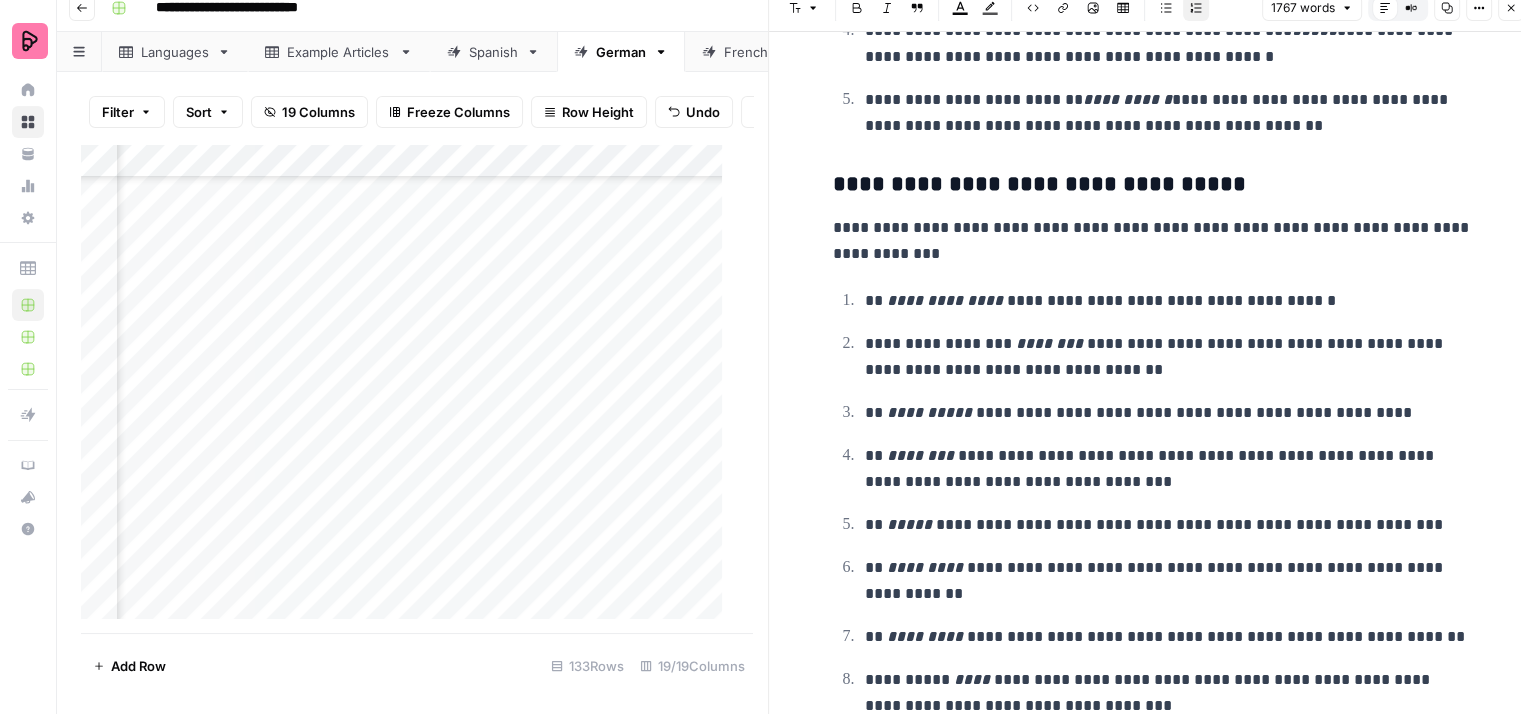 click on "**********" at bounding box center [1169, 581] 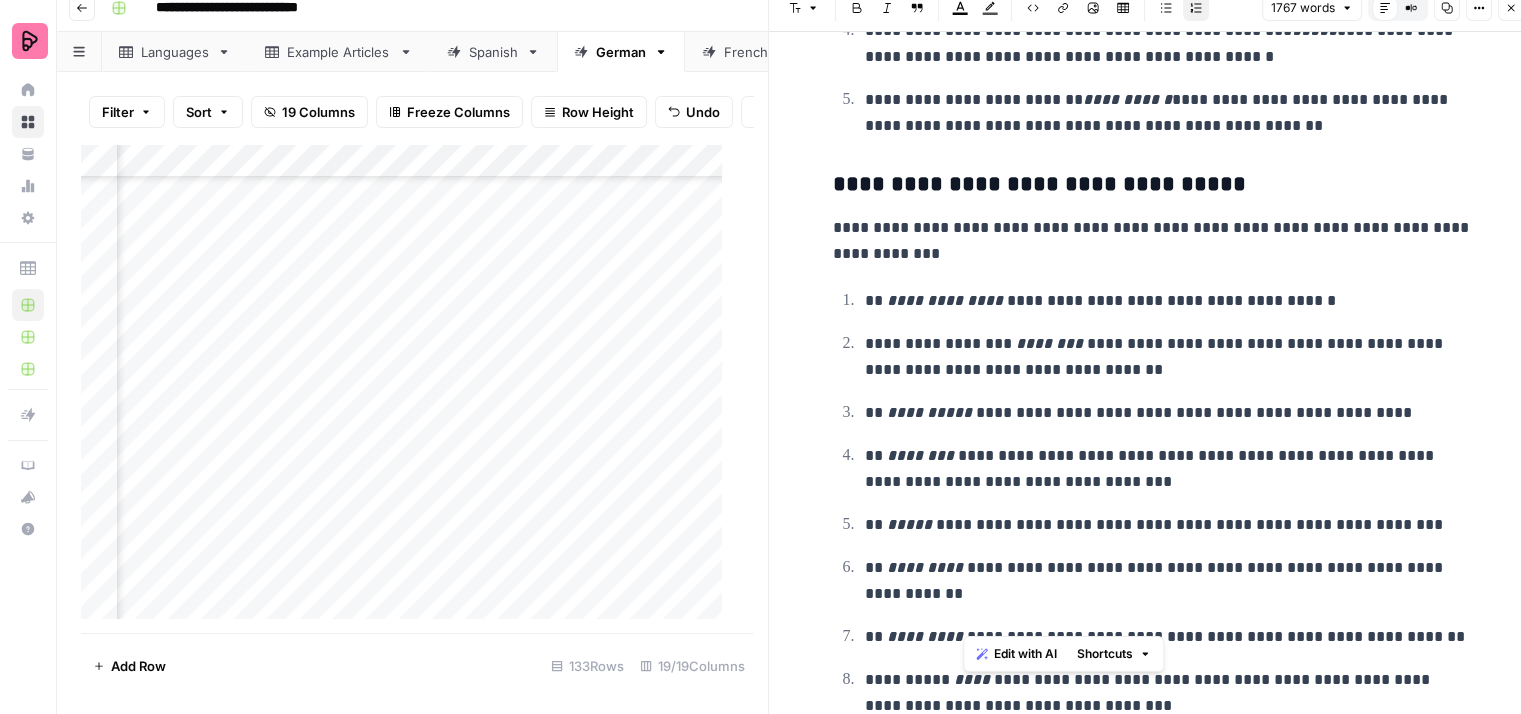 drag, startPoint x: 1423, startPoint y: 613, endPoint x: 964, endPoint y: 614, distance: 459.0011 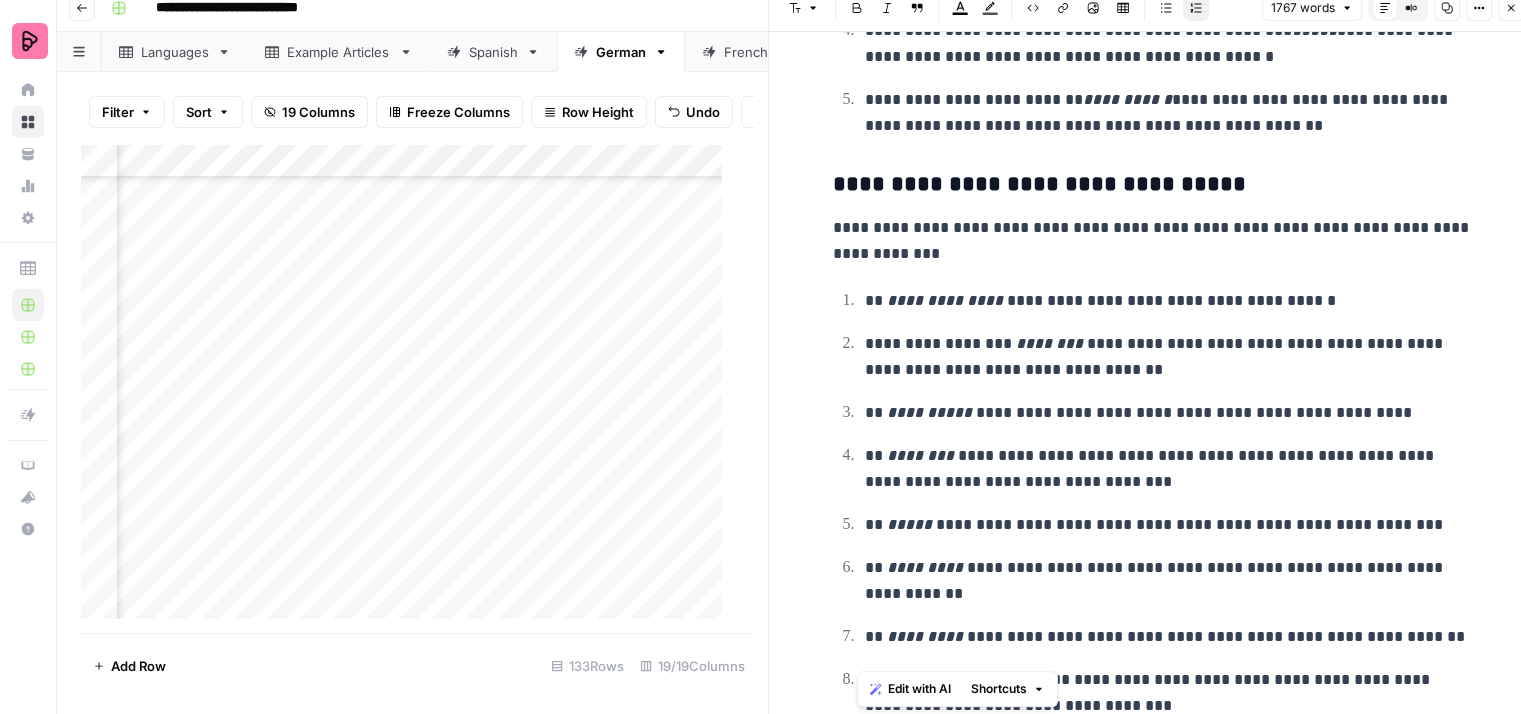 drag, startPoint x: 1076, startPoint y: 619, endPoint x: 1427, endPoint y: 636, distance: 351.41144 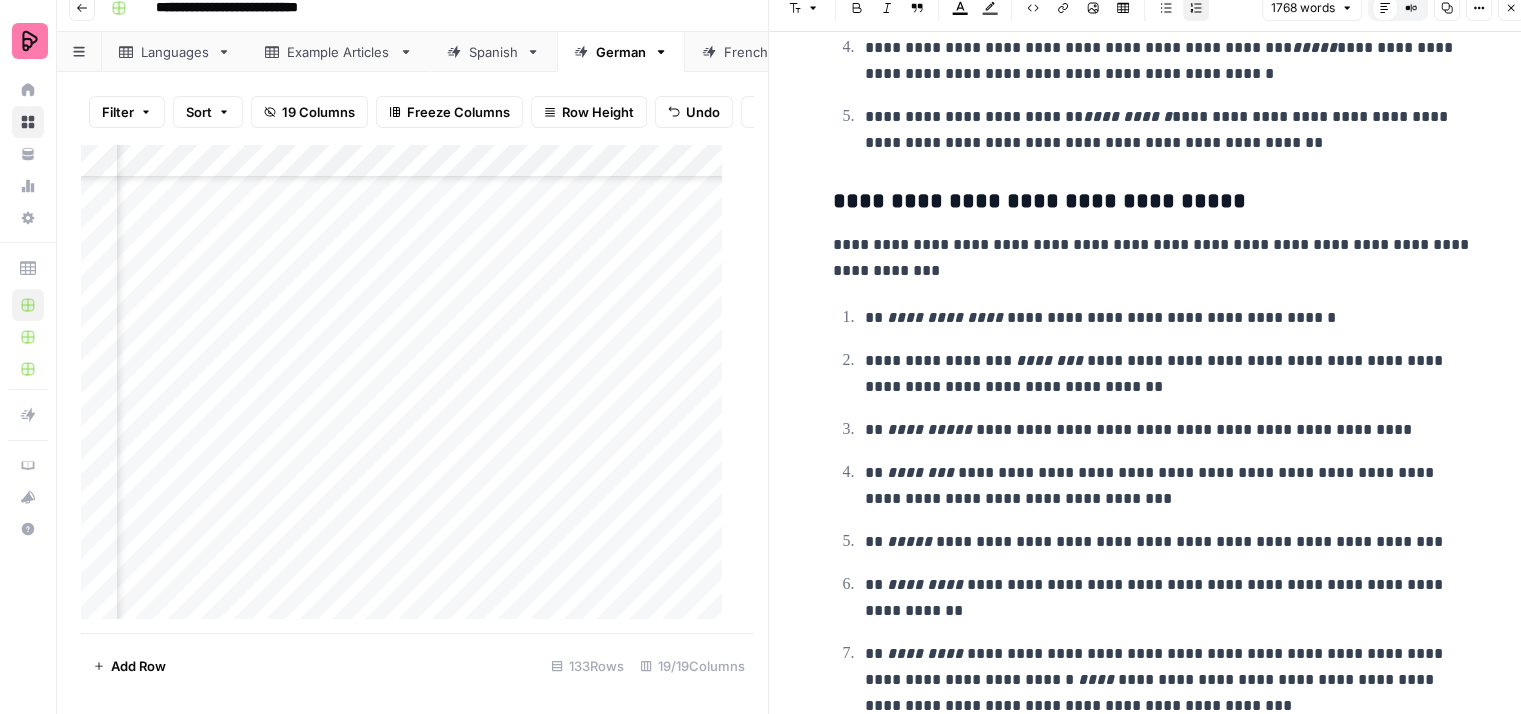 scroll, scrollTop: 7804, scrollLeft: 0, axis: vertical 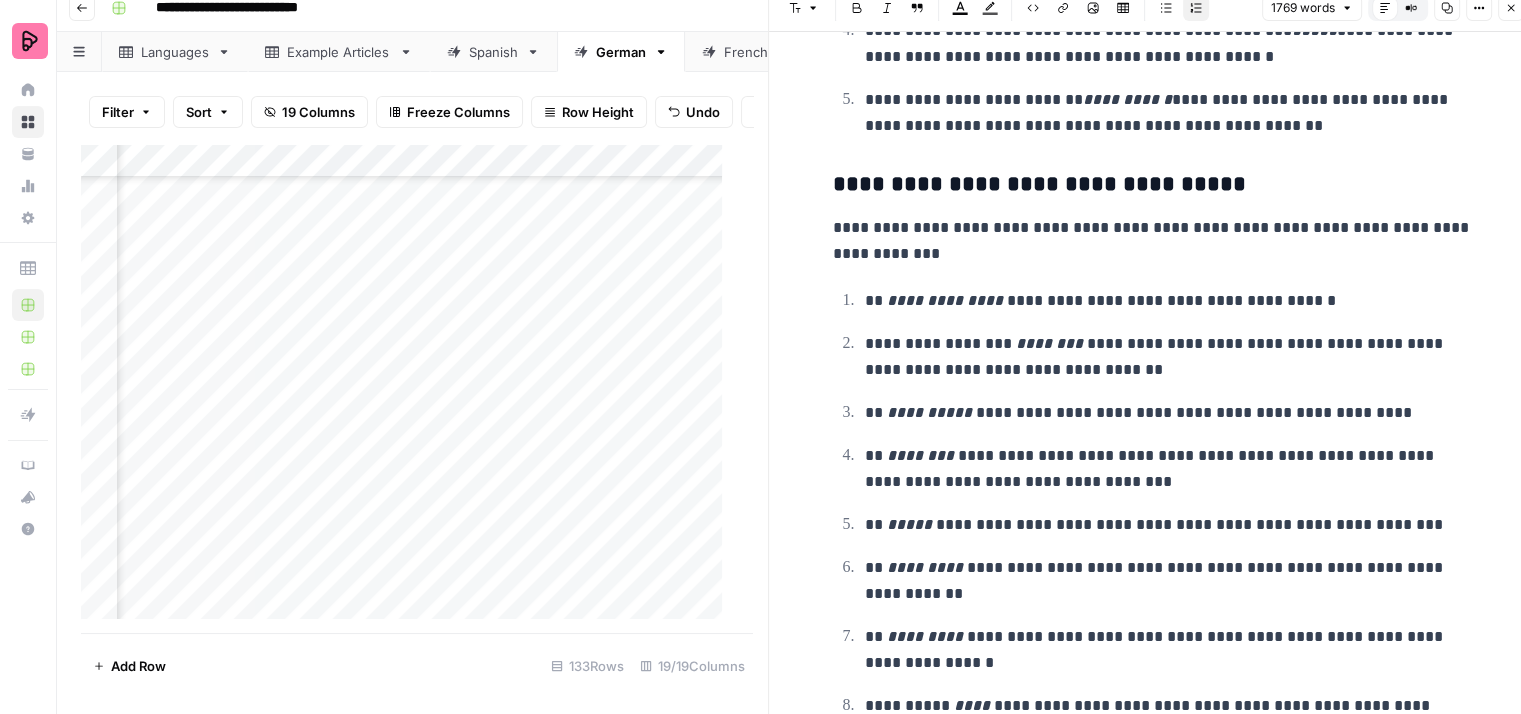 click on "**********" at bounding box center [1169, 650] 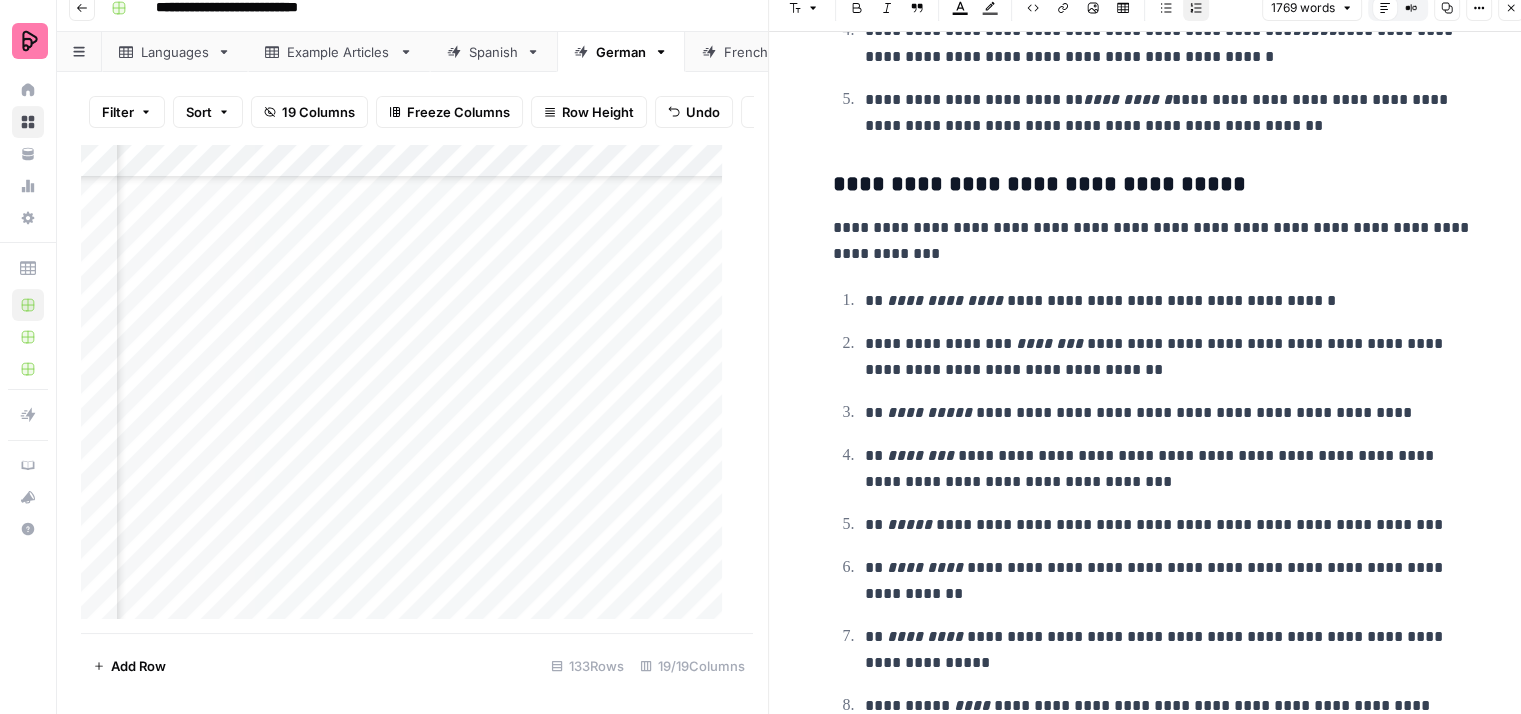 click on "**********" at bounding box center [1169, 469] 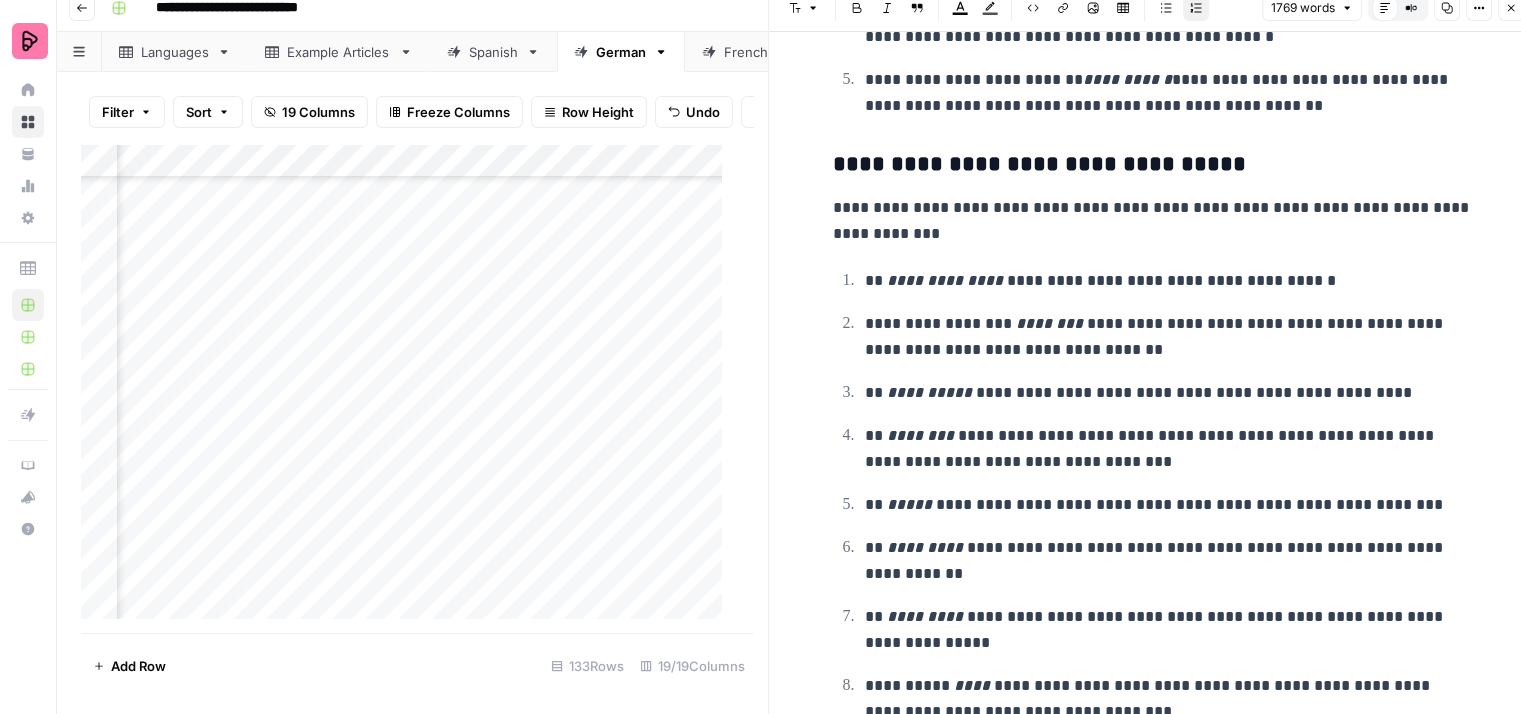 scroll, scrollTop: 7829, scrollLeft: 0, axis: vertical 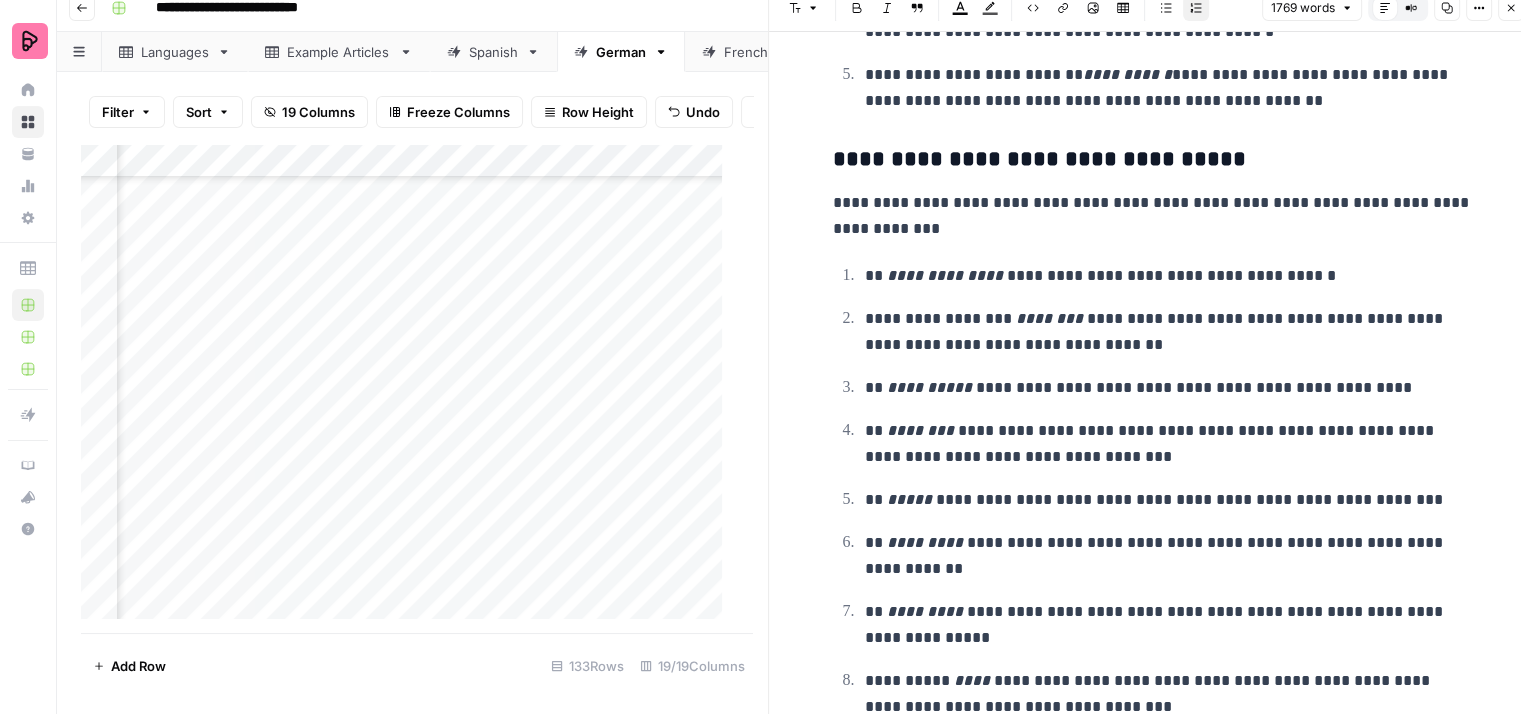 click on "**********" at bounding box center (1169, 694) 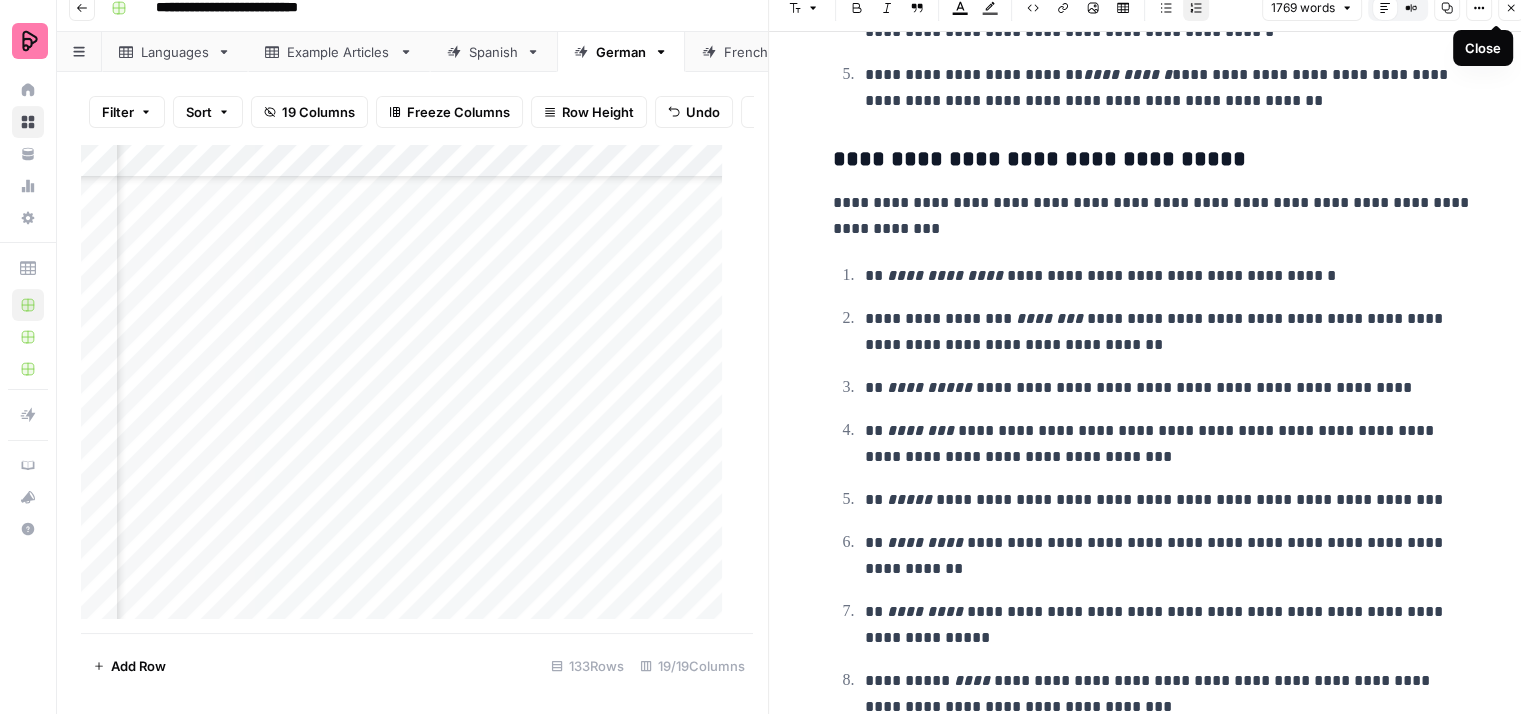 click 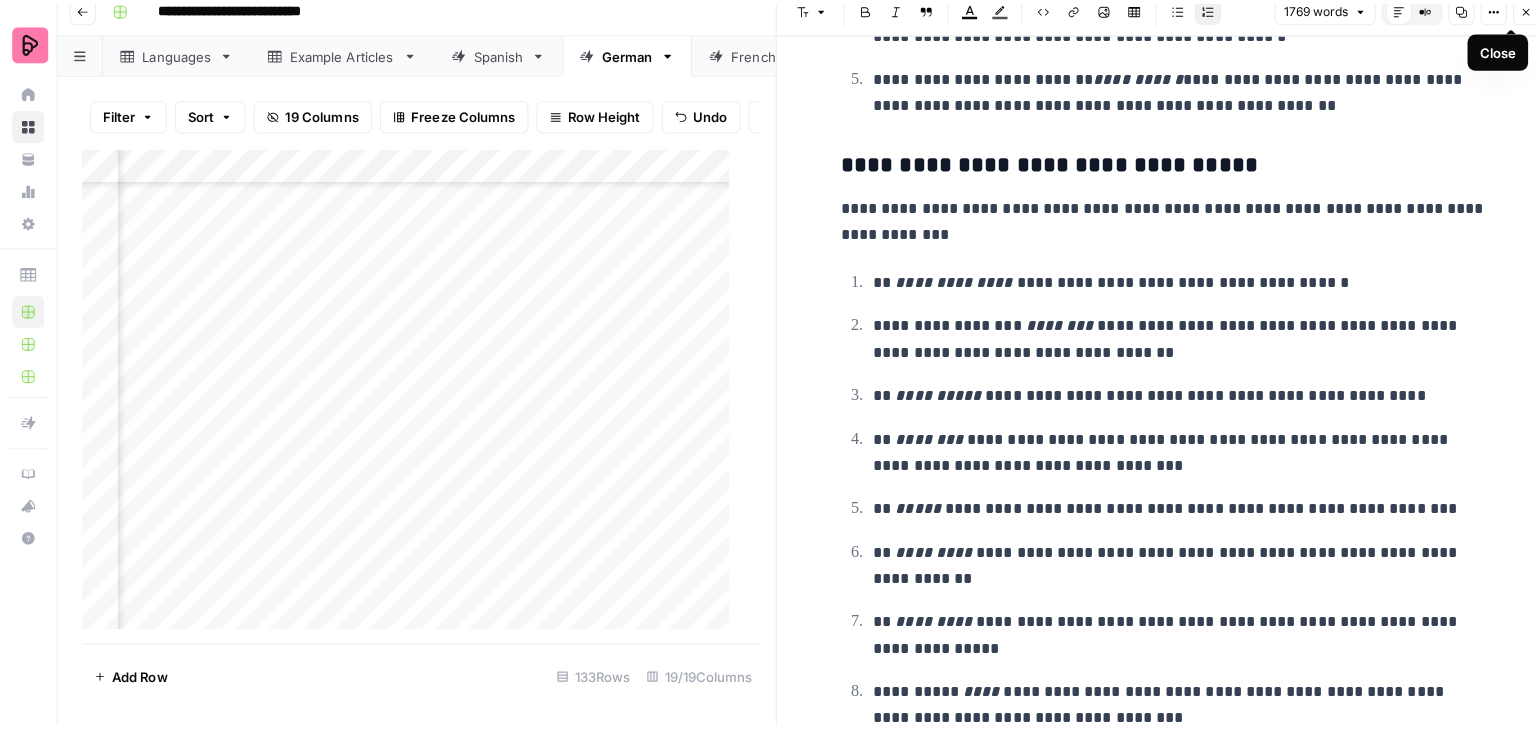 scroll, scrollTop: 0, scrollLeft: 0, axis: both 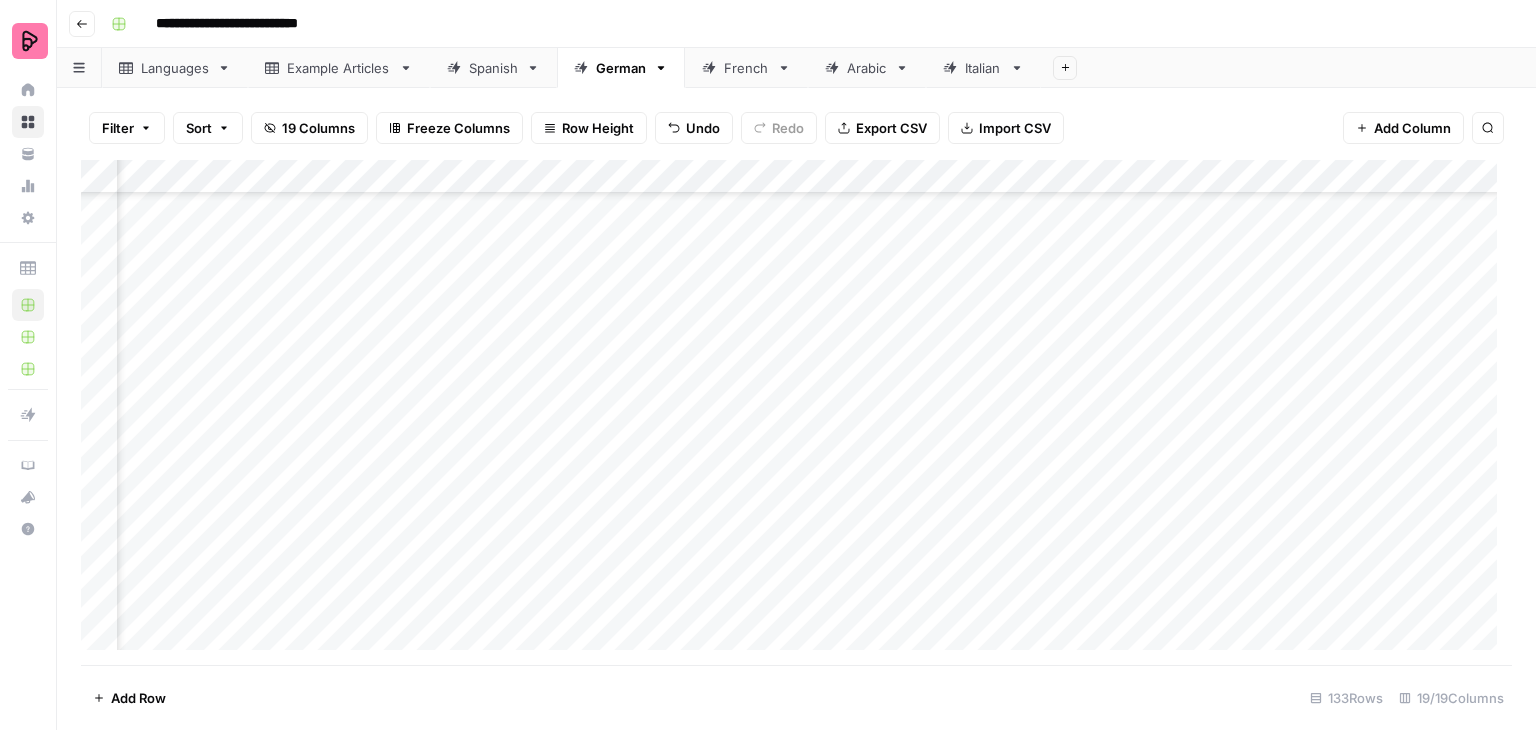 click on "Add Column" at bounding box center [796, 412] 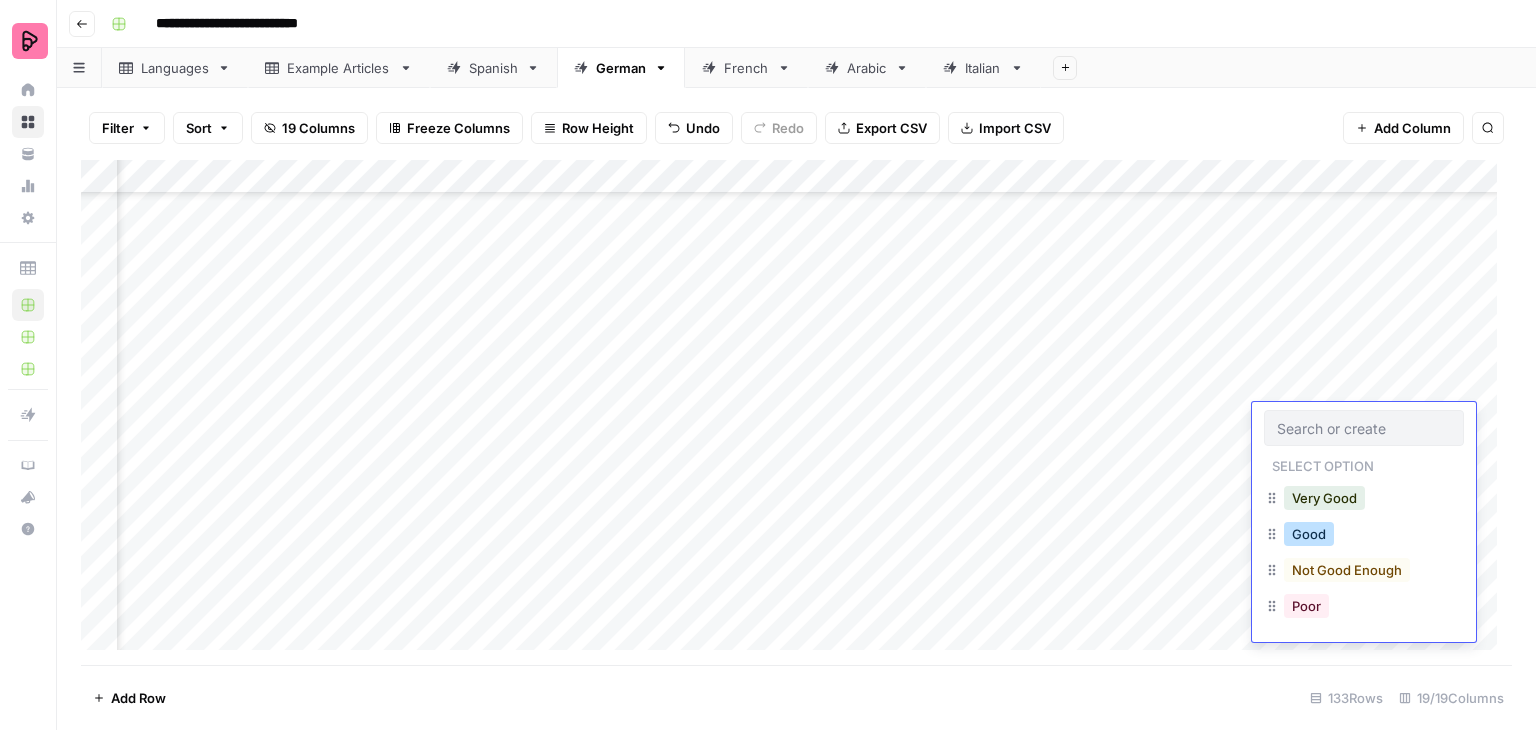 click on "Good" at bounding box center (1309, 534) 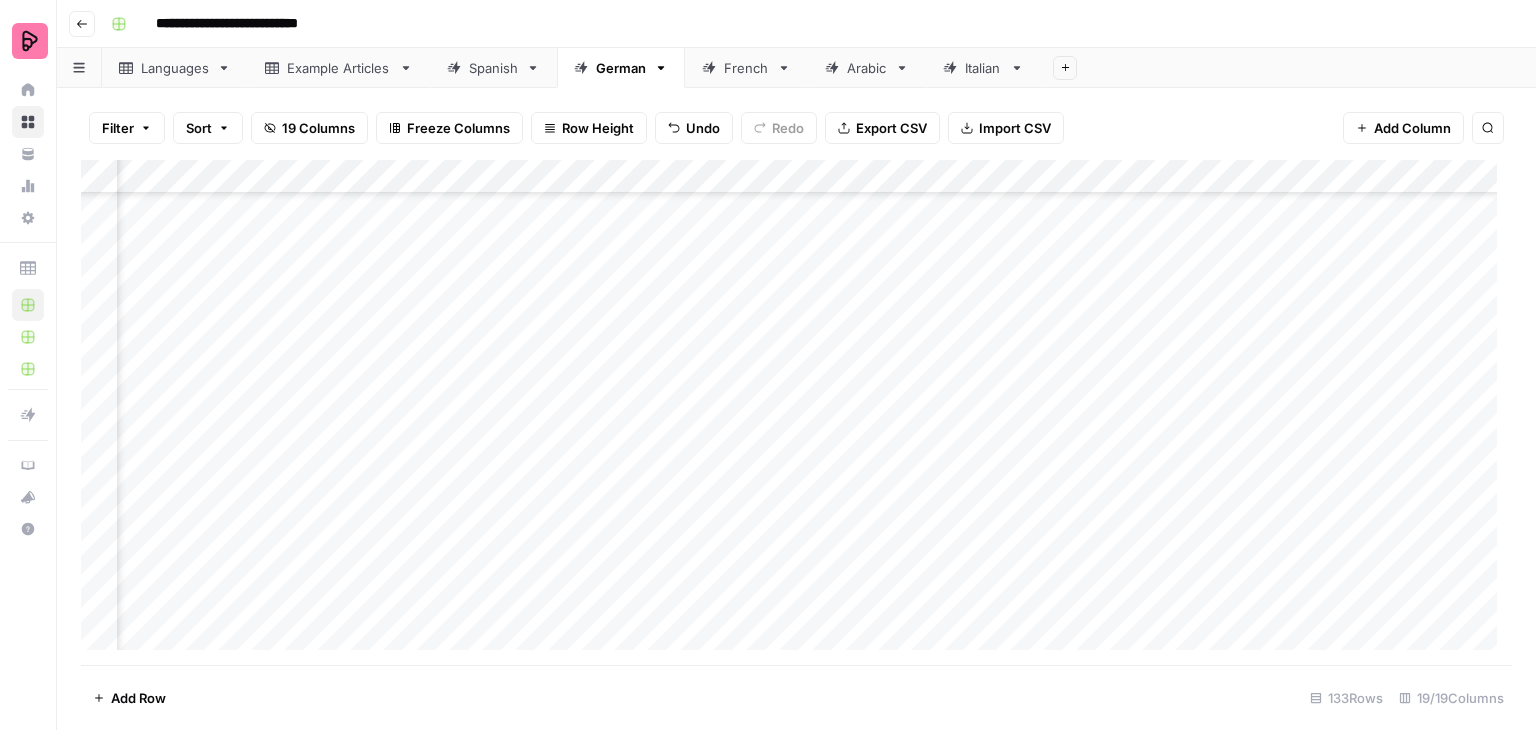 click on "Add Column" at bounding box center (796, 412) 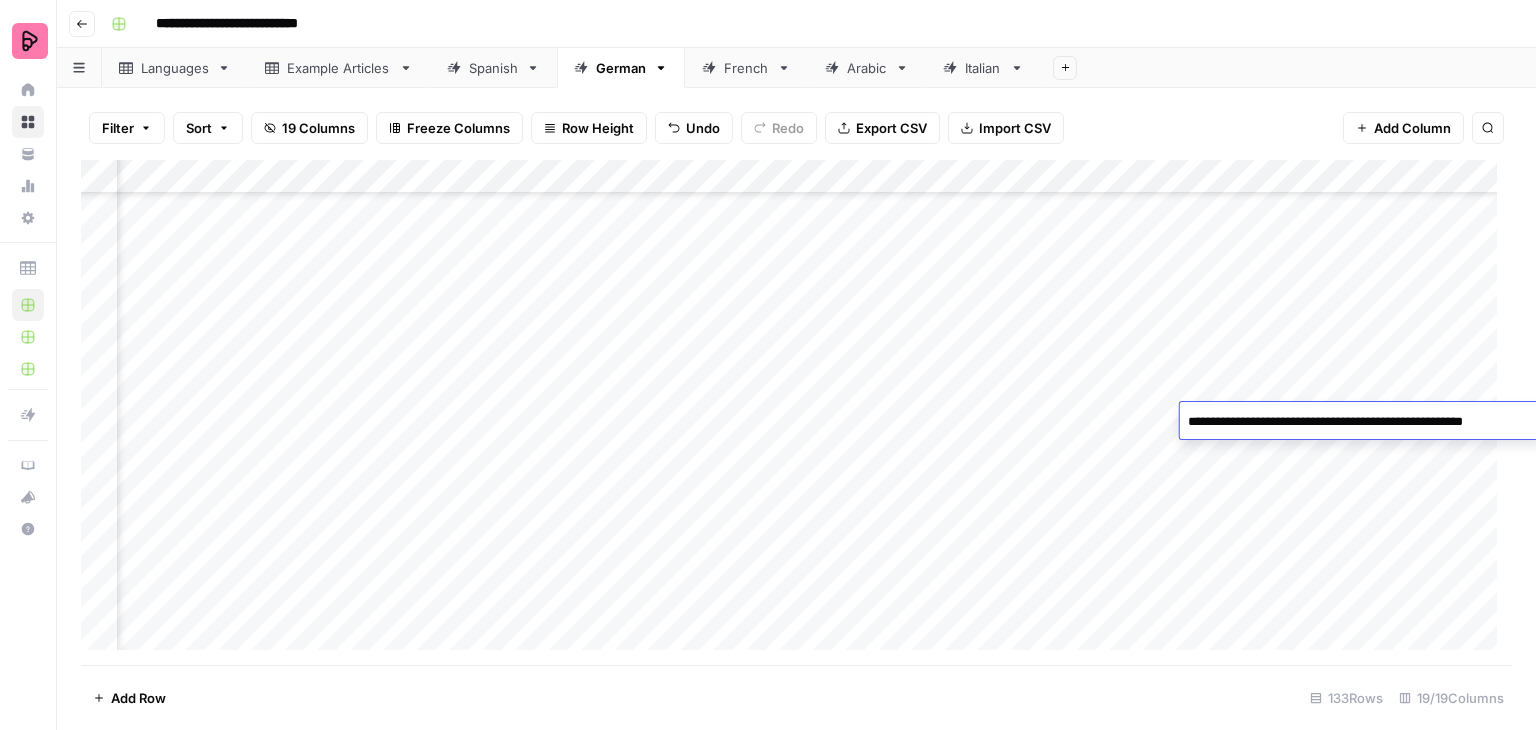 type on "**********" 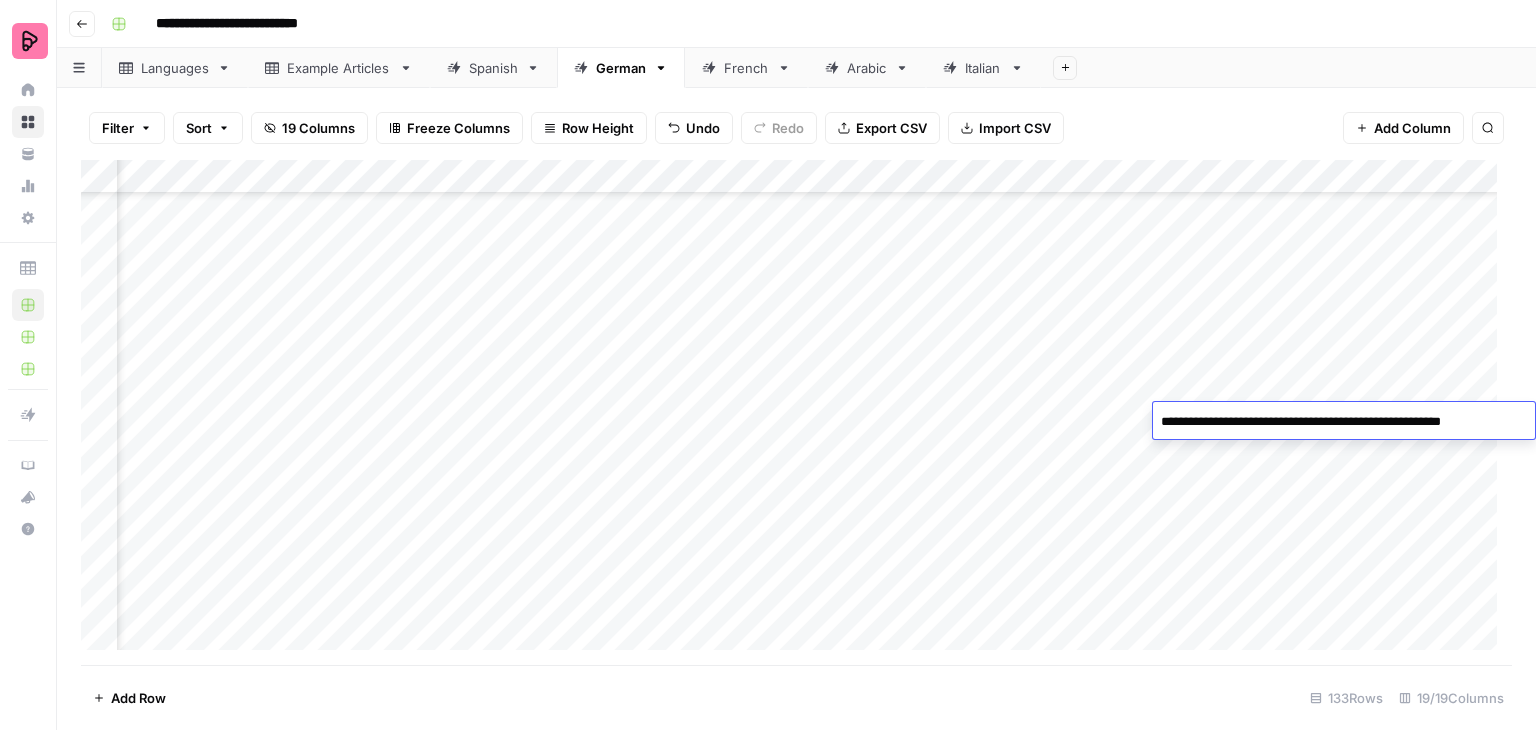 click on "Add Column" at bounding box center (796, 412) 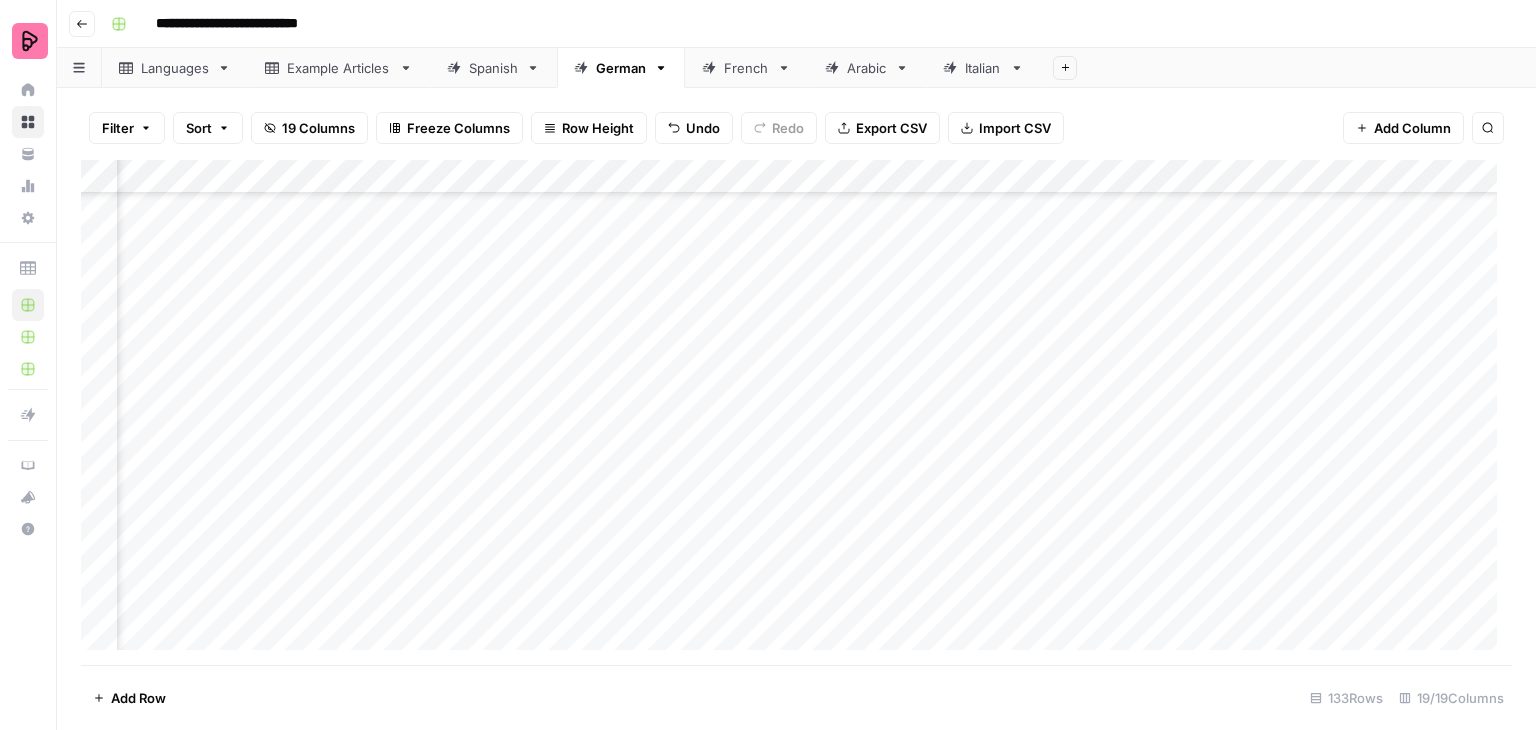 scroll, scrollTop: 3698, scrollLeft: 1478, axis: both 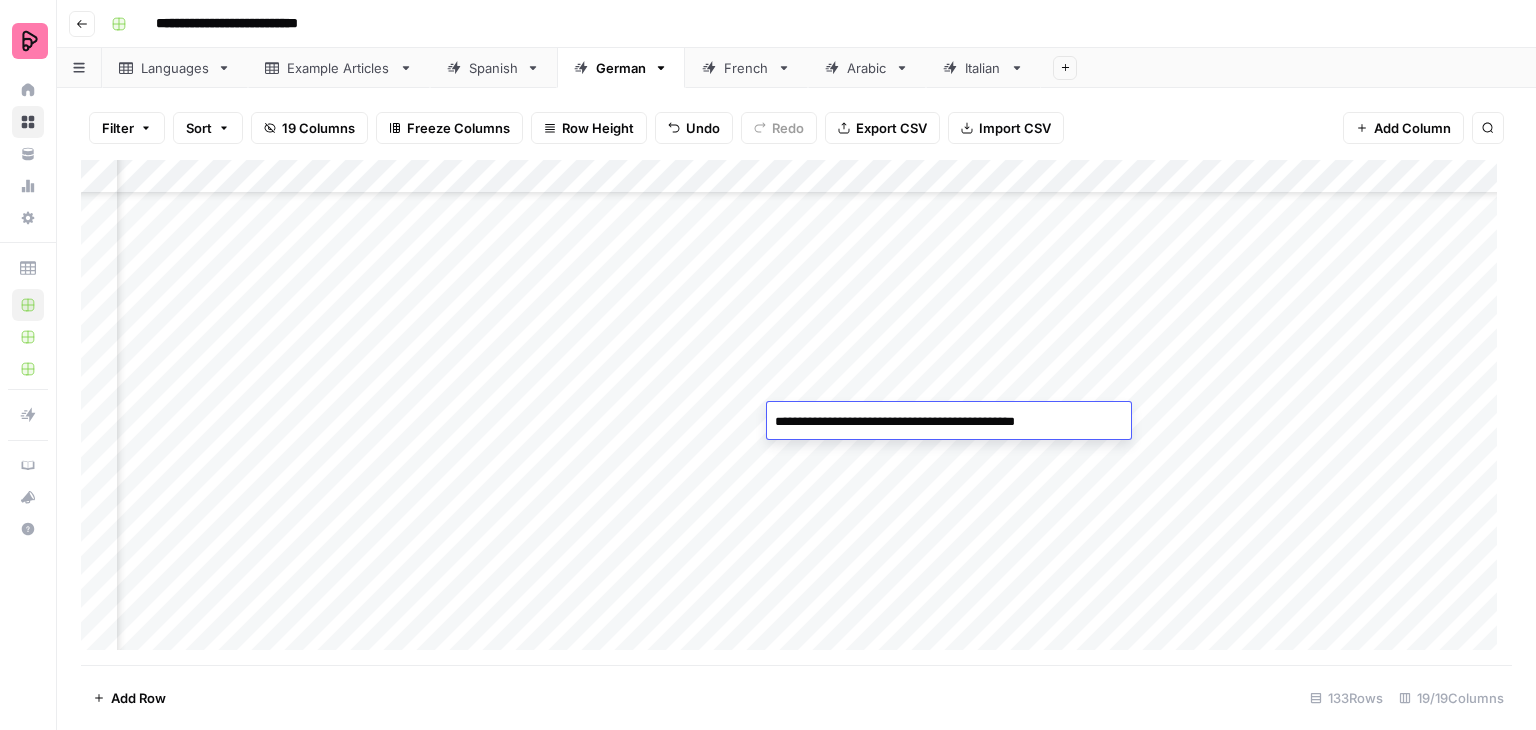 click on "**********" at bounding box center [929, 422] 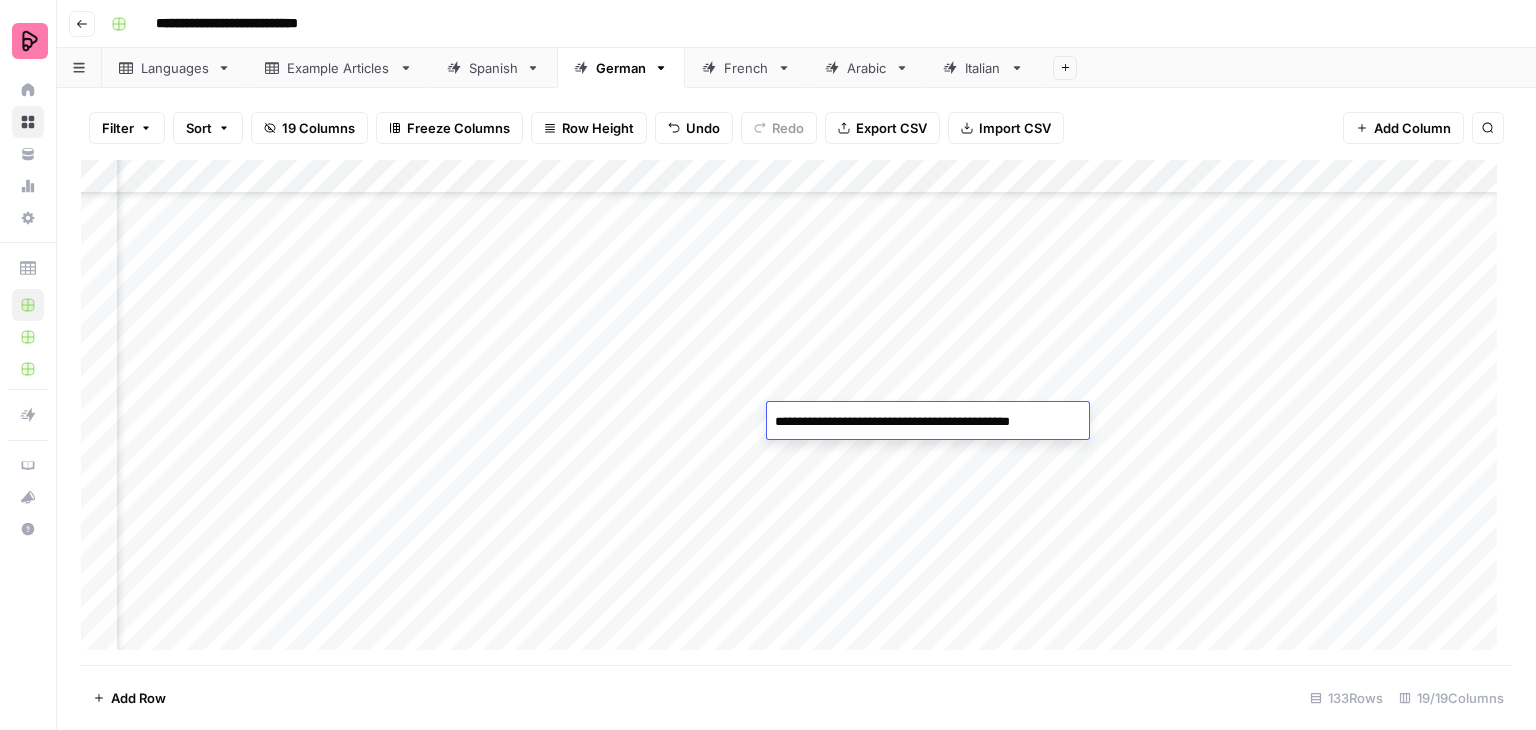 type on "**********" 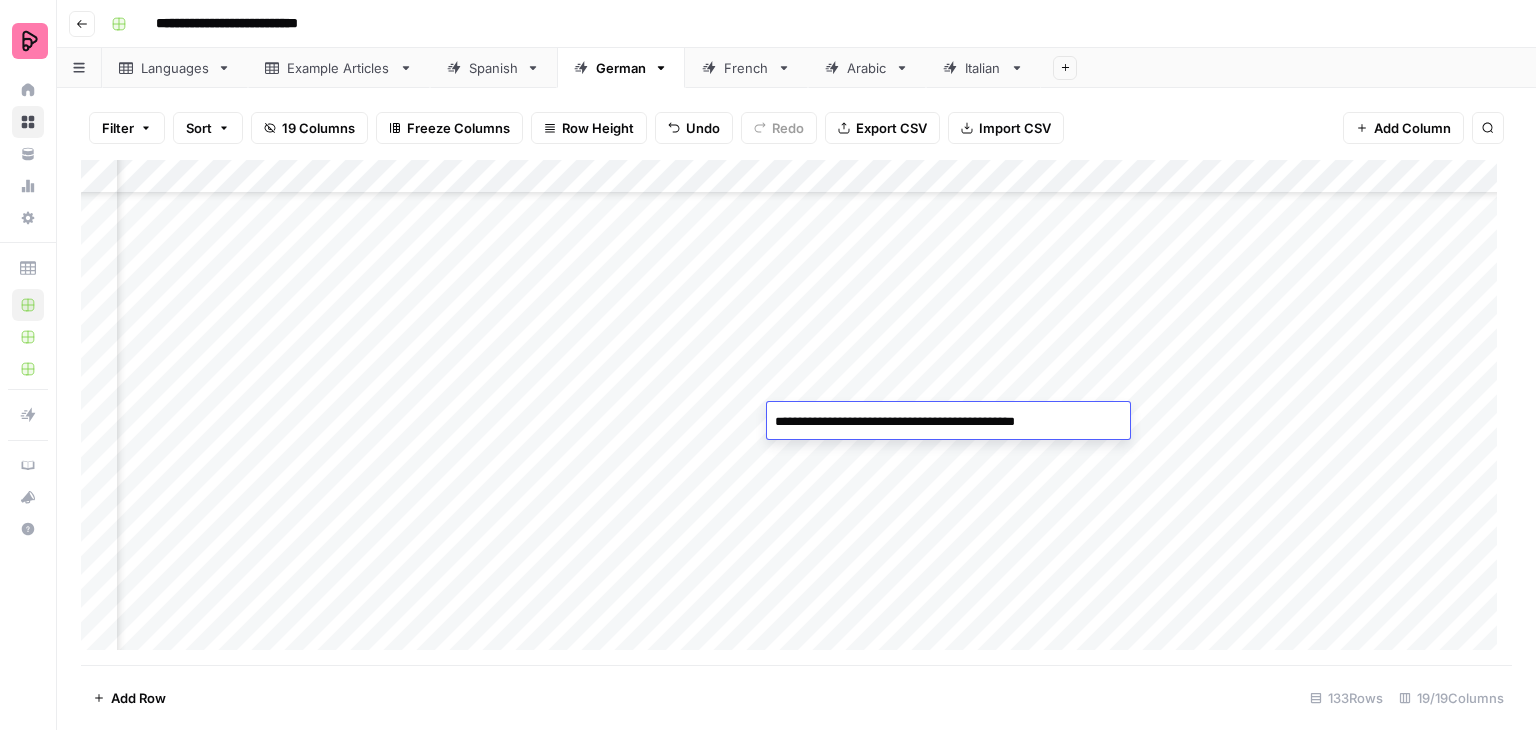click on "Add Column" at bounding box center [796, 412] 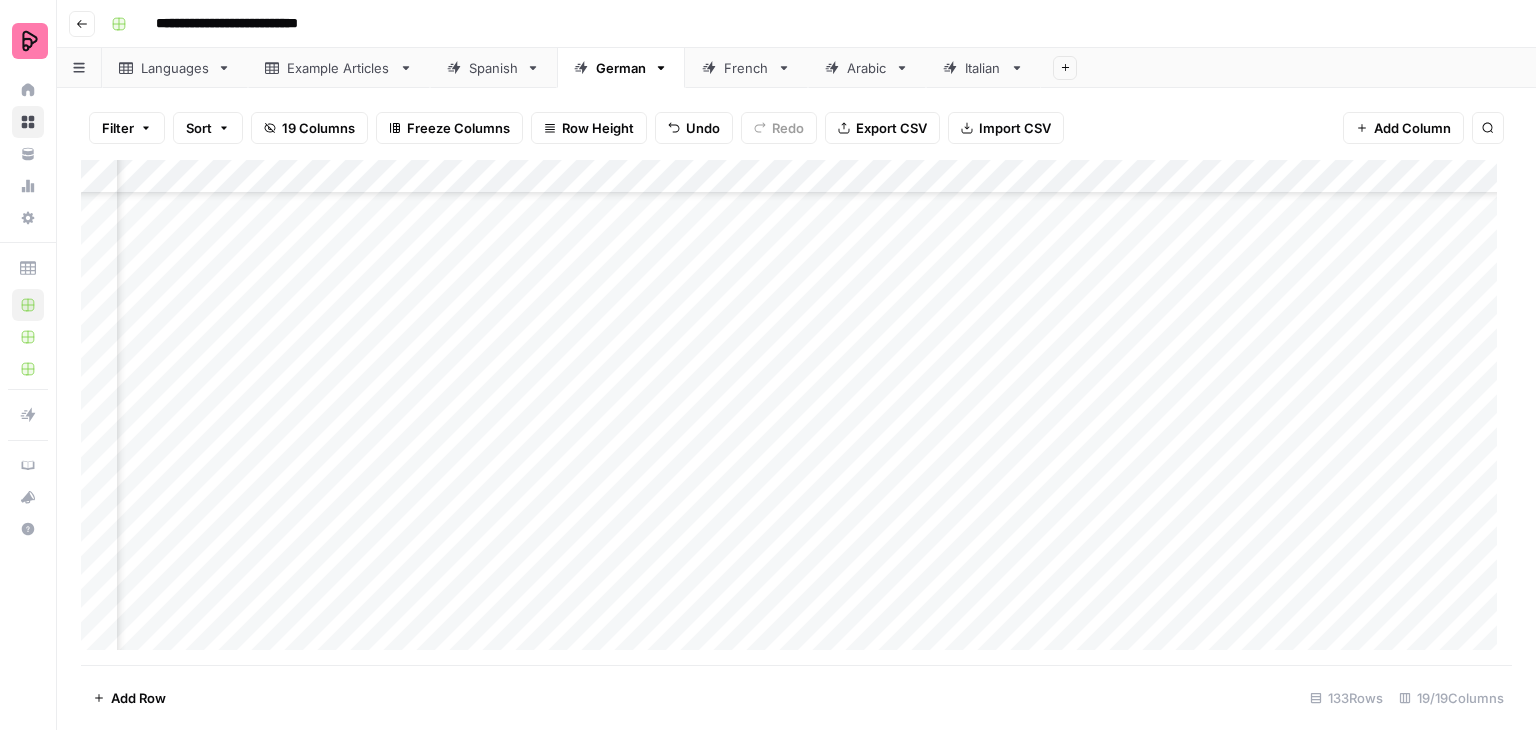 click on "Add Column" at bounding box center (796, 412) 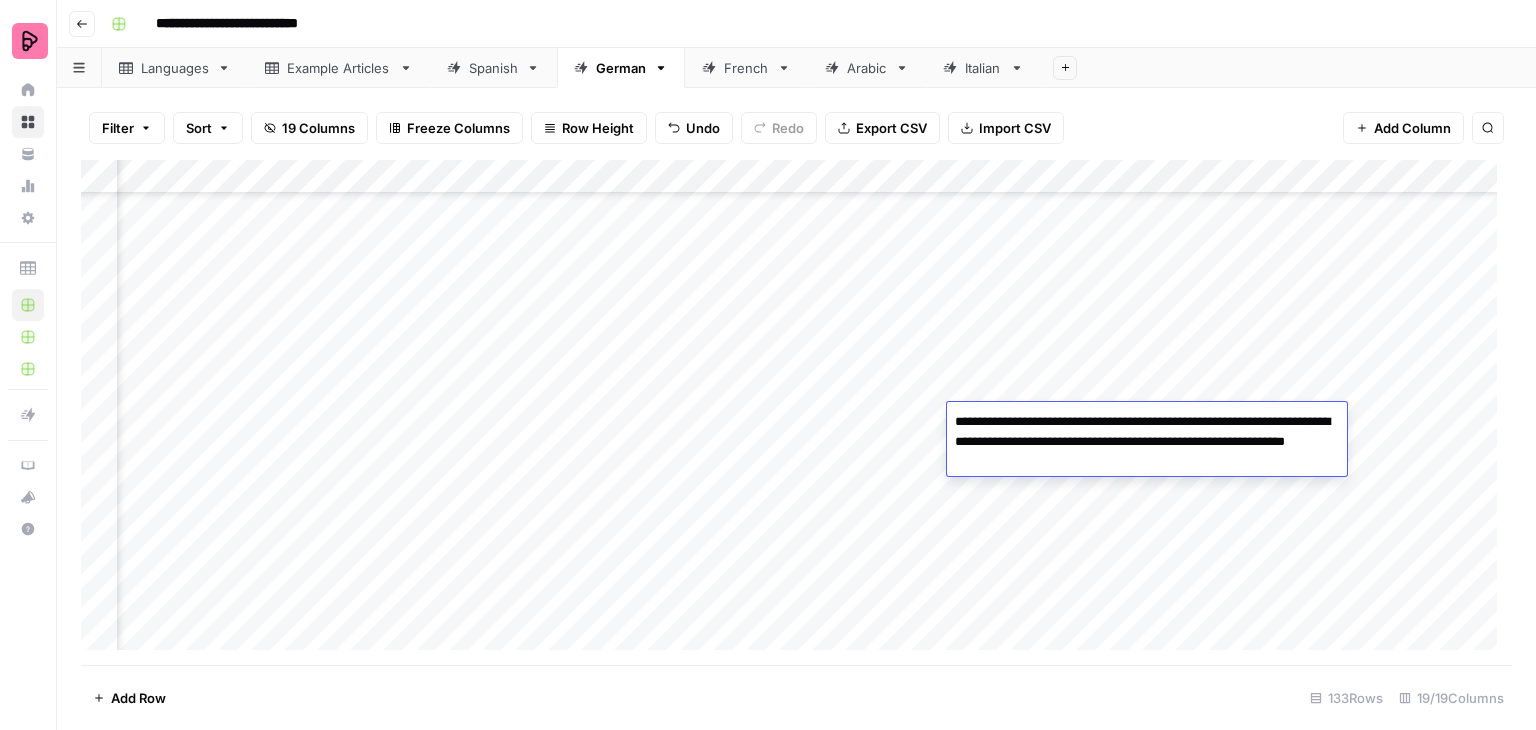click on "**********" at bounding box center (1147, 442) 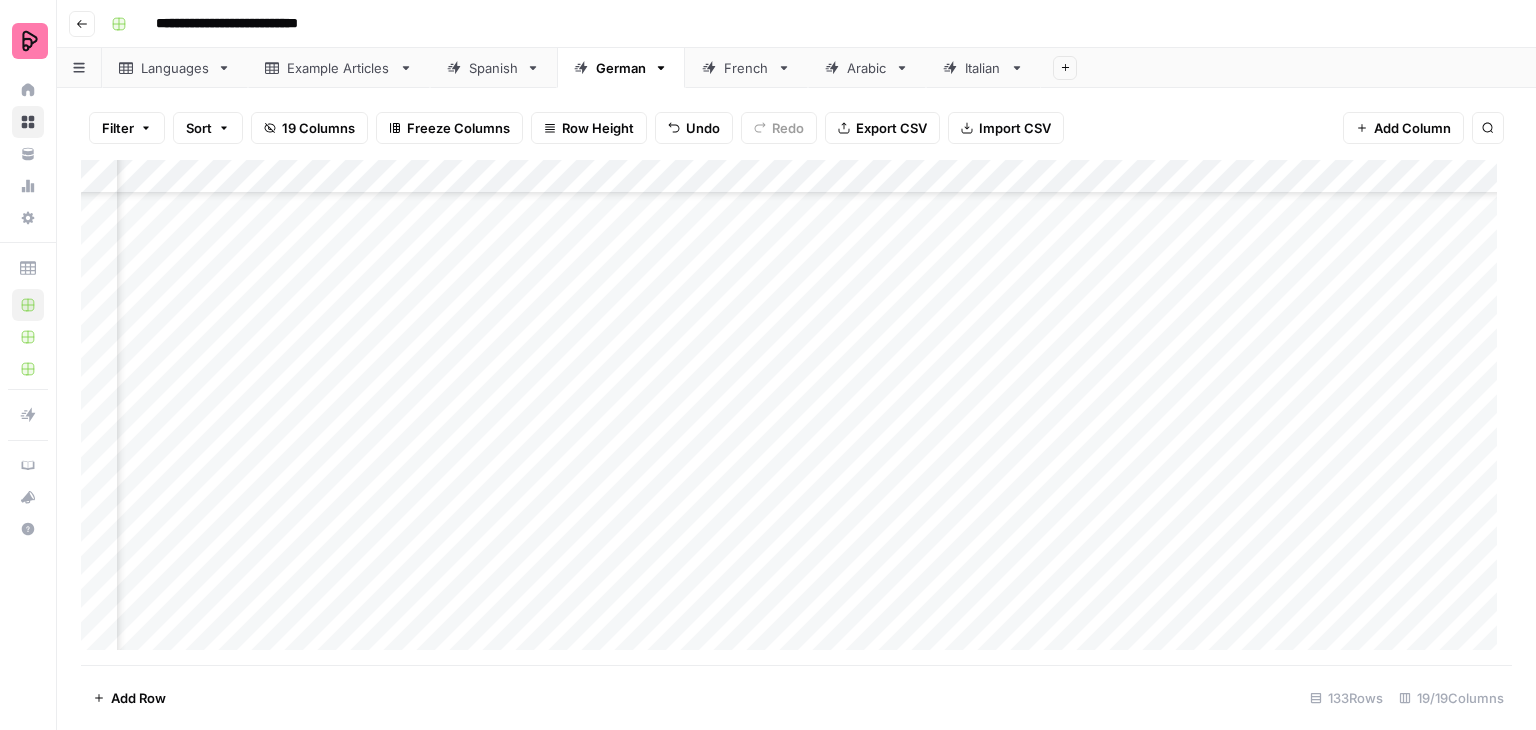 click on "Add Column" at bounding box center (796, 412) 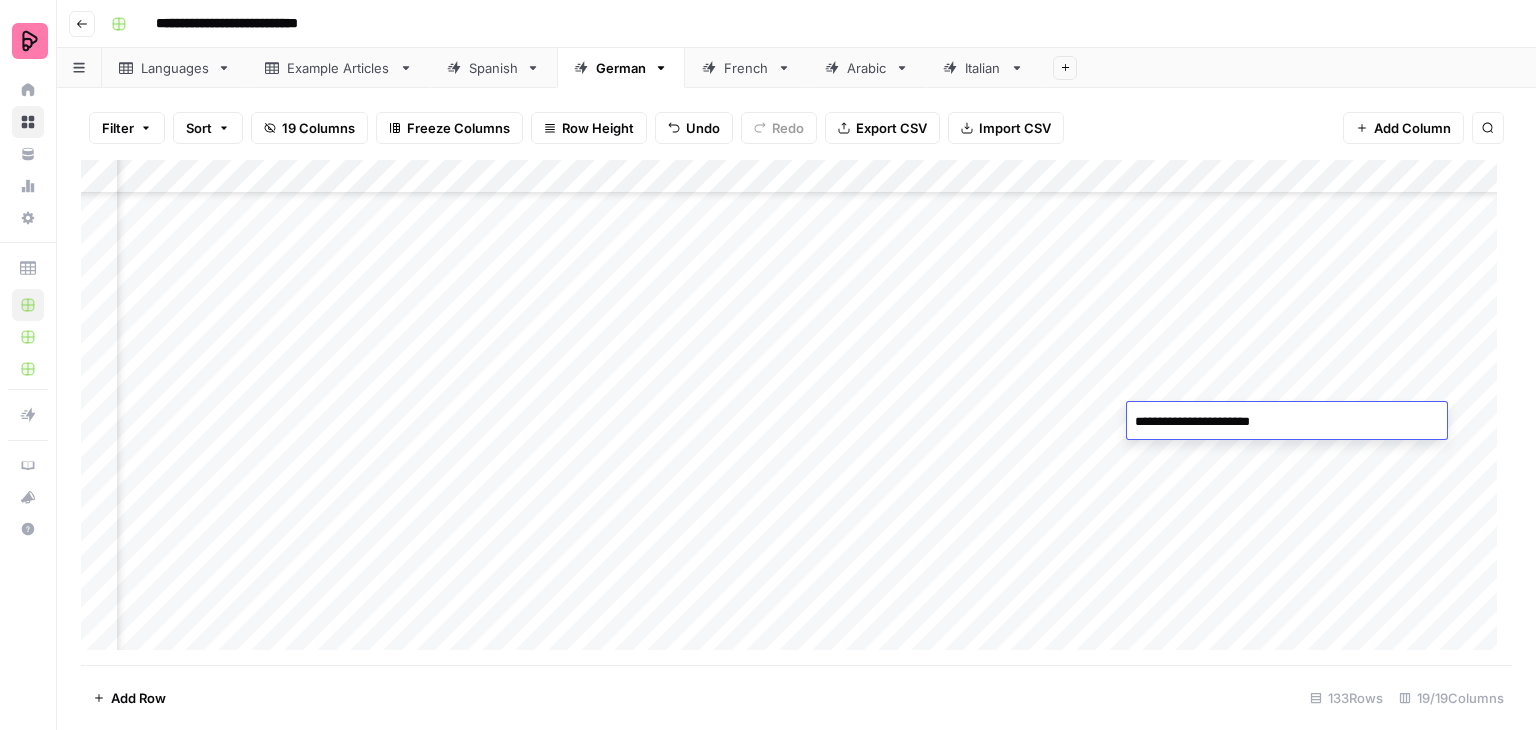 click on "**********" at bounding box center (1287, 422) 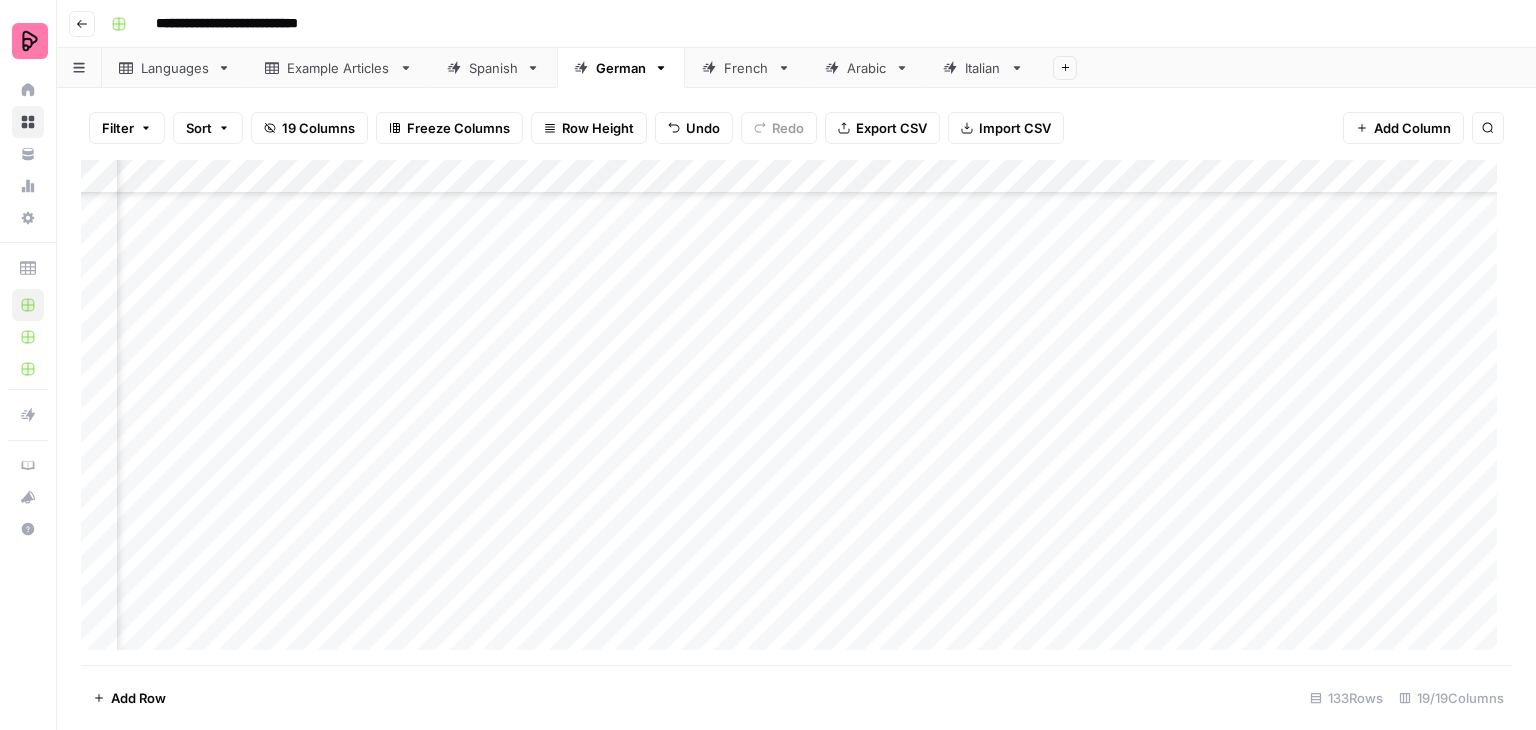 click on "Add Column" at bounding box center [796, 412] 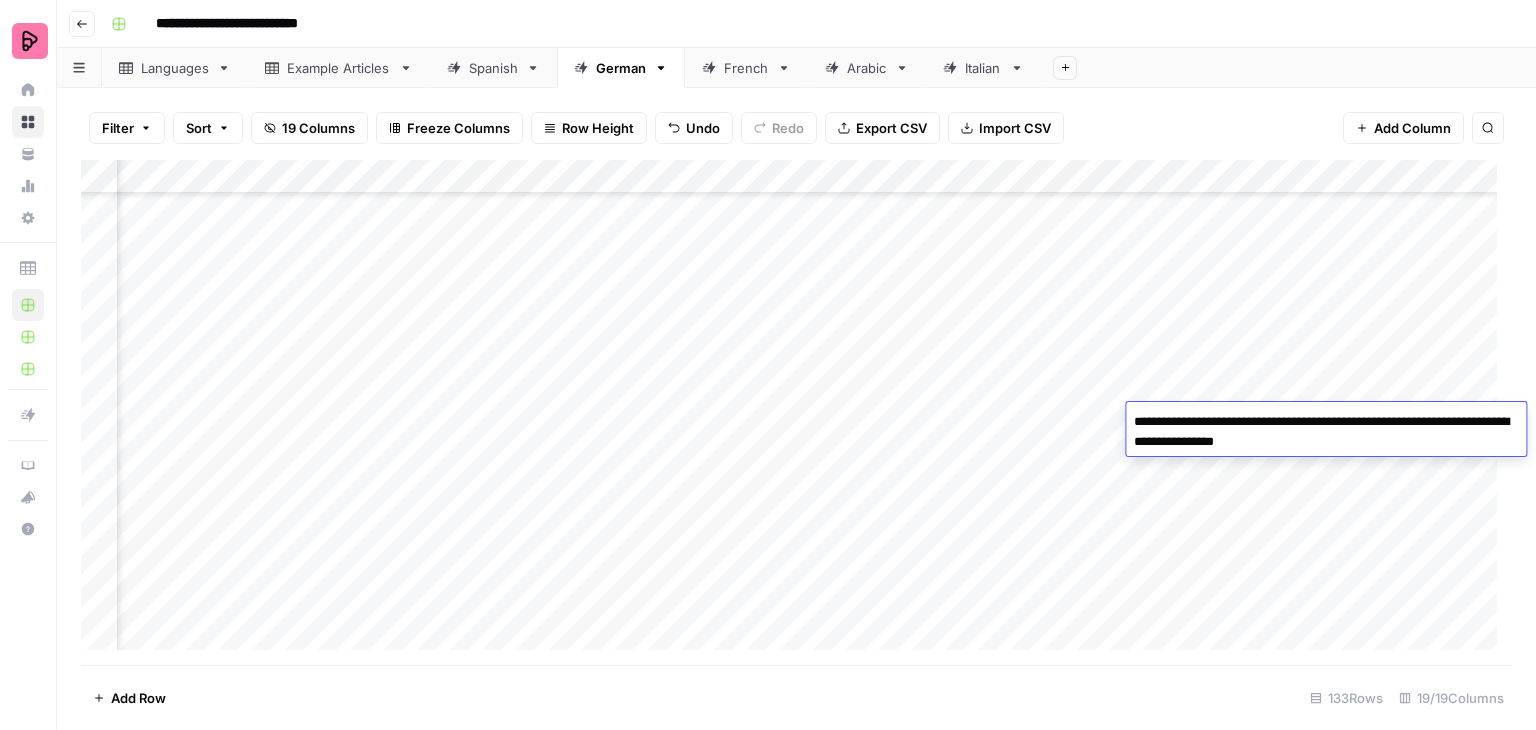 click on "Add Column" at bounding box center (796, 412) 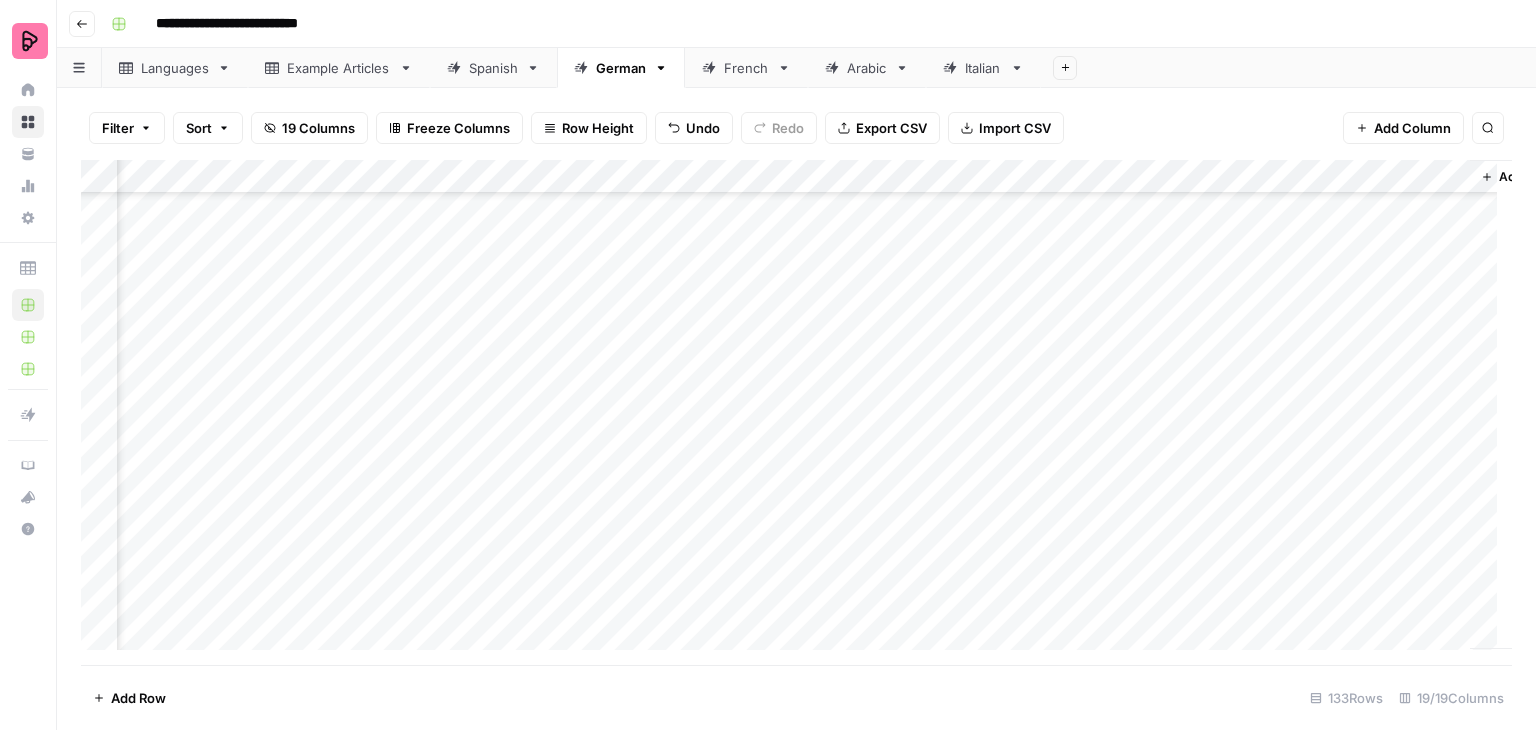 scroll, scrollTop: 3698, scrollLeft: 2424, axis: both 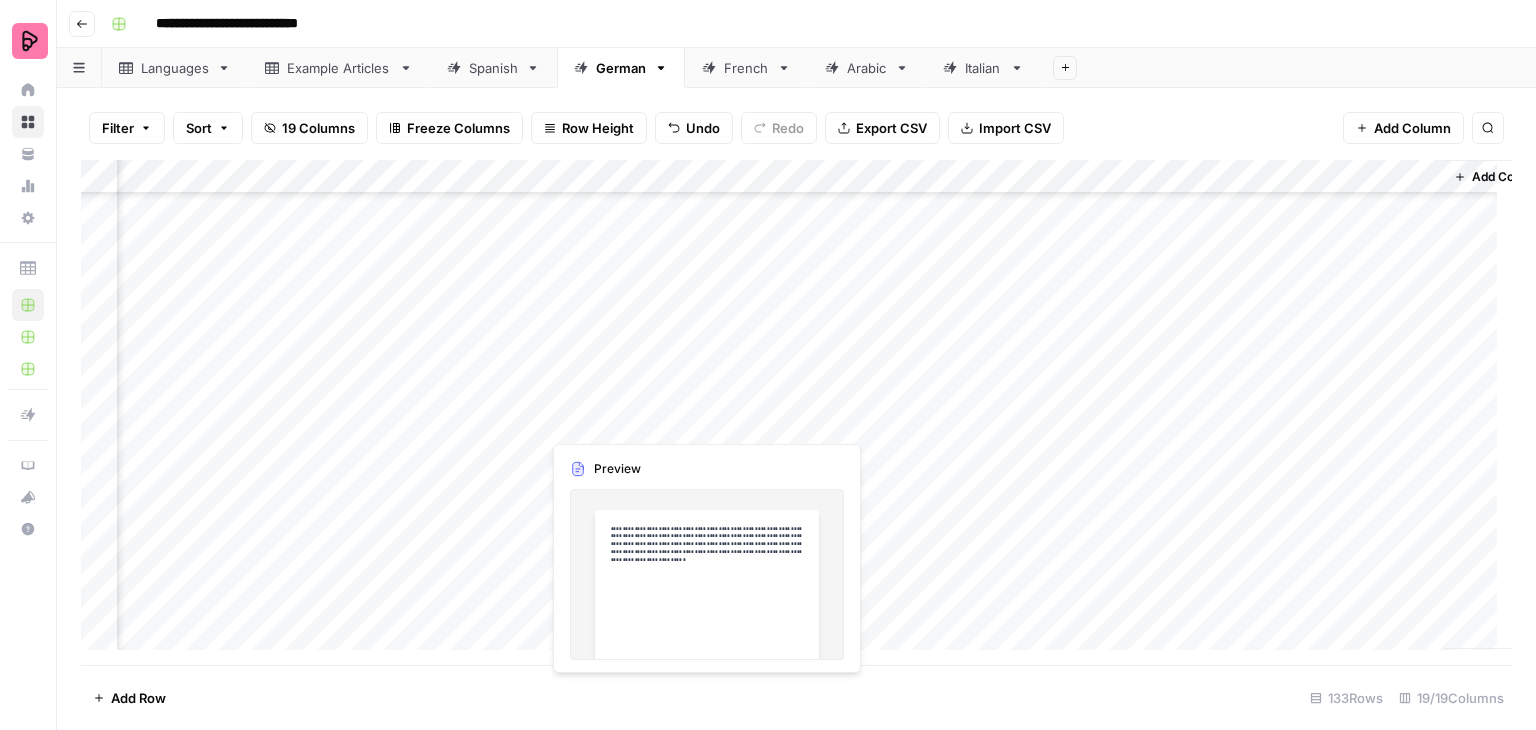 click on "Add Column" at bounding box center (796, 412) 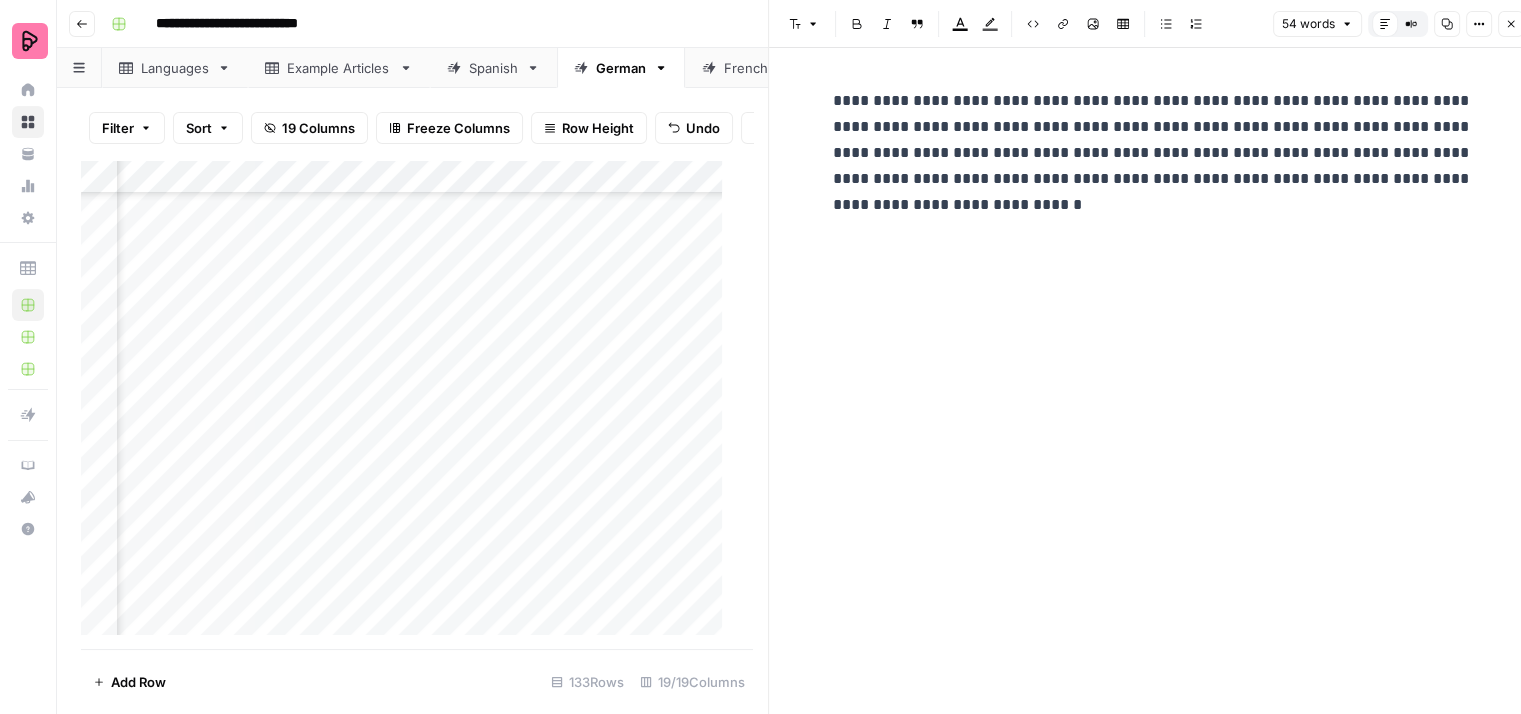 click 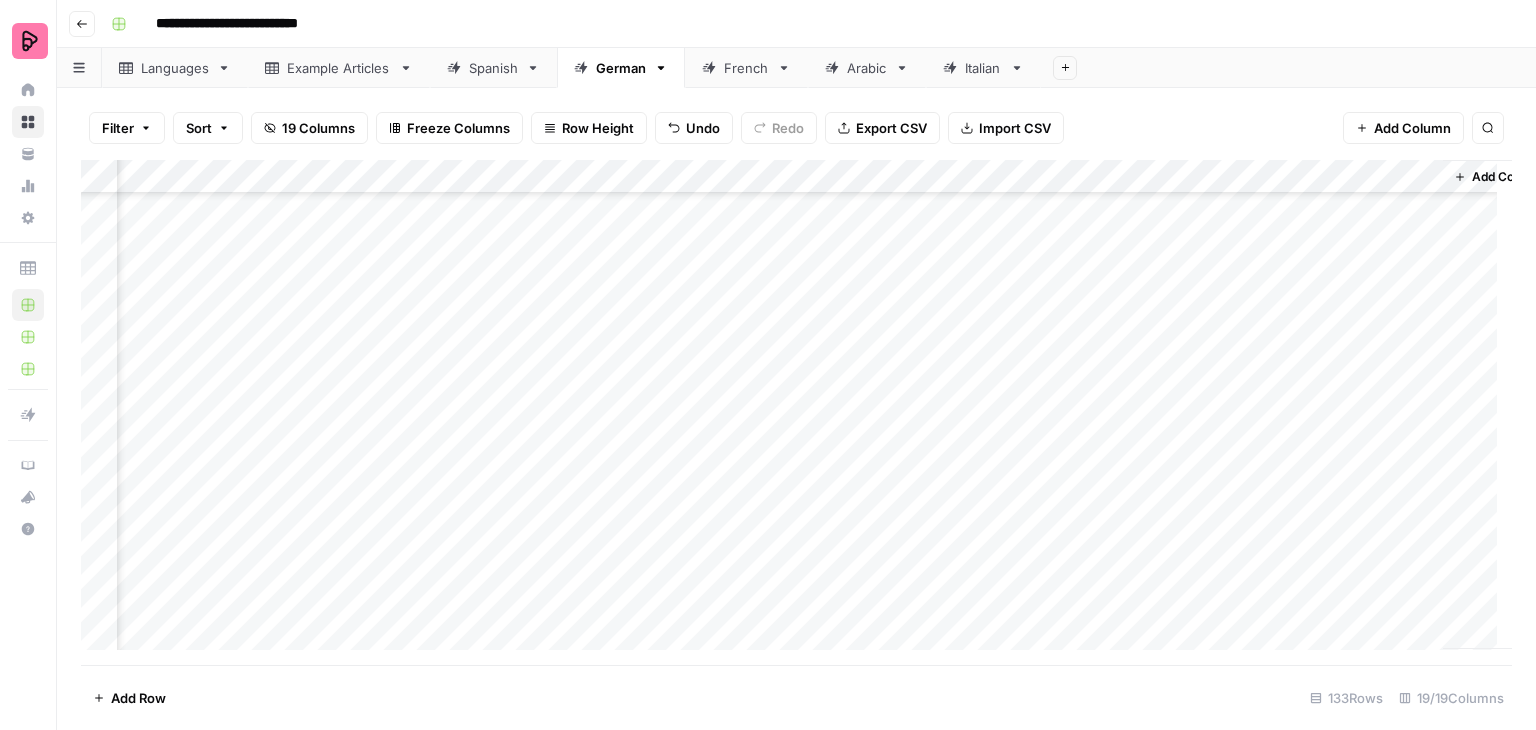 click on "Add Column" at bounding box center (796, 412) 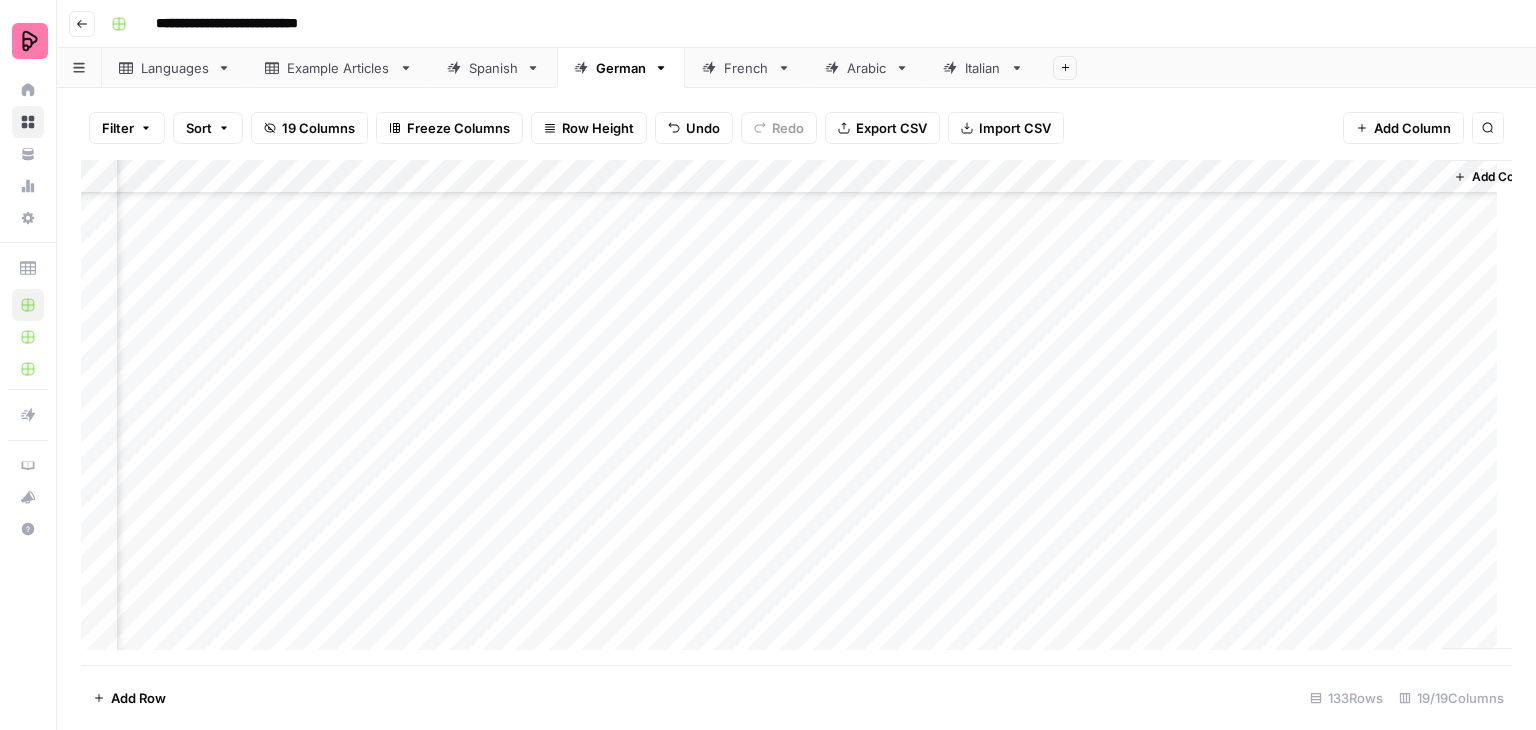 click on "Add Column" at bounding box center [796, 412] 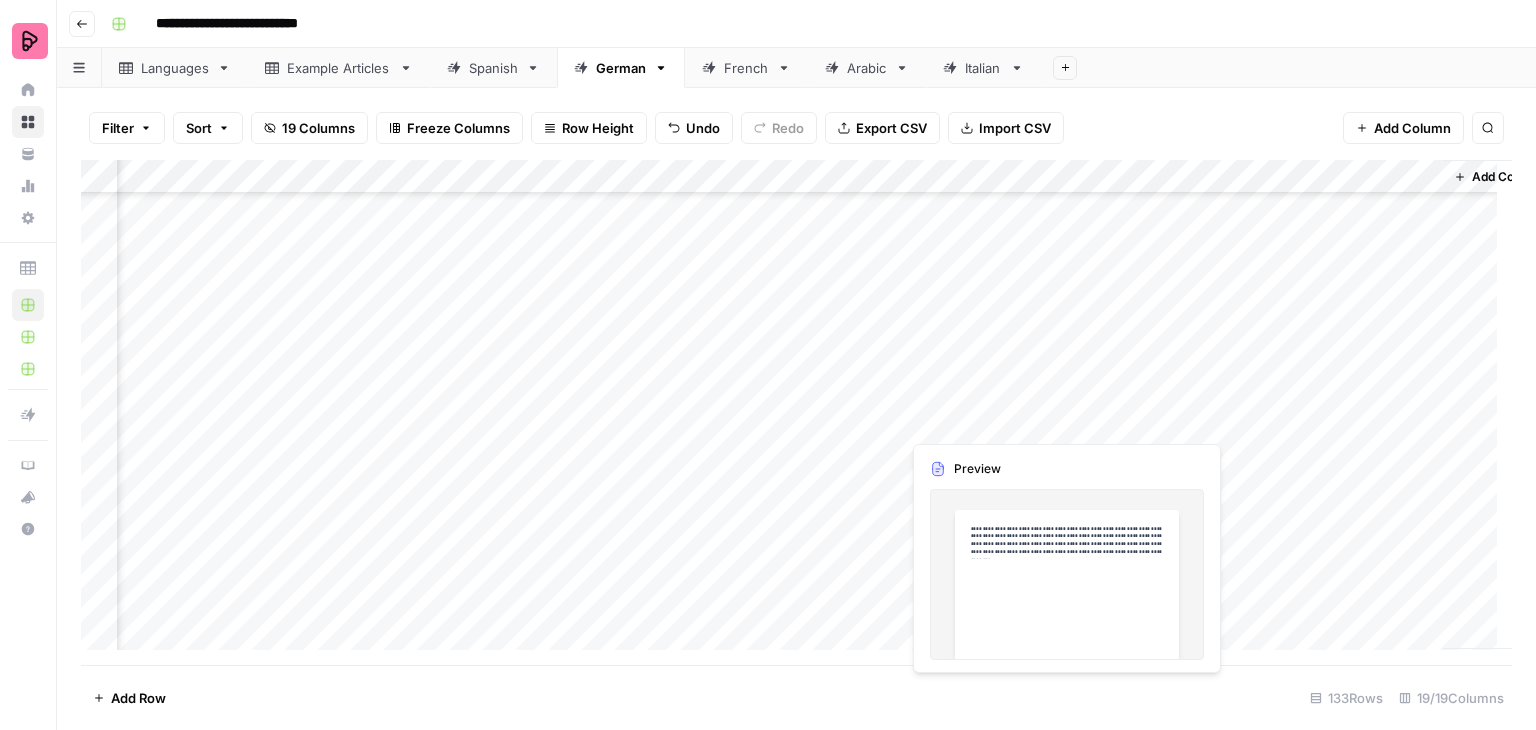 click on "Add Column" at bounding box center (796, 412) 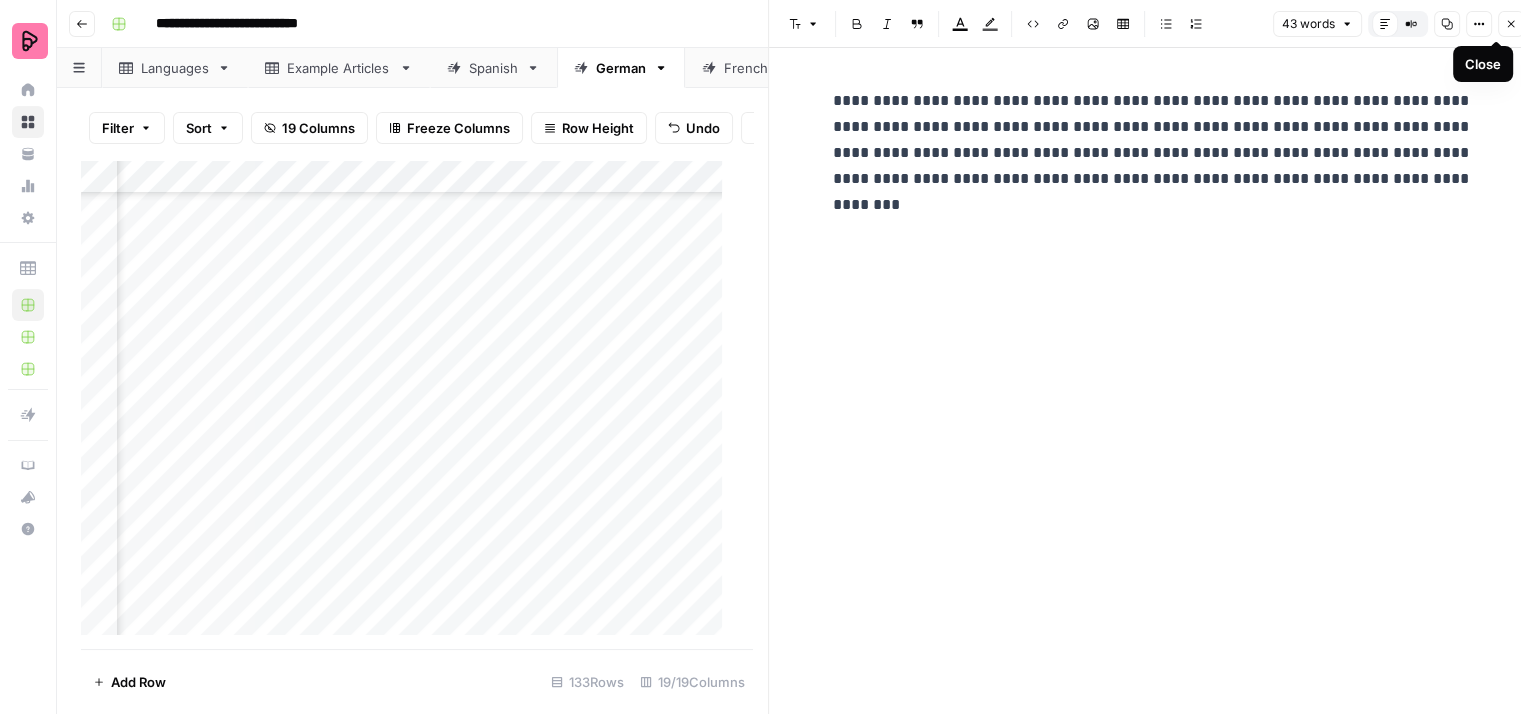 click on "Close" at bounding box center [1511, 24] 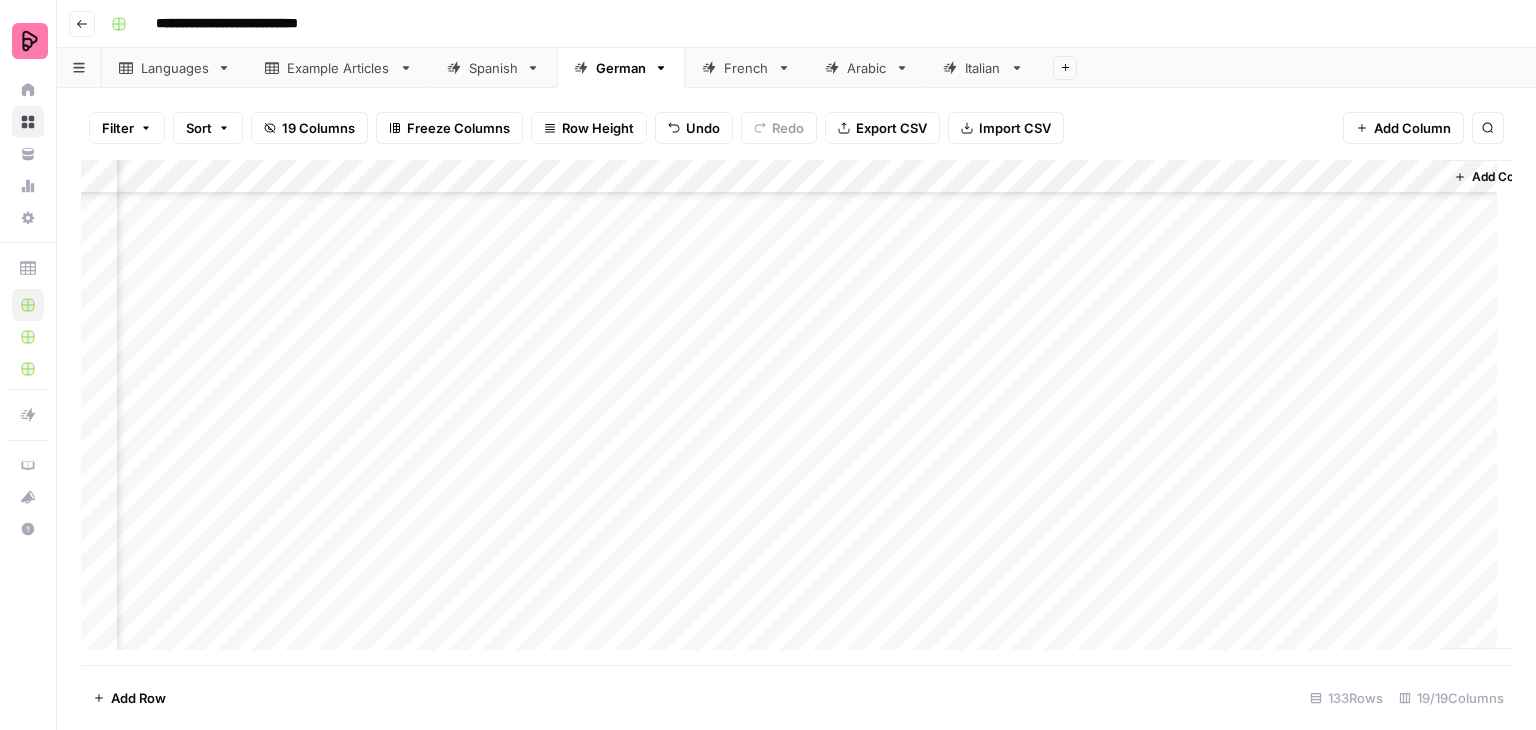 click on "Add Column" at bounding box center [796, 412] 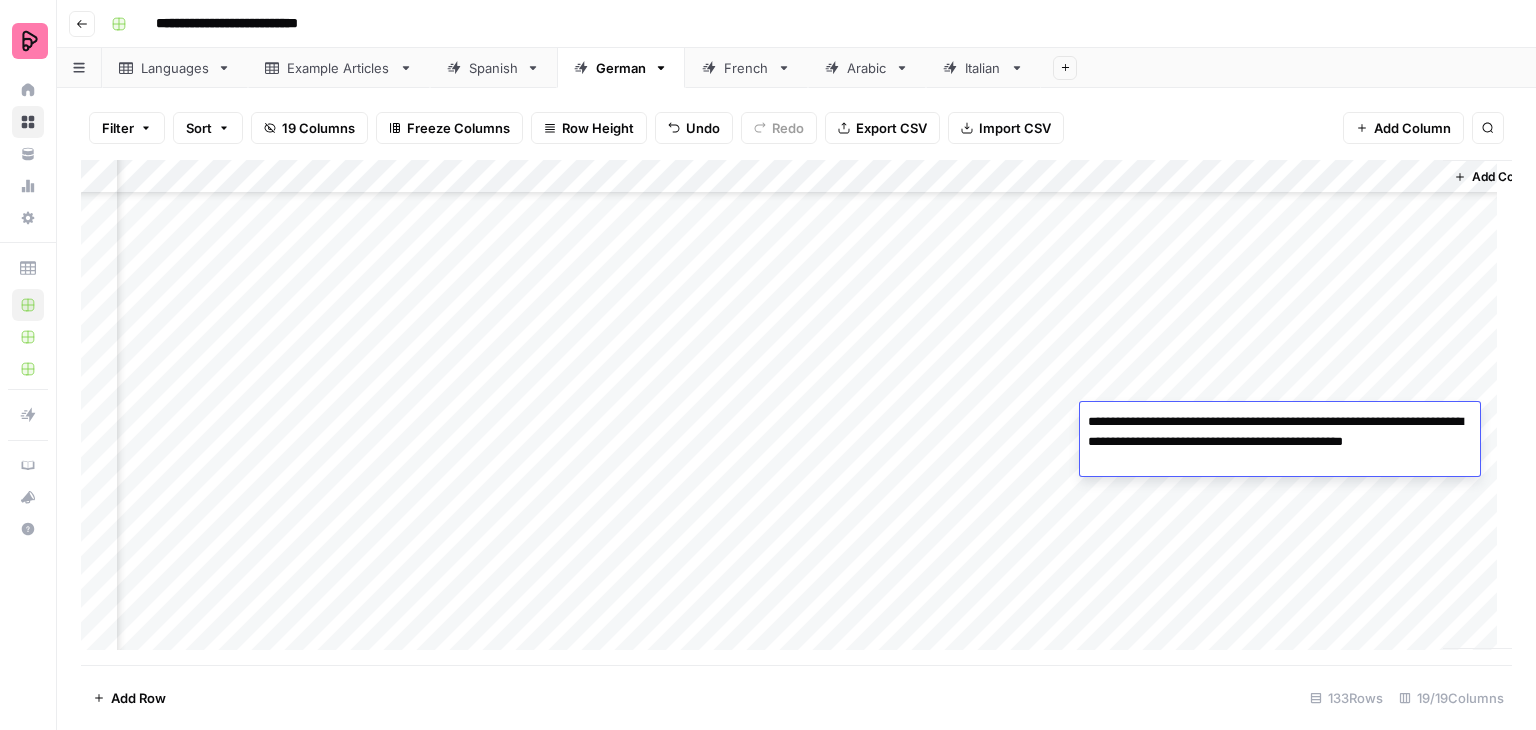 click on "Add Column" at bounding box center [796, 412] 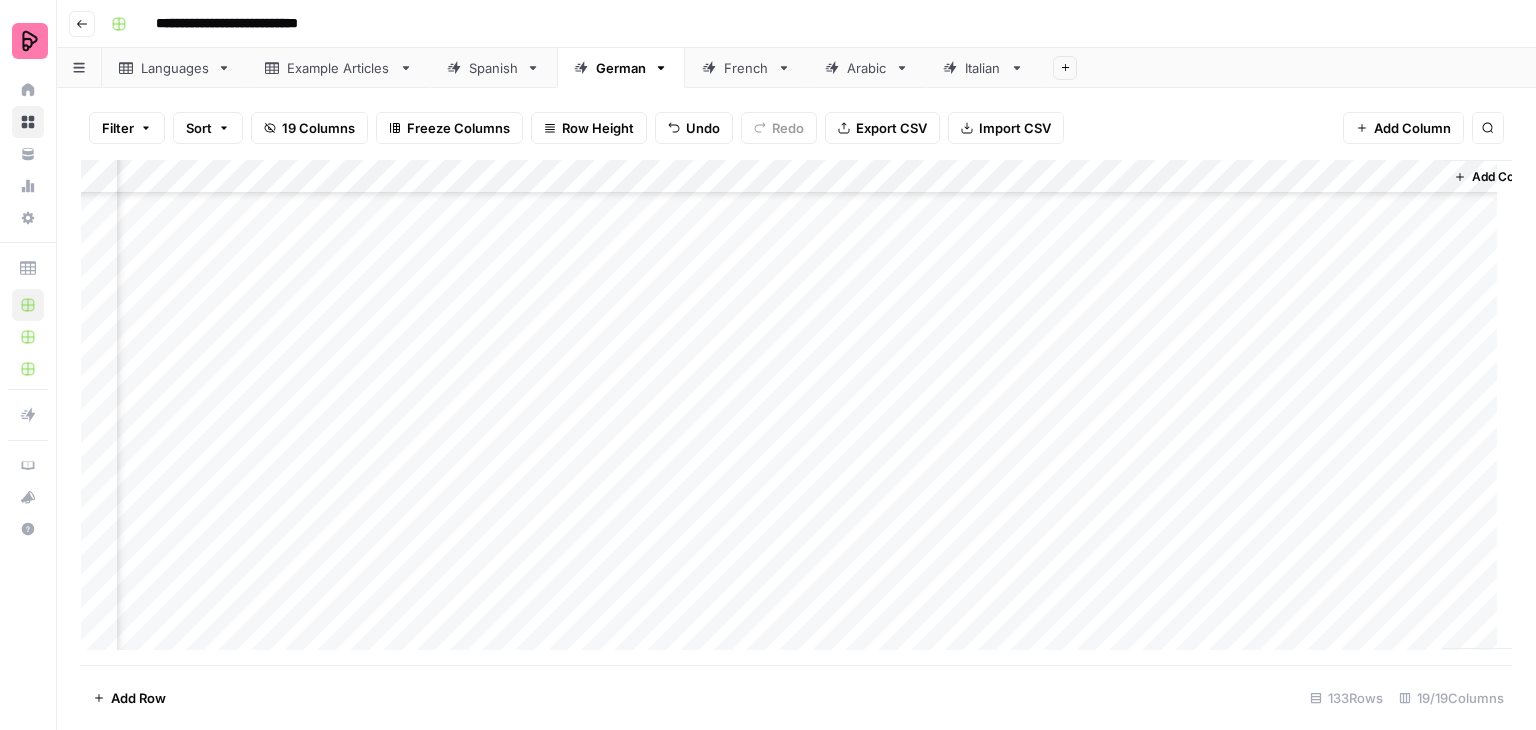 click on "Add Column" at bounding box center [796, 412] 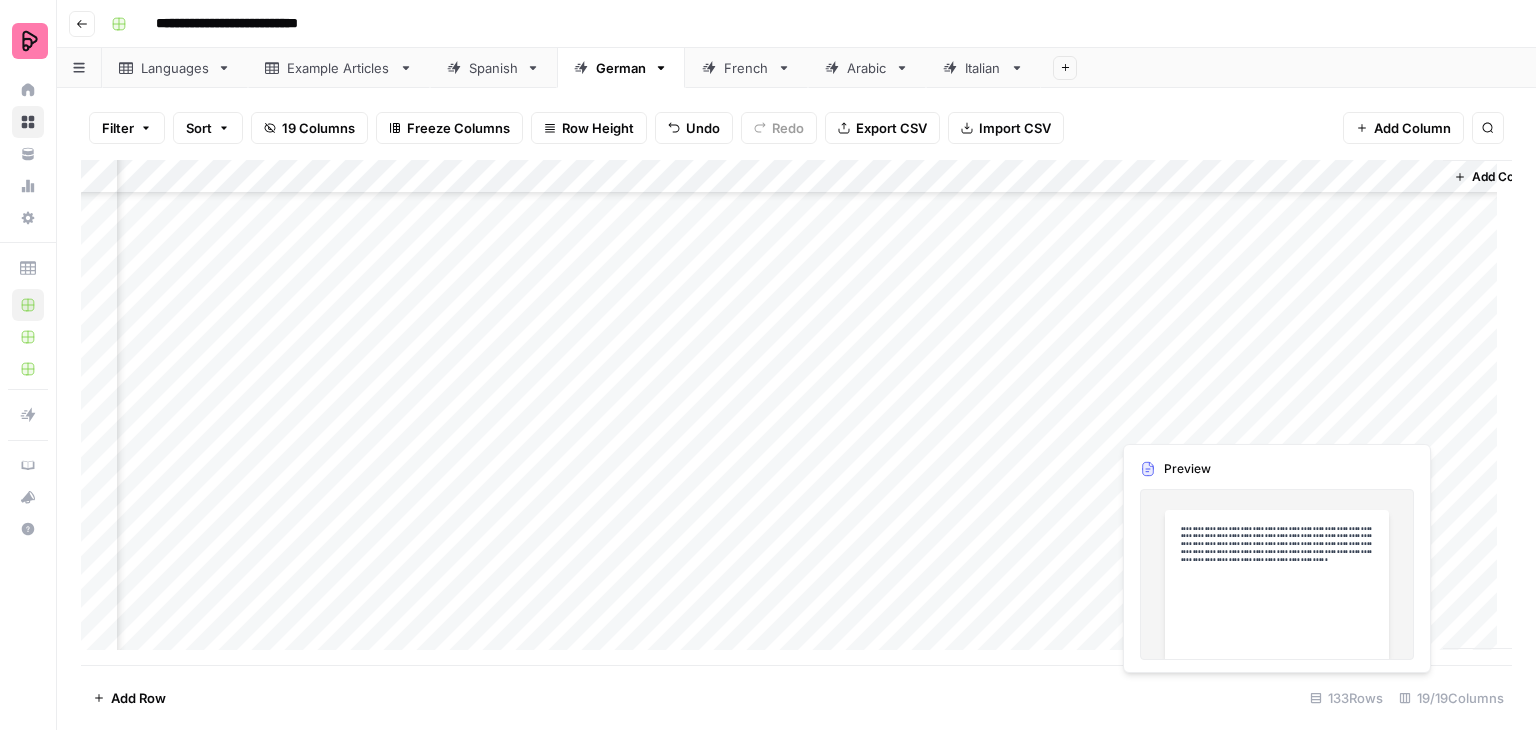 click on "Add Column" at bounding box center [796, 412] 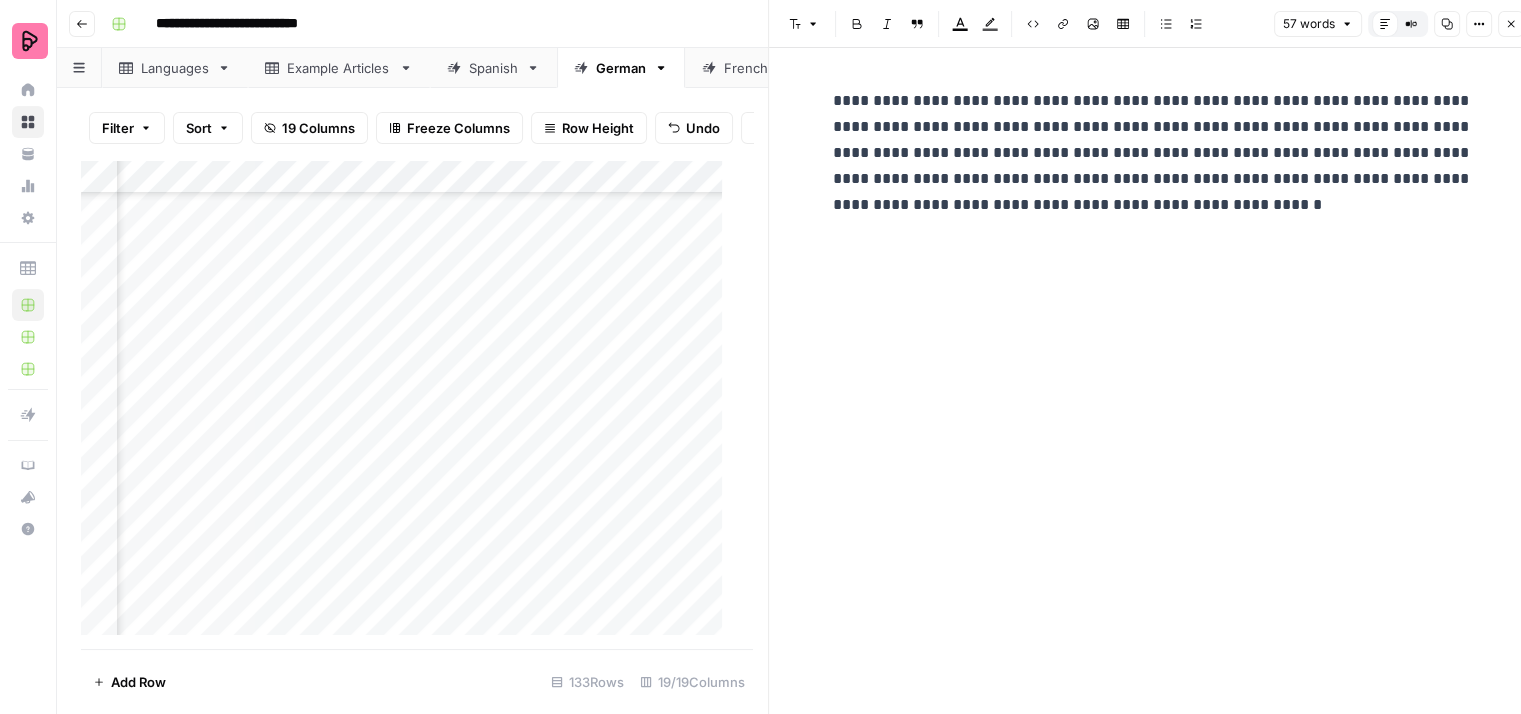 click on "**********" at bounding box center [1153, 153] 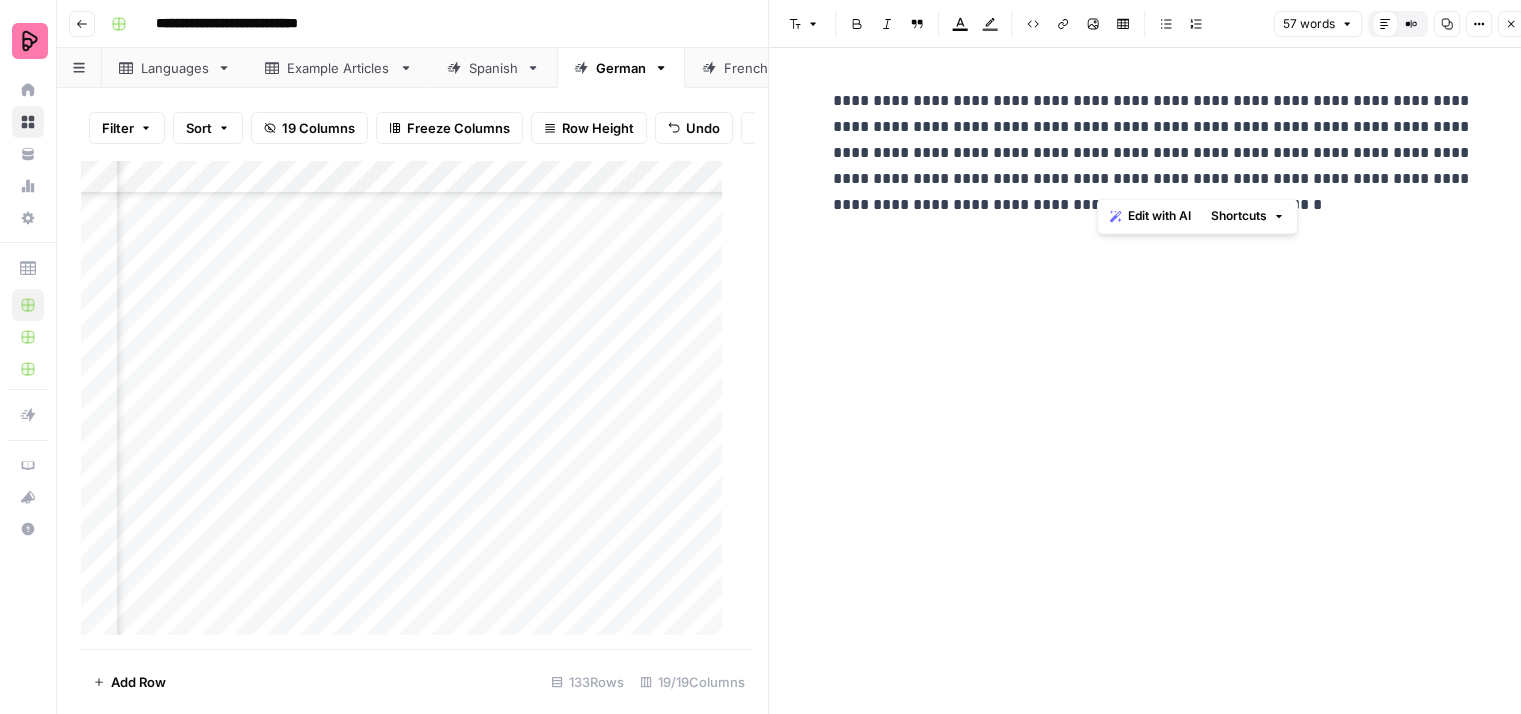 type 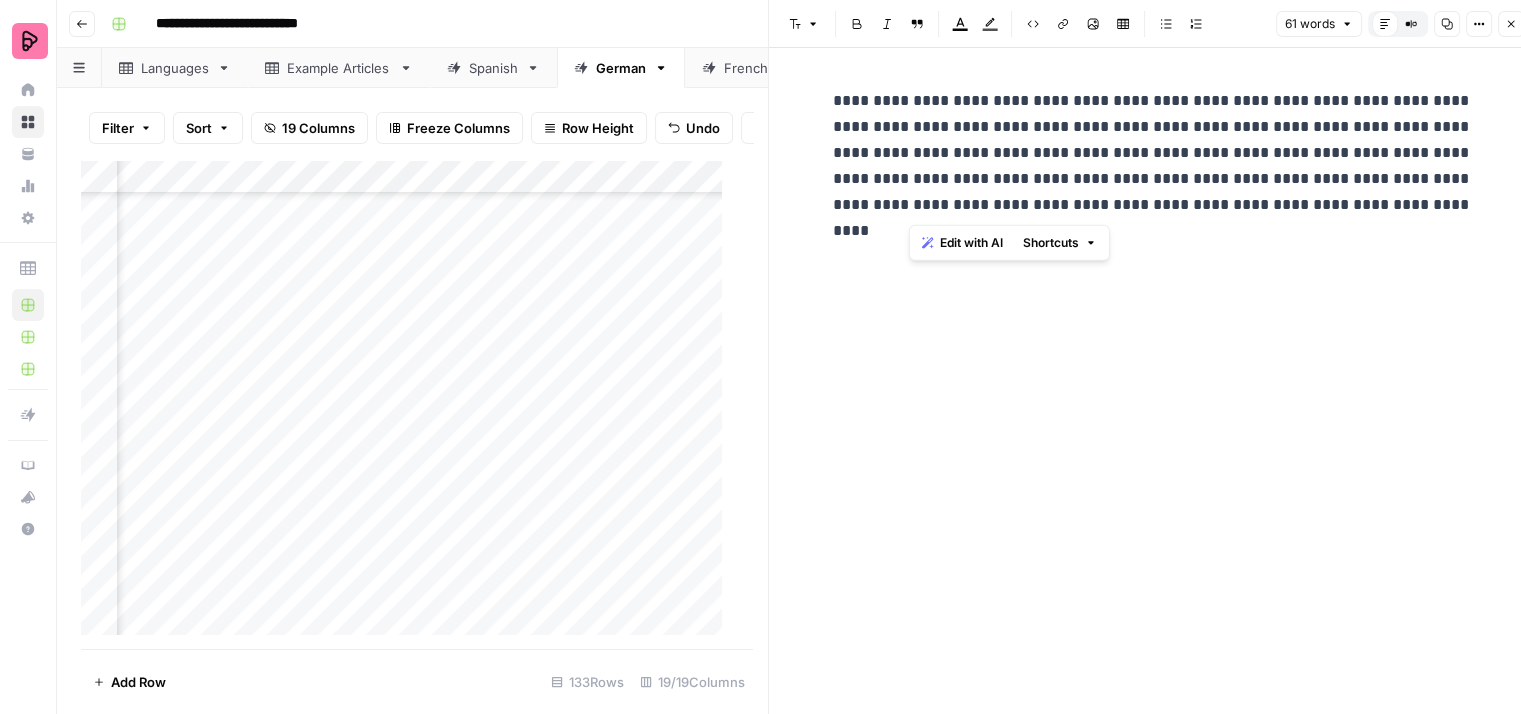 drag, startPoint x: 1427, startPoint y: 206, endPoint x: 912, endPoint y: 188, distance: 515.31445 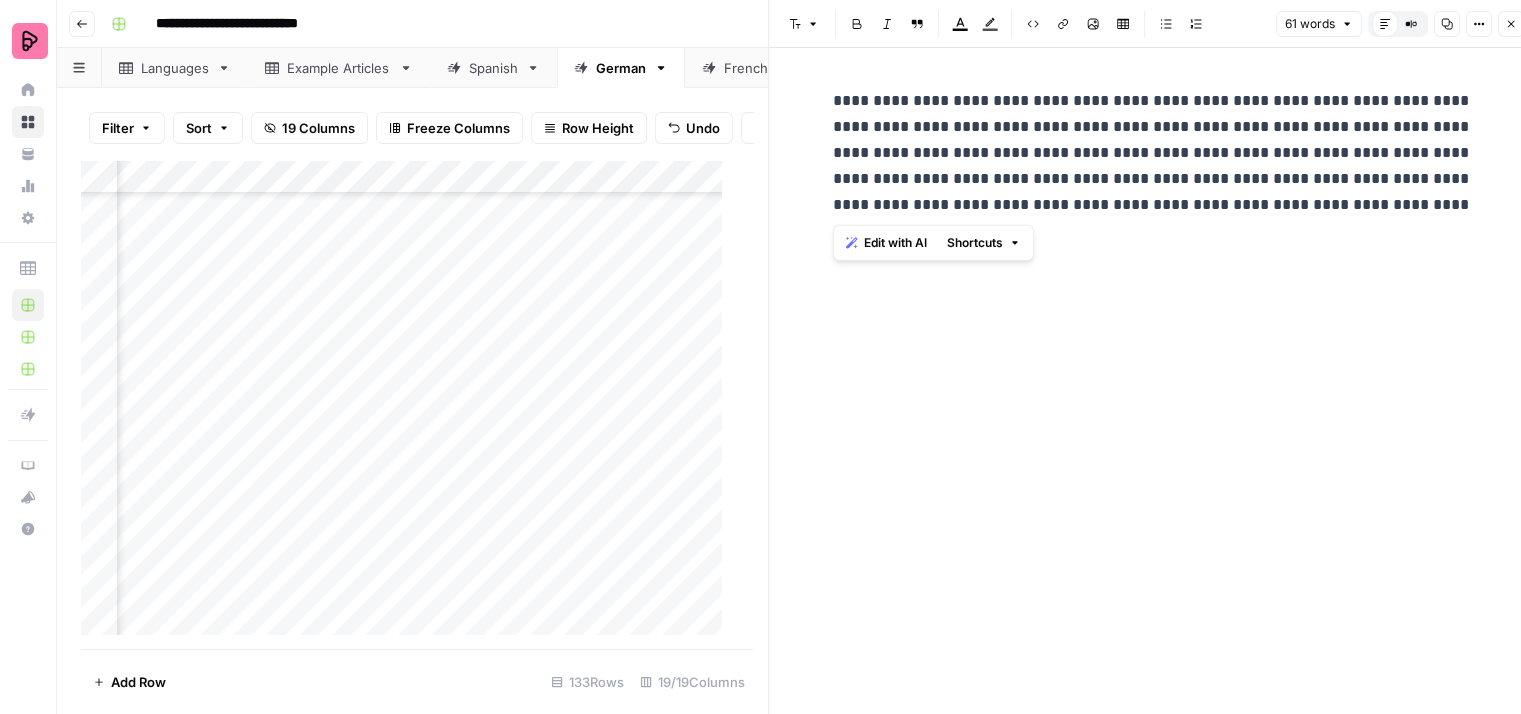 drag, startPoint x: 996, startPoint y: 207, endPoint x: 832, endPoint y: 209, distance: 164.01219 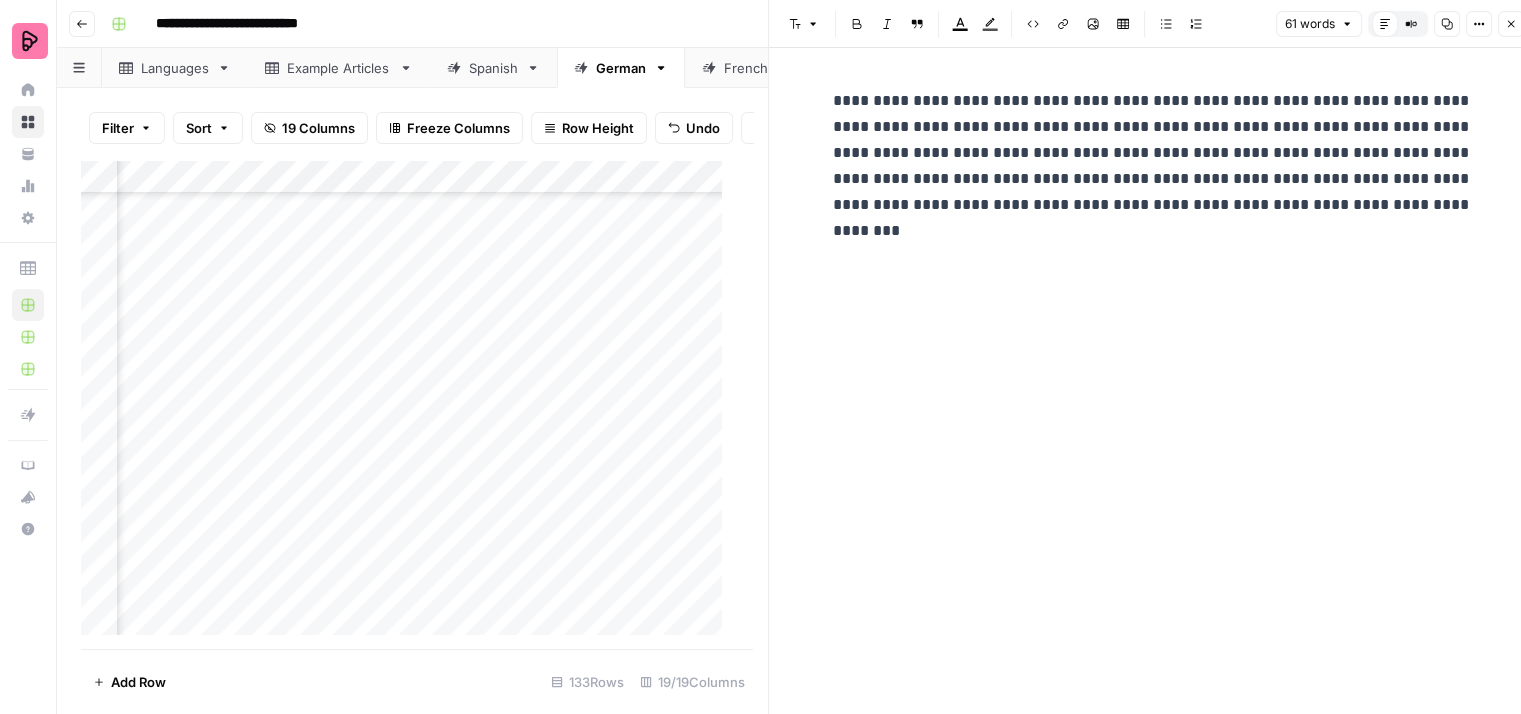 click on "**********" at bounding box center (1153, 153) 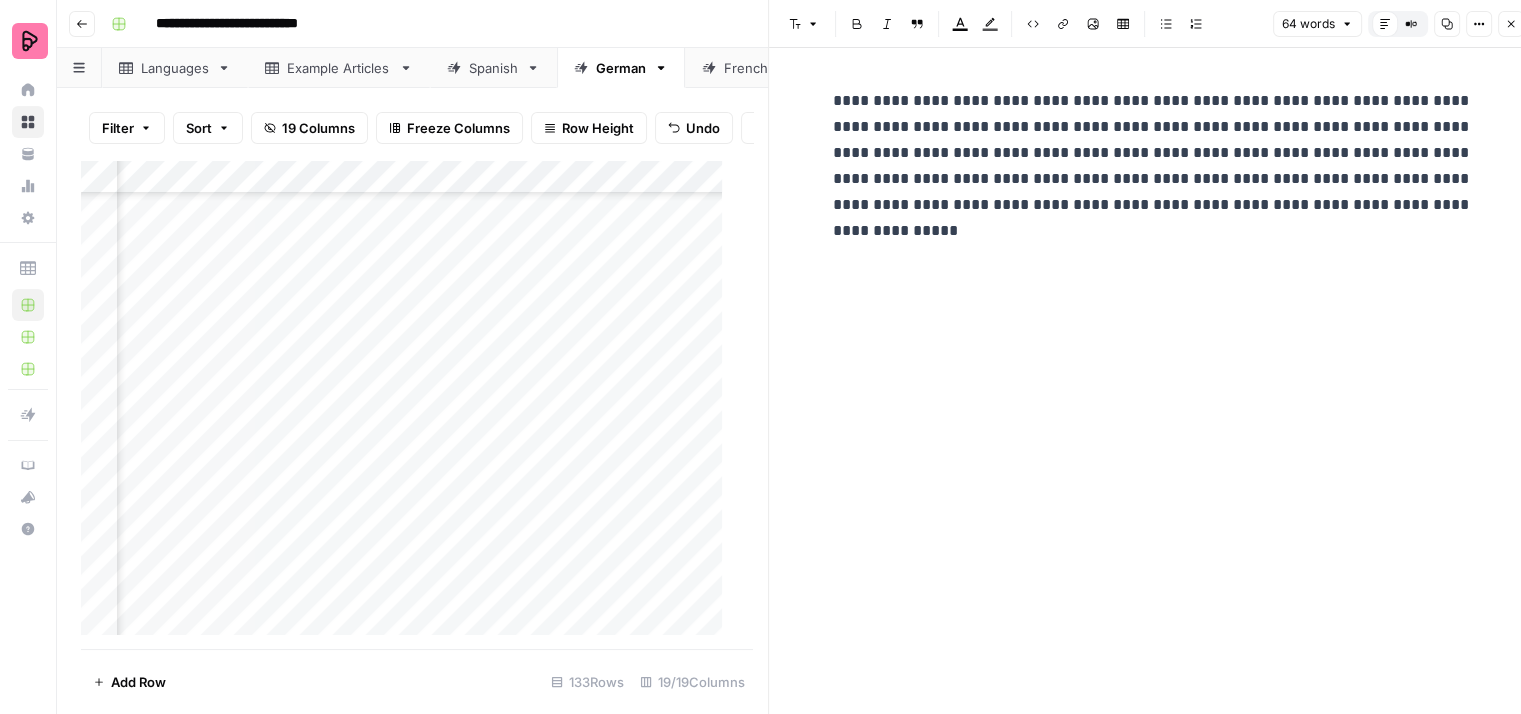 click on "**********" at bounding box center (1153, 153) 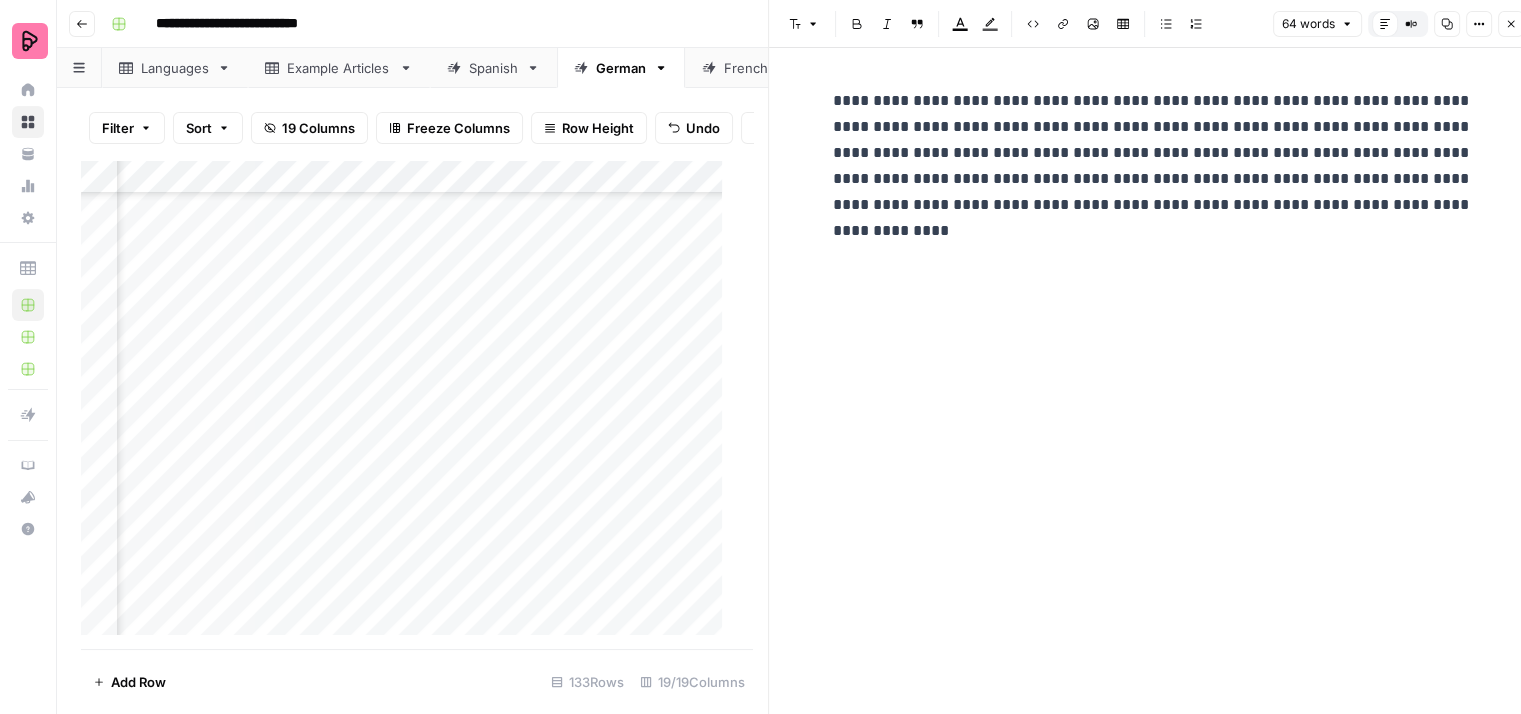 click 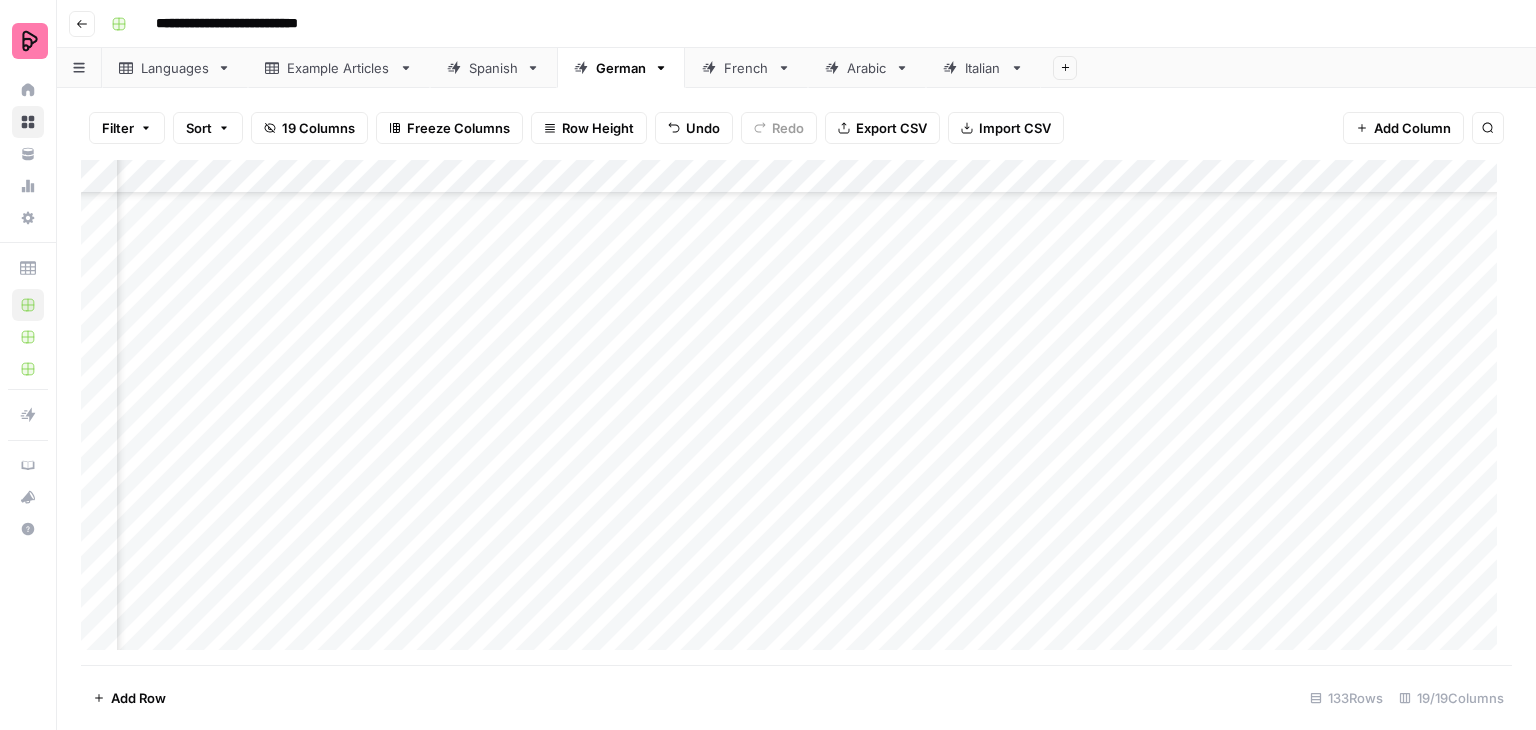 scroll, scrollTop: 3698, scrollLeft: 508, axis: both 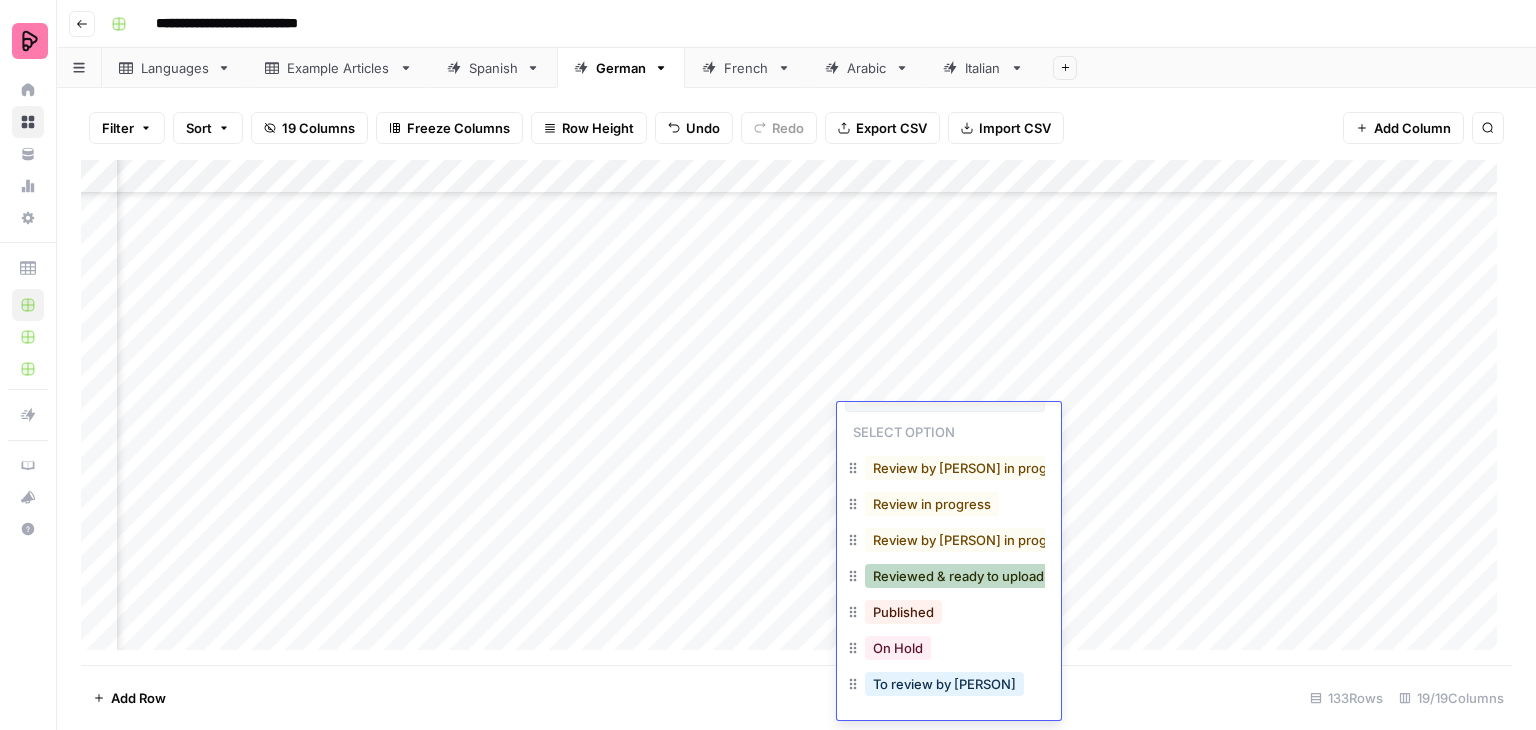 click on "Reviewed & ready to upload" at bounding box center (958, 576) 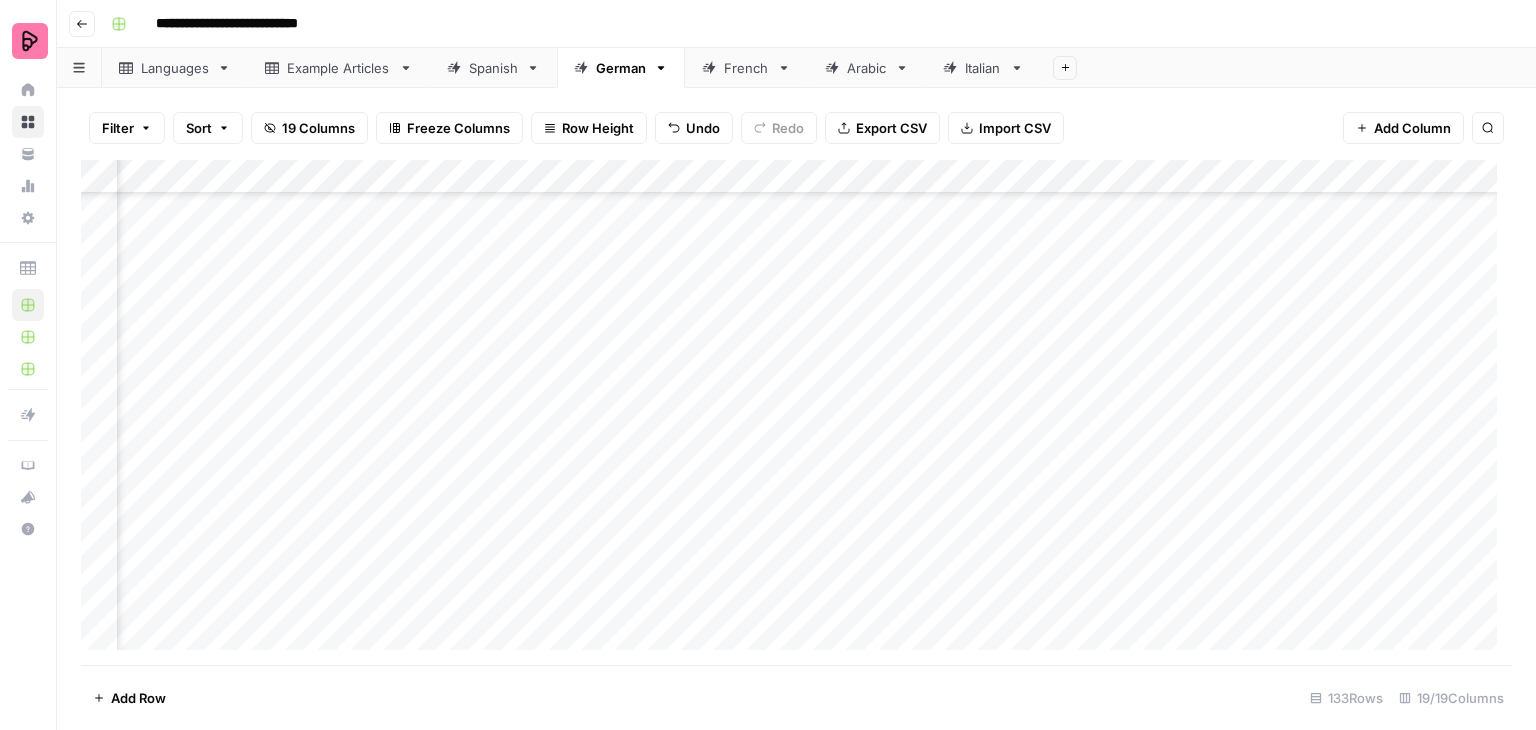 scroll, scrollTop: 3198, scrollLeft: 508, axis: both 